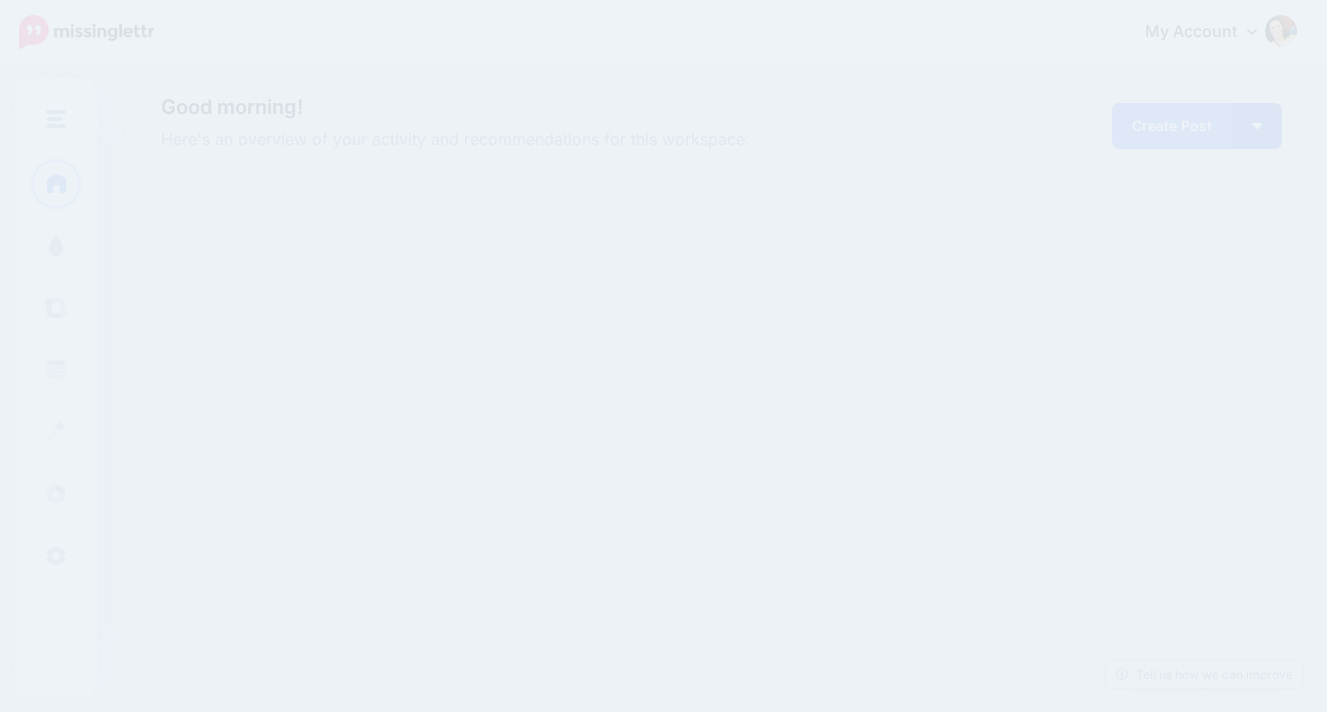 scroll, scrollTop: 0, scrollLeft: 0, axis: both 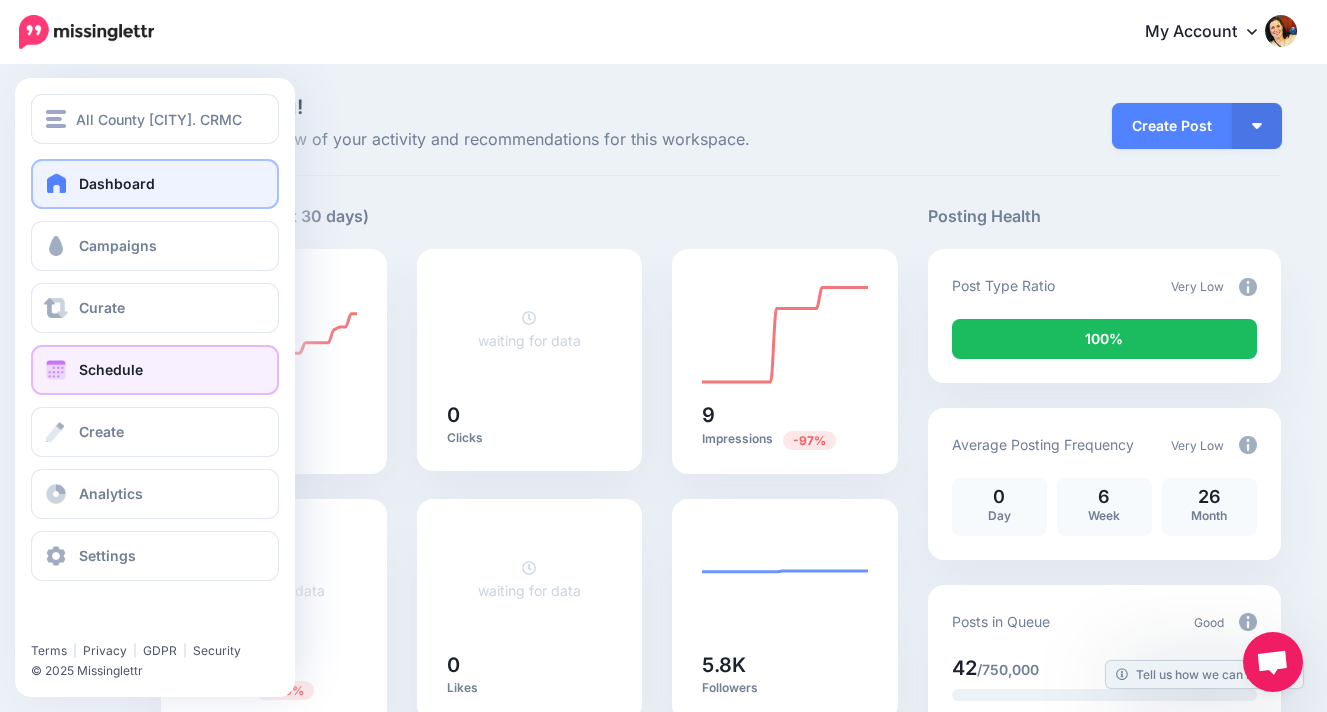 click on "Schedule" at bounding box center [155, 370] 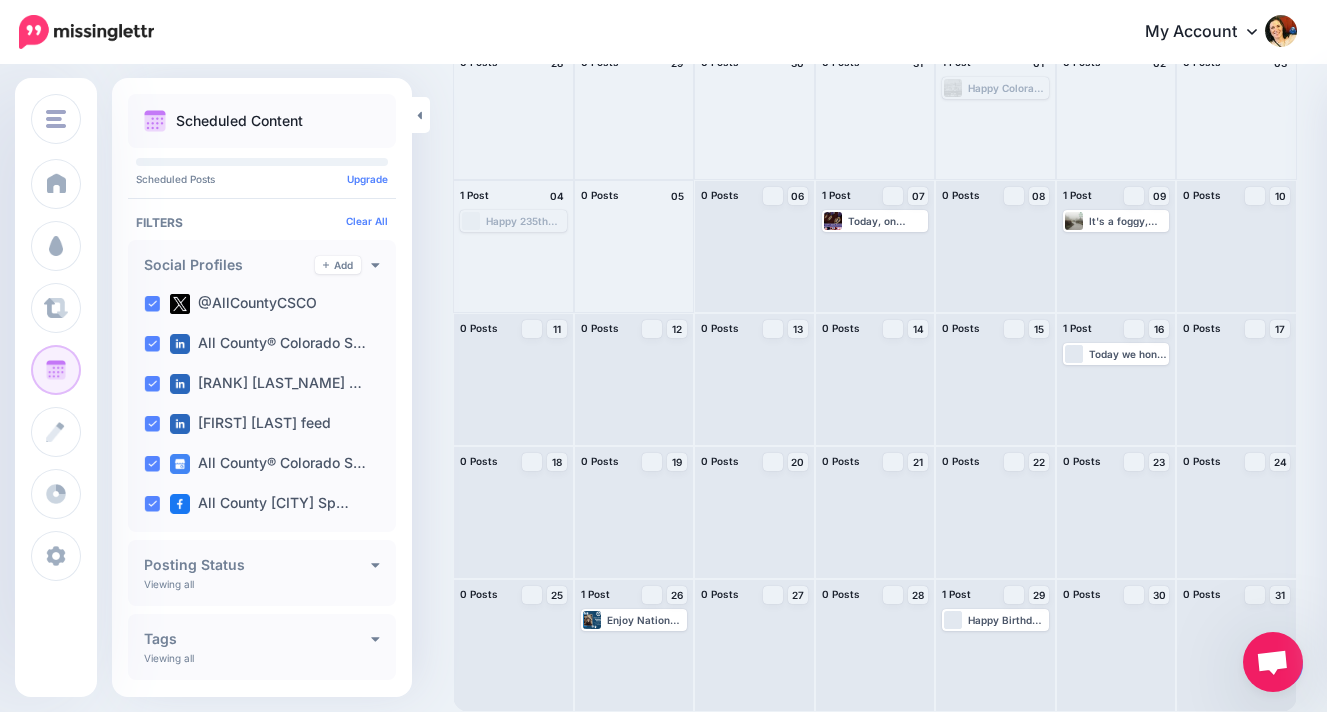scroll, scrollTop: 0, scrollLeft: 0, axis: both 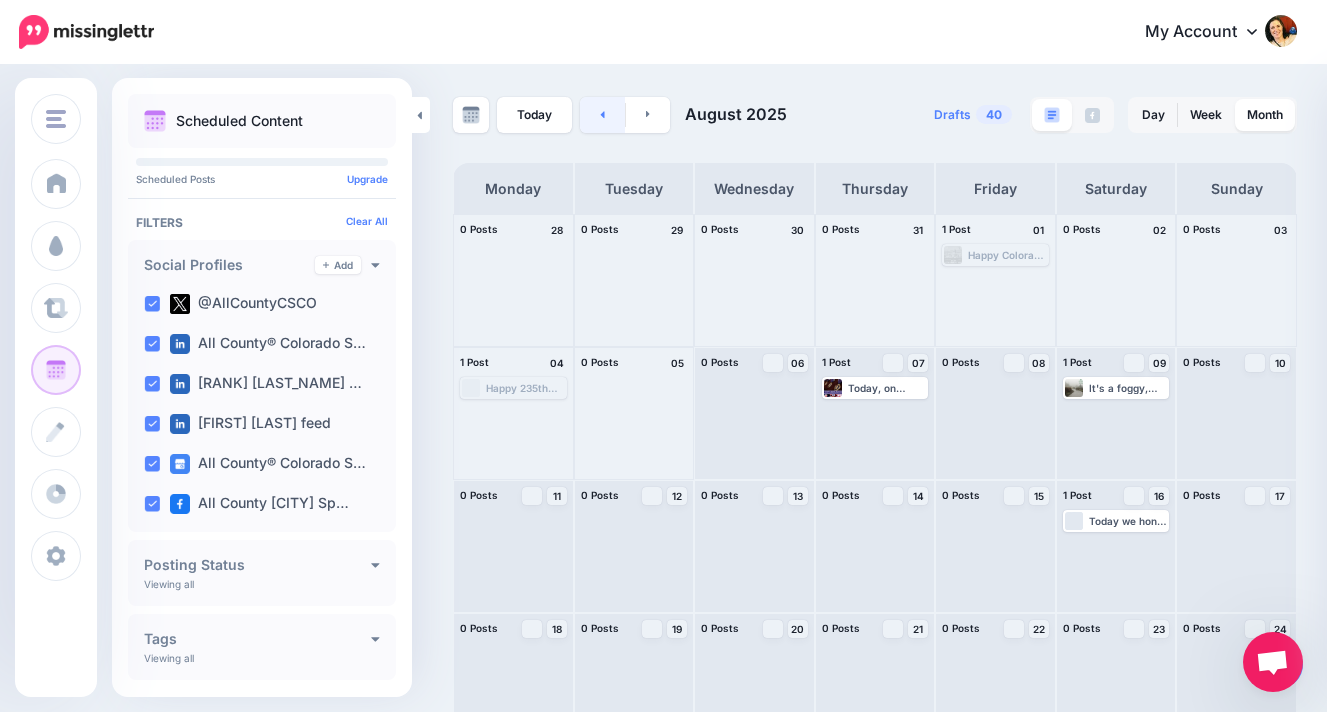 click 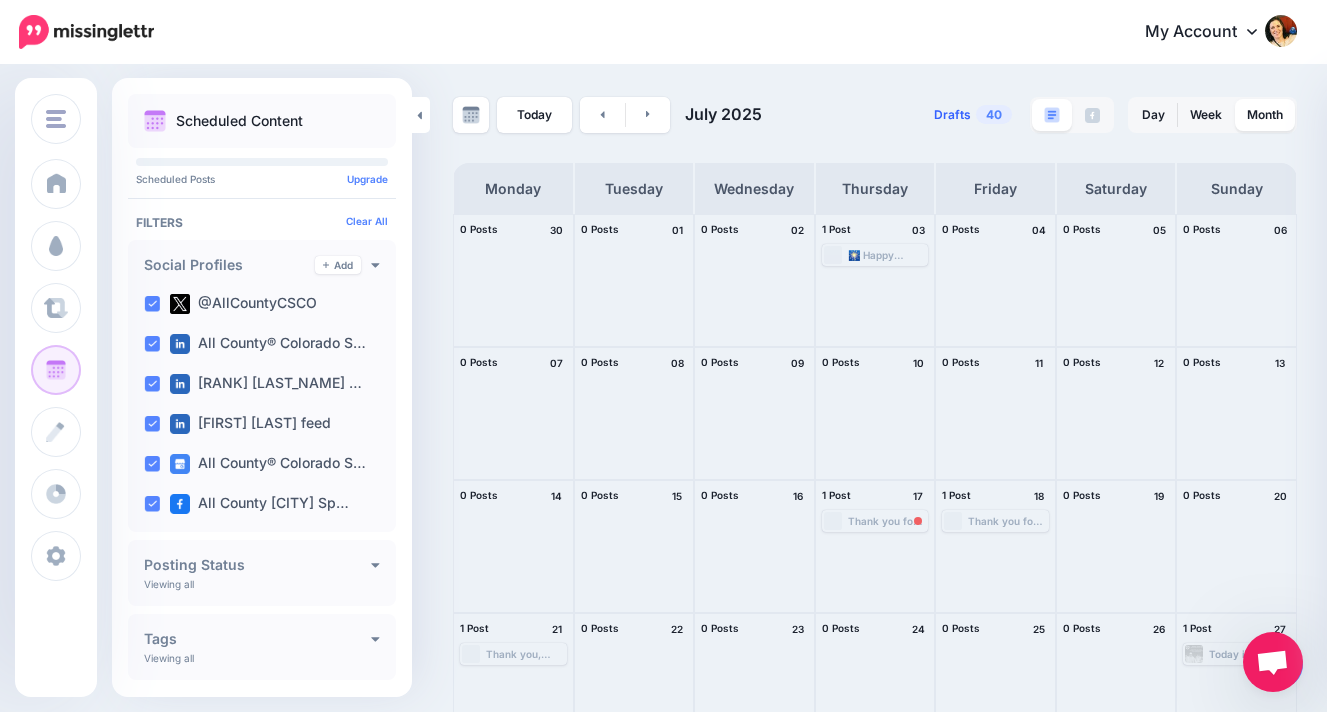 click on "40" at bounding box center (994, 114) 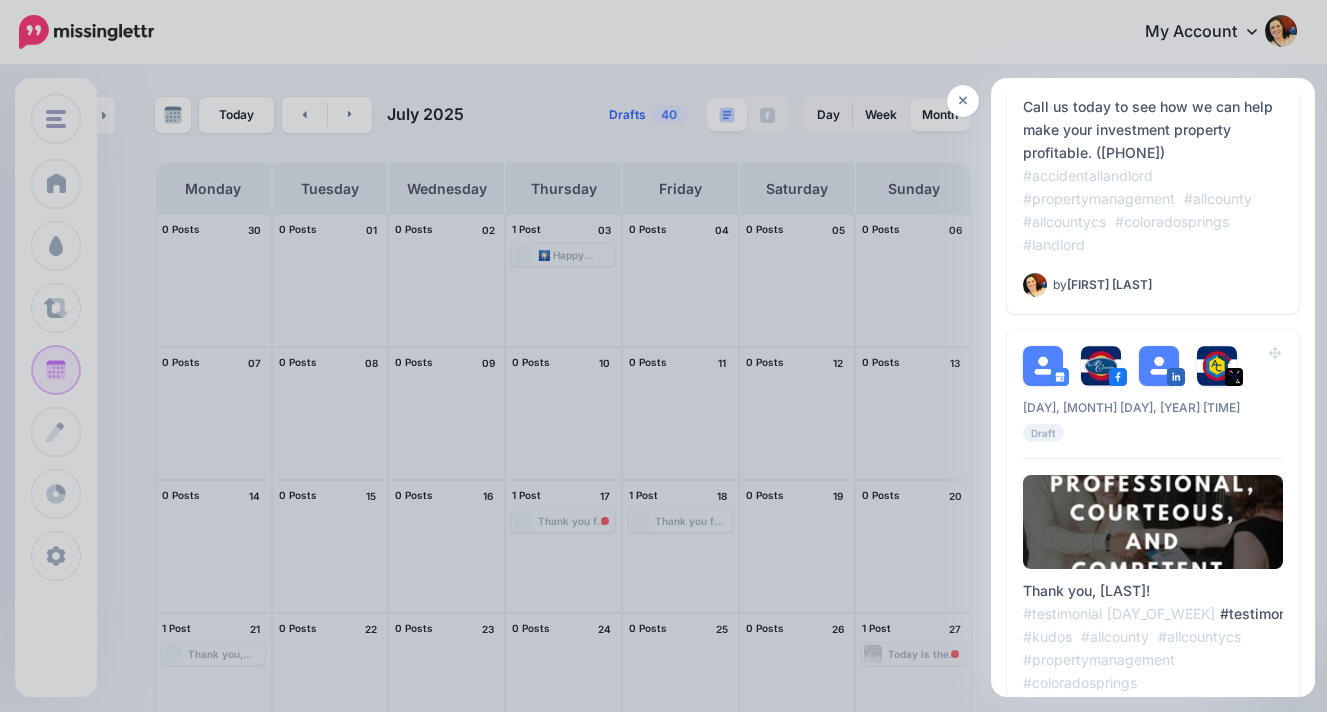 scroll, scrollTop: 7301, scrollLeft: 0, axis: vertical 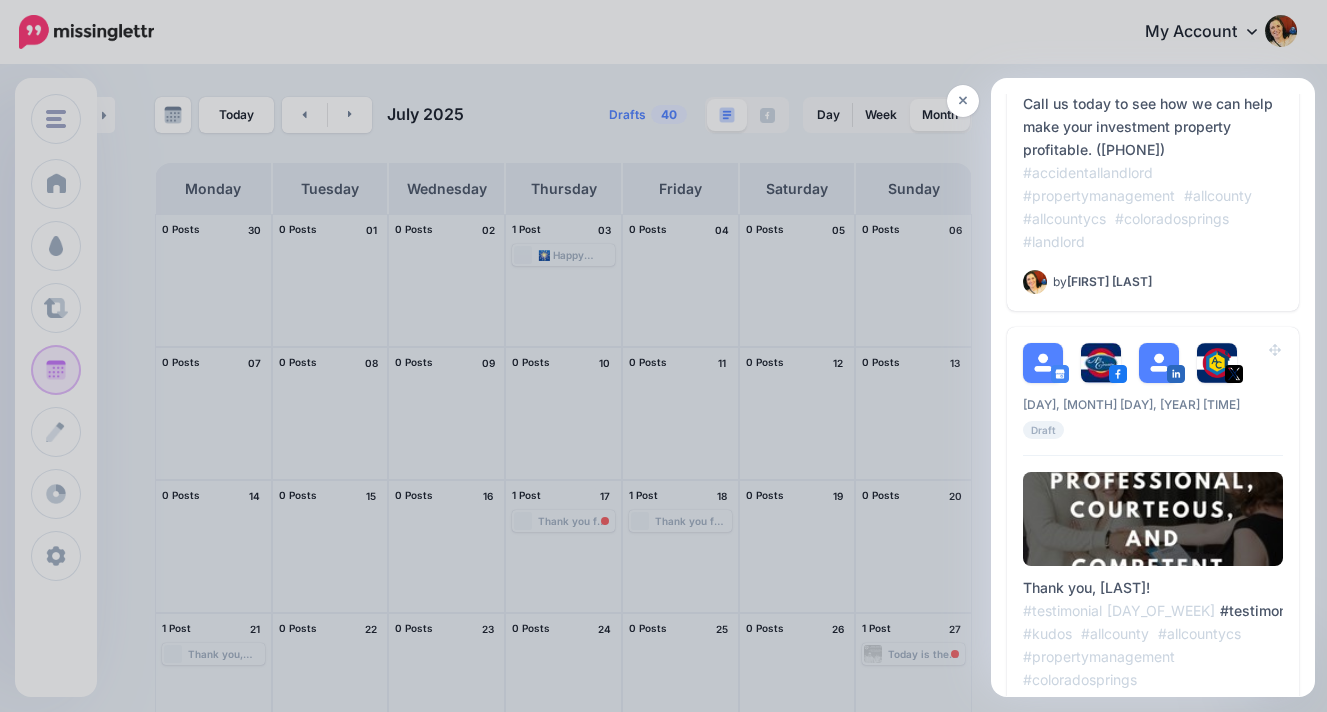 click at bounding box center (663, 356) 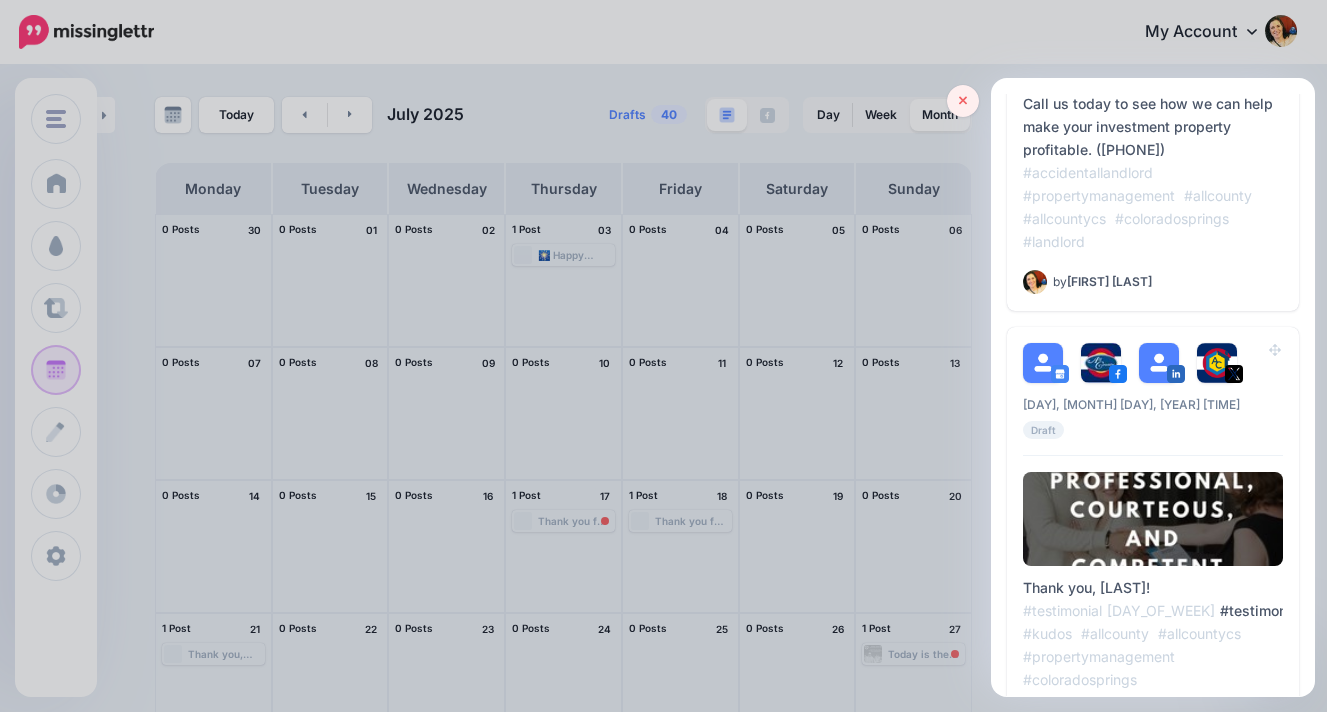 click 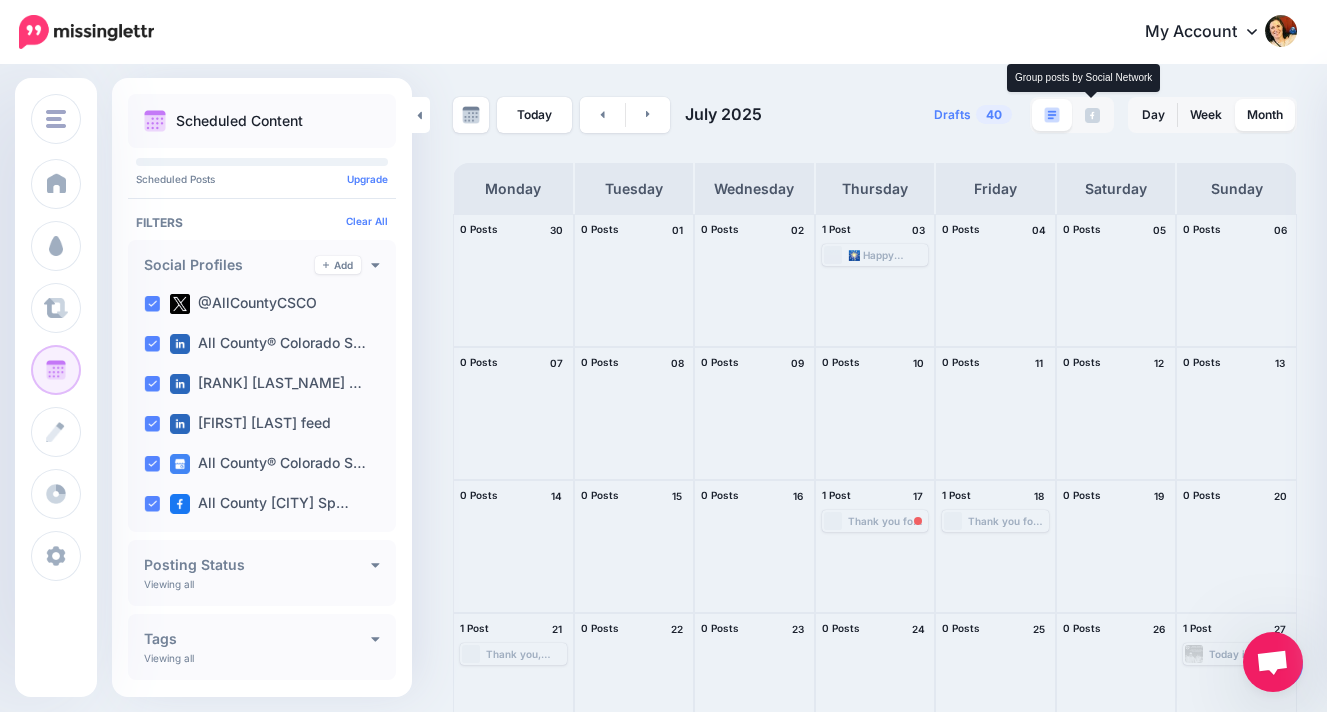 click at bounding box center [1092, 115] 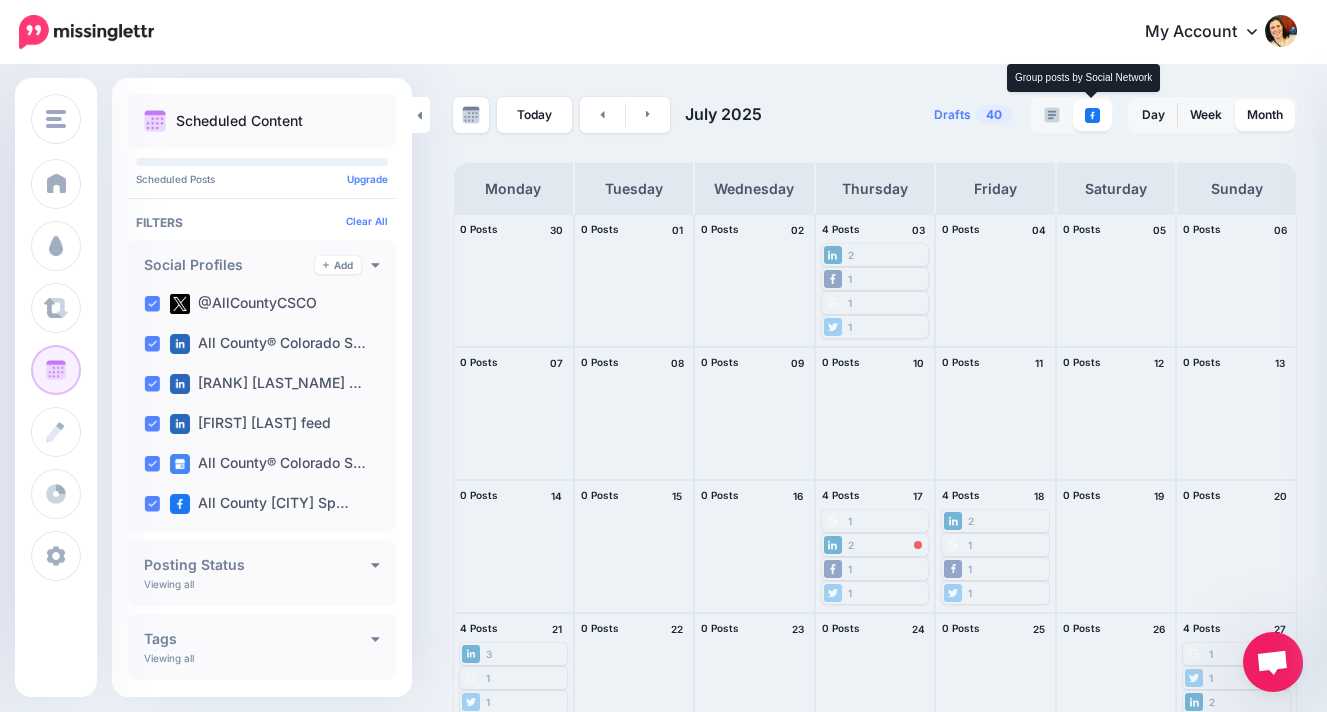 click at bounding box center [1092, 115] 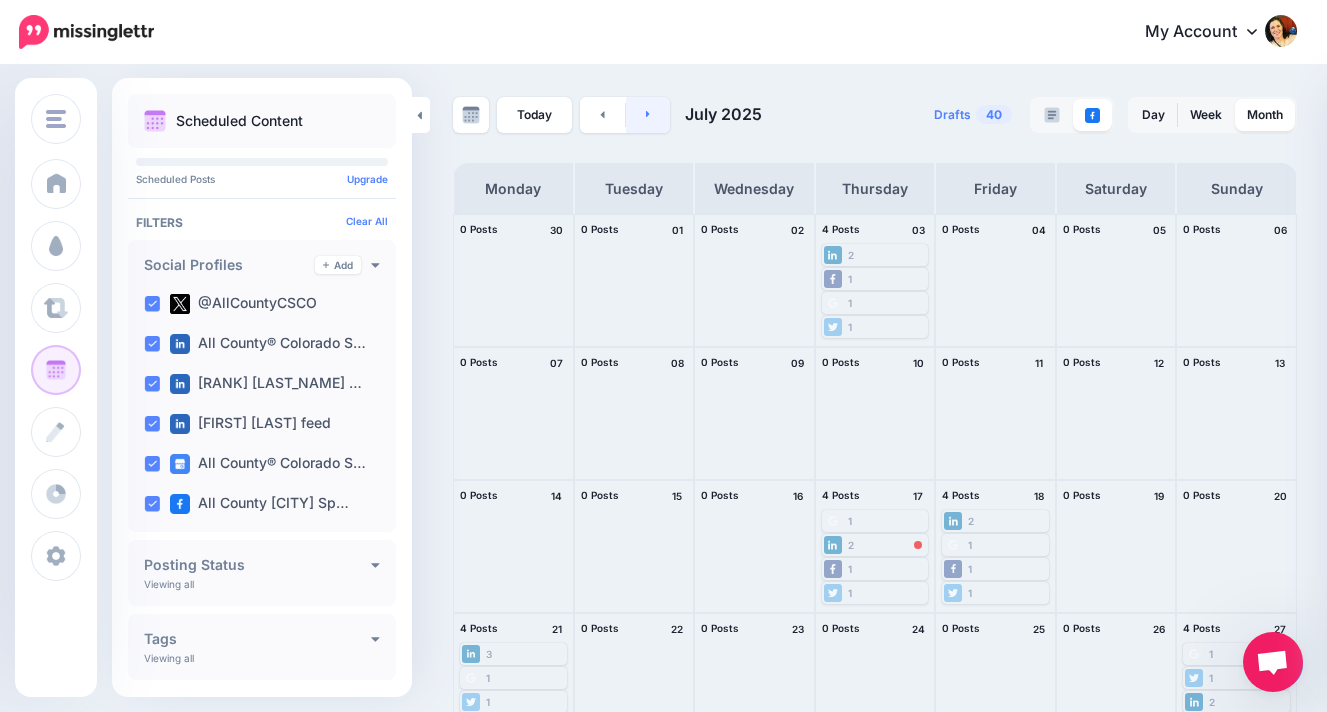 click 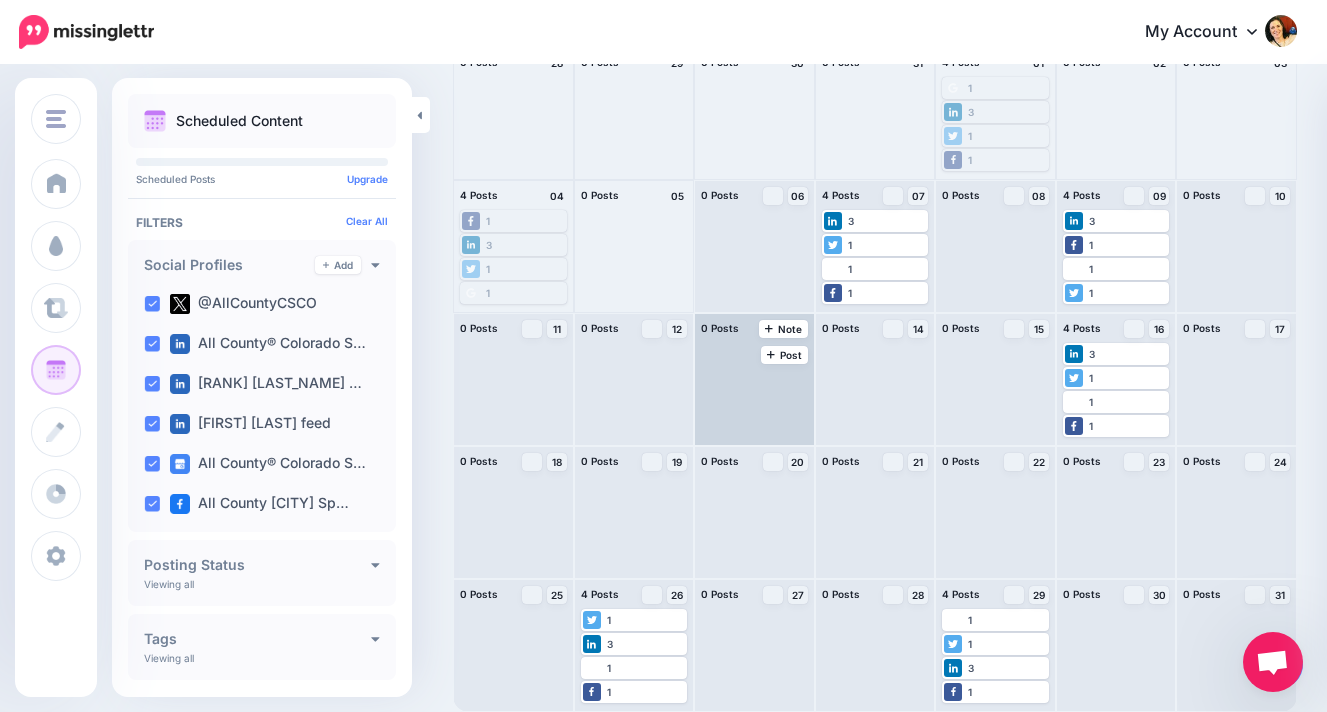 scroll, scrollTop: 0, scrollLeft: 0, axis: both 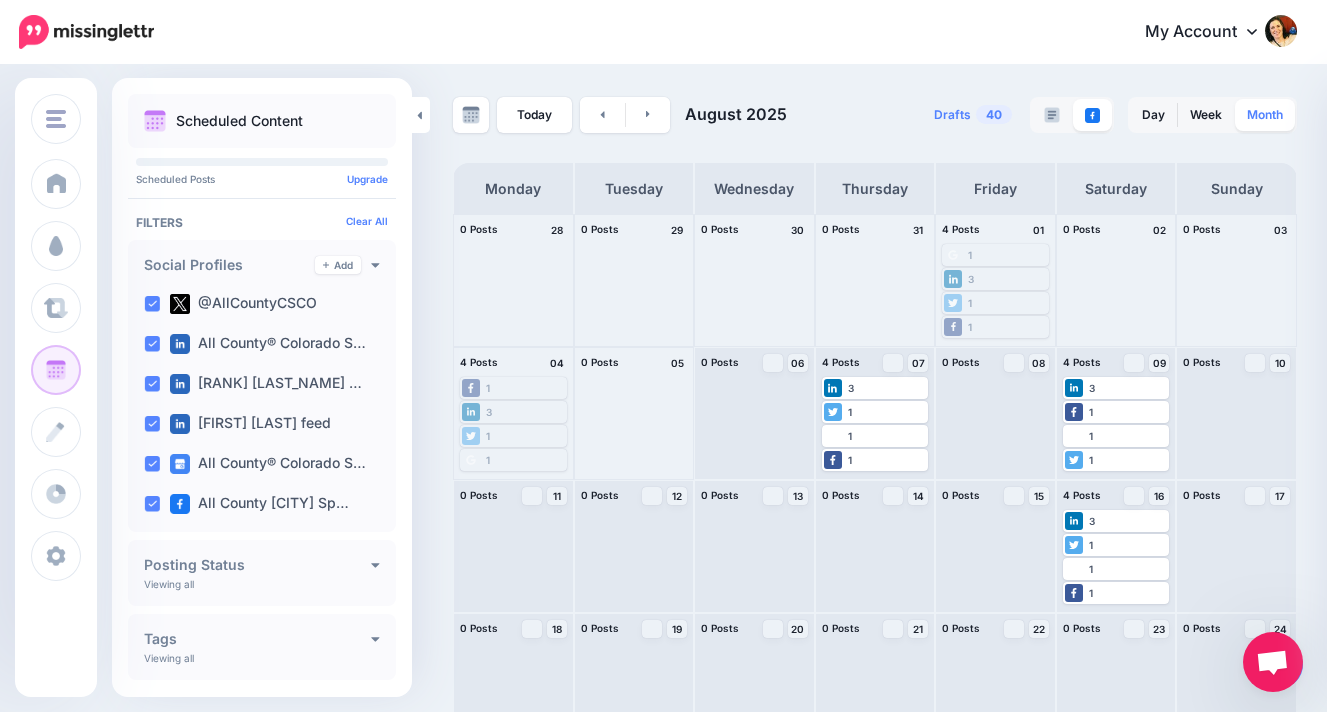 click on "Month" at bounding box center [1265, 115] 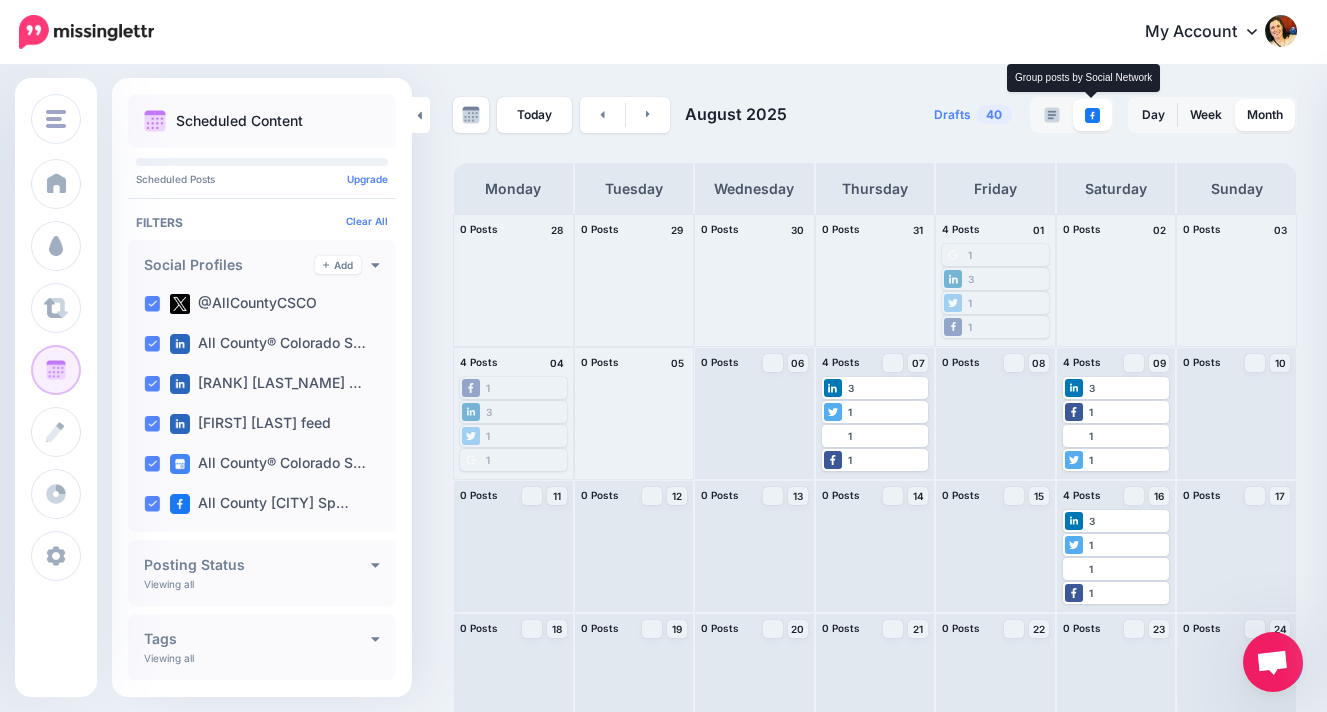 click at bounding box center [1092, 115] 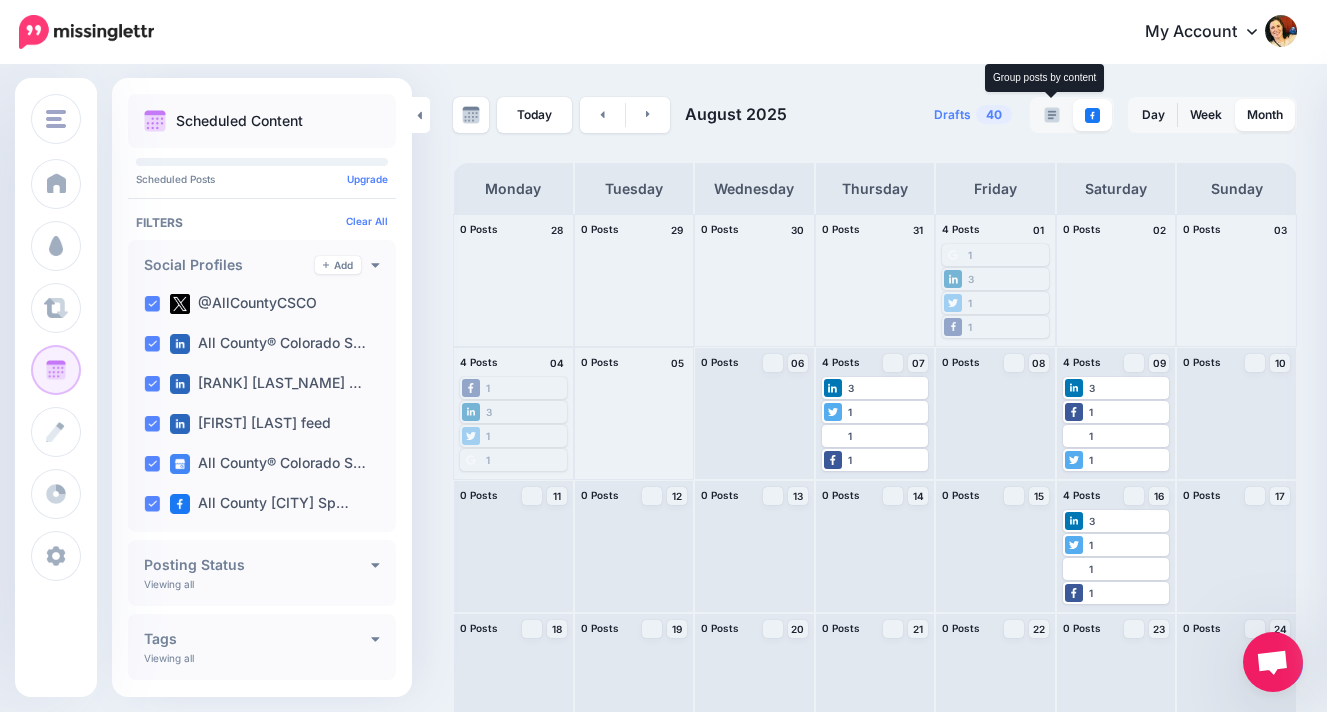 click at bounding box center [1052, 115] 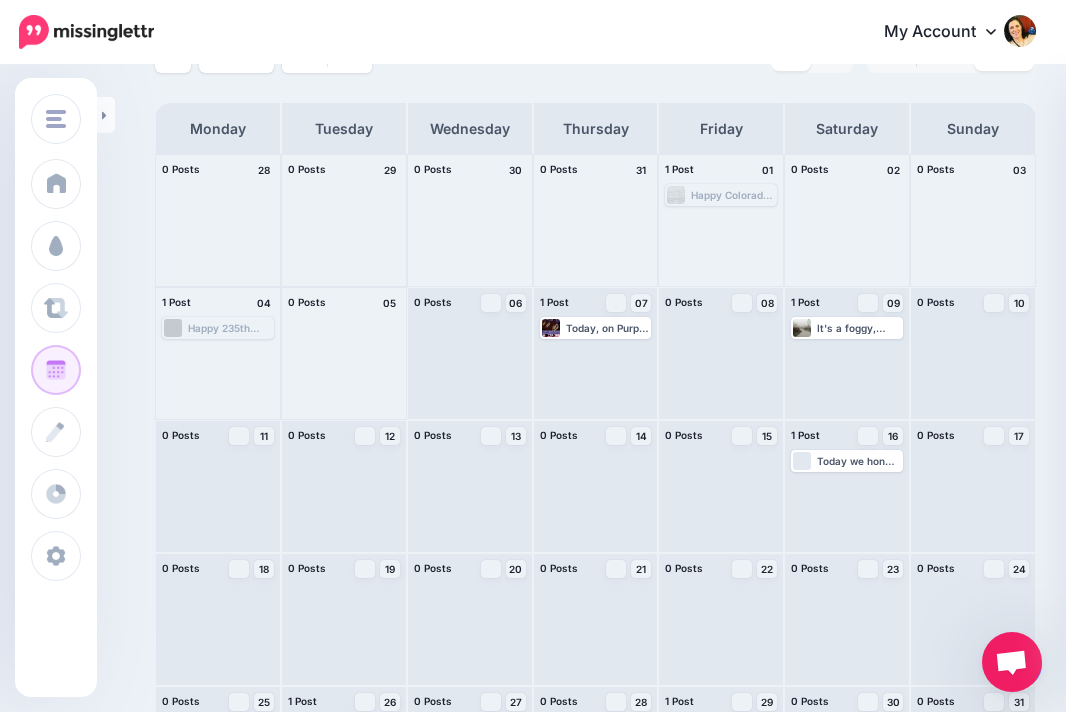 scroll, scrollTop: 0, scrollLeft: 0, axis: both 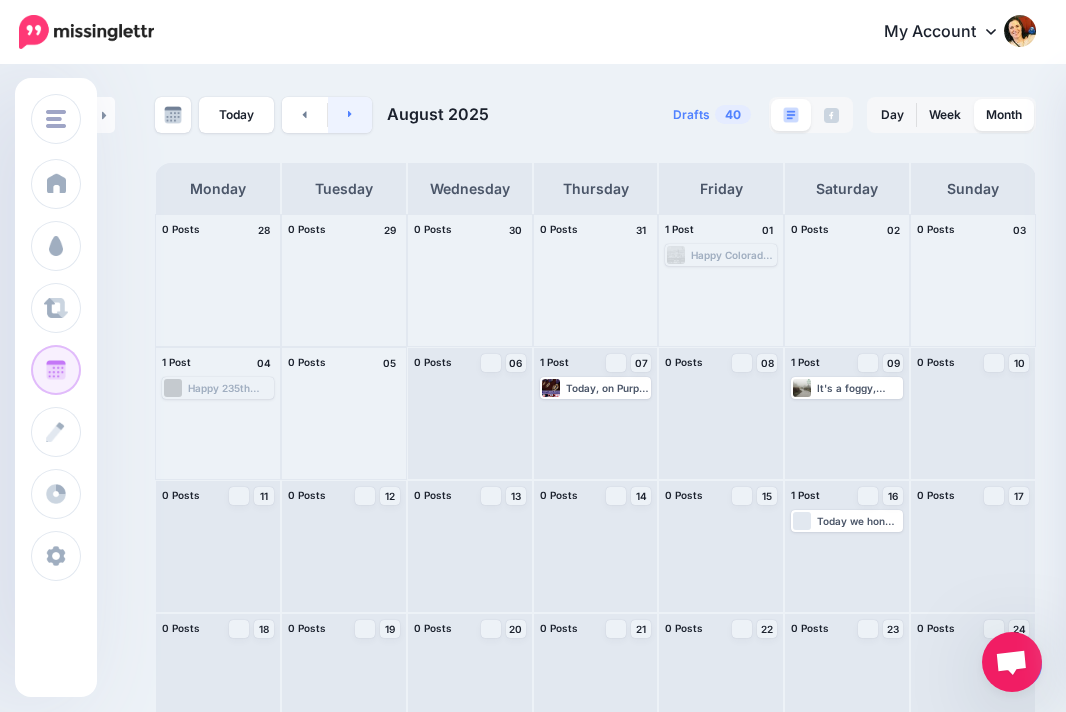 click 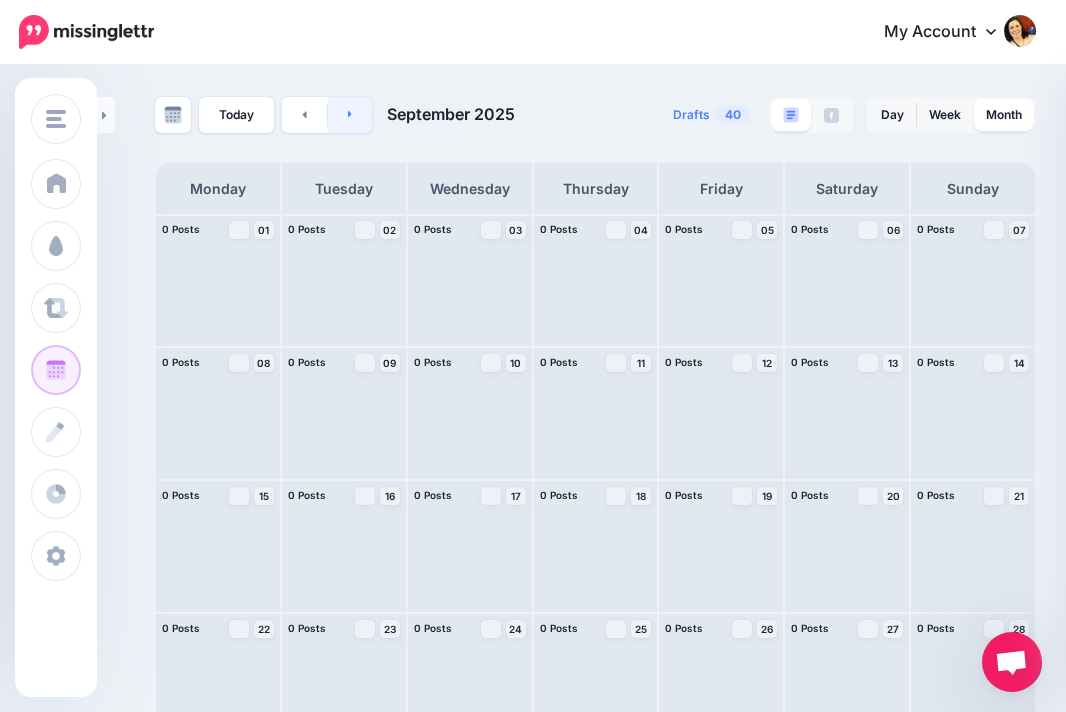 click 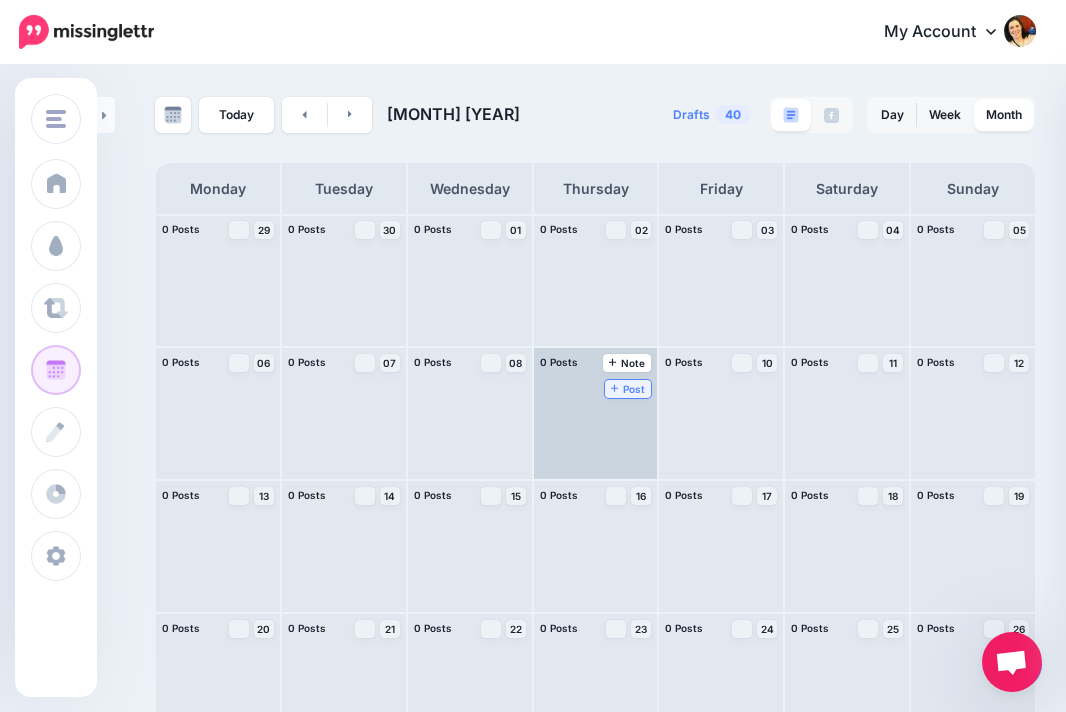 click 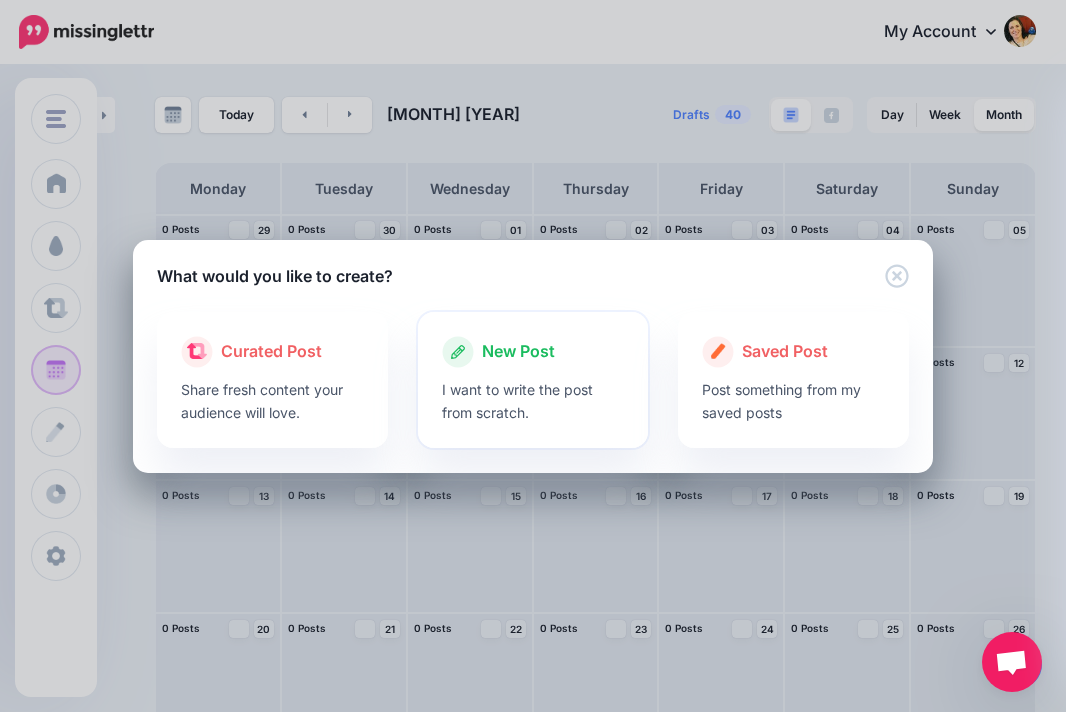 click on "New Post" at bounding box center (518, 352) 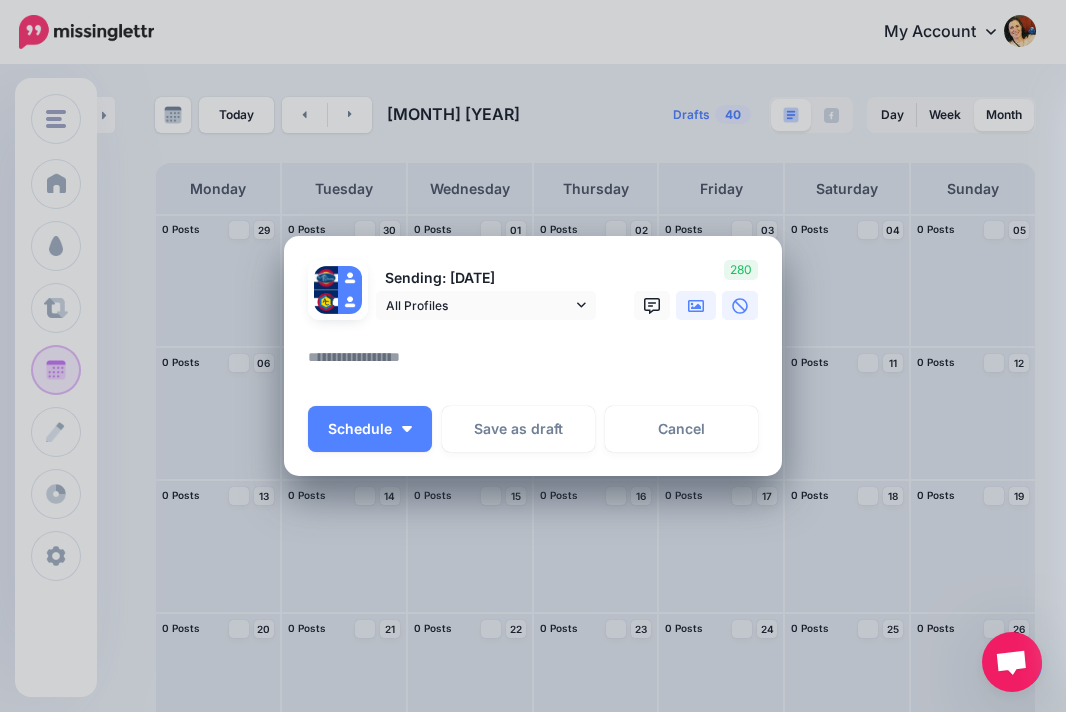 click 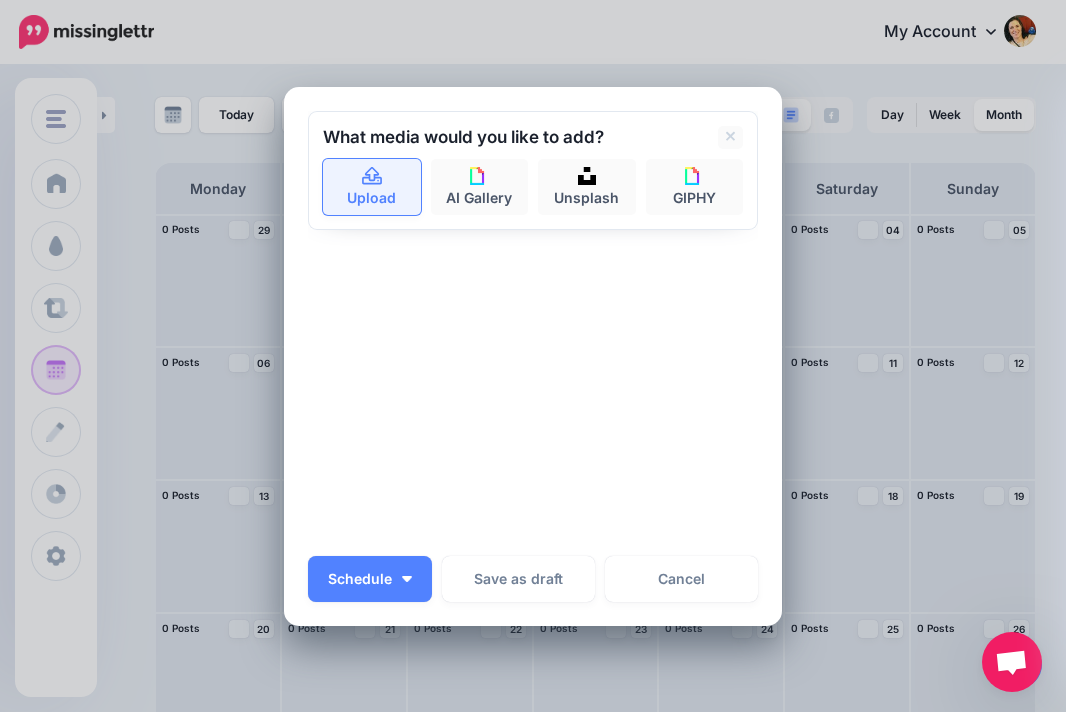 click 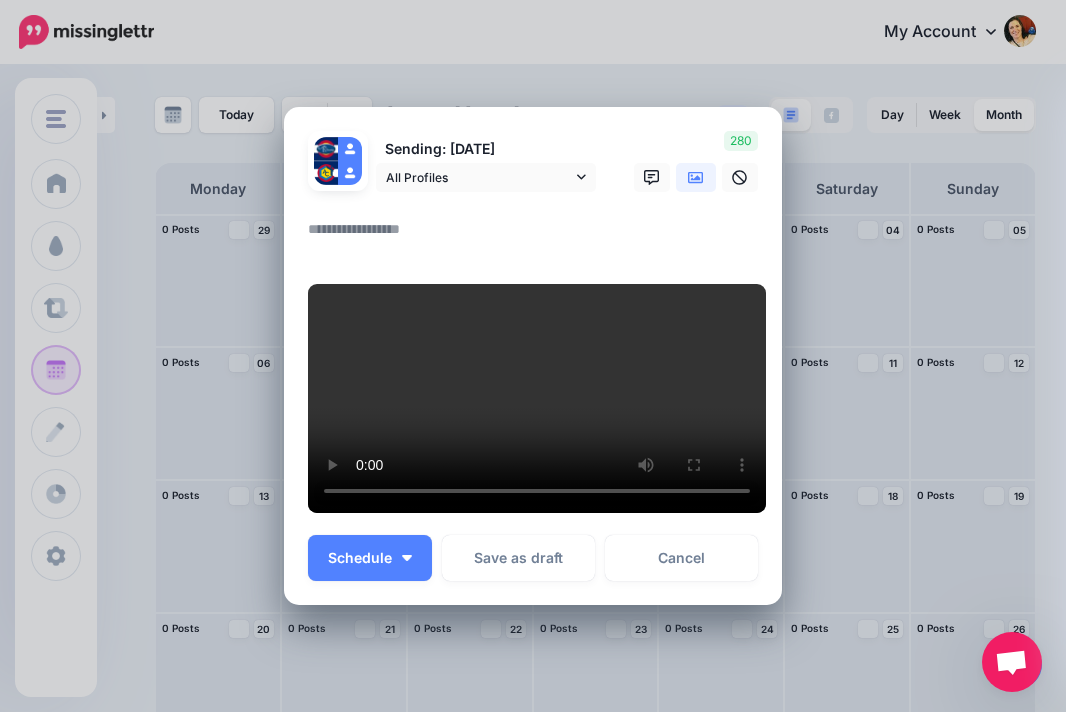 click at bounding box center (538, 236) 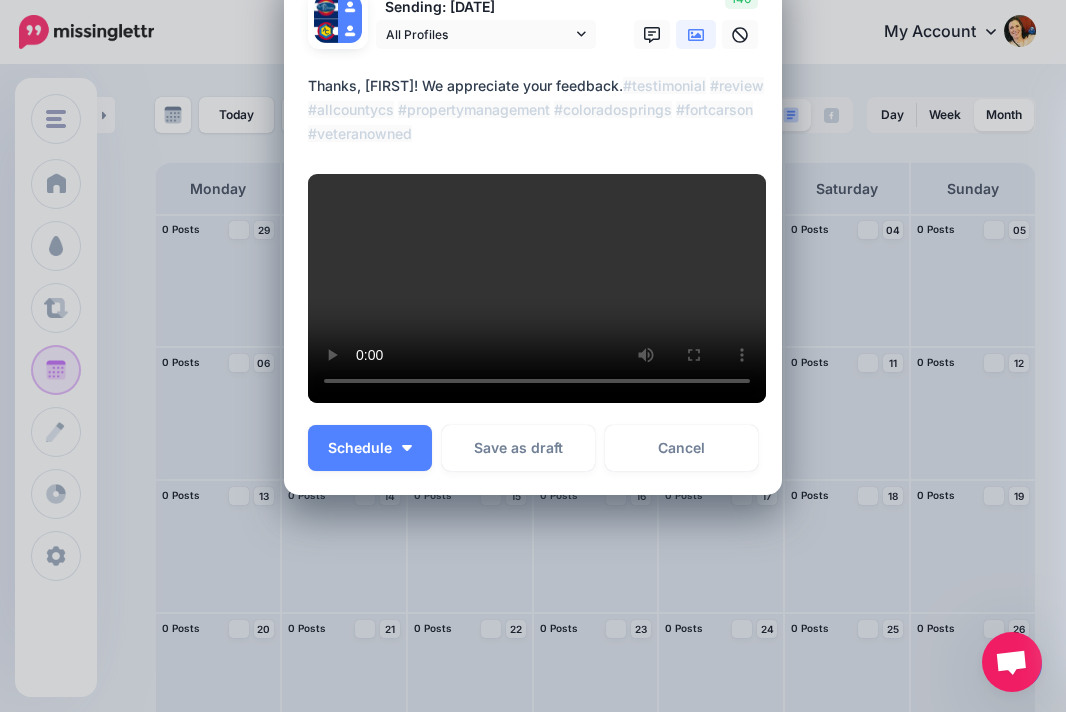 scroll, scrollTop: 0, scrollLeft: 0, axis: both 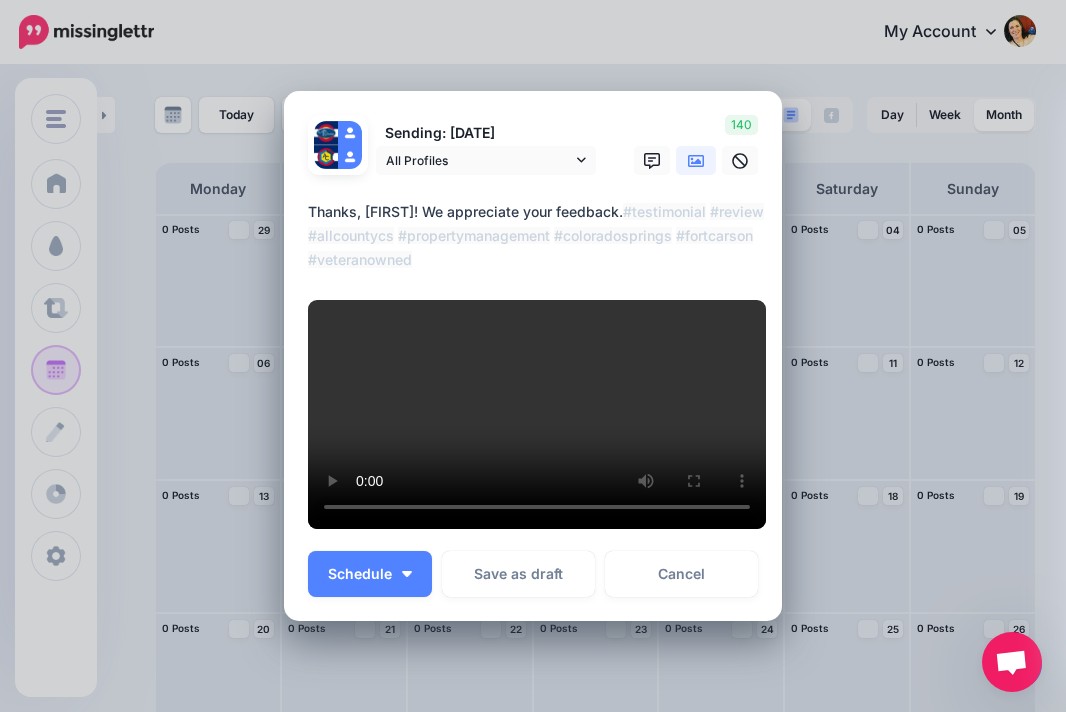 drag, startPoint x: 654, startPoint y: 199, endPoint x: 296, endPoint y: 144, distance: 362.20023 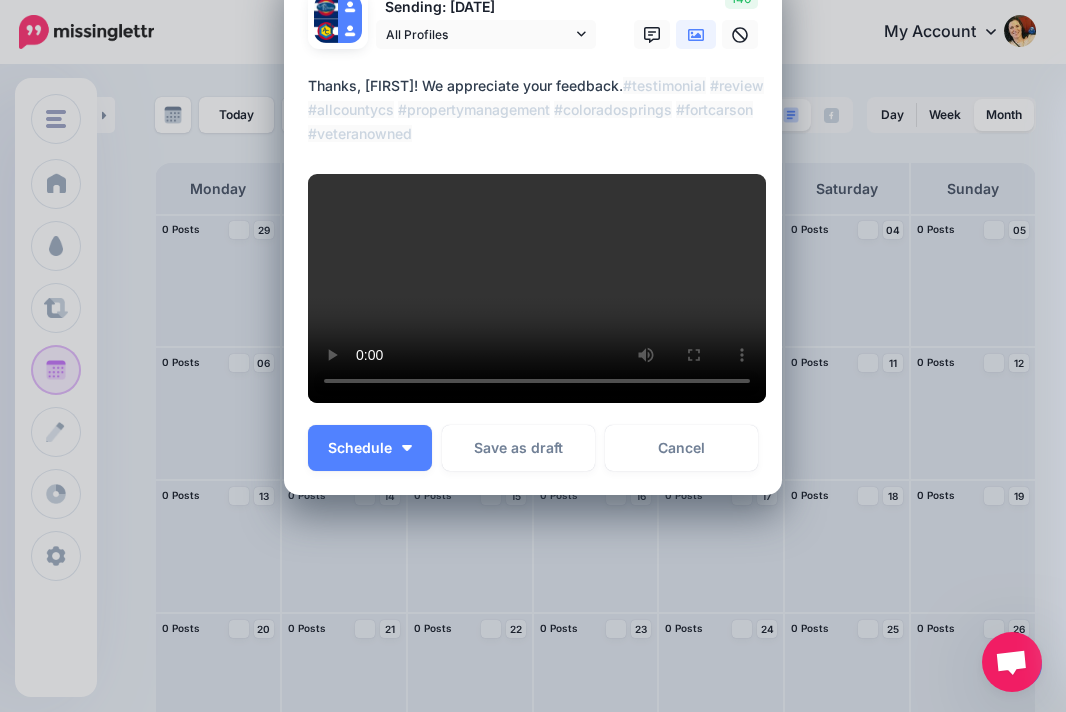 scroll, scrollTop: 235, scrollLeft: 0, axis: vertical 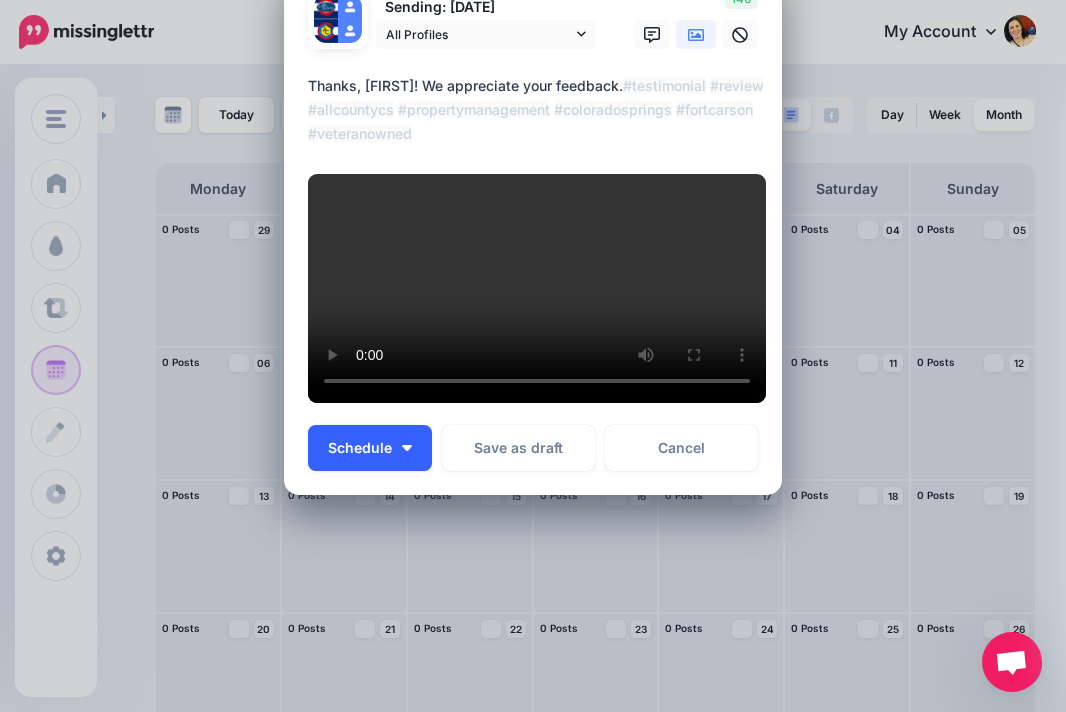 type on "**********" 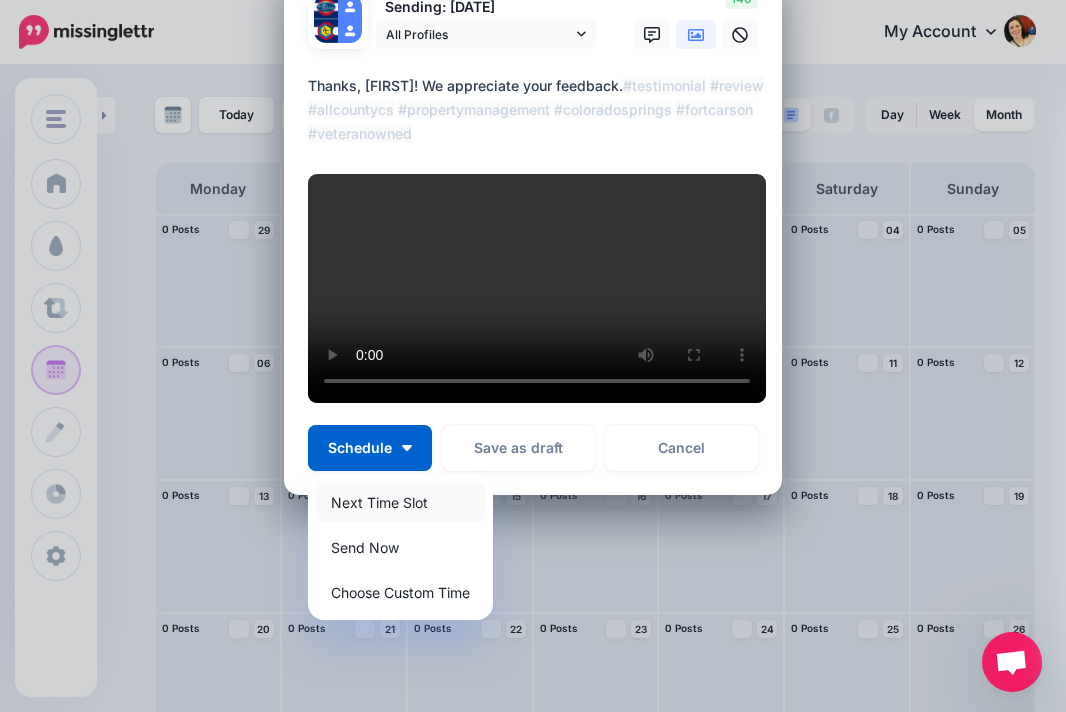 click on "Next Time Slot" at bounding box center (400, 502) 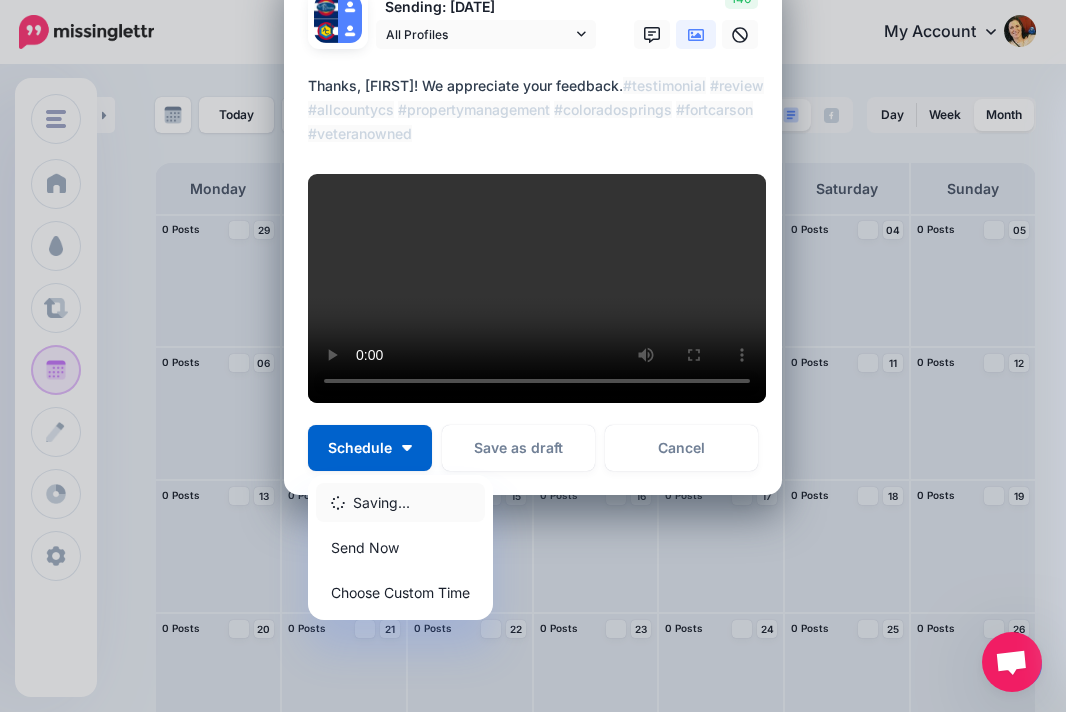 scroll, scrollTop: 0, scrollLeft: 0, axis: both 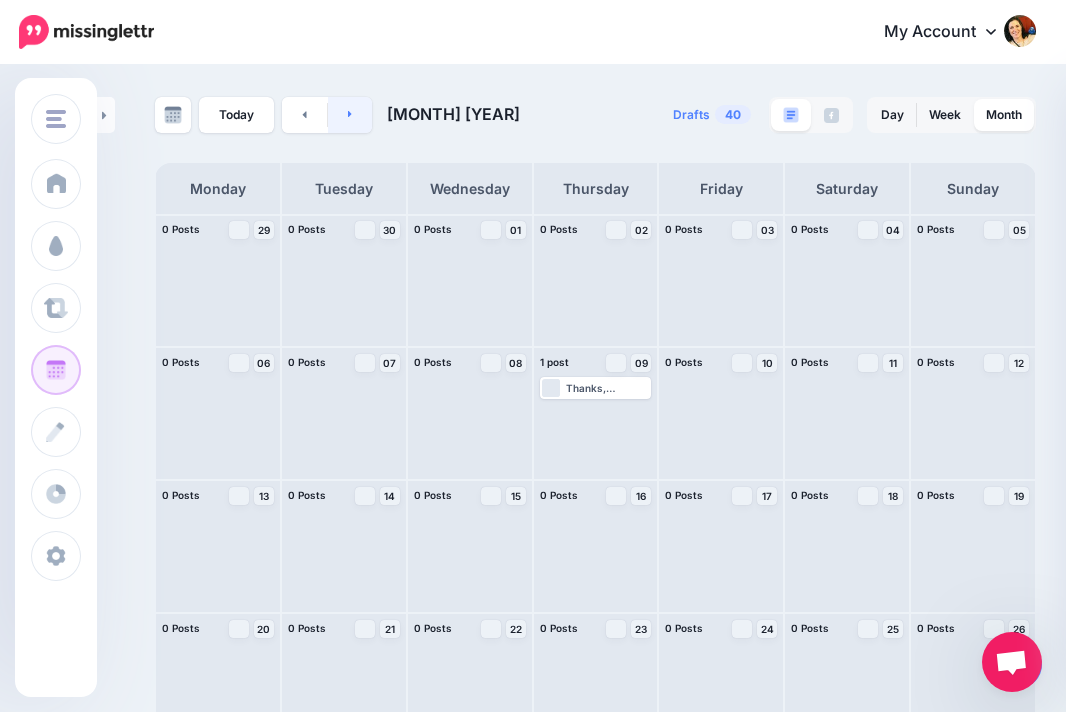 click at bounding box center (350, 115) 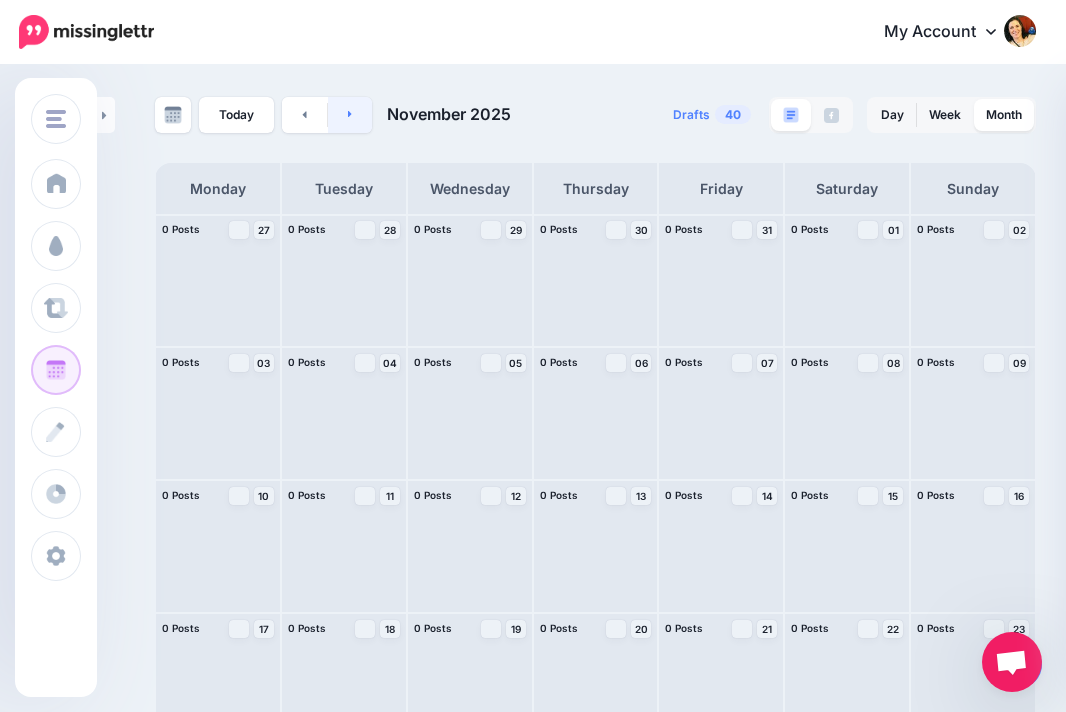 click at bounding box center (350, 115) 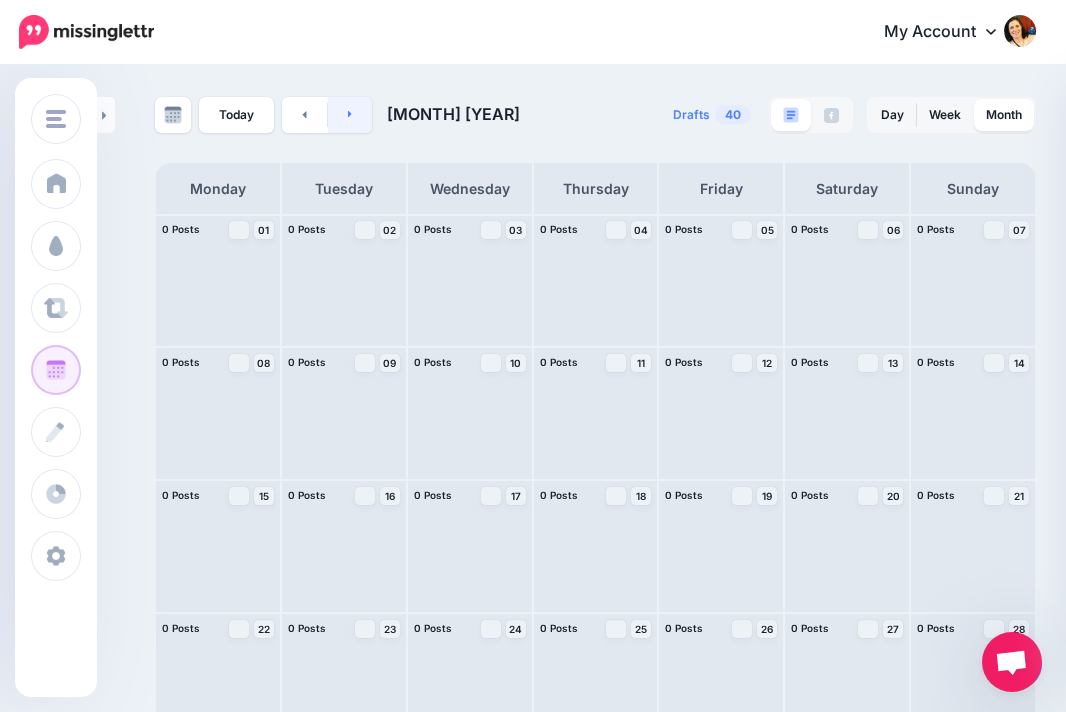 click at bounding box center (350, 115) 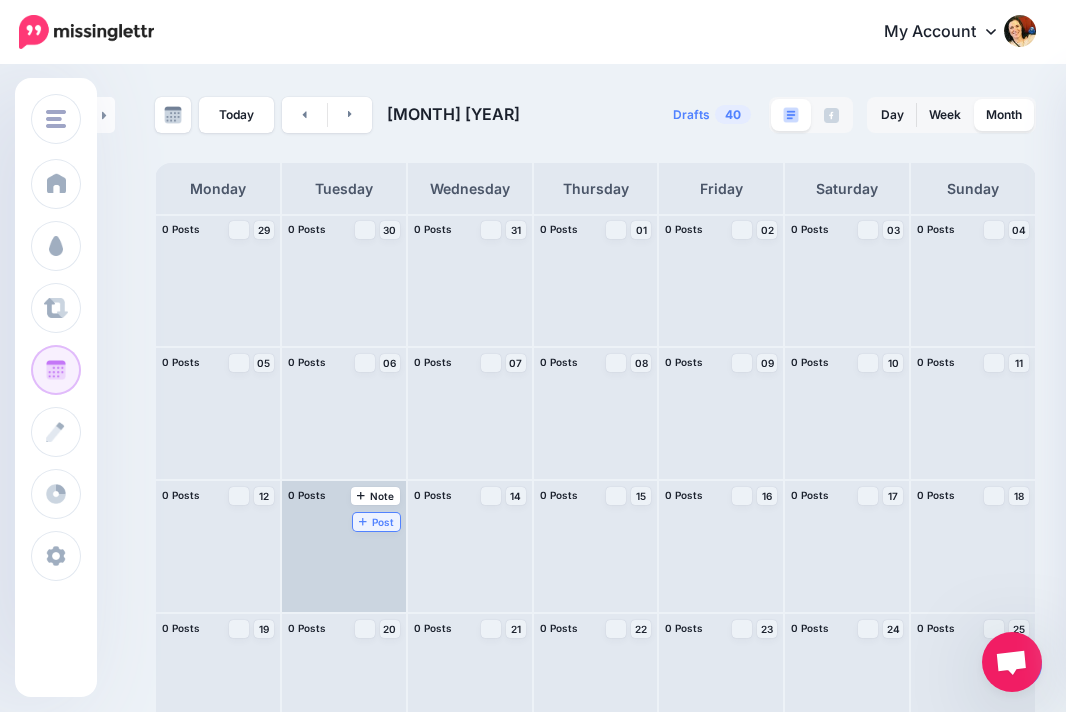 click on "Post" at bounding box center (376, 522) 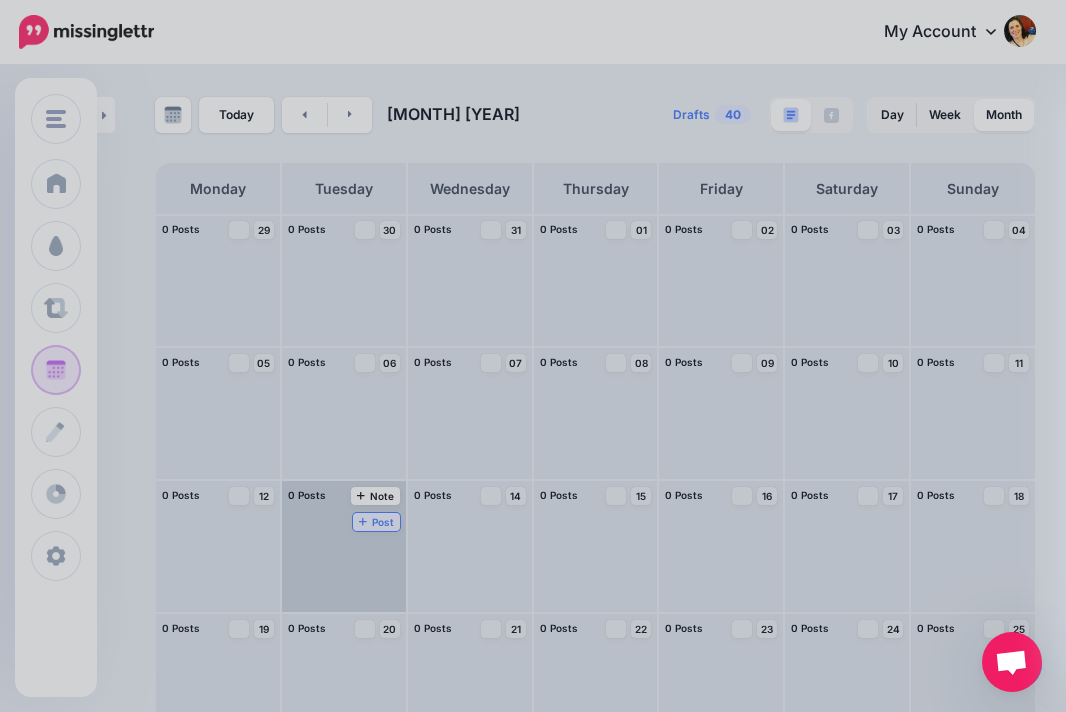 scroll, scrollTop: 0, scrollLeft: 0, axis: both 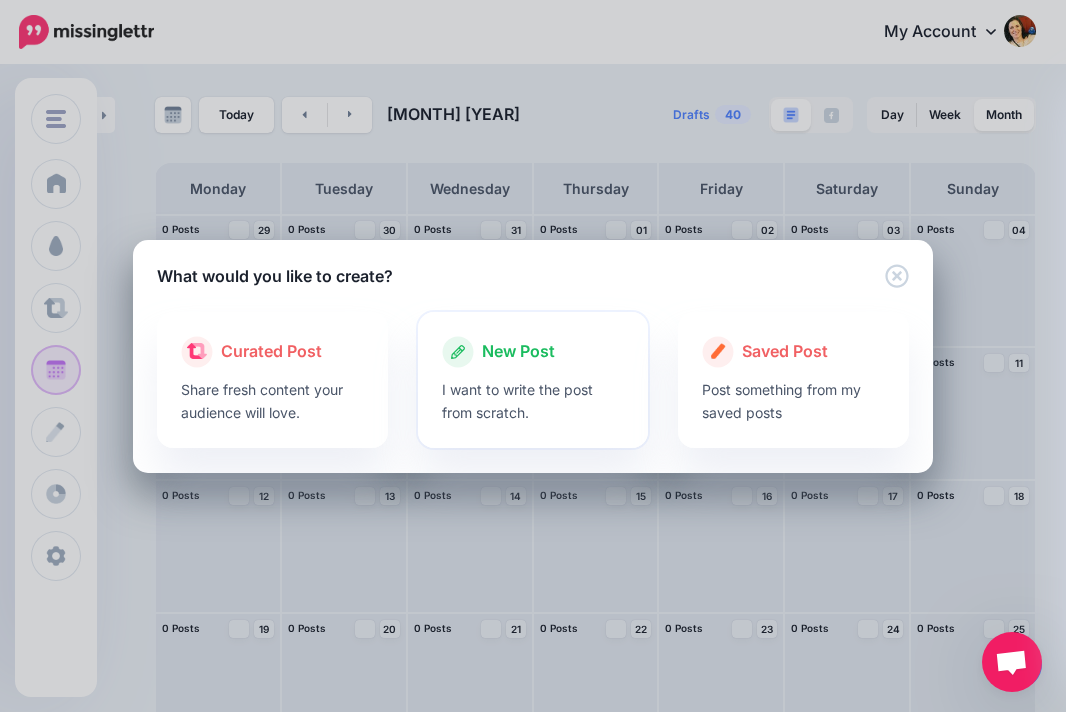click on "New Post" at bounding box center [518, 352] 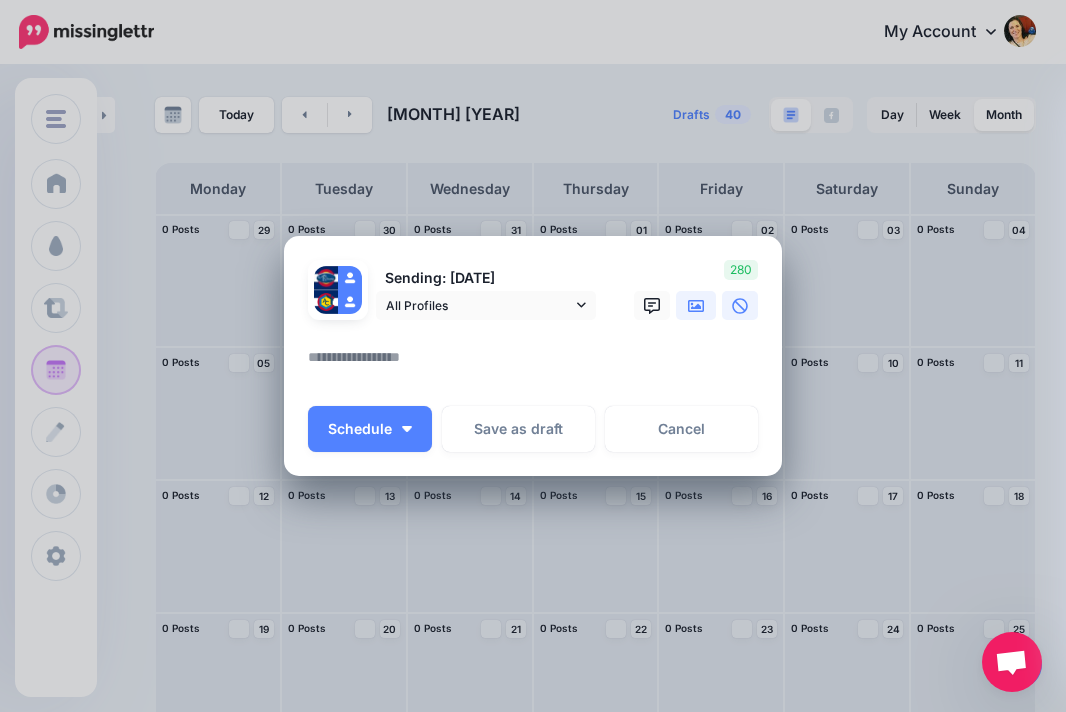 click 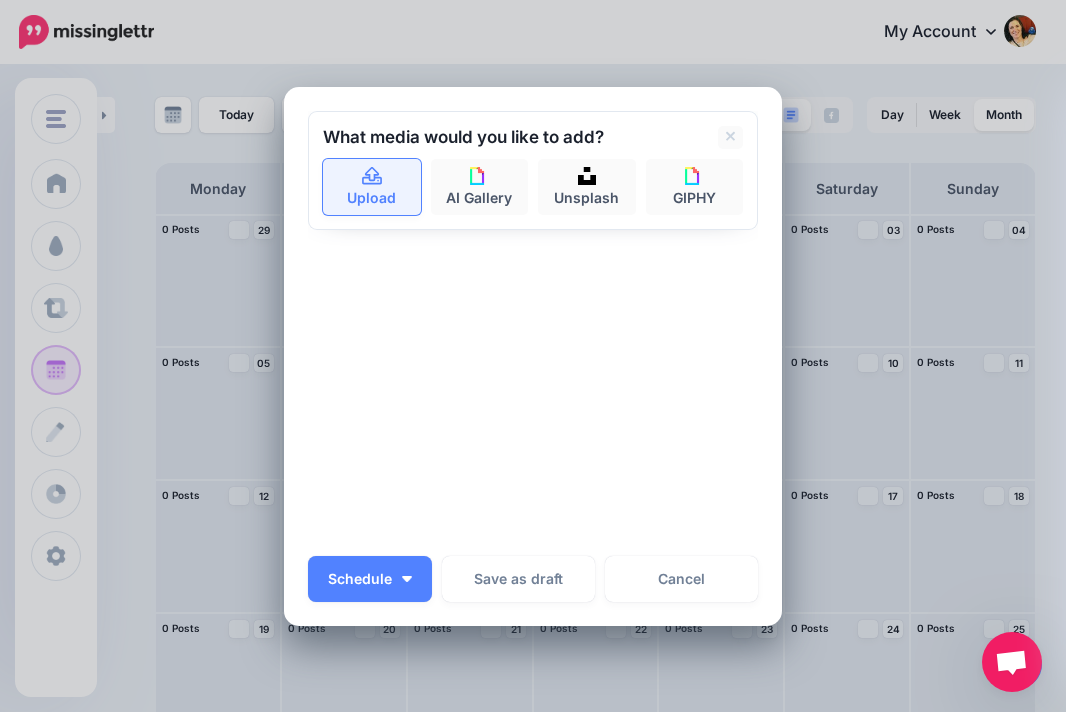 click on "Upload" at bounding box center [372, 187] 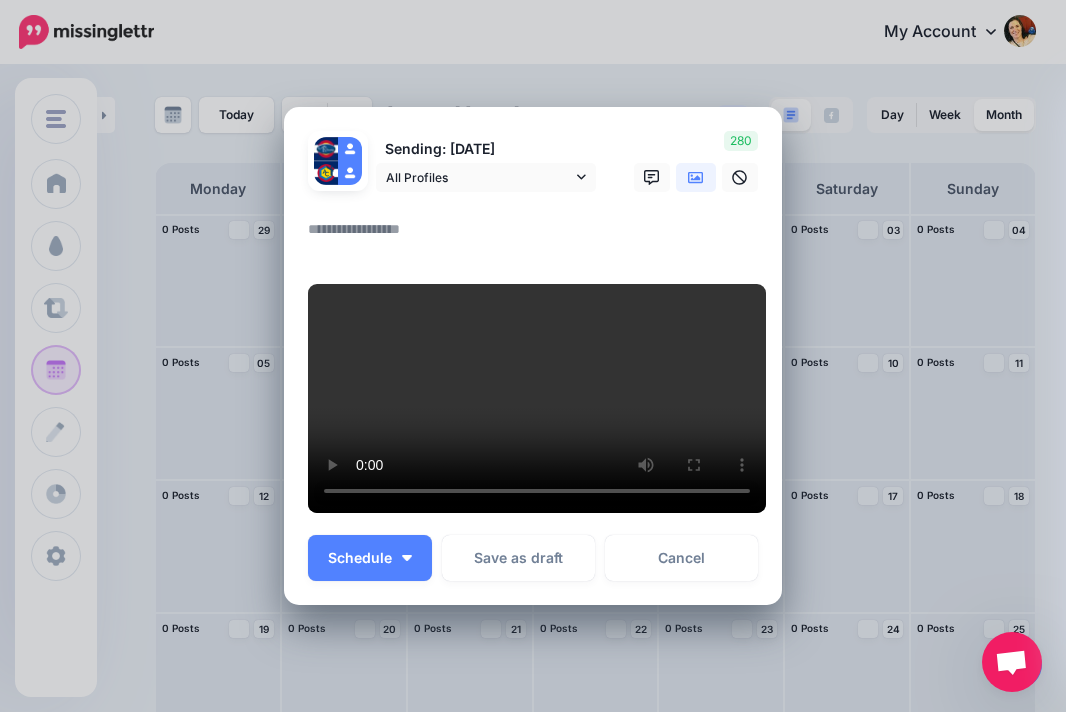 click at bounding box center (538, 236) 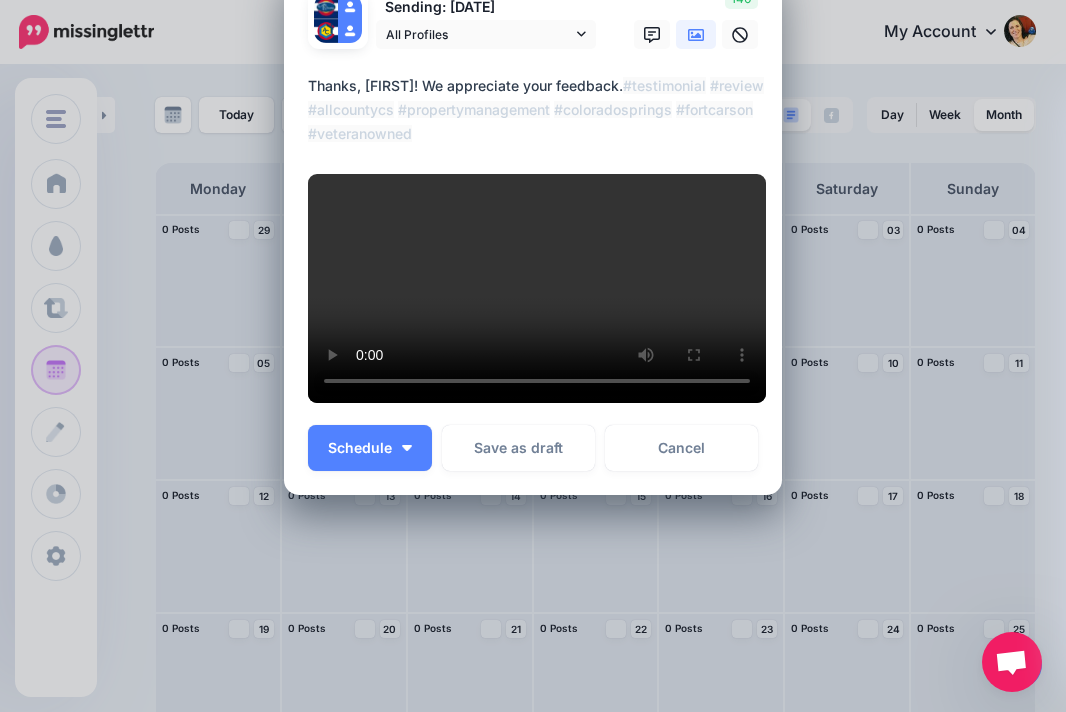 scroll, scrollTop: 191, scrollLeft: 0, axis: vertical 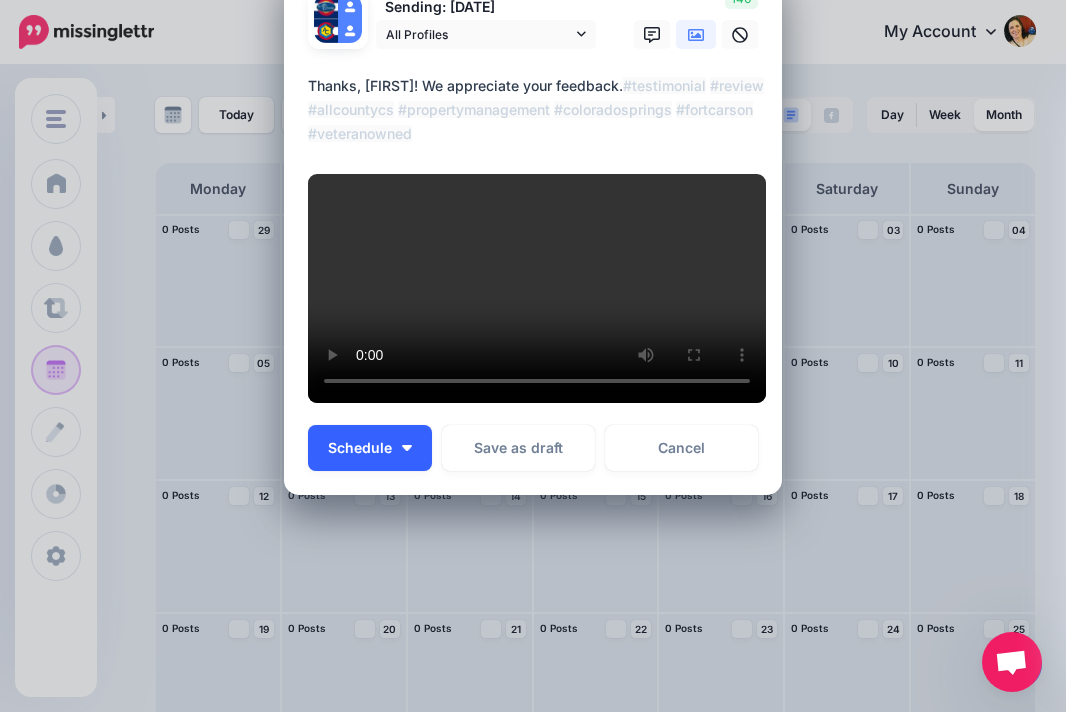 type on "**********" 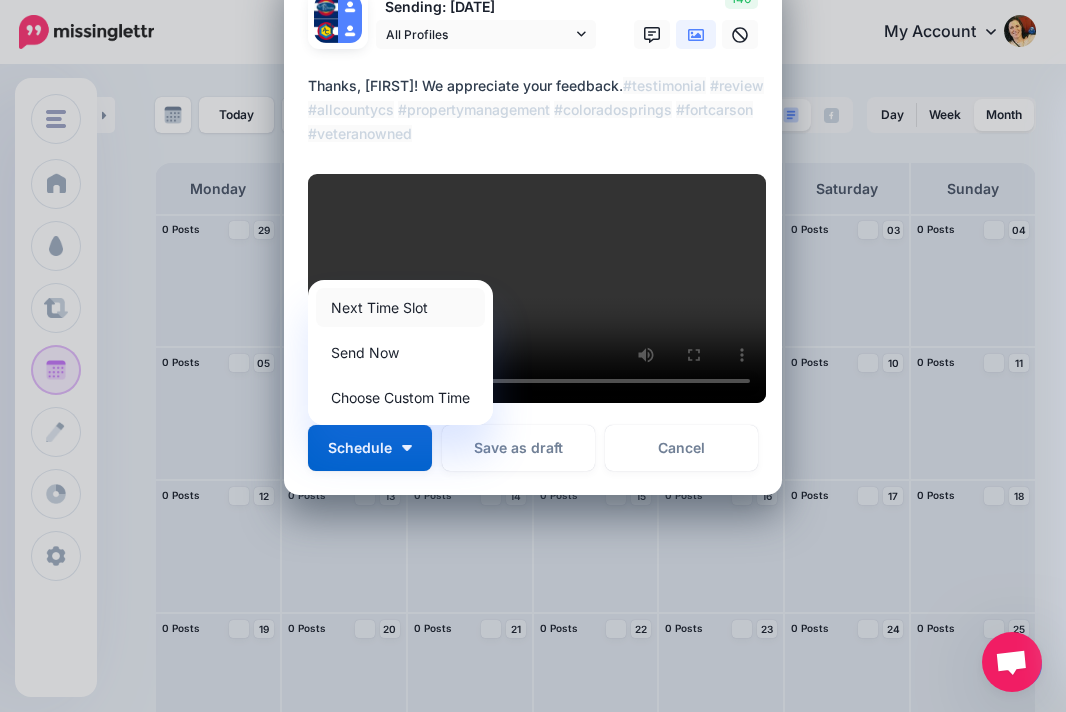 click on "Next Time Slot" at bounding box center [400, 307] 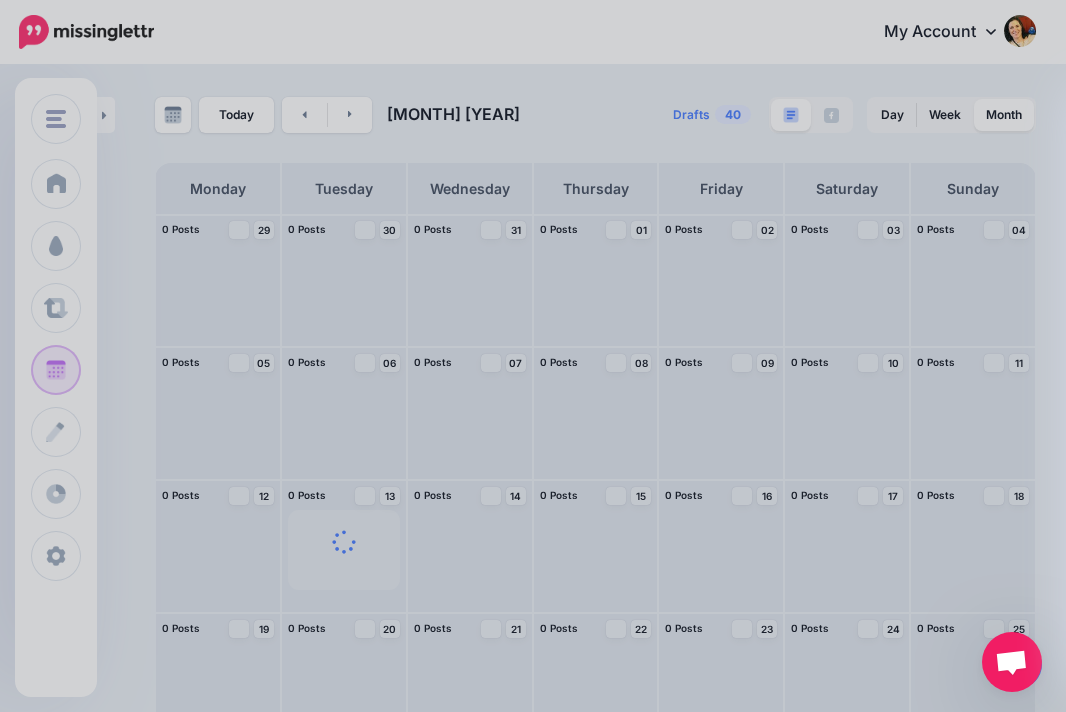 scroll, scrollTop: 0, scrollLeft: 0, axis: both 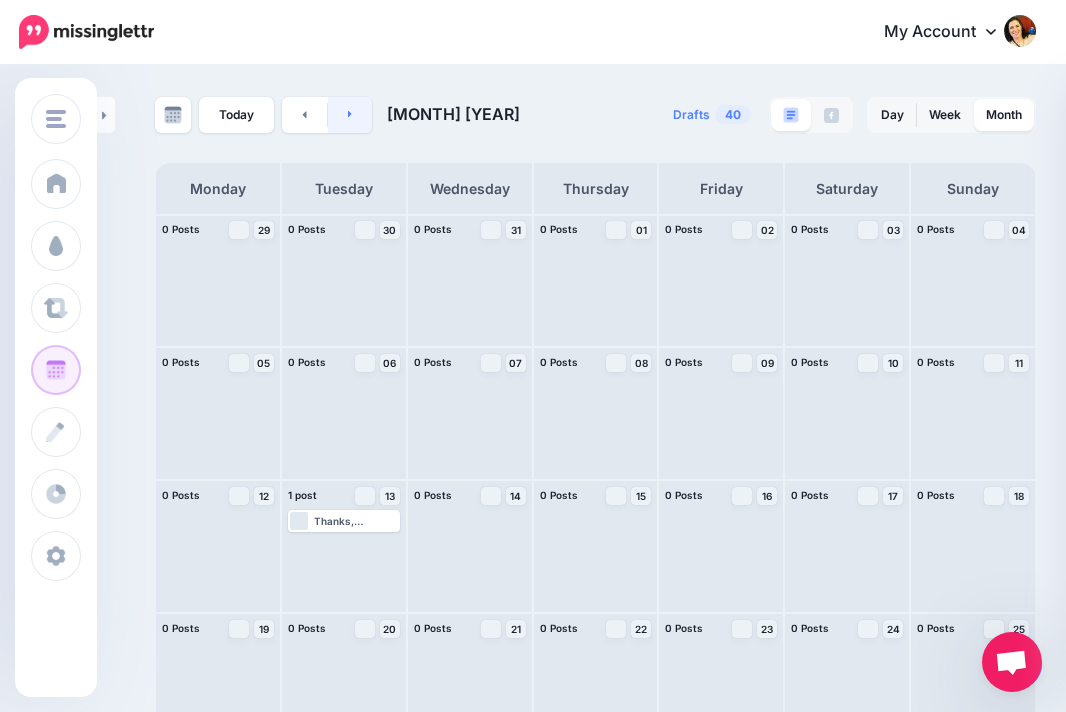 click 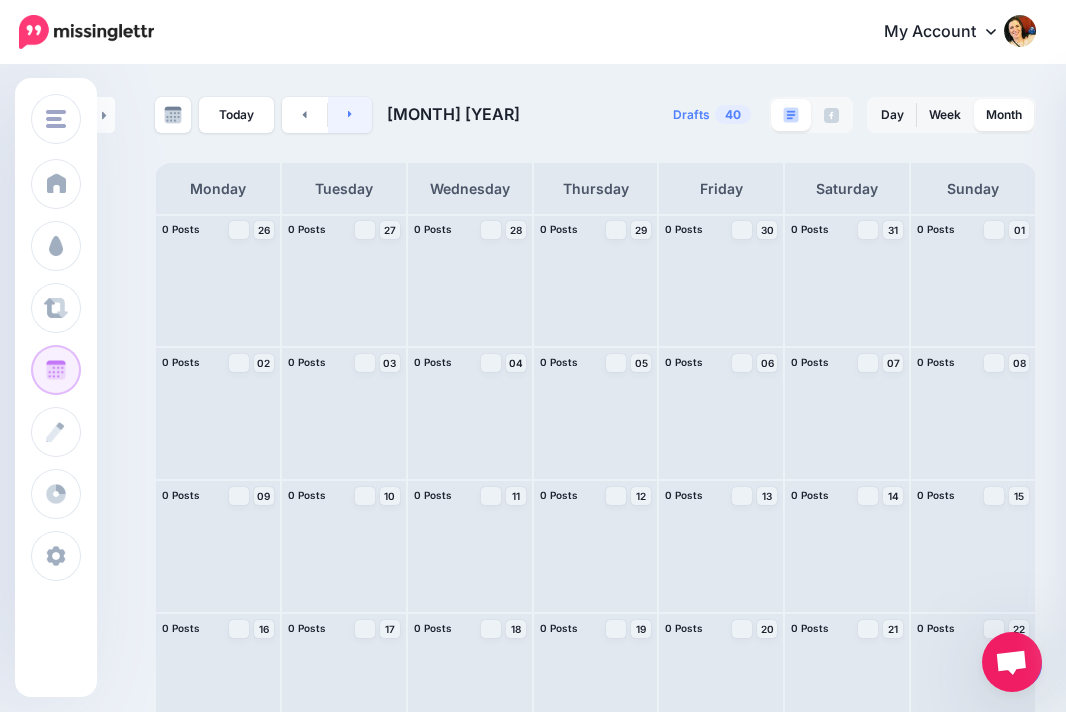 click 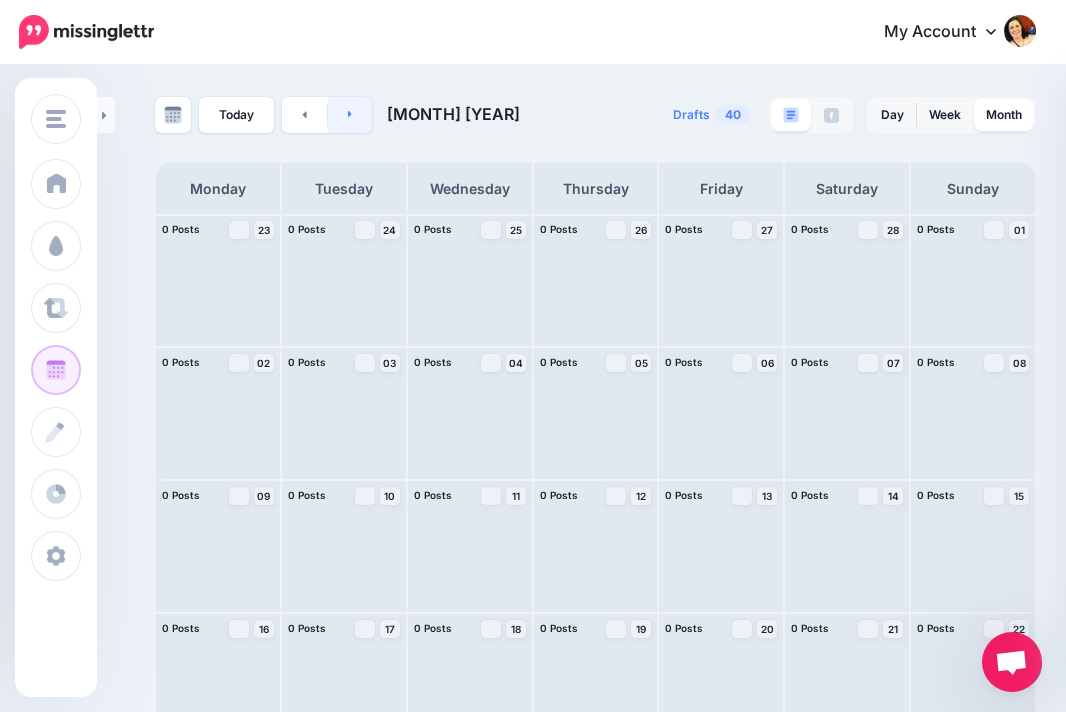click 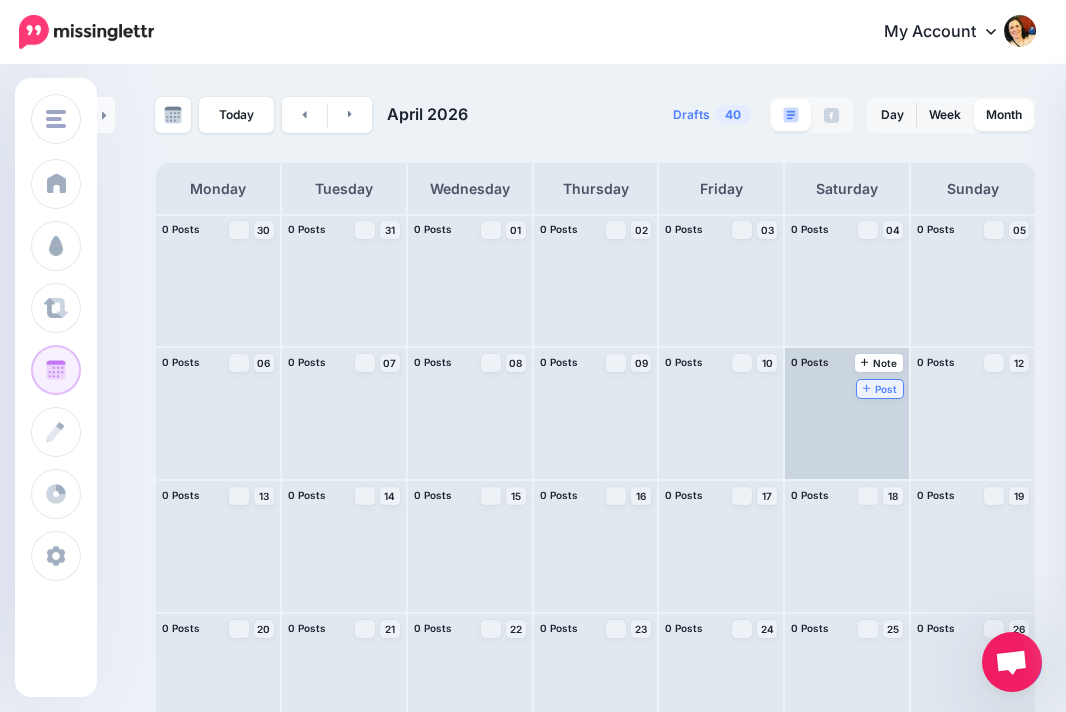 click on "Post" at bounding box center (880, 389) 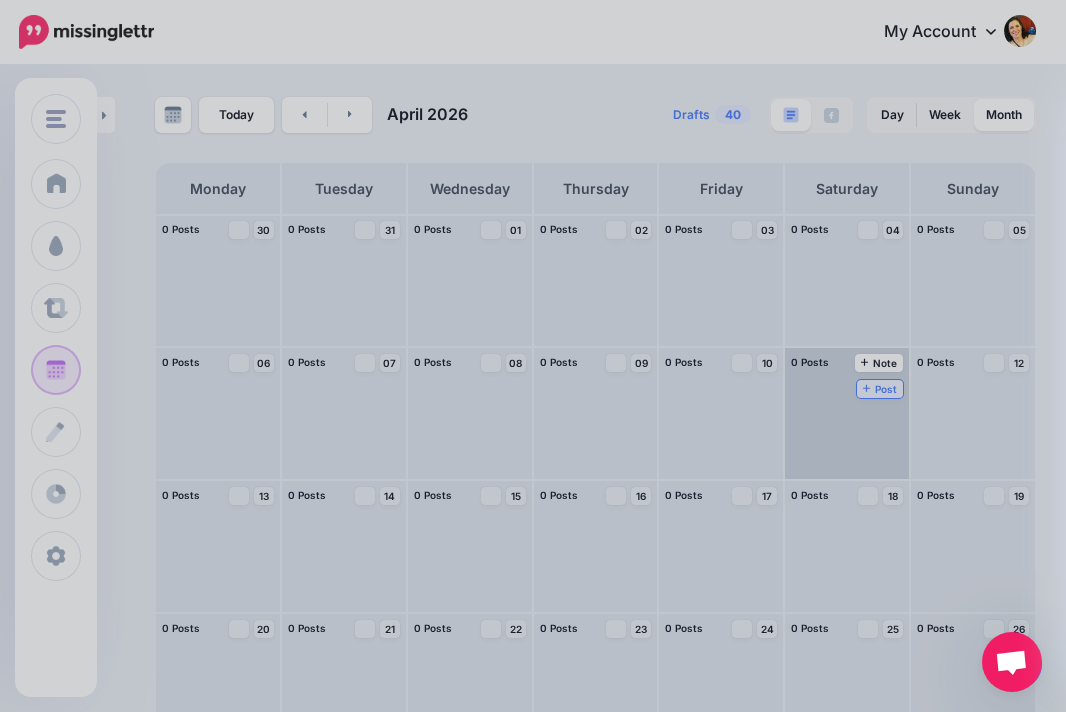 scroll, scrollTop: 0, scrollLeft: 0, axis: both 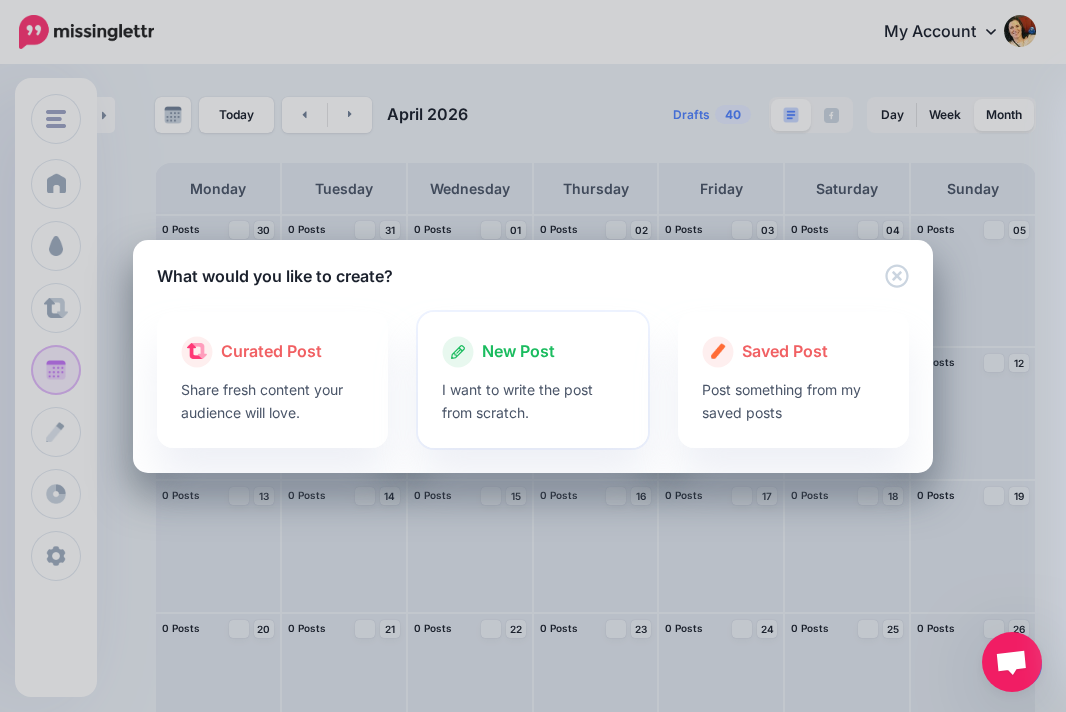 click on "New Post" at bounding box center (518, 352) 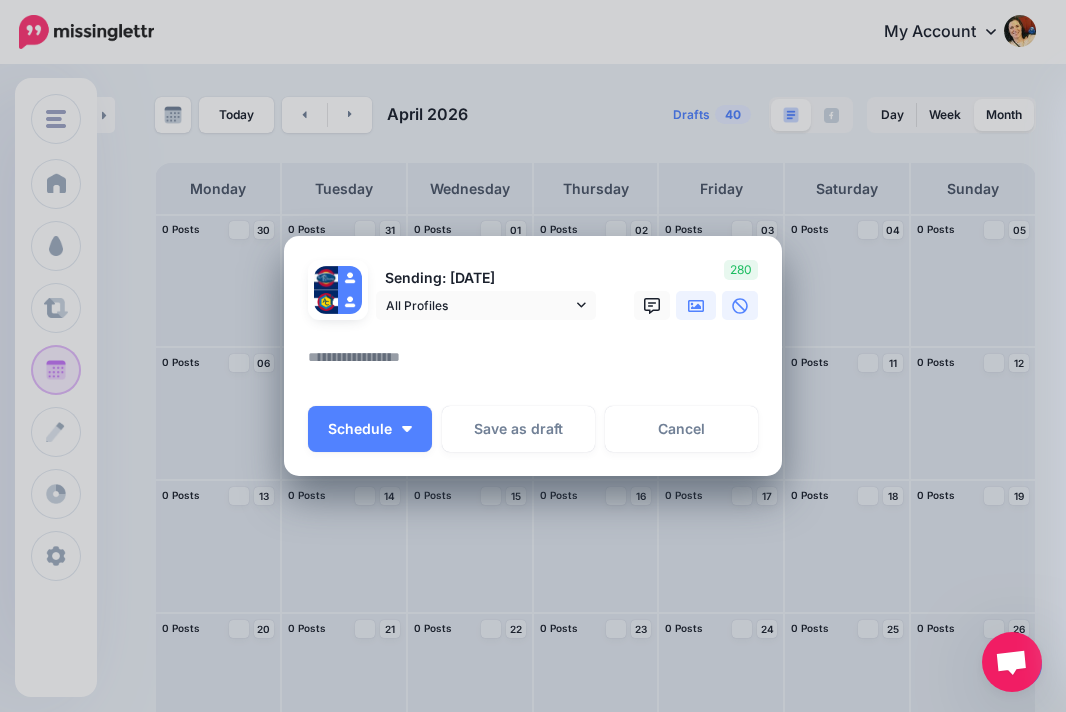 click 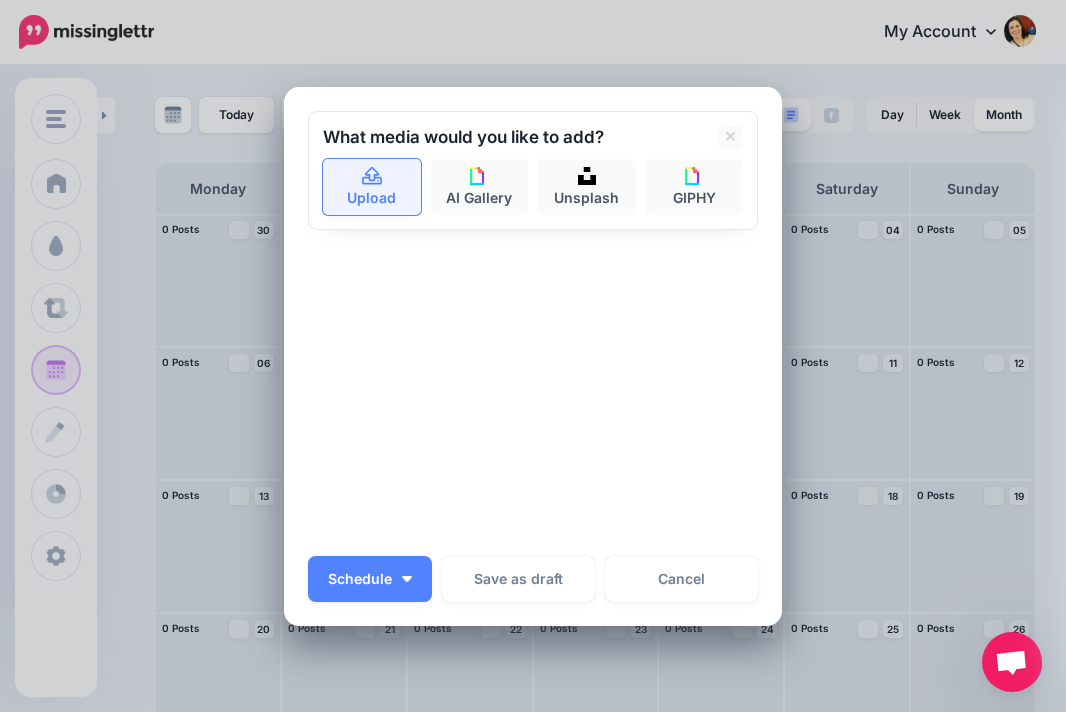 click 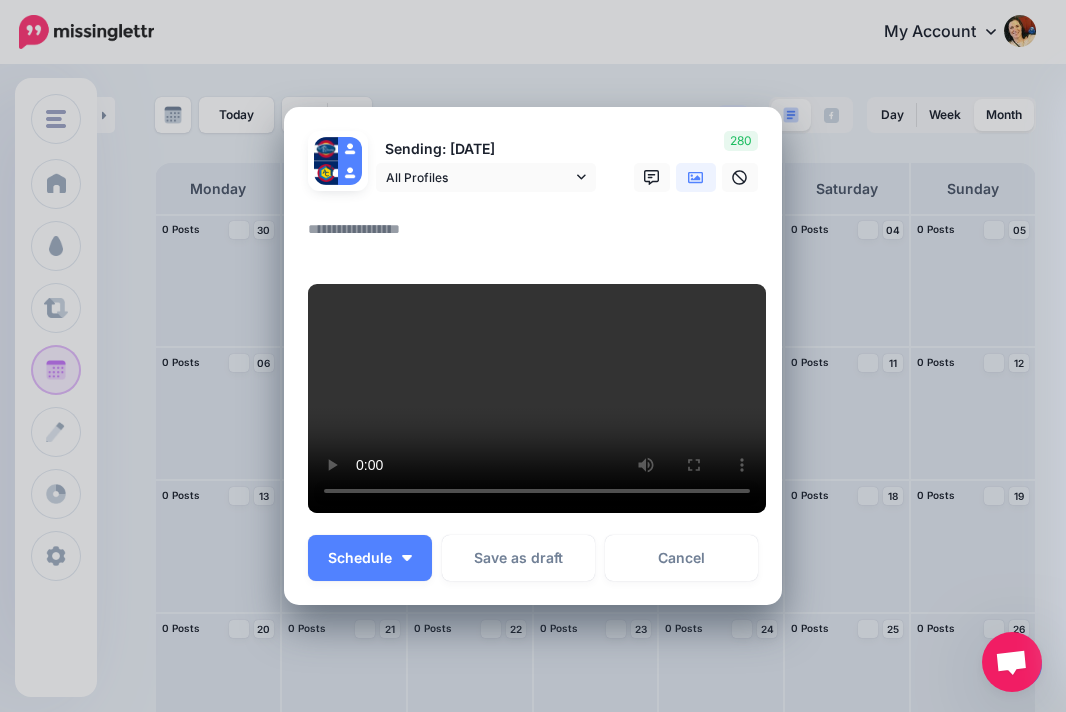 click at bounding box center (538, 236) 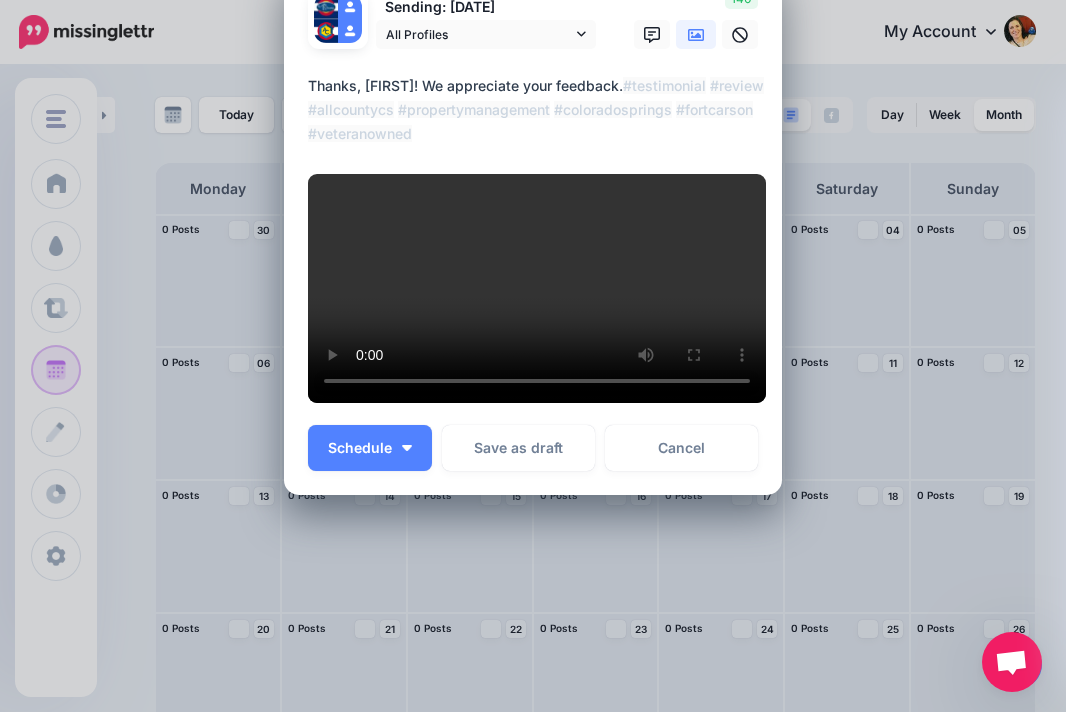 scroll, scrollTop: 291, scrollLeft: 0, axis: vertical 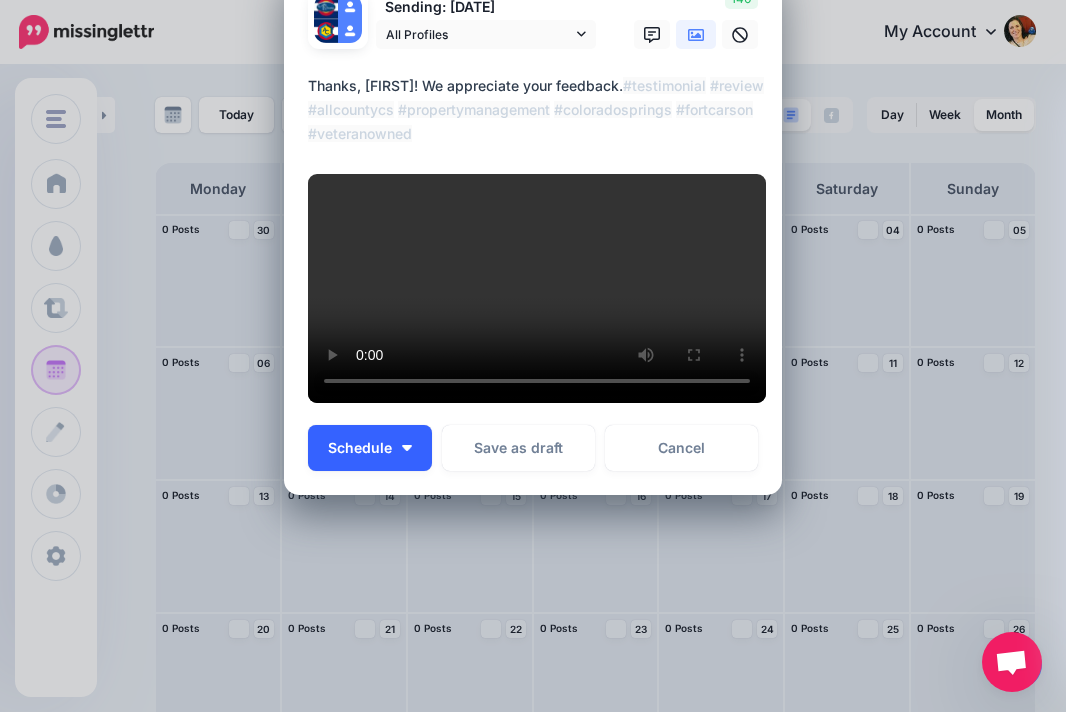 type on "**********" 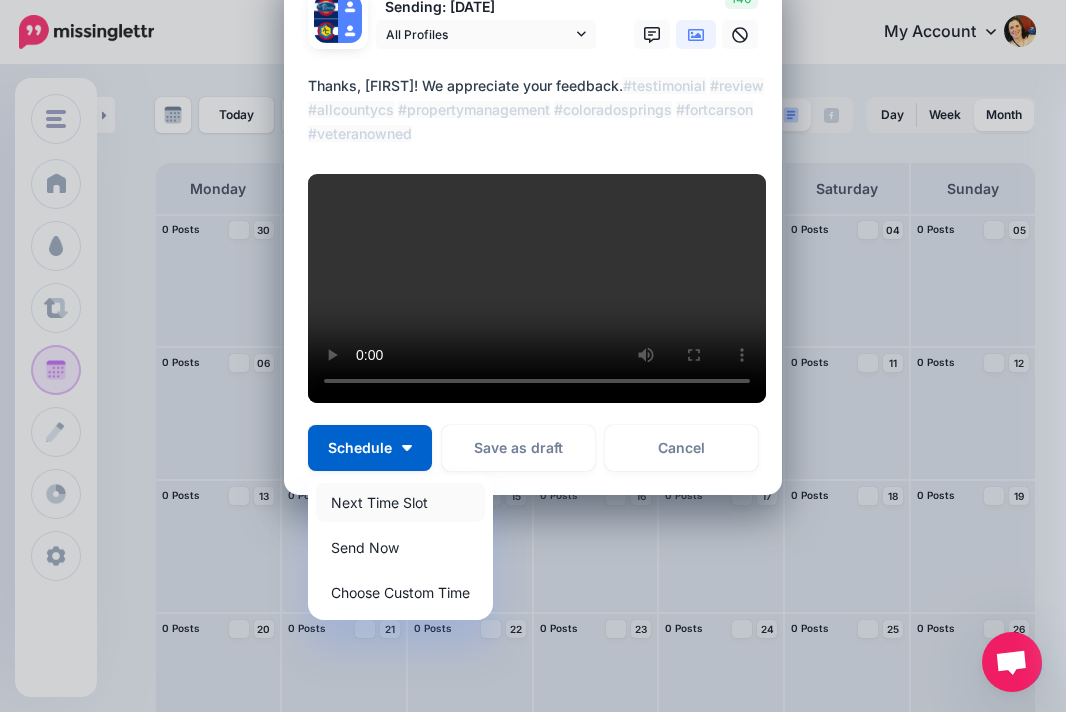 click on "Next Time Slot" at bounding box center (400, 502) 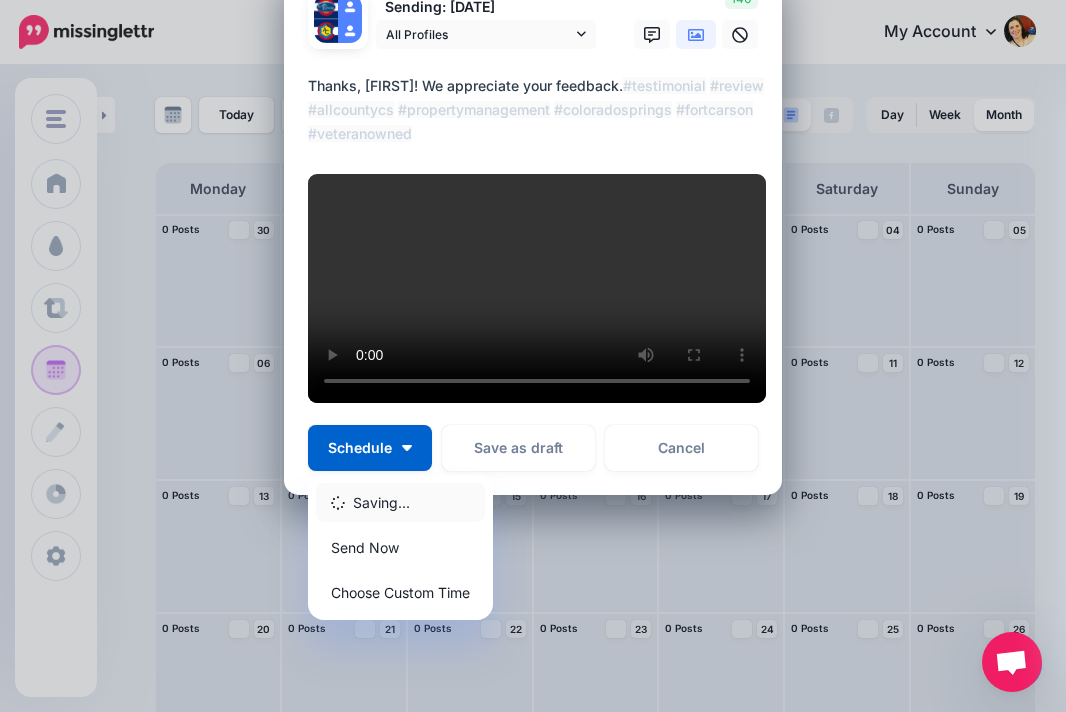 scroll, scrollTop: 173, scrollLeft: 0, axis: vertical 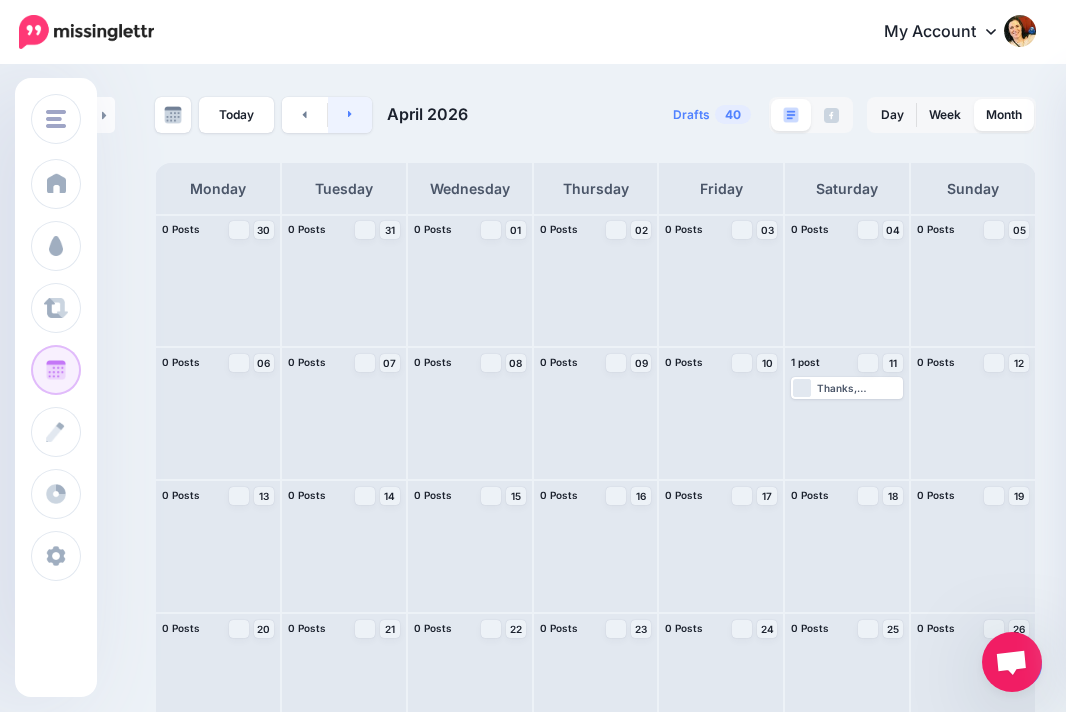 click 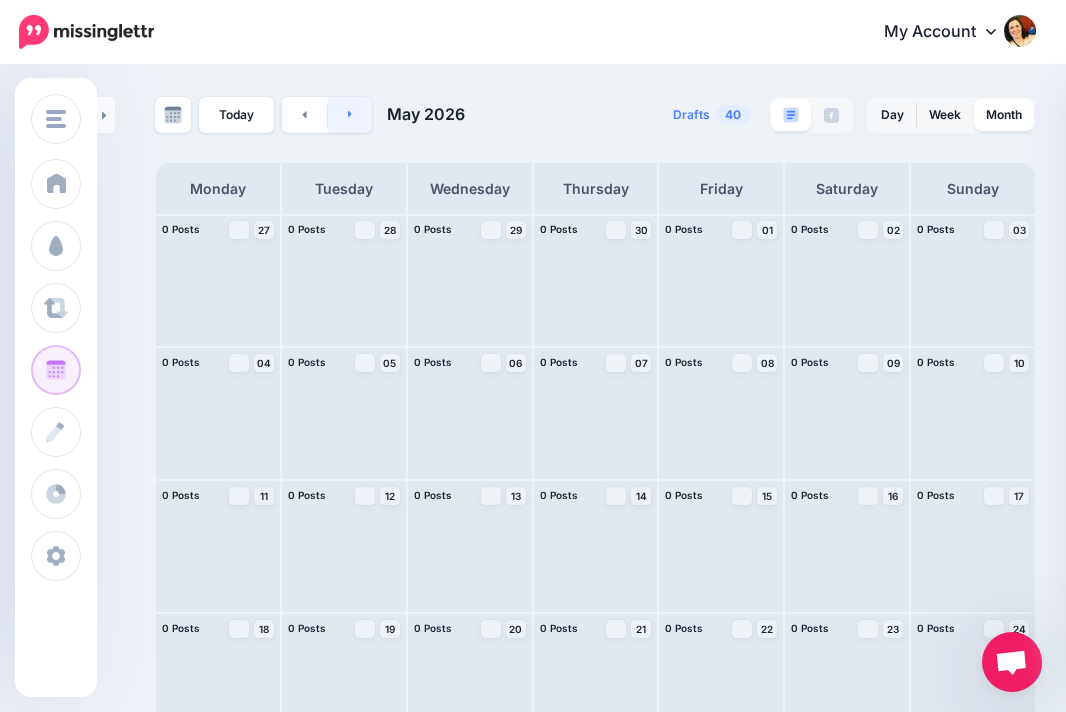 click 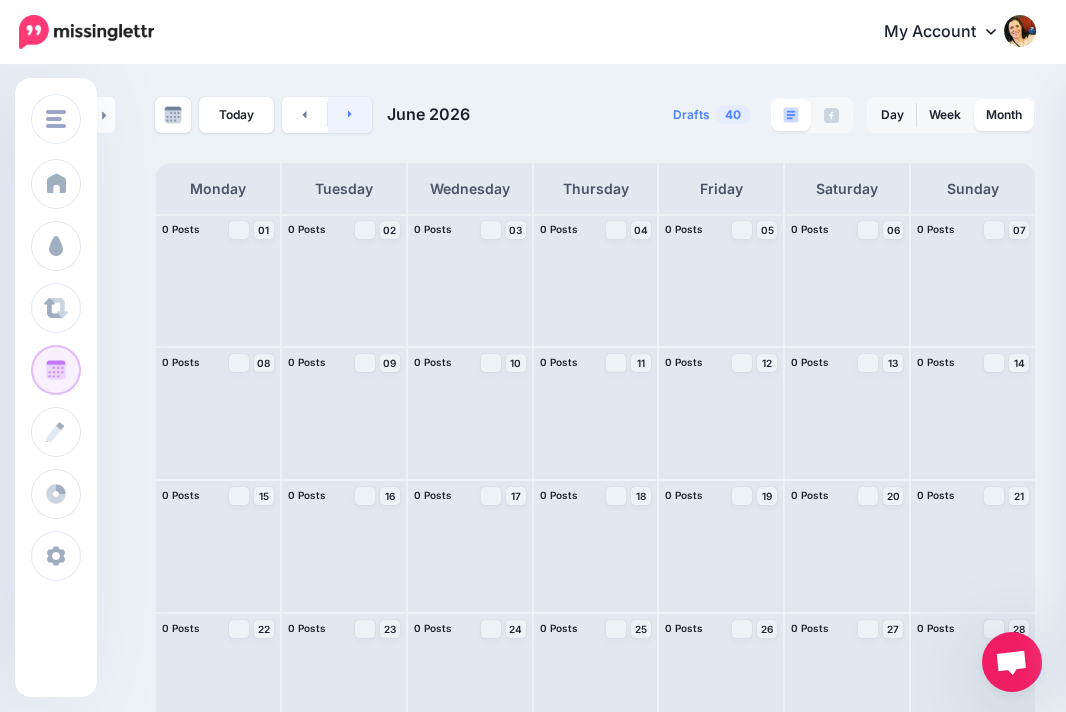 click 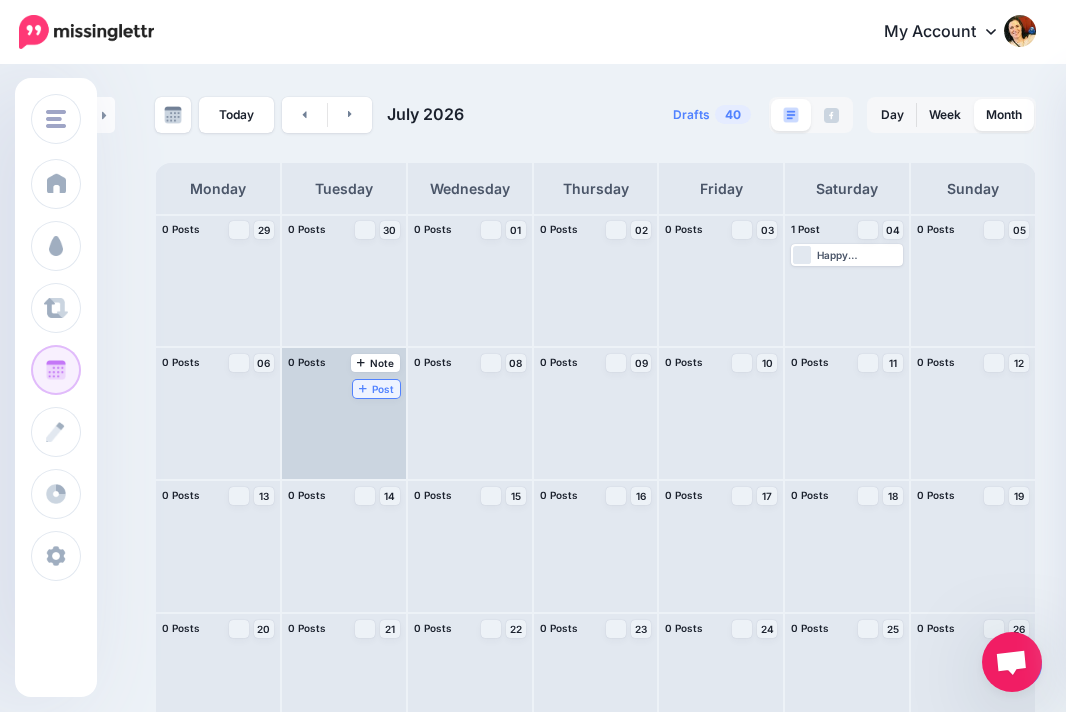 click on "Post" at bounding box center (376, 389) 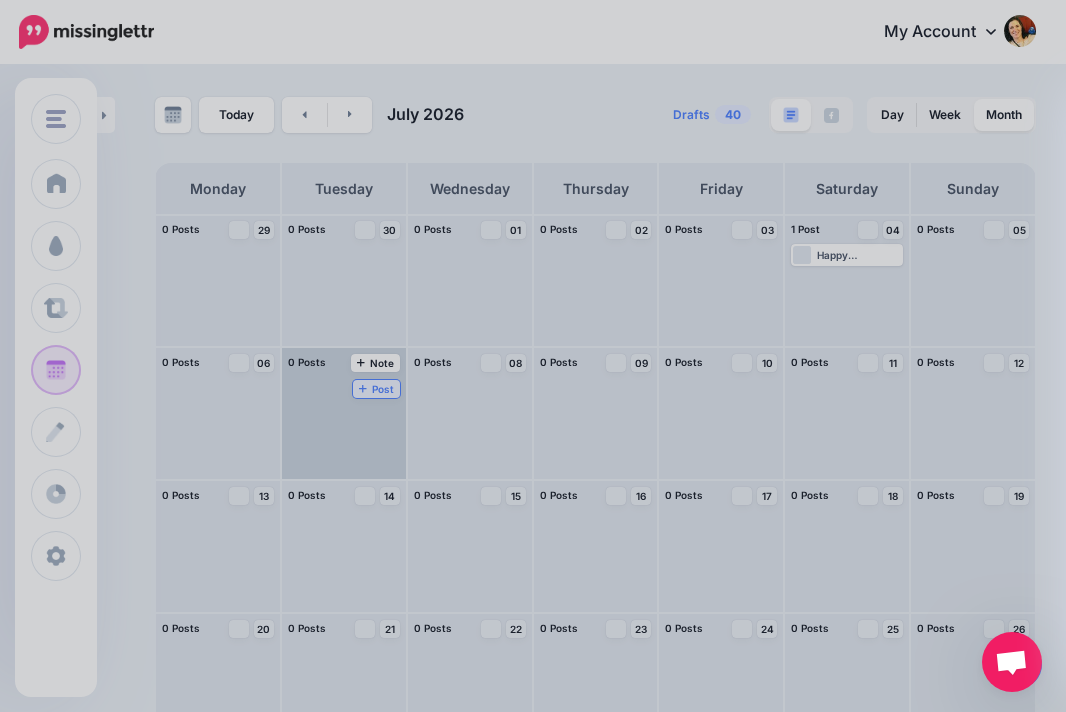 scroll, scrollTop: 0, scrollLeft: 0, axis: both 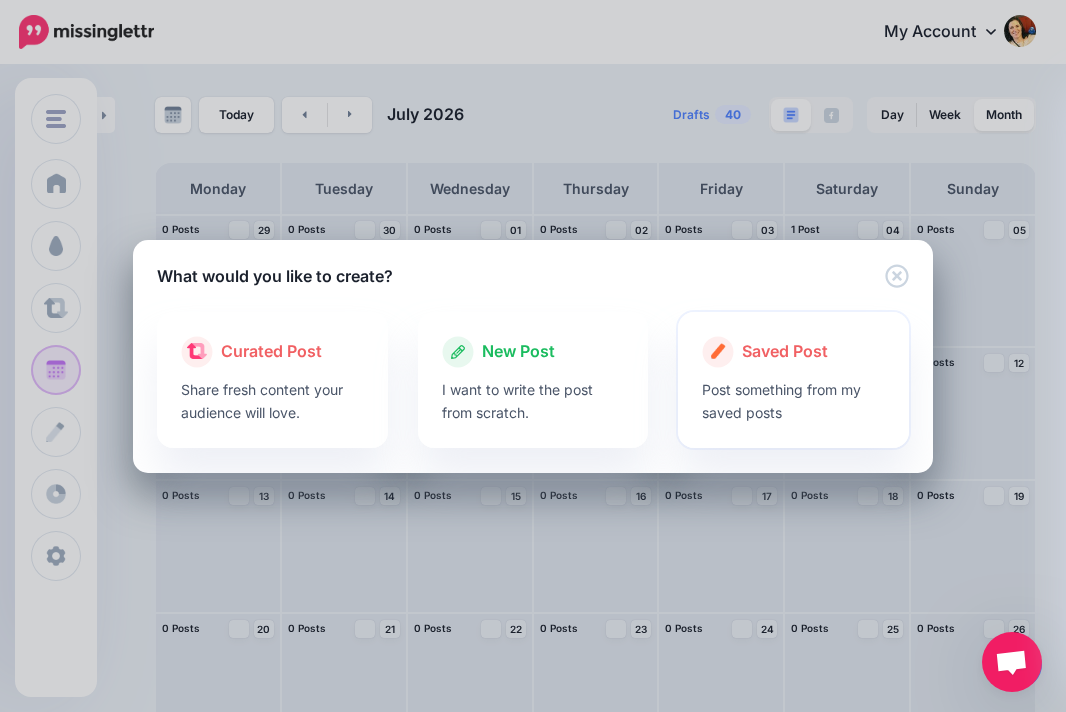 click on "Saved Post" at bounding box center (785, 352) 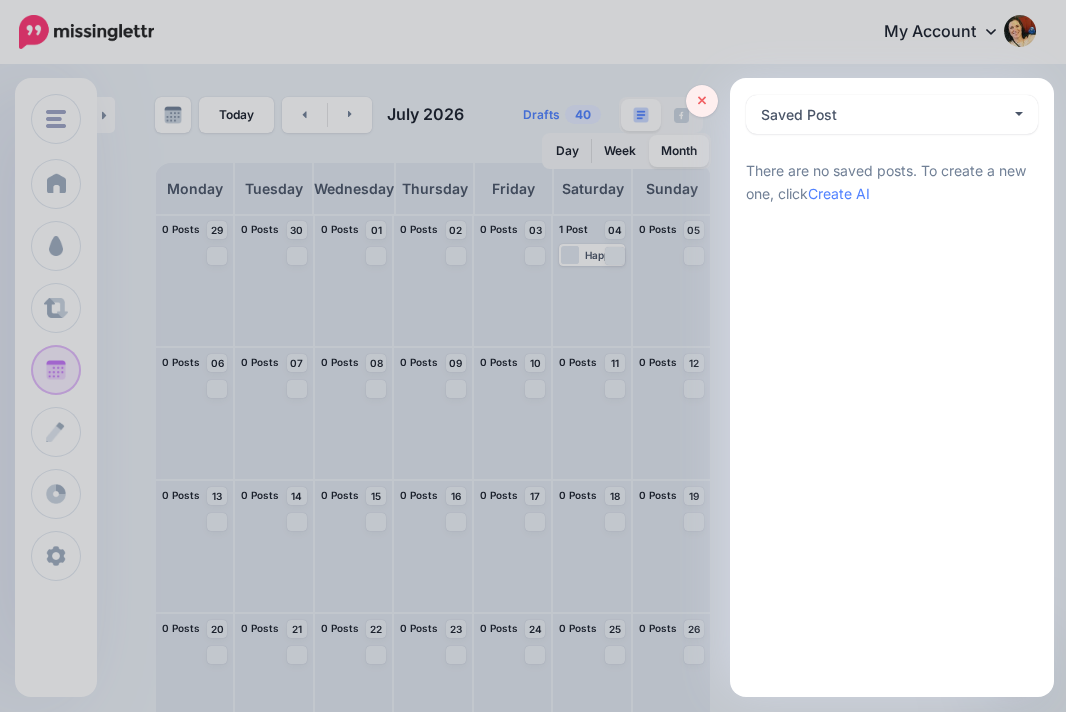 click 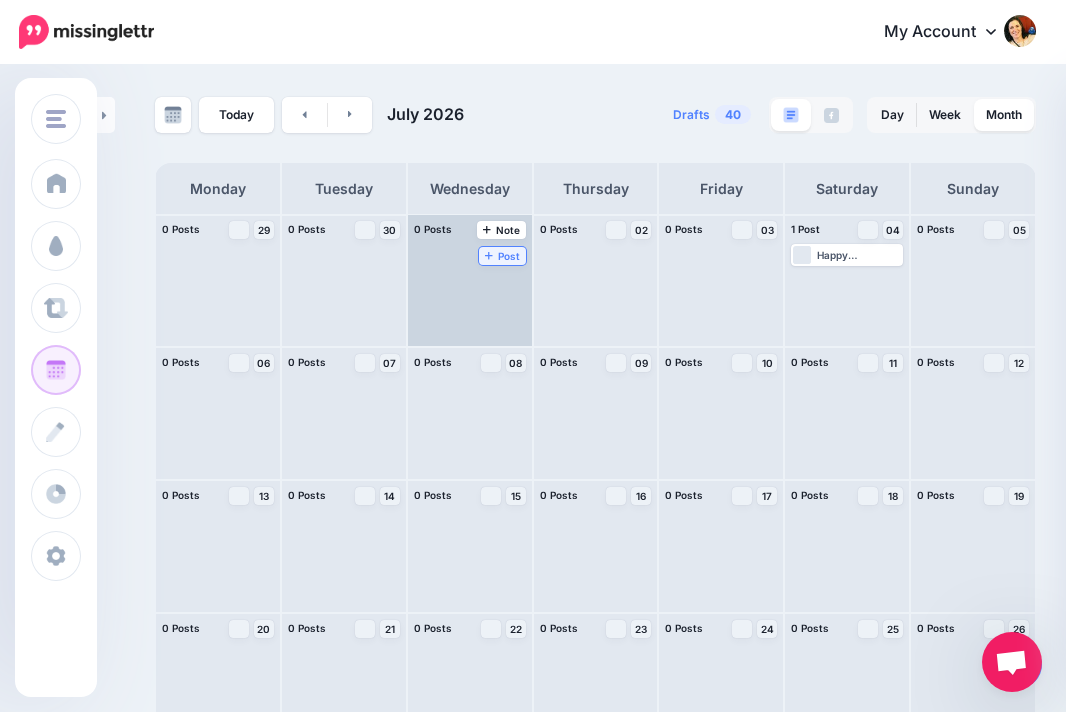 click on "Post" at bounding box center (502, 256) 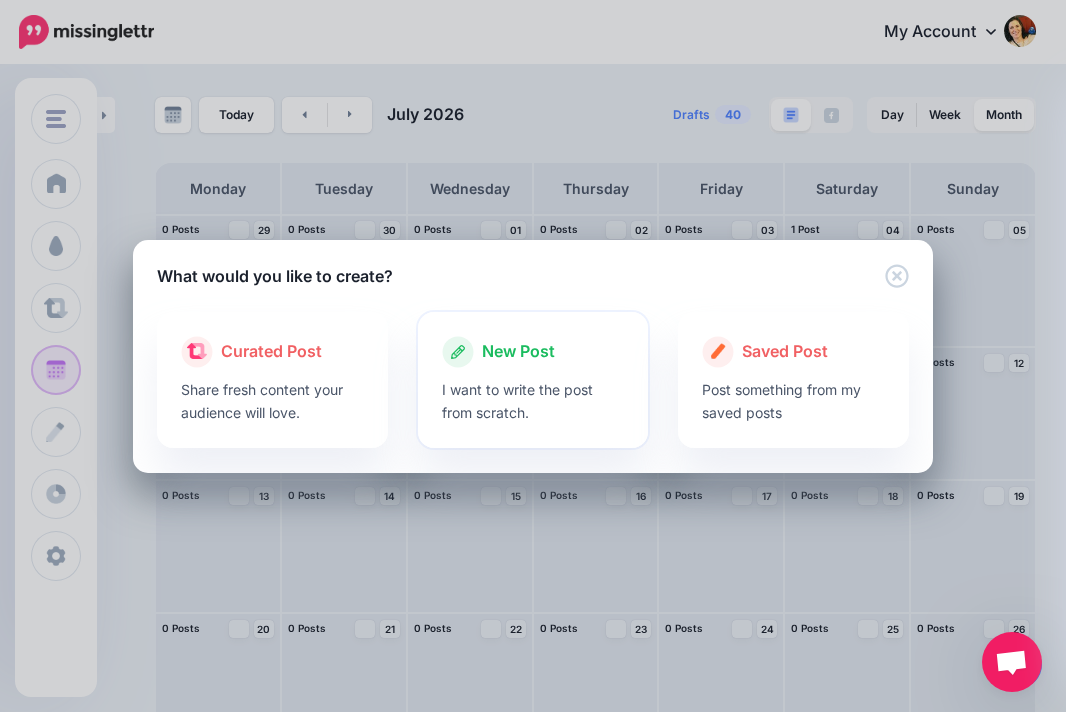 click on "New Post" at bounding box center [518, 352] 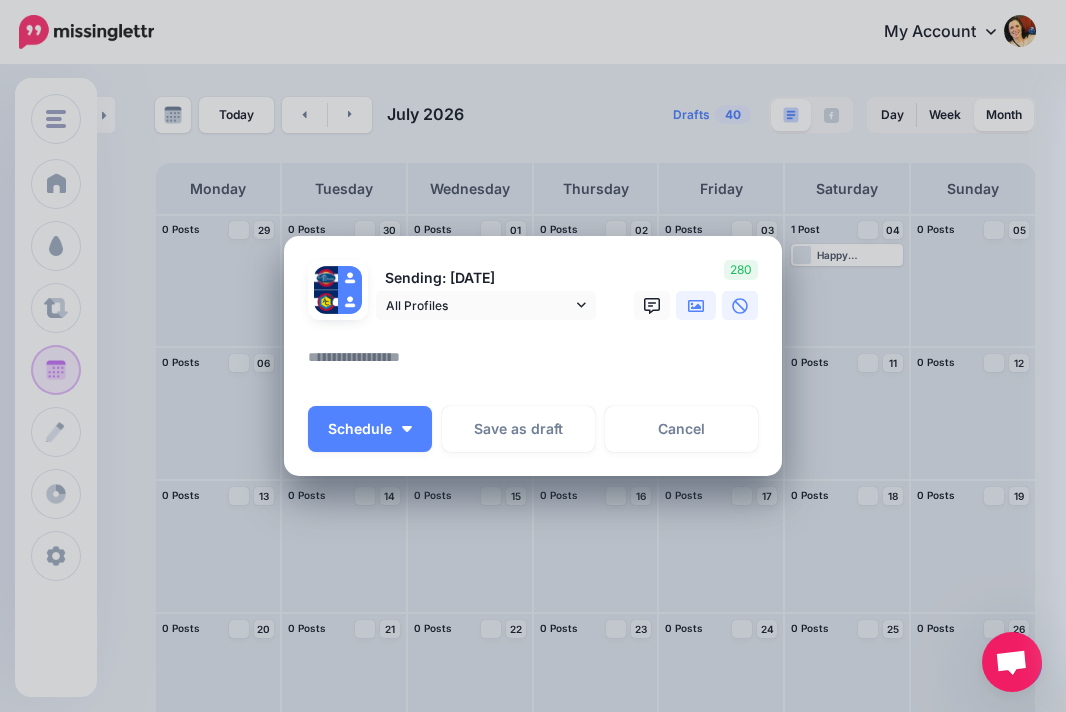 click 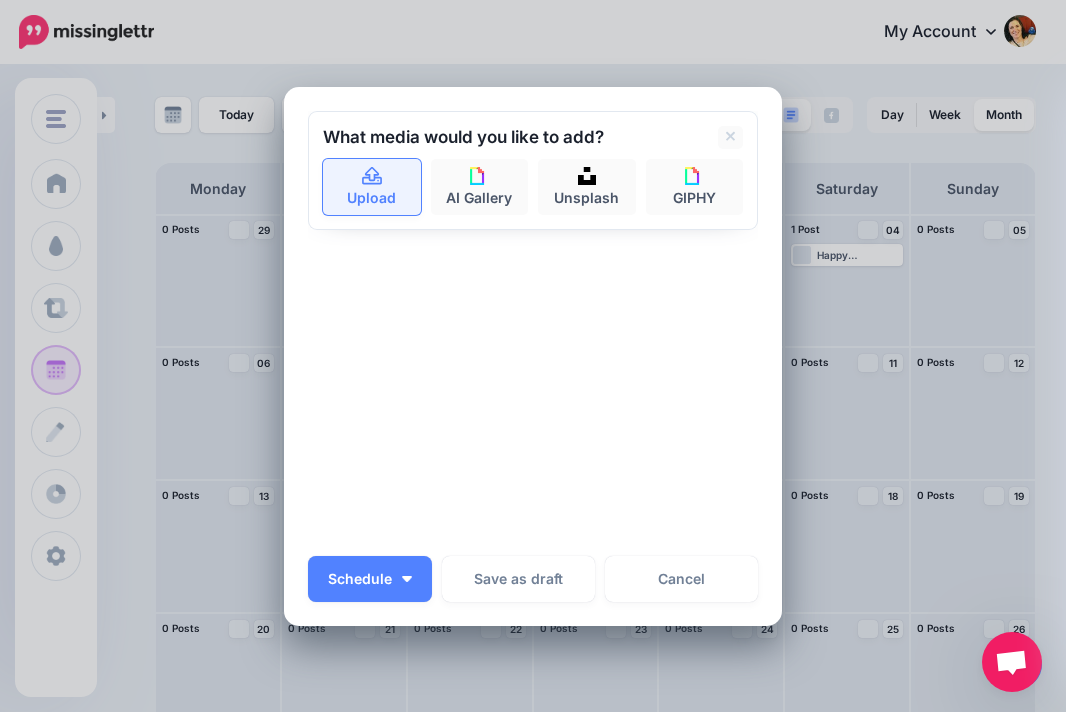click 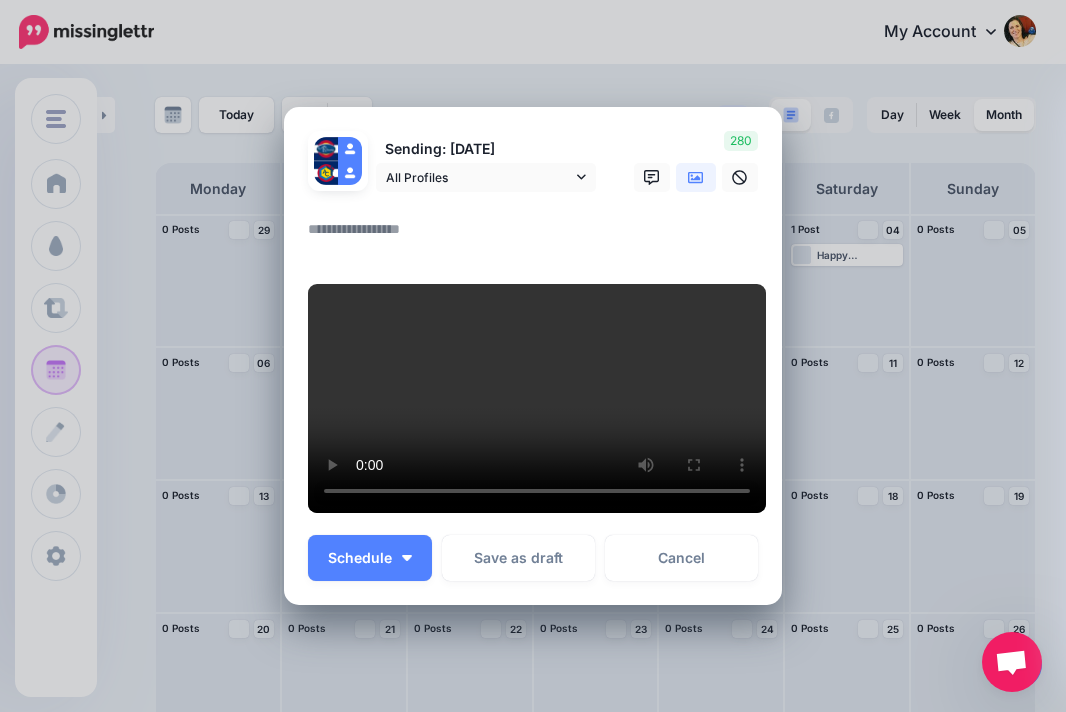 click at bounding box center (538, 236) 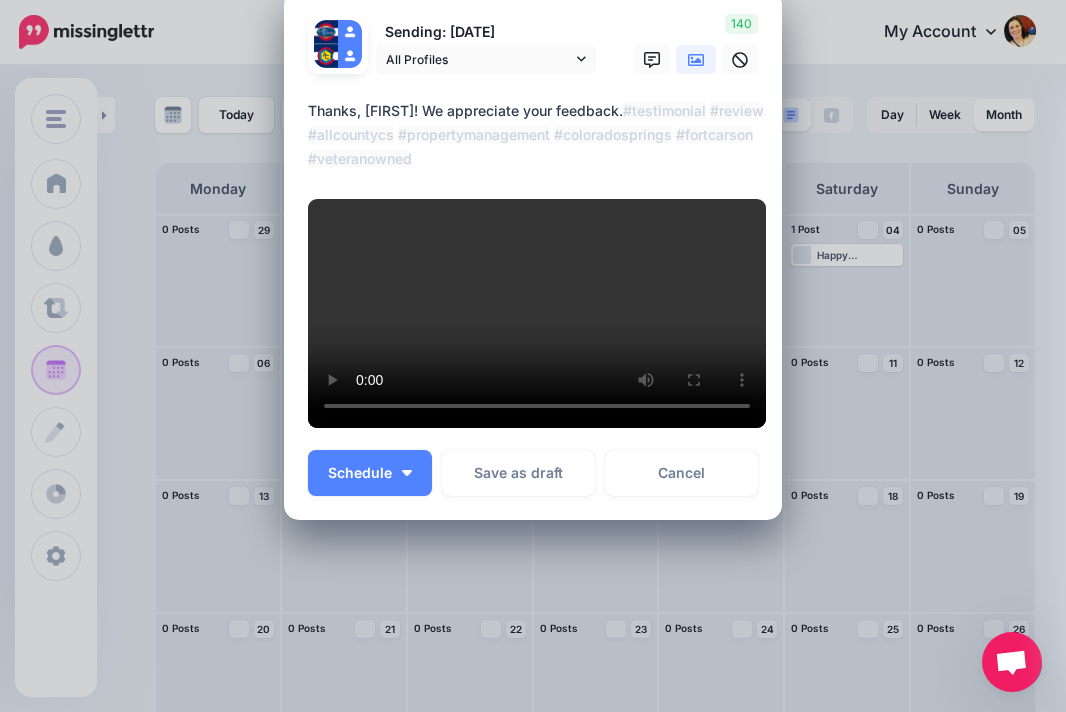 scroll, scrollTop: 291, scrollLeft: 0, axis: vertical 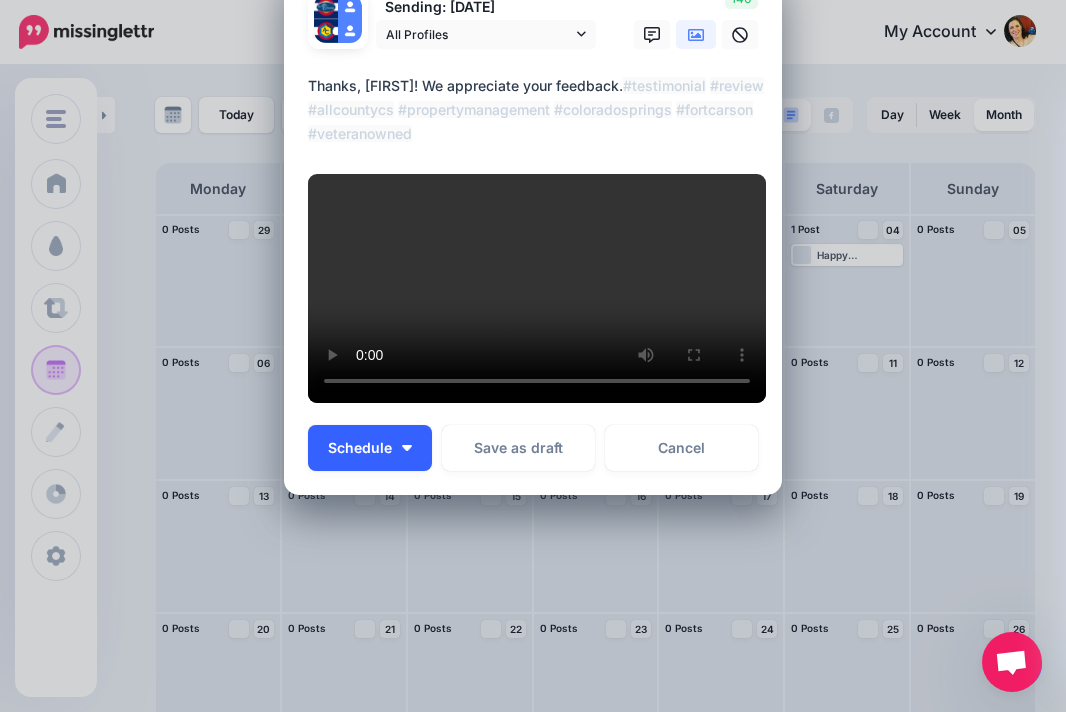 type on "**********" 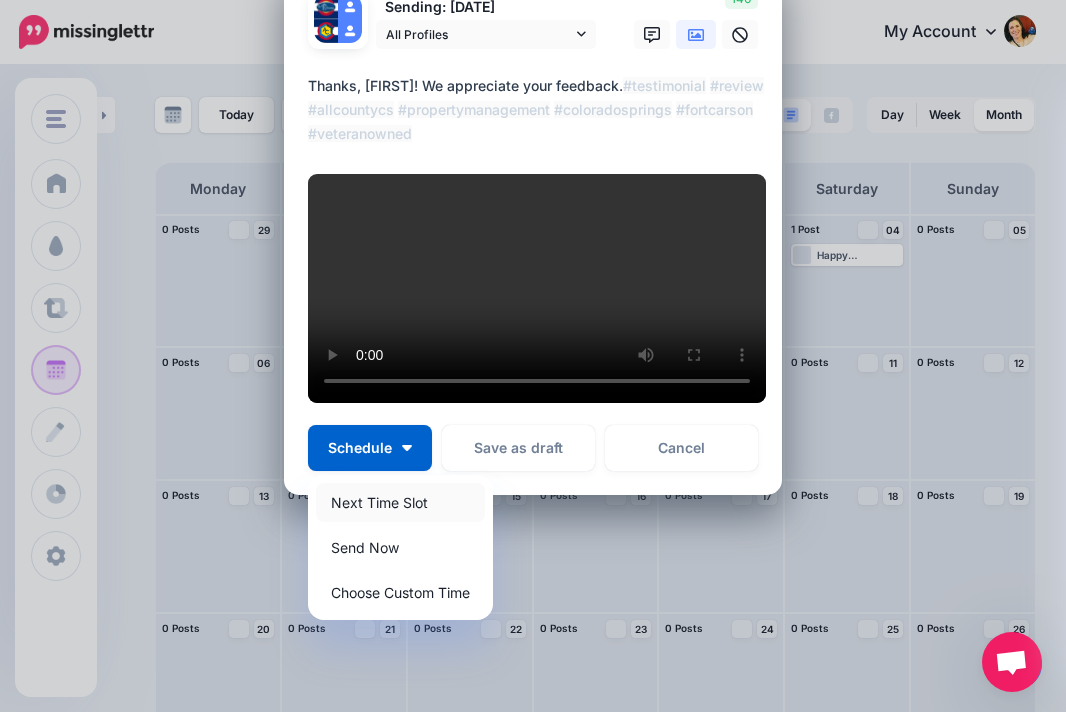 click on "Next Time Slot" at bounding box center [400, 502] 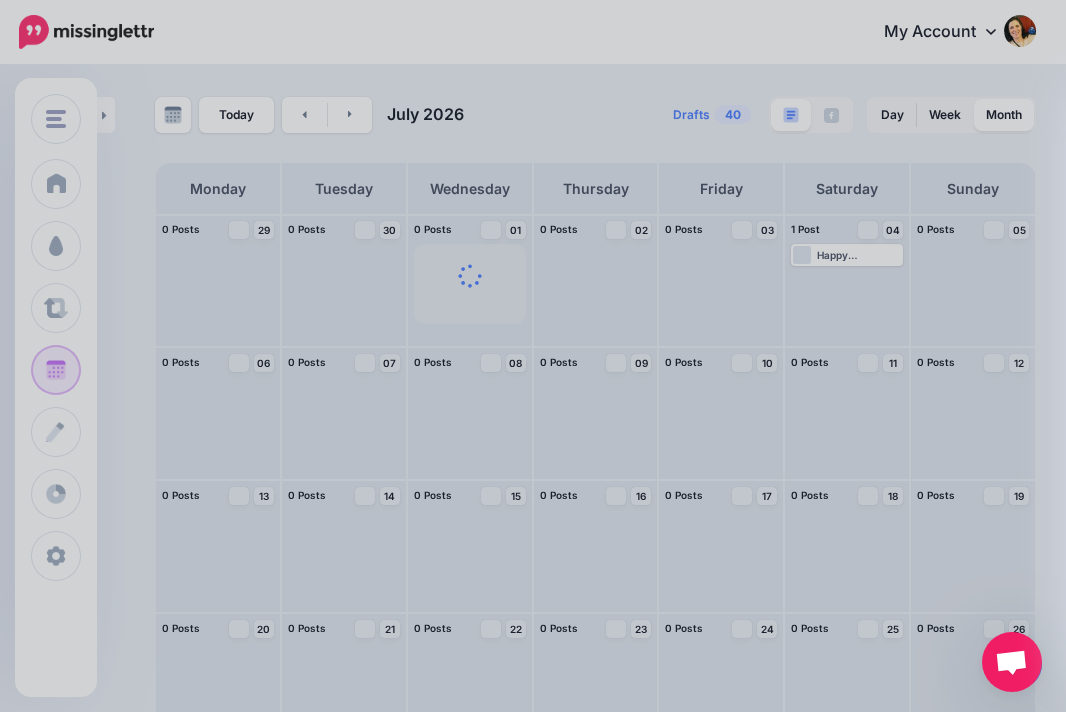 scroll, scrollTop: 0, scrollLeft: 0, axis: both 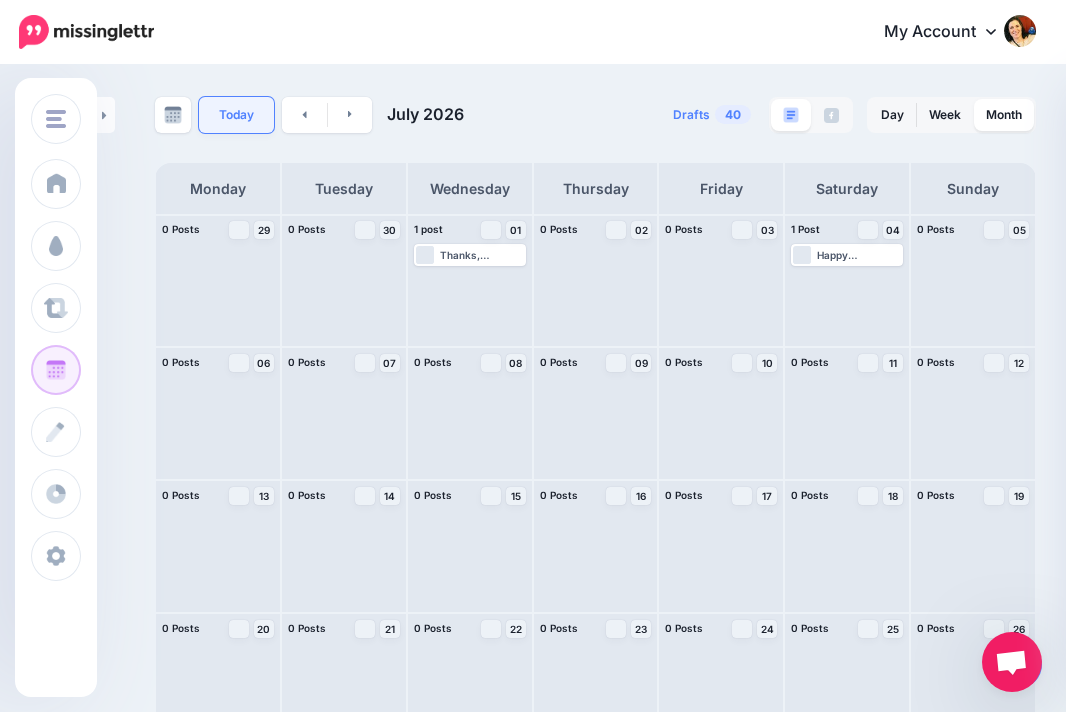 click on "Today" at bounding box center (236, 115) 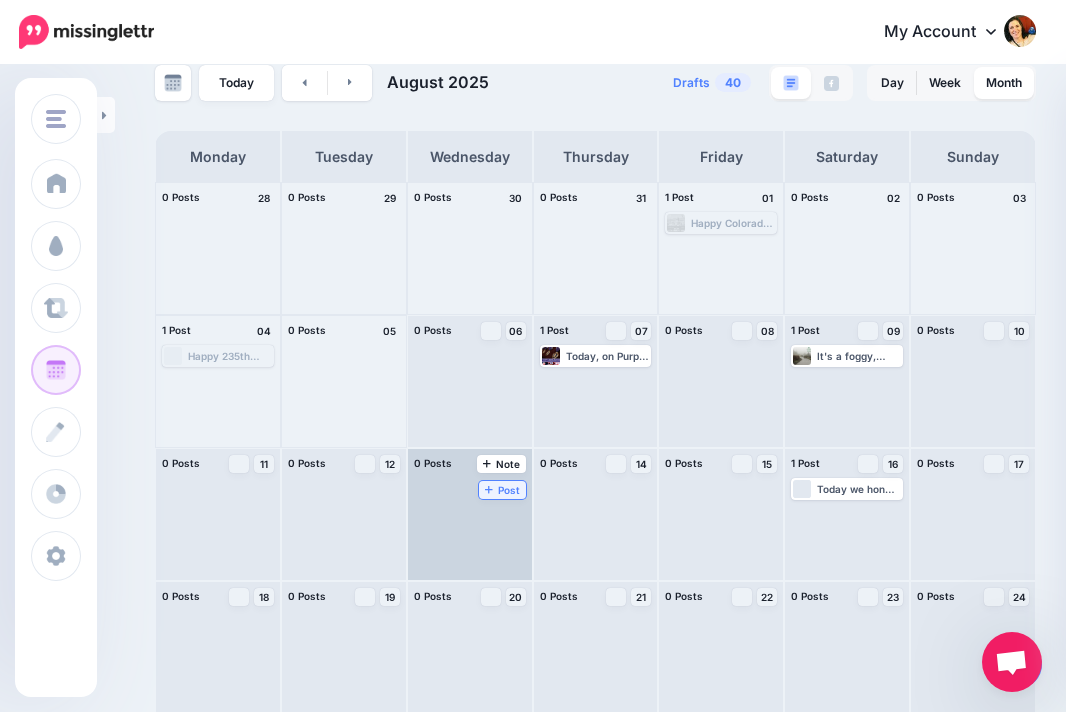 scroll, scrollTop: 76, scrollLeft: 0, axis: vertical 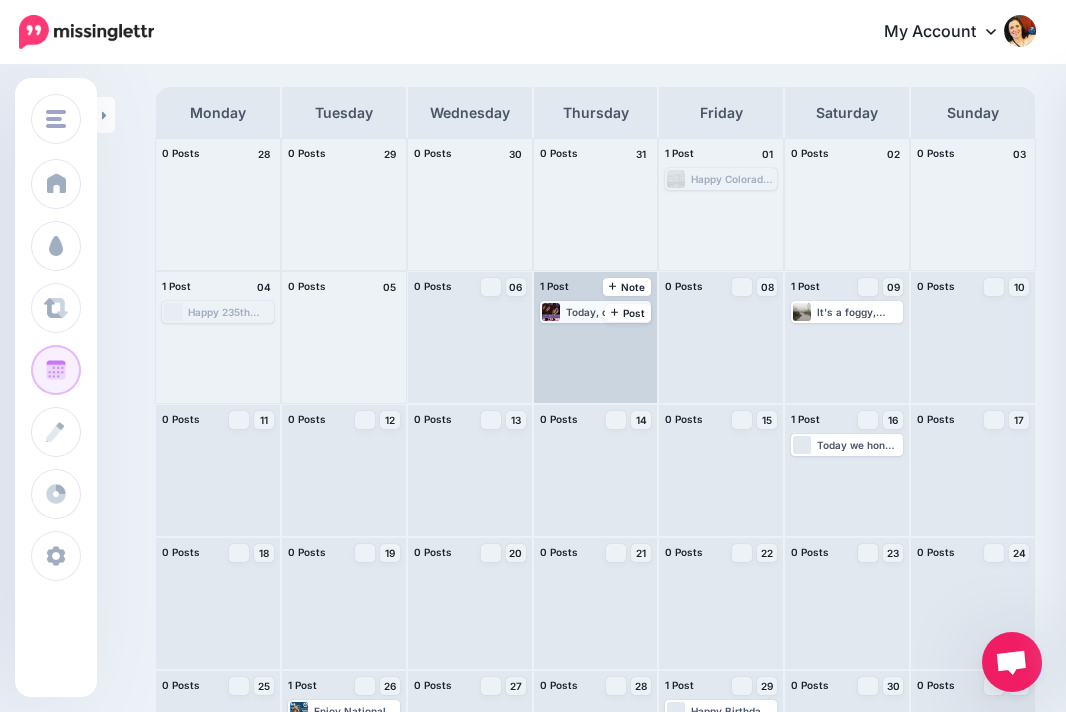 click on "Today, on Purple Heart Day, we honor the brave men and women who were wounded or made the ultimate sacrifice in service to our country. As a veteran-owned business, this day holds special meaning for us. We remember, we respect, and we are forever grateful. 🇺🇸💜 #PurpleHeartDay #VeteranOwned #HonorAndRespect #NeverForget" at bounding box center (608, 312) 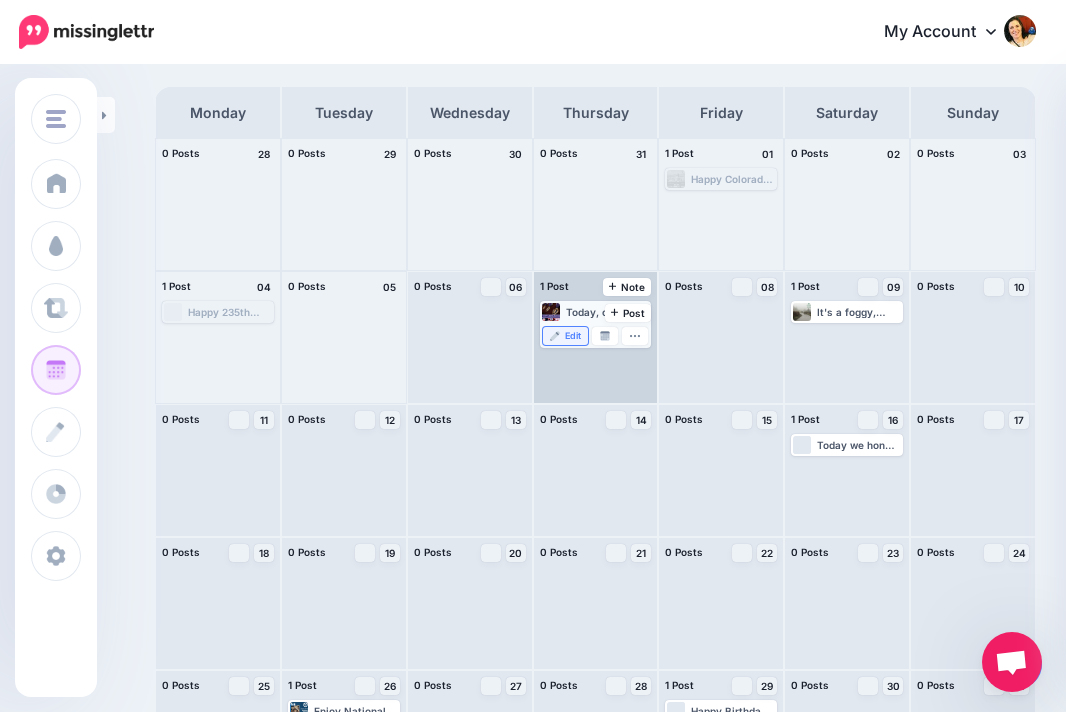 click on "Edit" at bounding box center [573, 336] 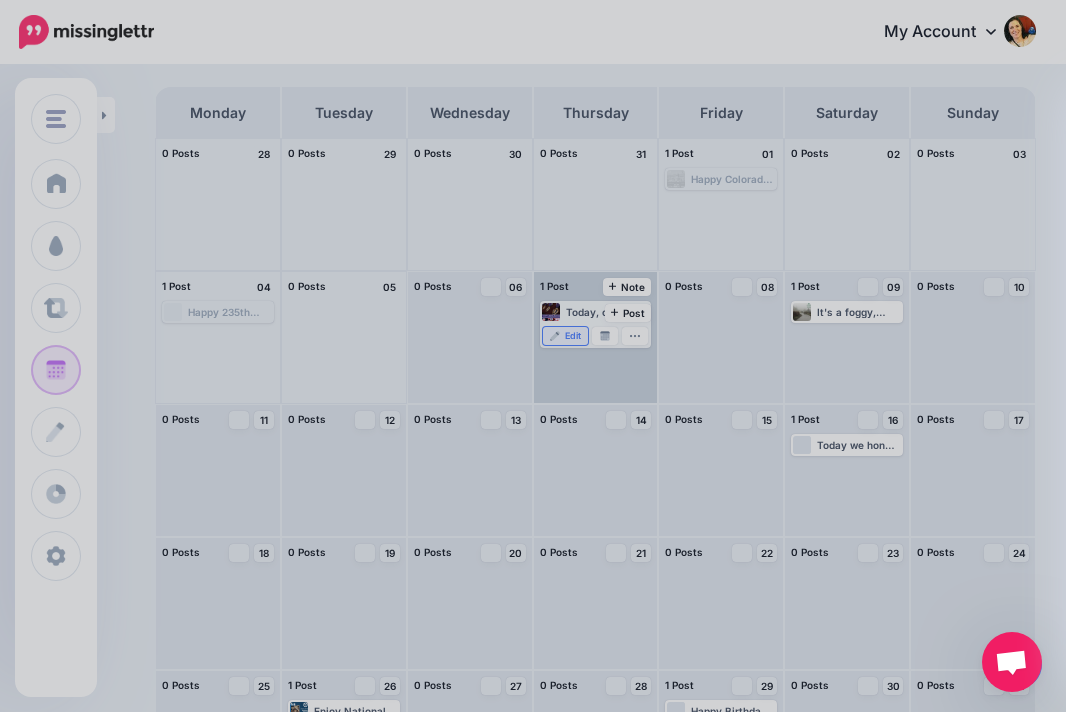 scroll, scrollTop: 0, scrollLeft: 0, axis: both 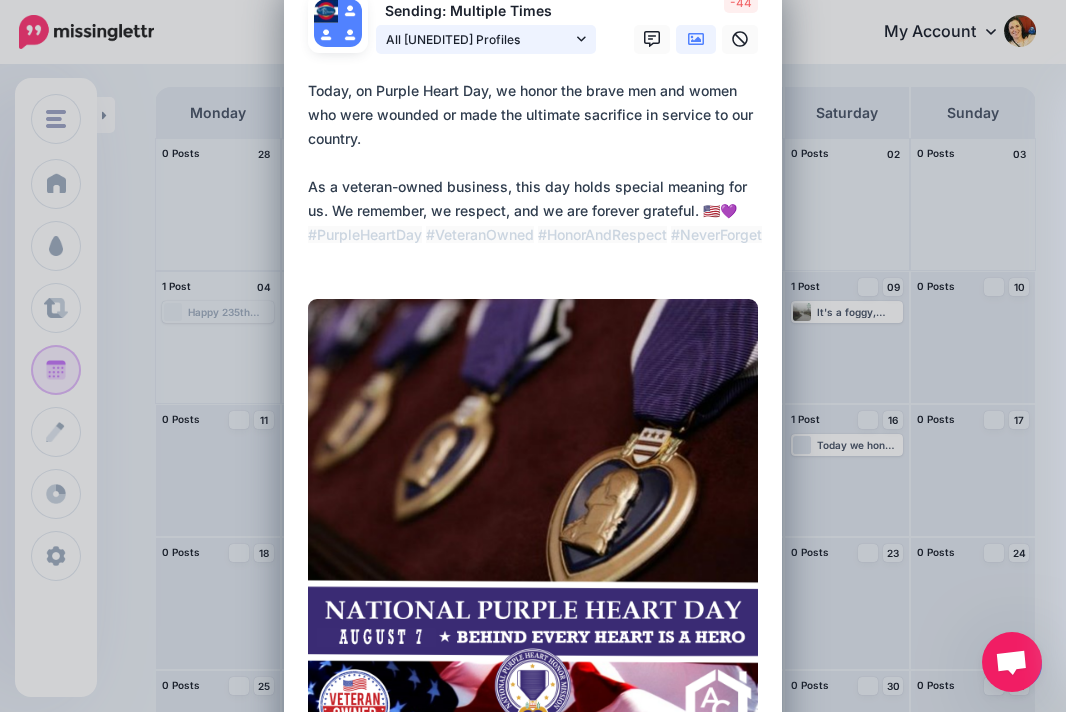 click 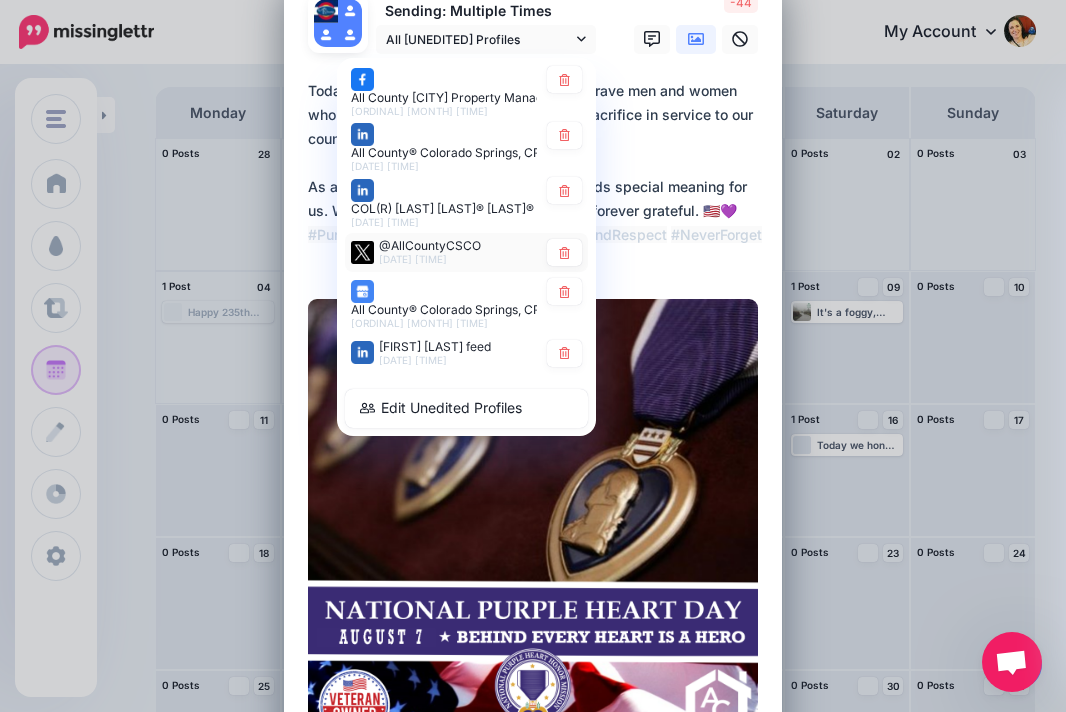 click on "@[USERNAME] [DATE] [TIME]" at bounding box center (444, 251) 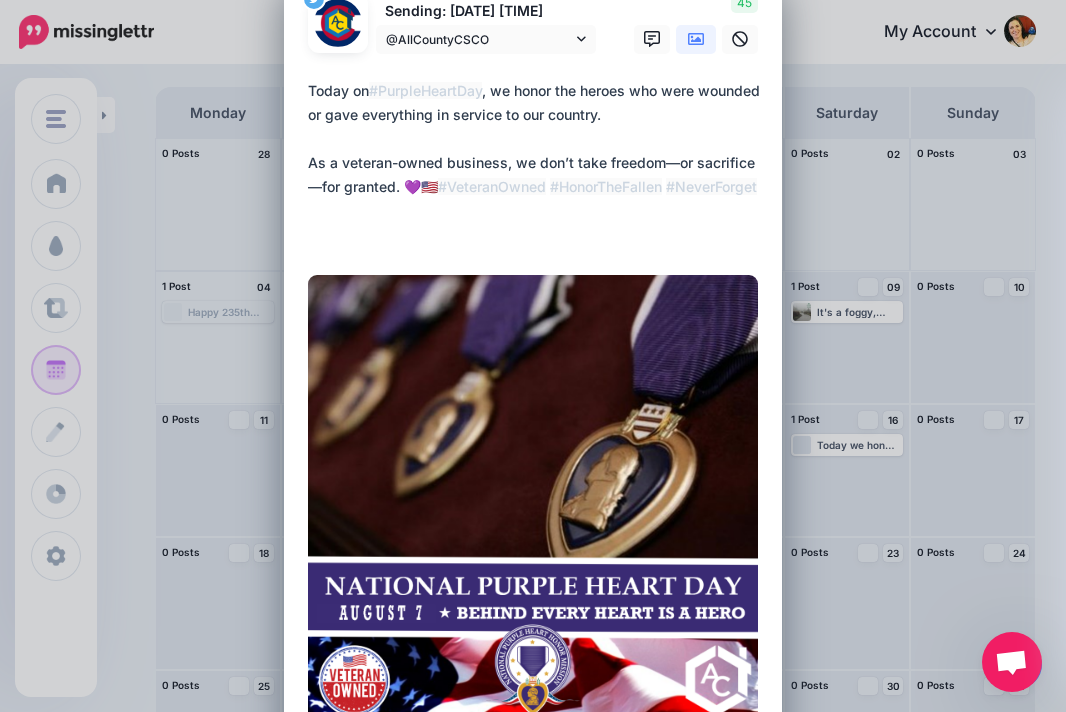 scroll, scrollTop: 0, scrollLeft: 0, axis: both 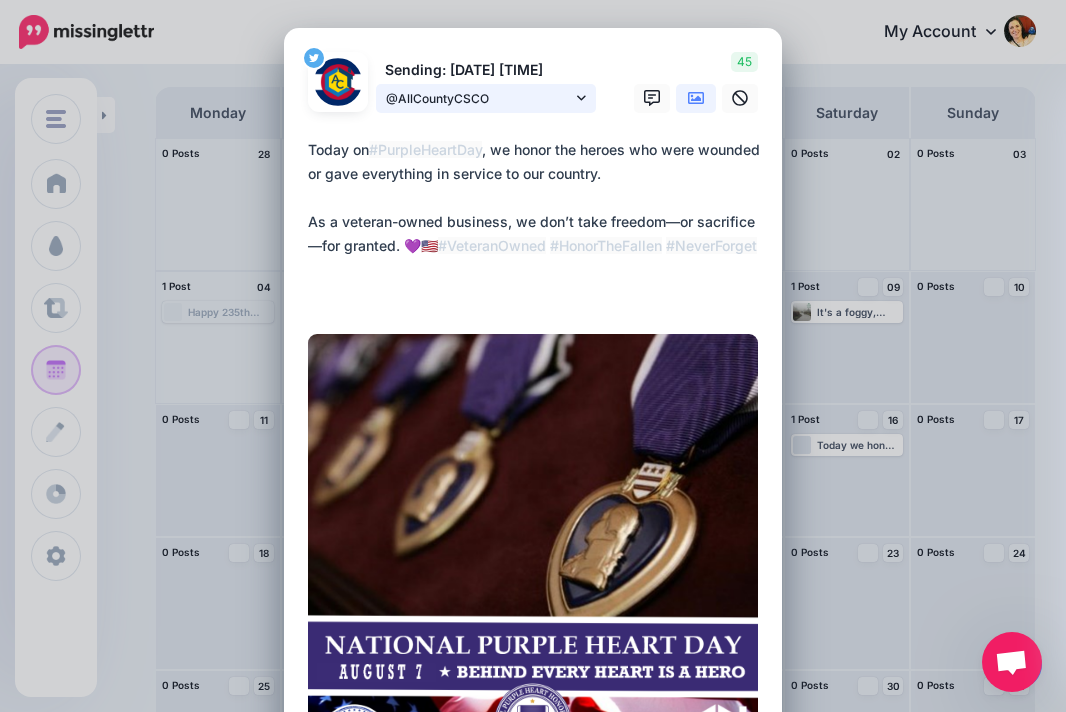 click 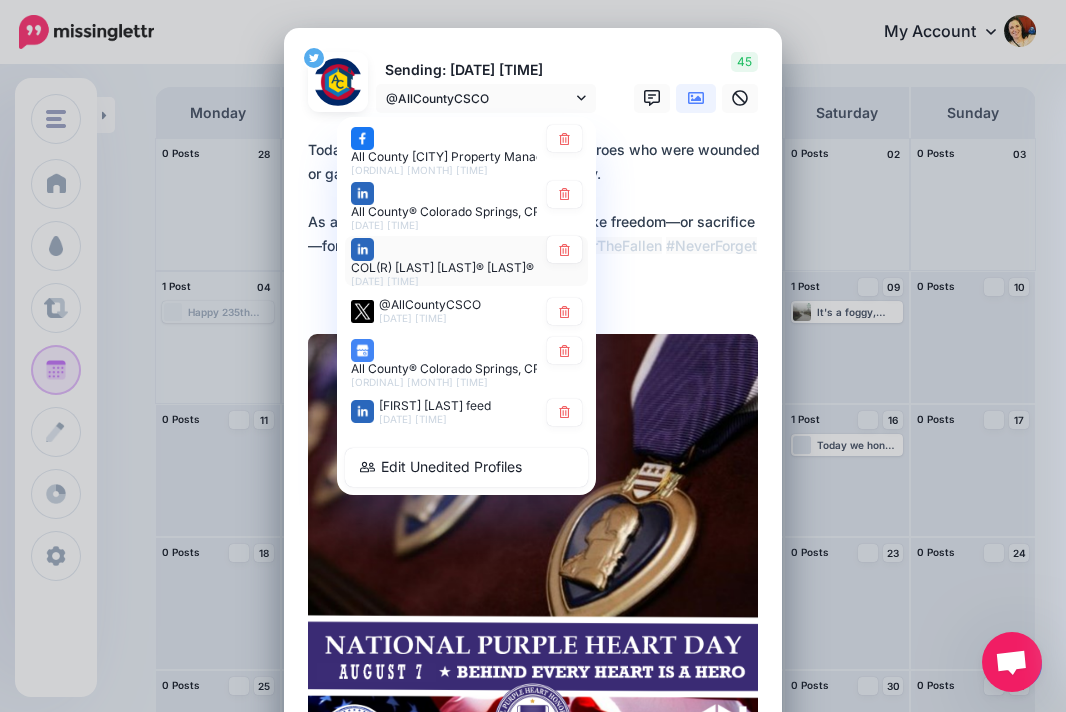 click on "COL(R) [LAST] [LAST]® [LAST]® feed
[DATE] [TIME]" at bounding box center [444, 261] 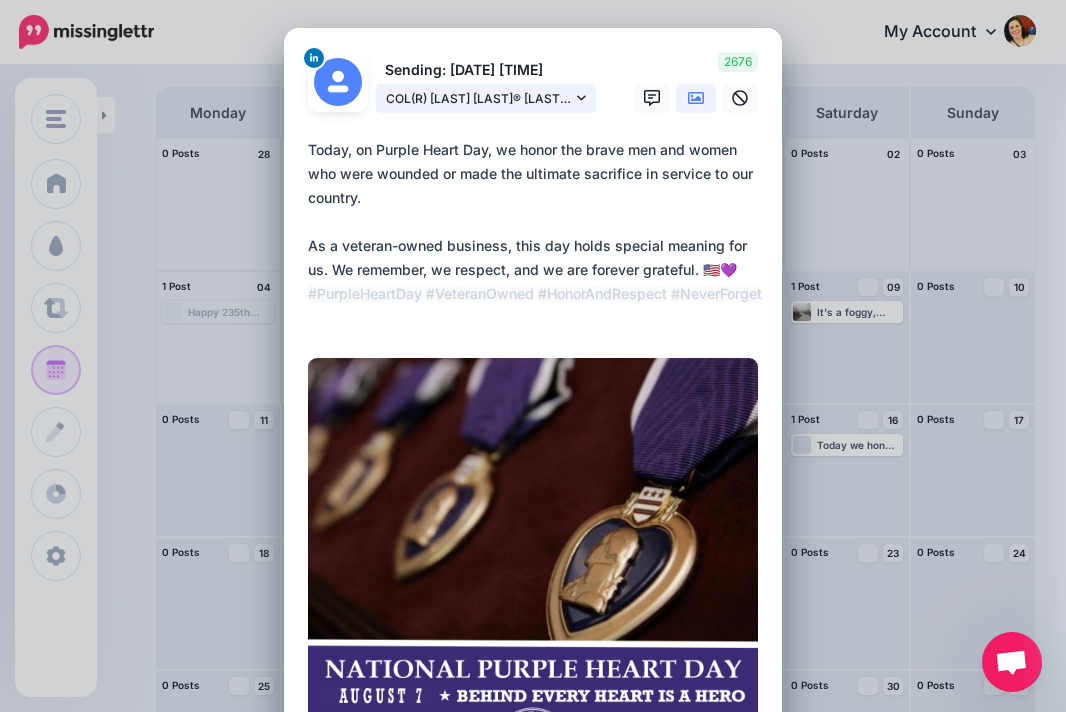 click 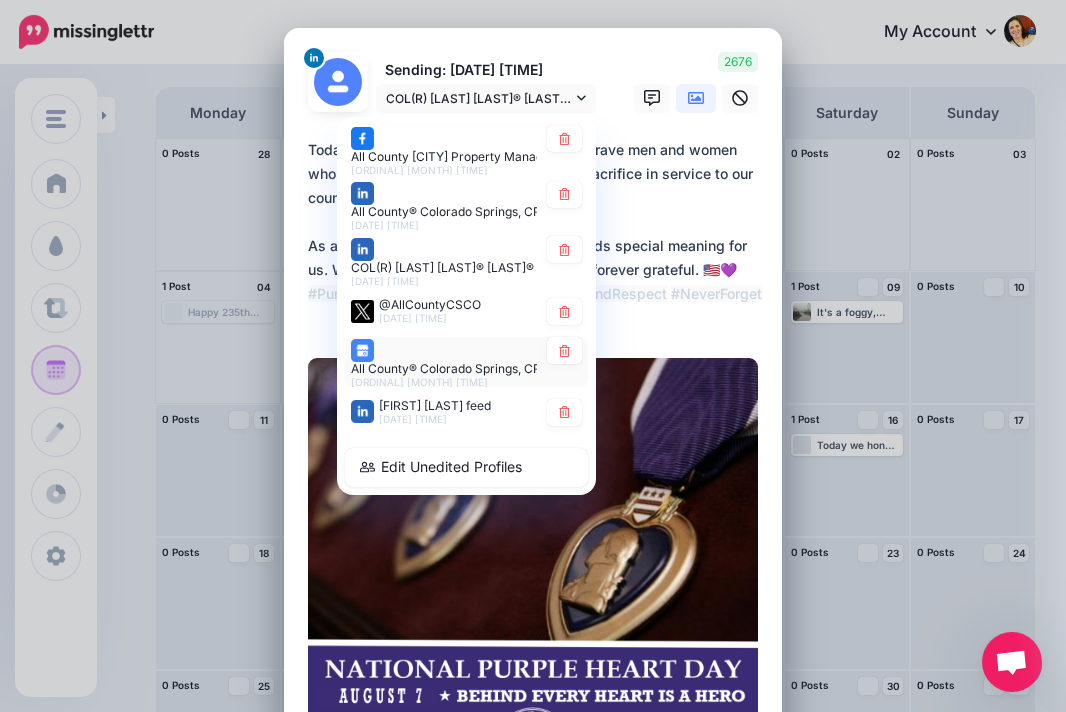 click on "All County® Colorado Springs, CRMC page" at bounding box center [471, 367] 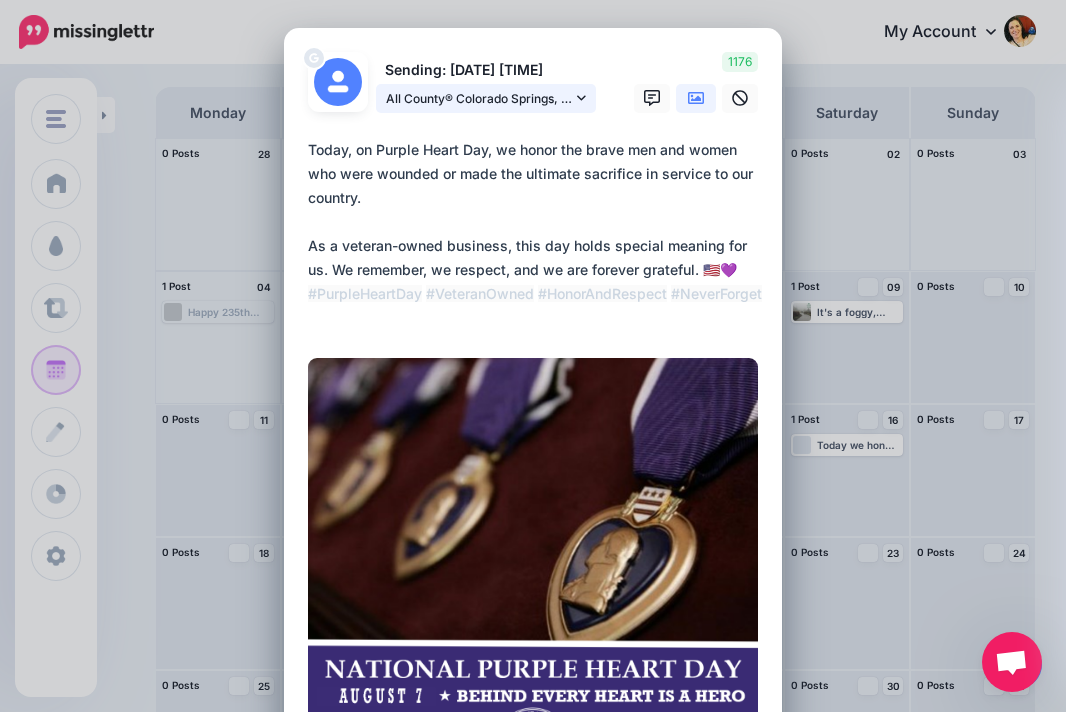 click 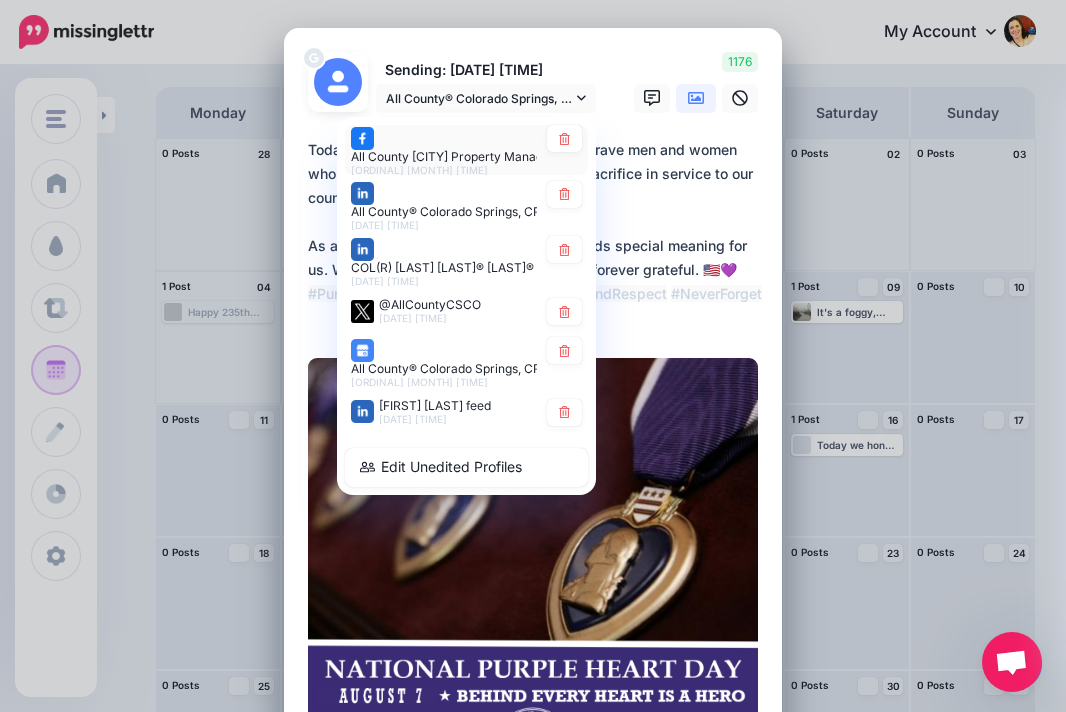 click on "All County [CITY] Property Management page" at bounding box center [480, 155] 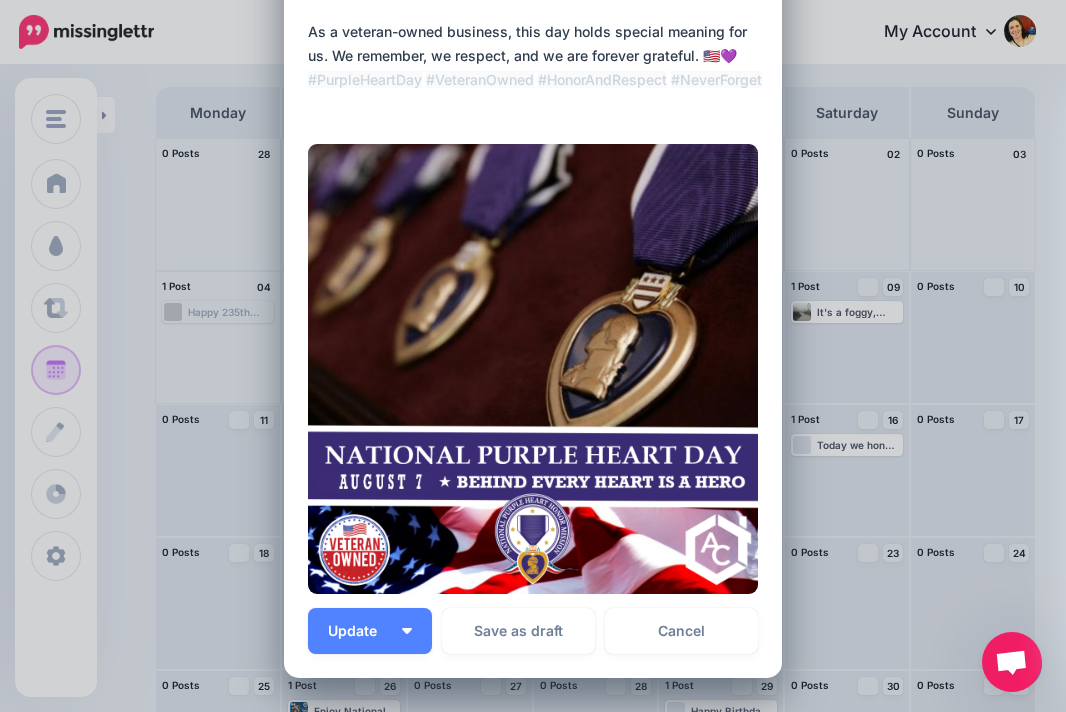 scroll, scrollTop: 216, scrollLeft: 0, axis: vertical 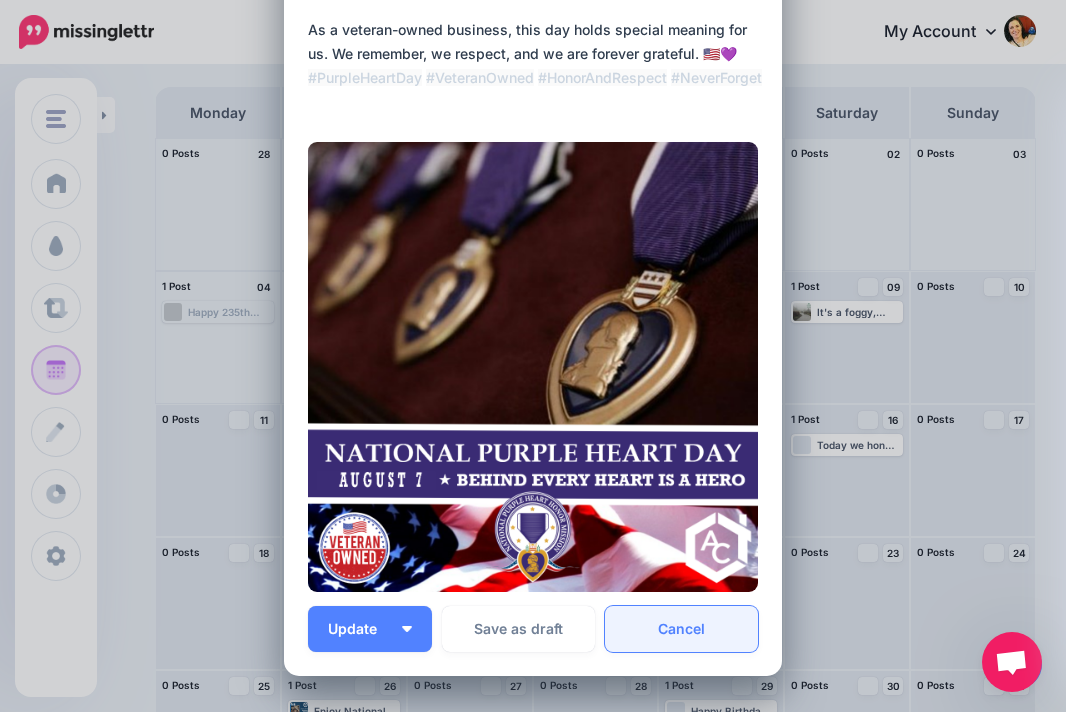 click on "Cancel" at bounding box center (681, 629) 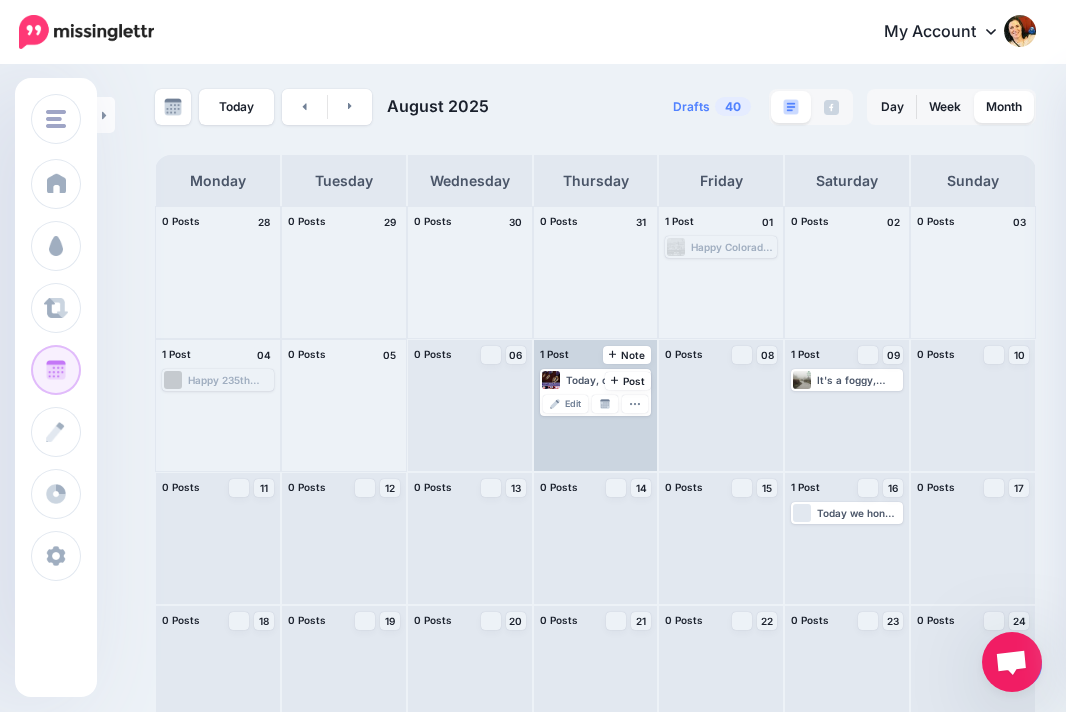 scroll, scrollTop: 0, scrollLeft: 0, axis: both 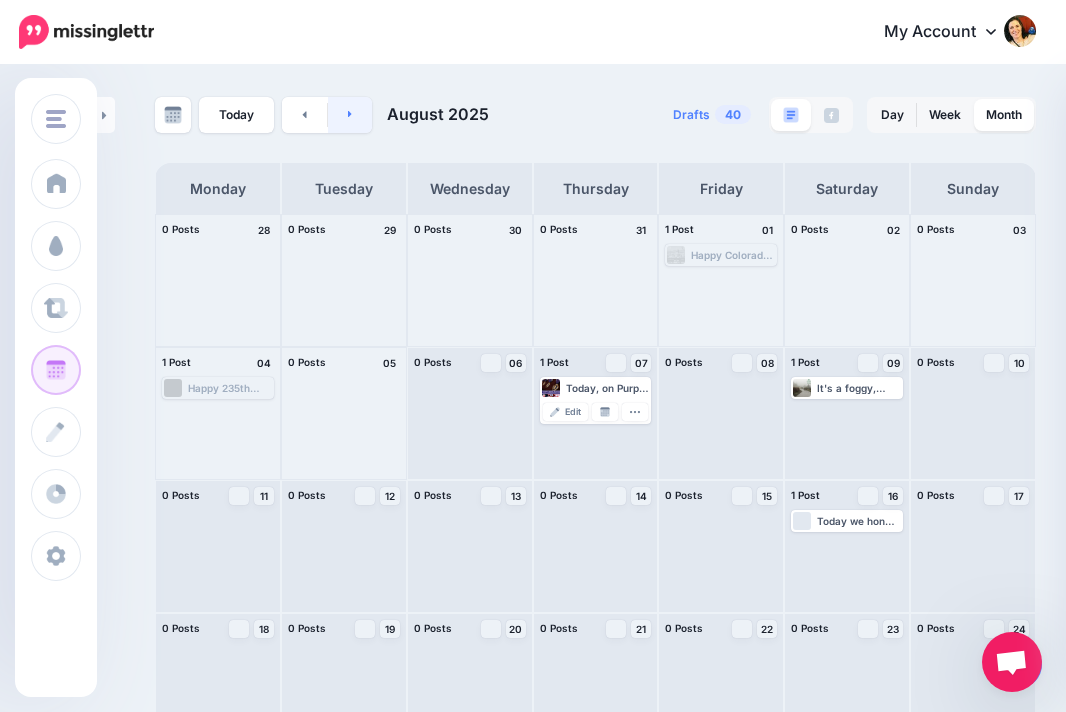 click 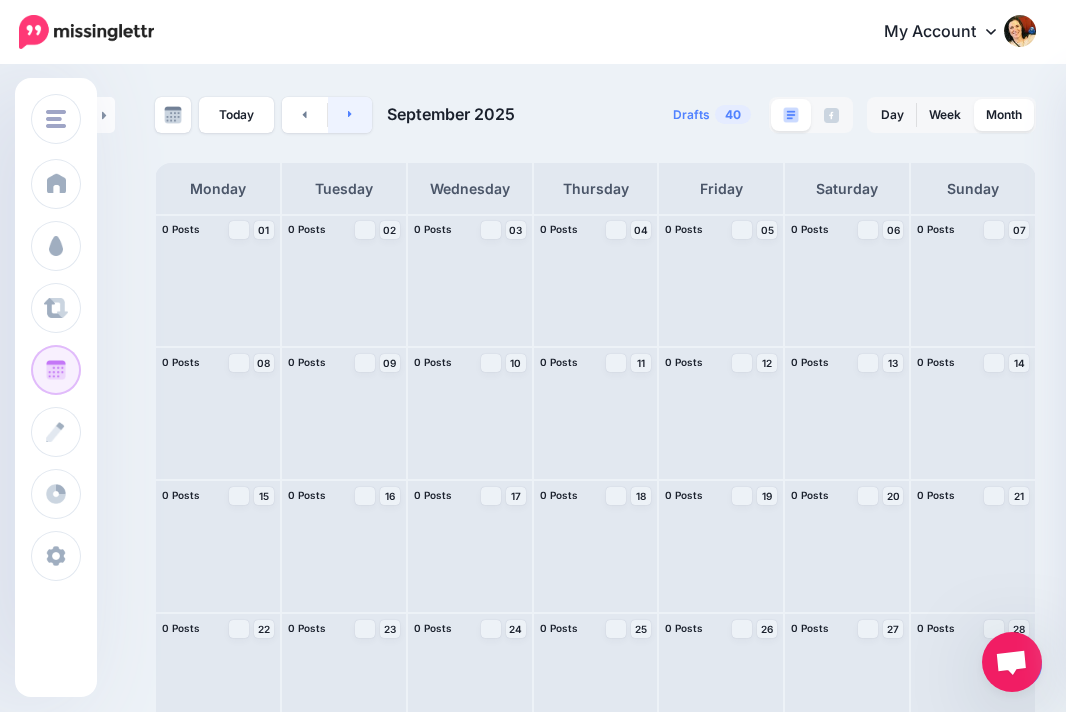 click 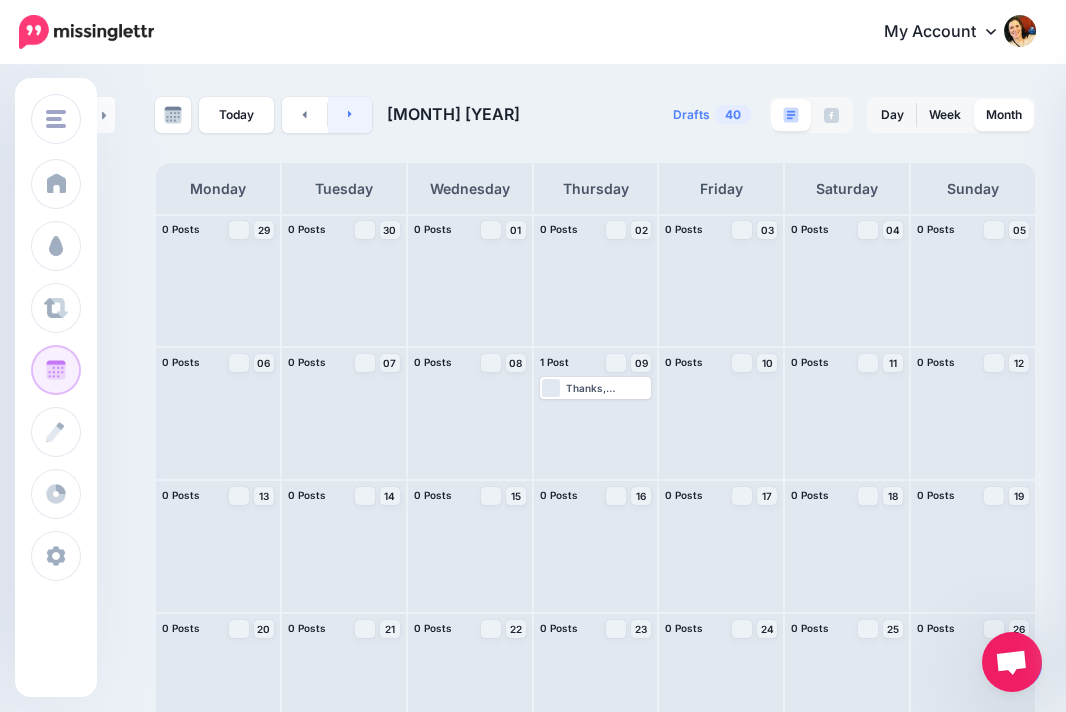 click 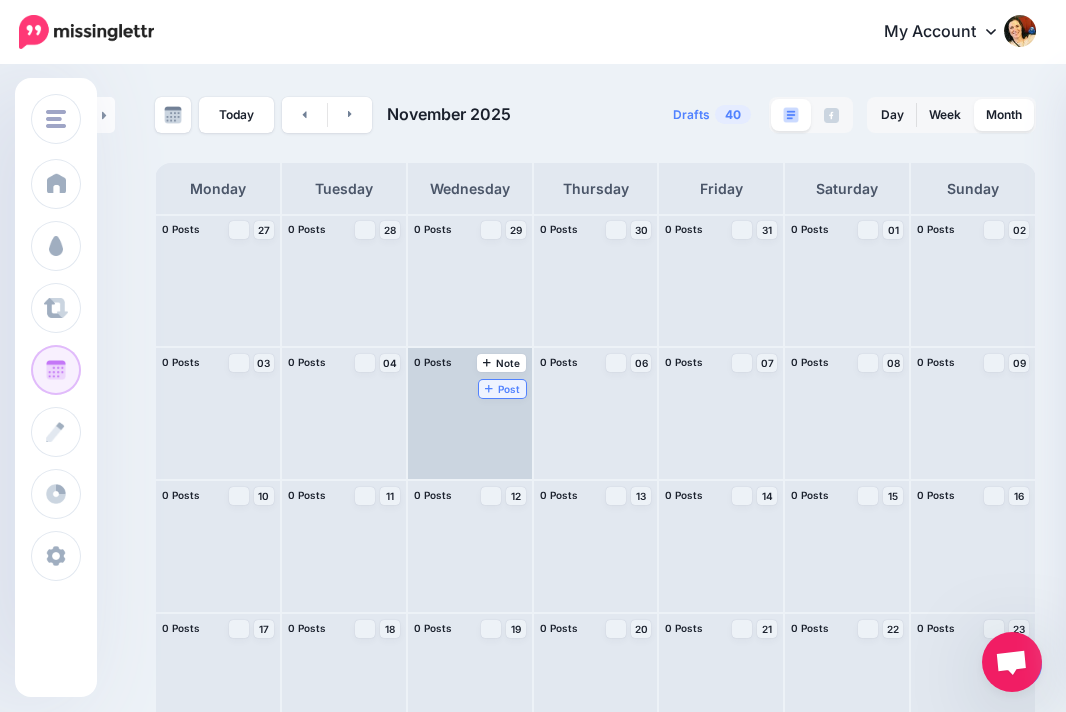 click 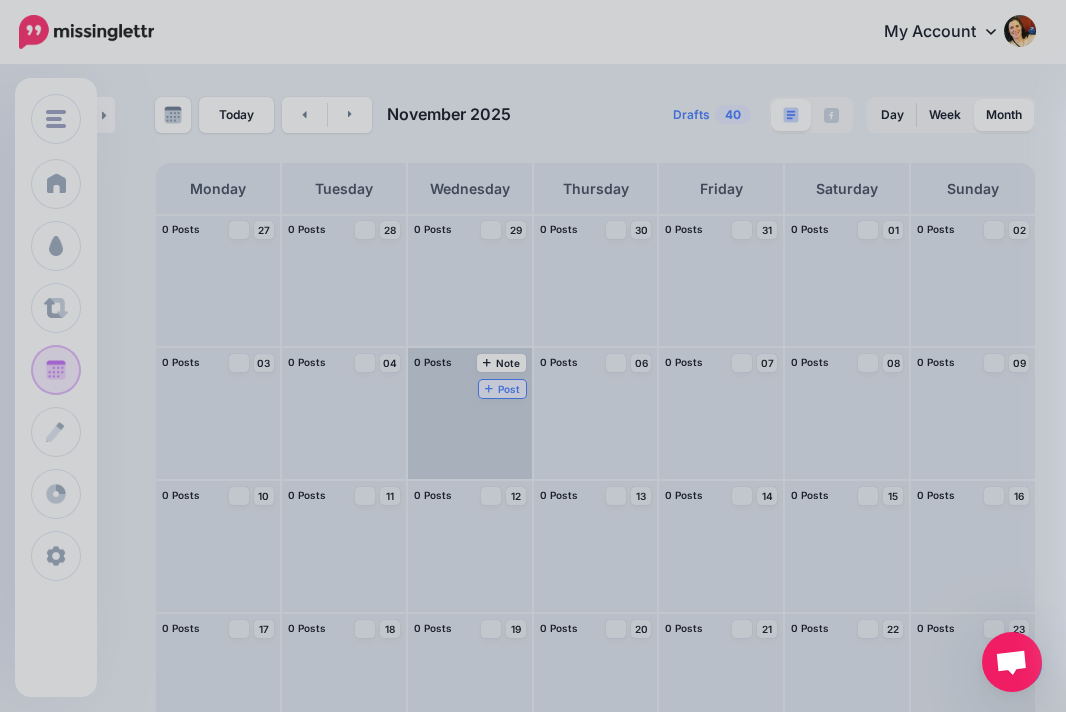 scroll, scrollTop: 0, scrollLeft: 0, axis: both 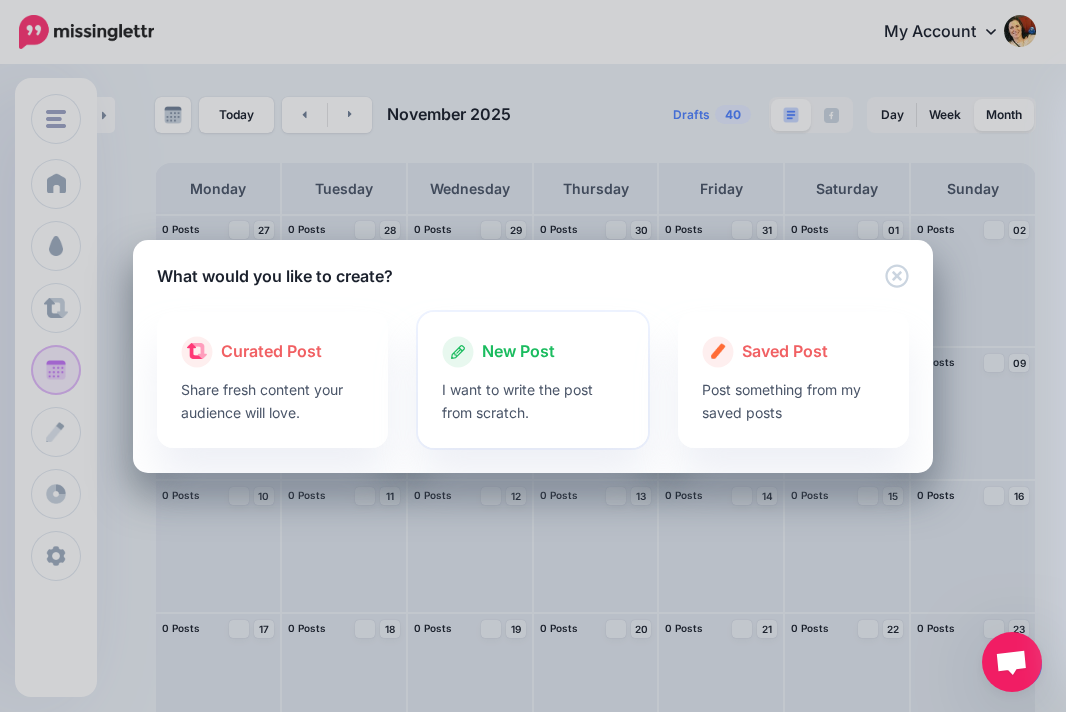 click on "New Post" at bounding box center [518, 352] 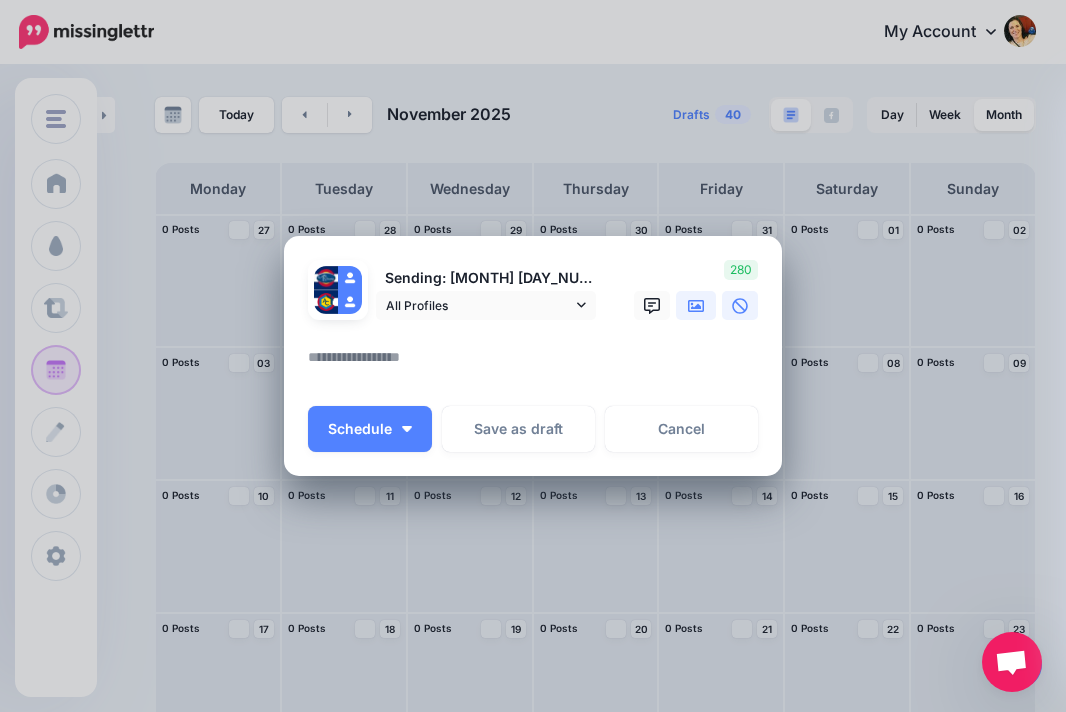 click 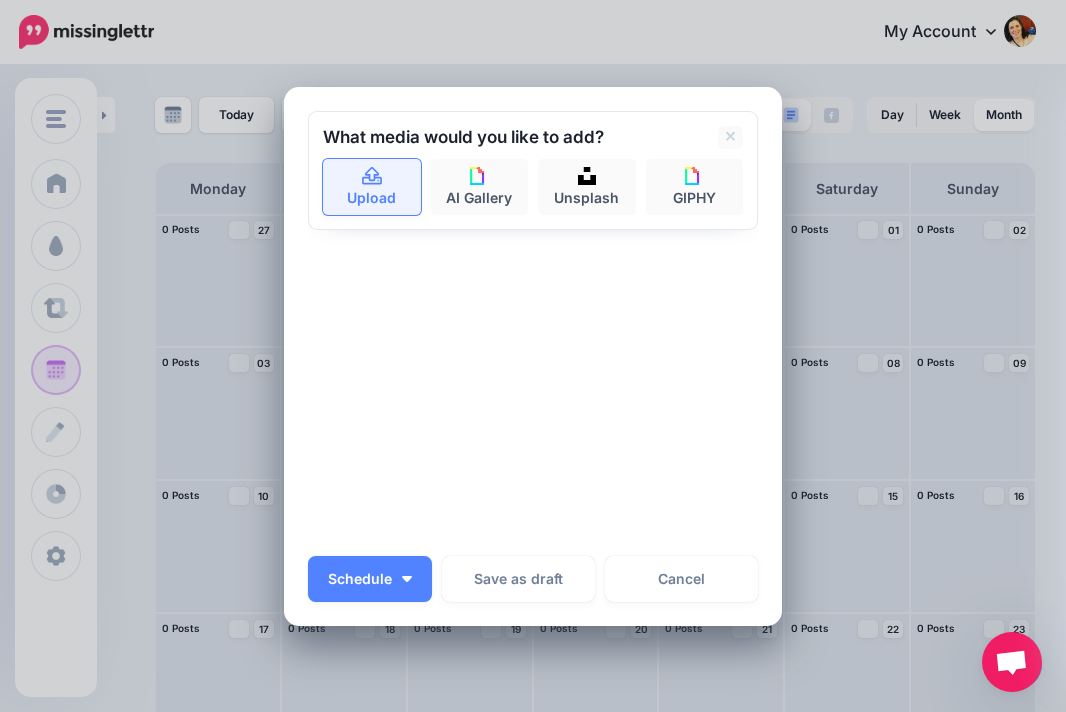 click 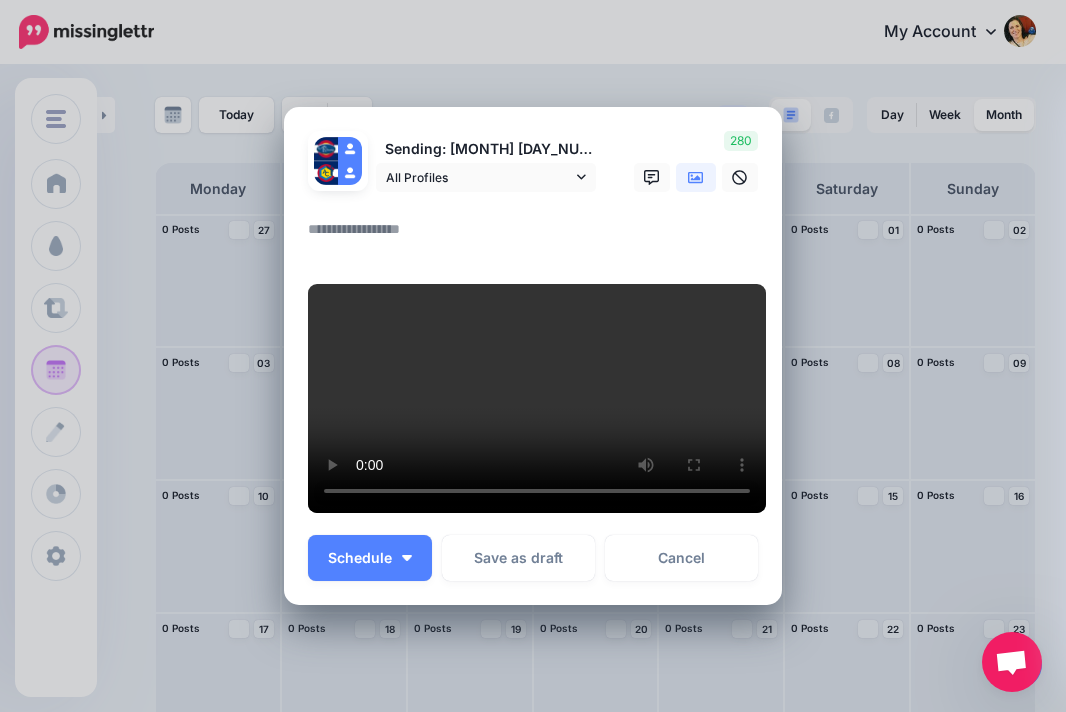 click at bounding box center (538, 236) 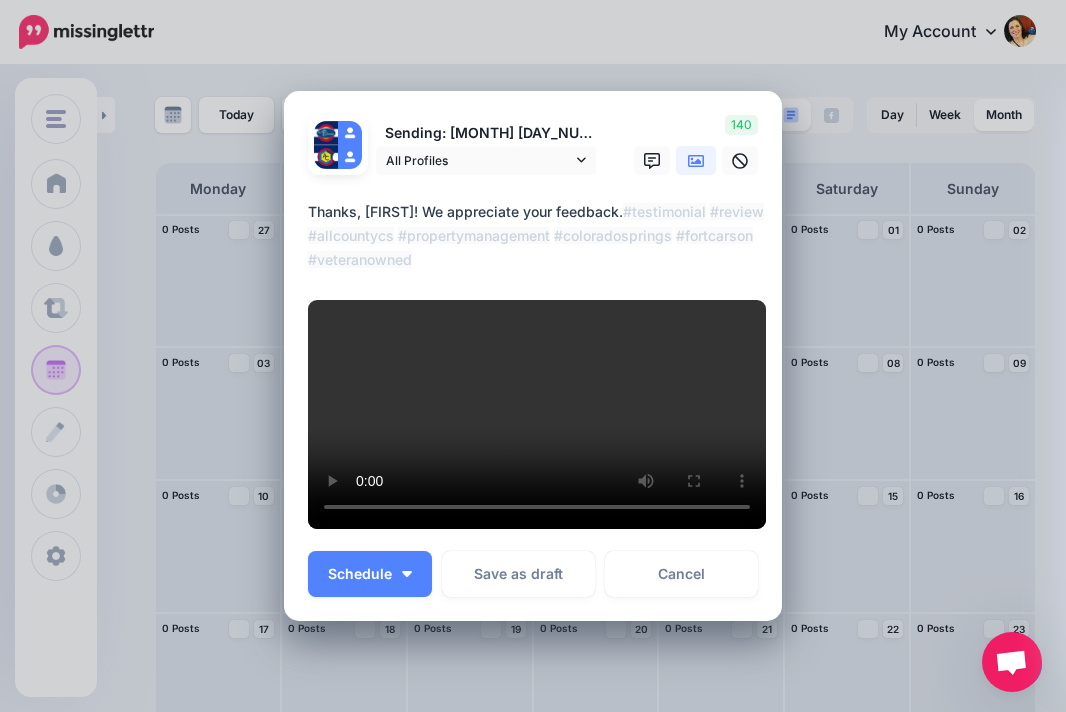 drag, startPoint x: 621, startPoint y: 149, endPoint x: 365, endPoint y: 141, distance: 256.12497 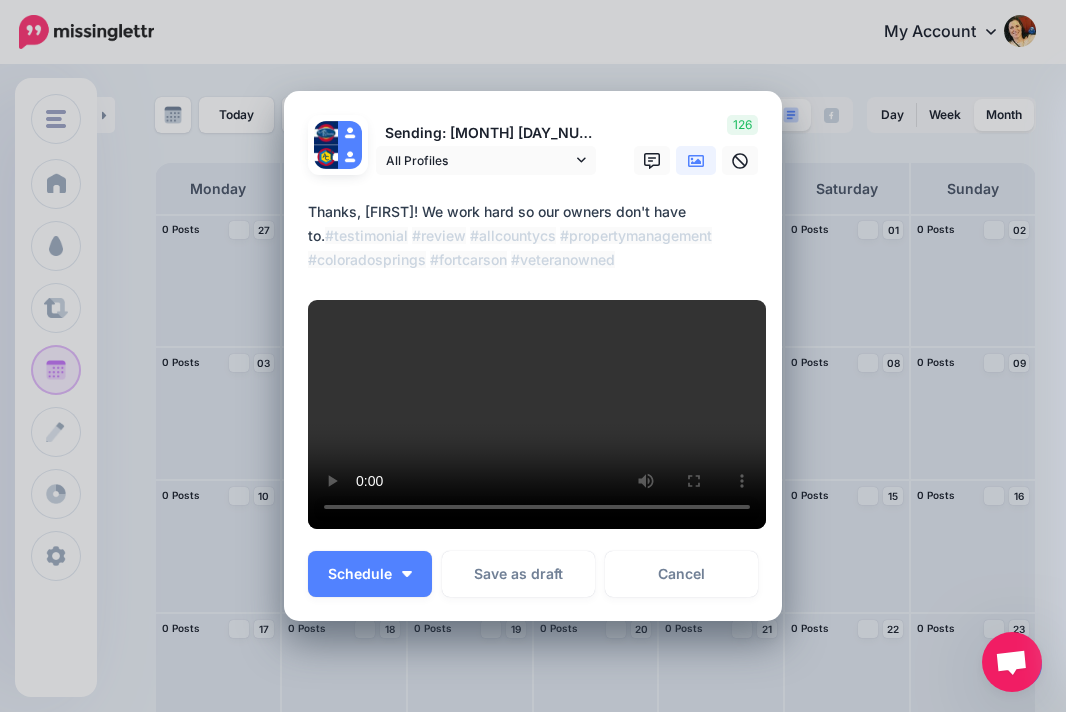 drag, startPoint x: 722, startPoint y: 148, endPoint x: 303, endPoint y: 135, distance: 419.20163 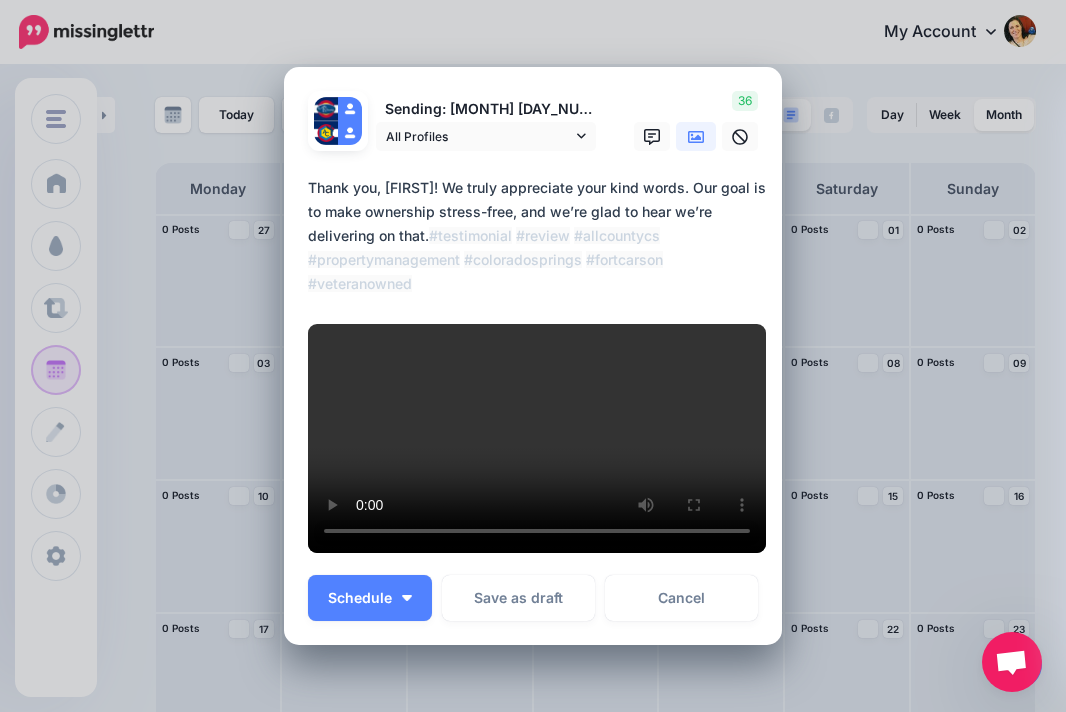 drag, startPoint x: 310, startPoint y: 144, endPoint x: 646, endPoint y: 249, distance: 352.02414 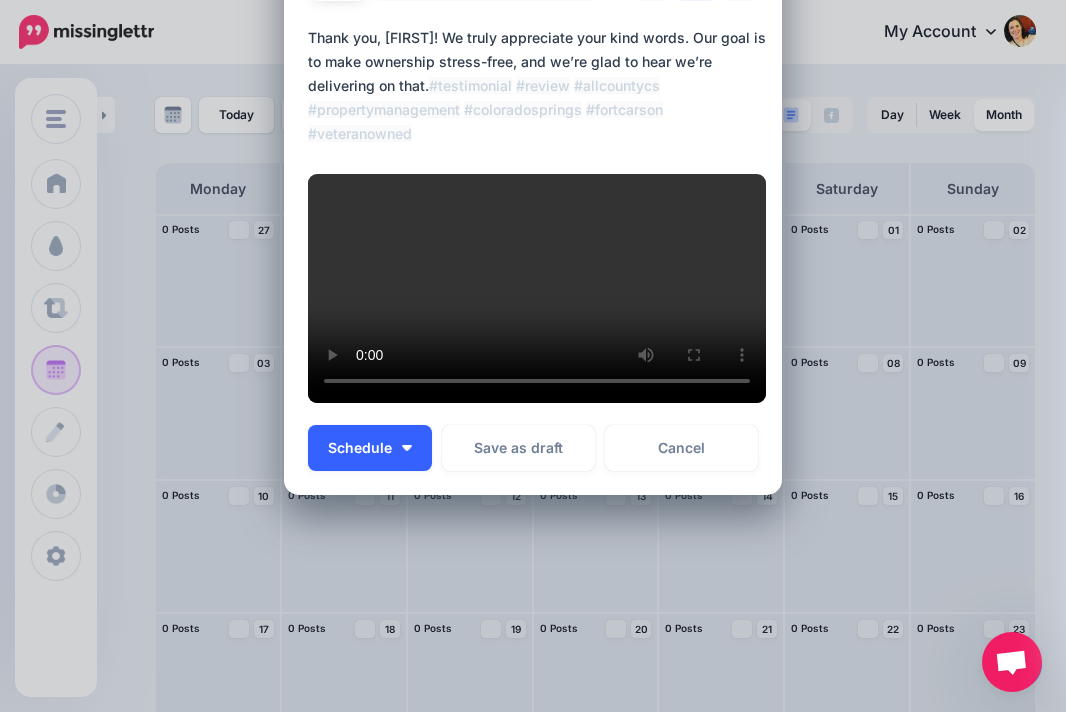 type on "**********" 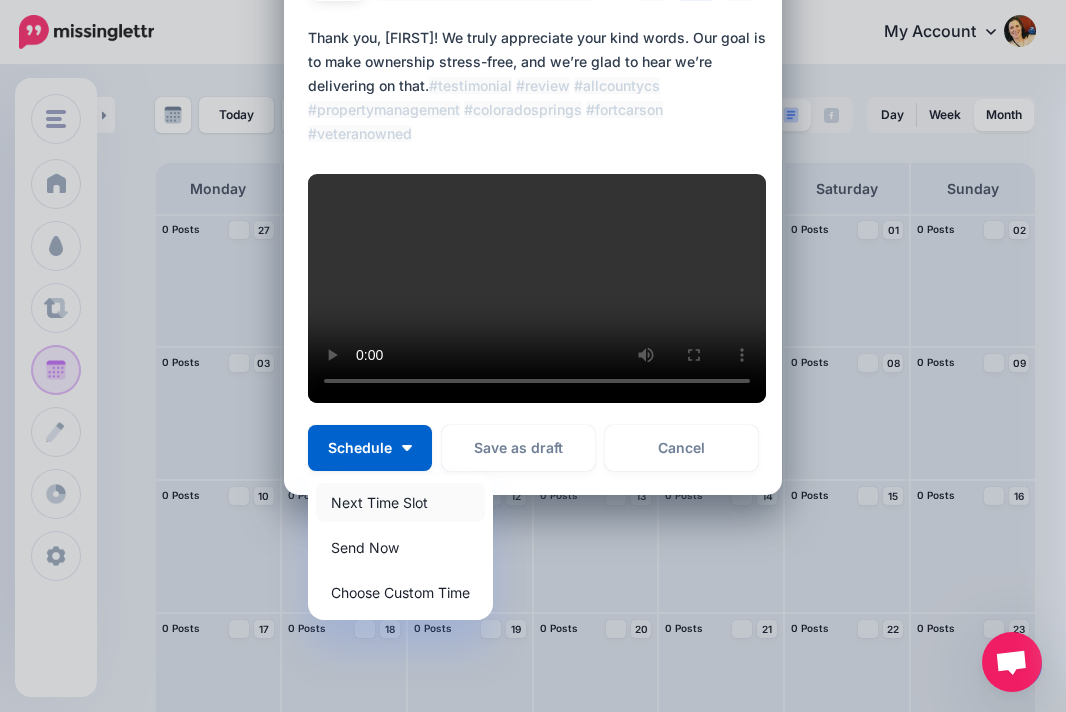 click on "Next Time Slot" at bounding box center [400, 502] 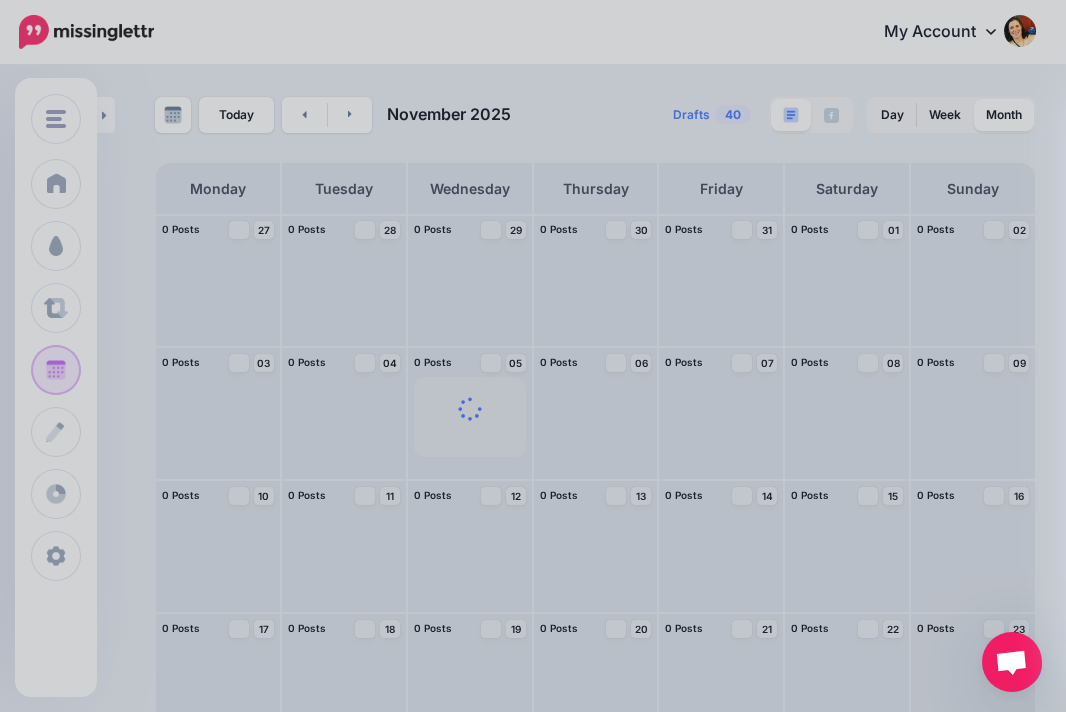 scroll, scrollTop: 0, scrollLeft: 0, axis: both 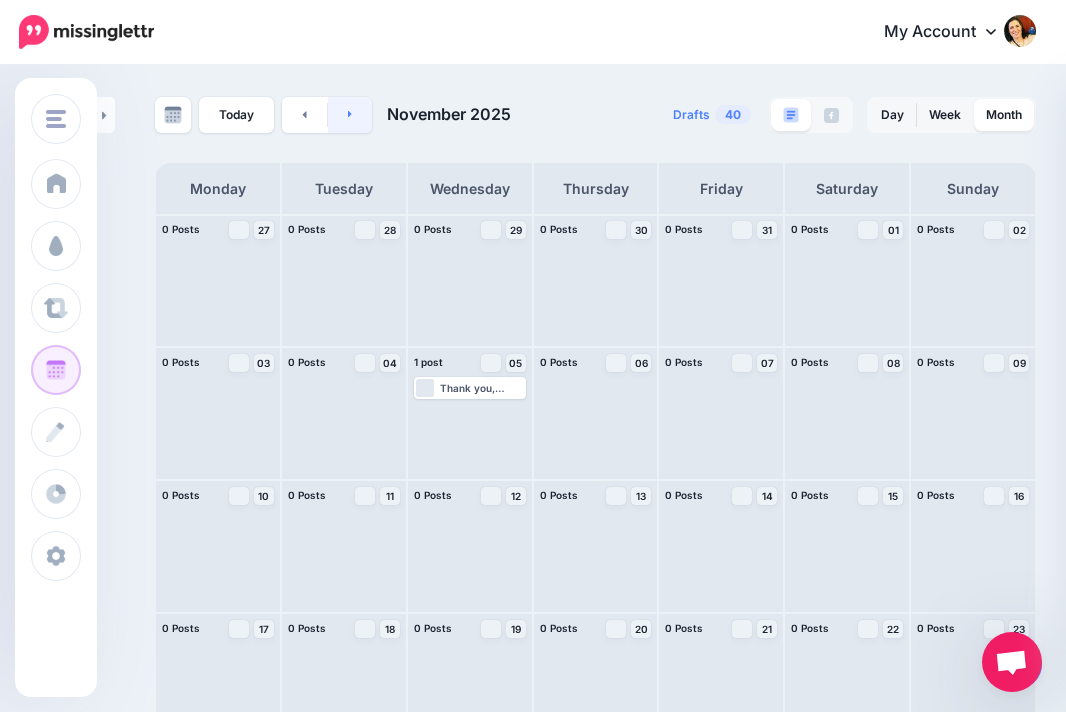 click 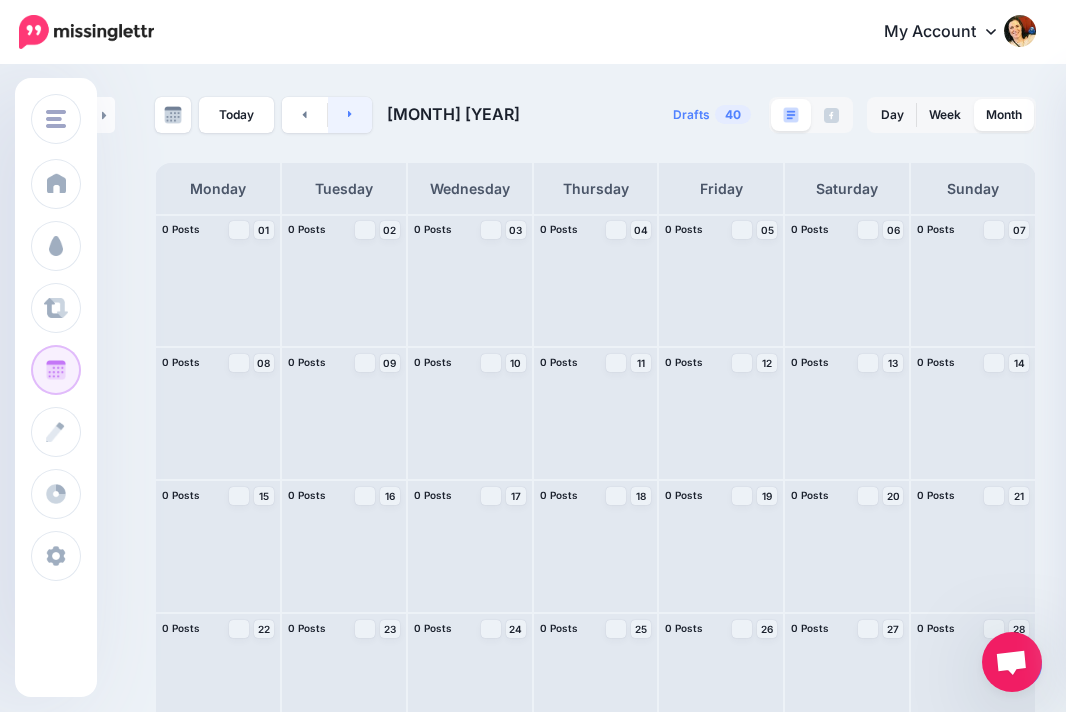 click 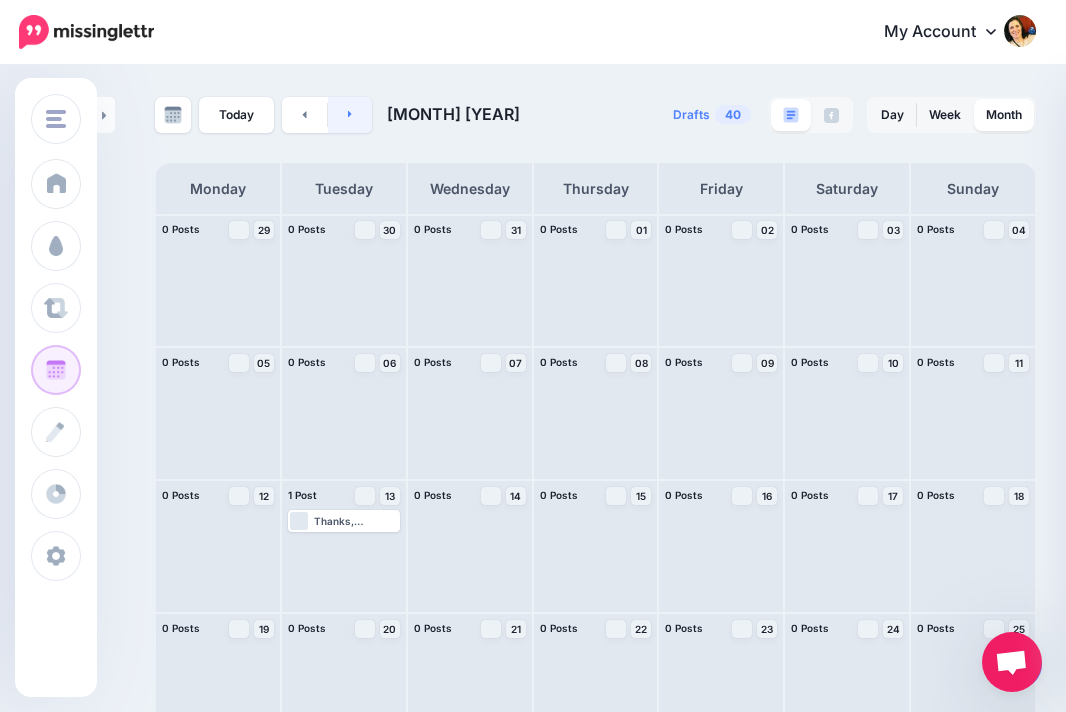 click 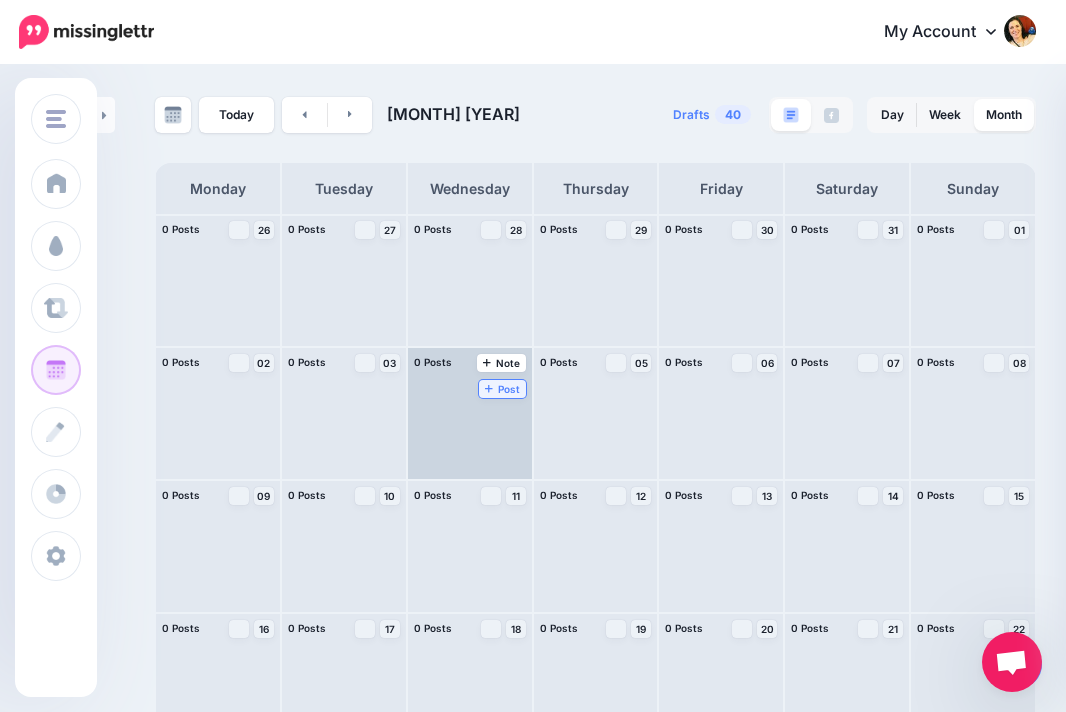 click 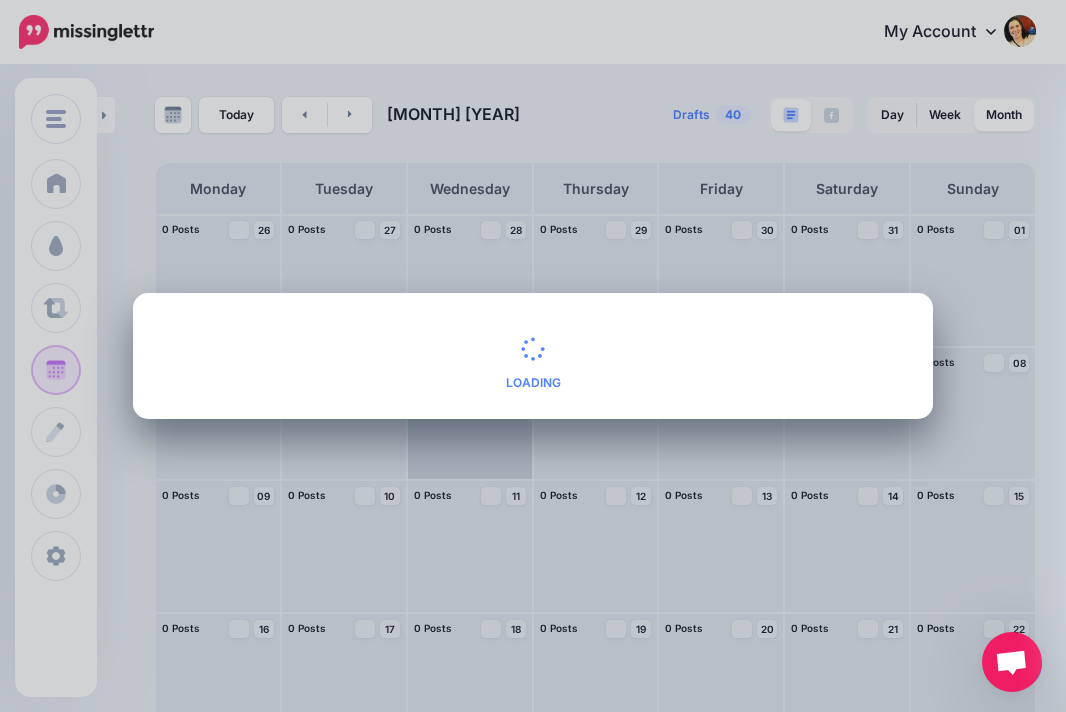 scroll, scrollTop: 0, scrollLeft: 0, axis: both 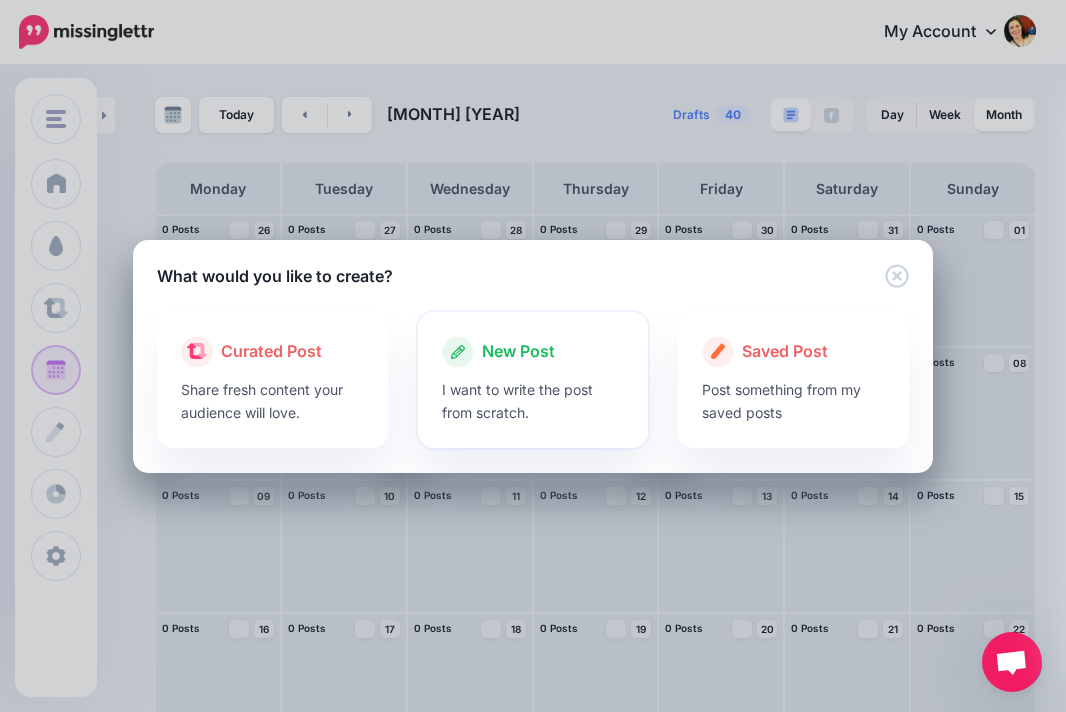 click on "New Post" at bounding box center [518, 352] 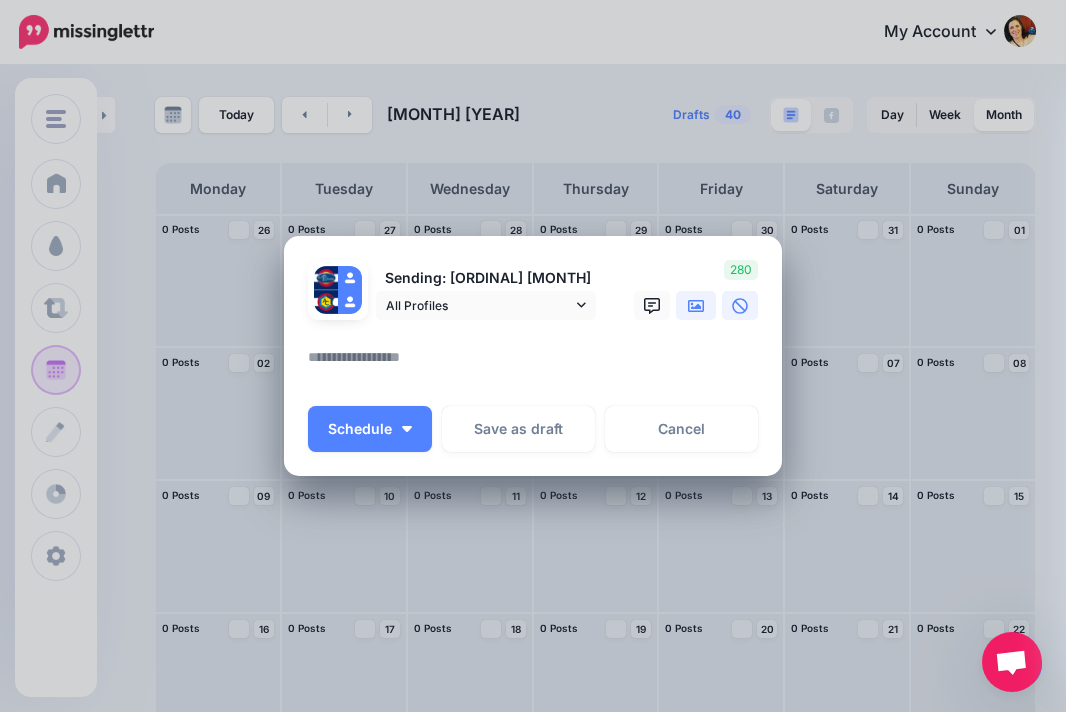 click 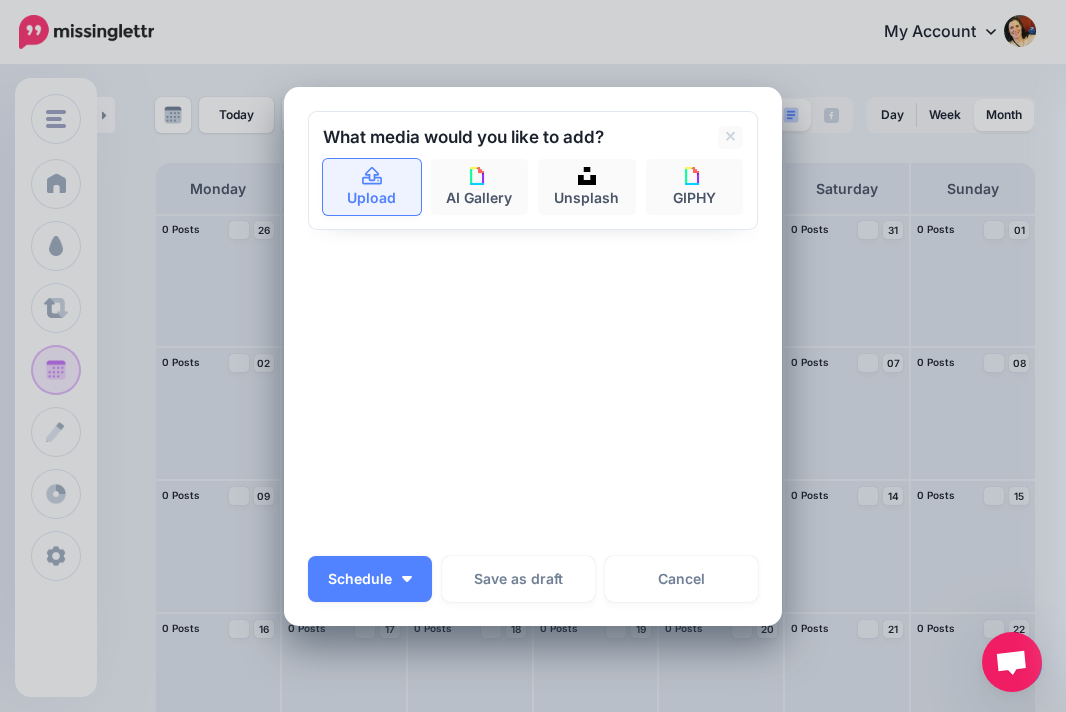 click on "Upload" at bounding box center [372, 187] 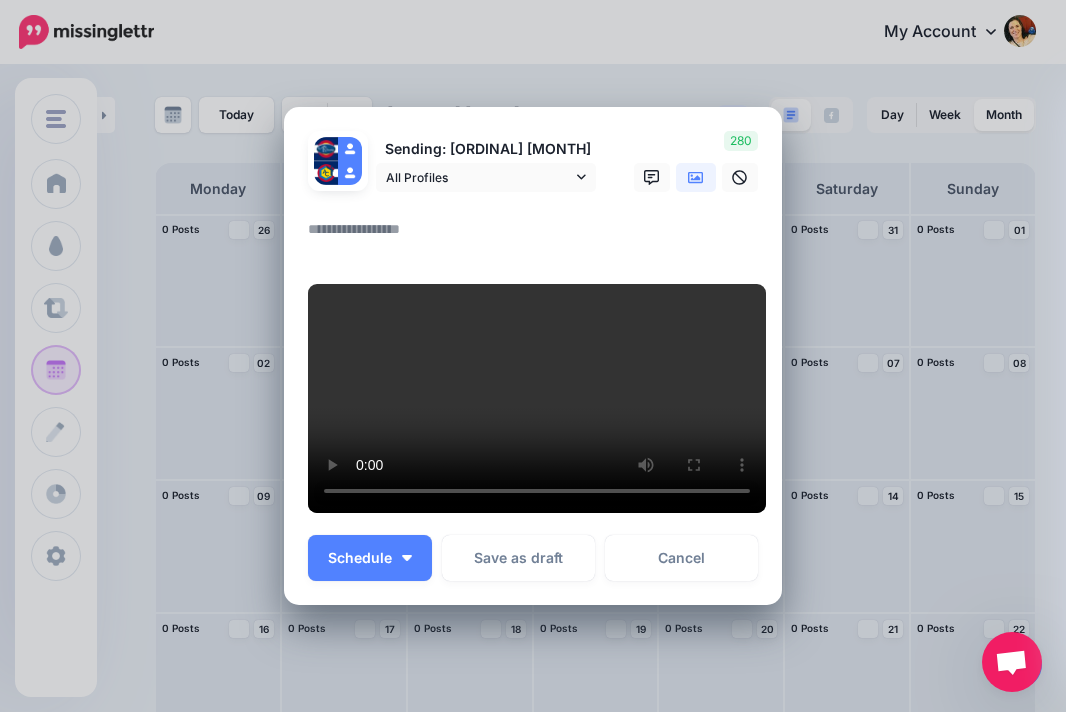 click at bounding box center (538, 236) 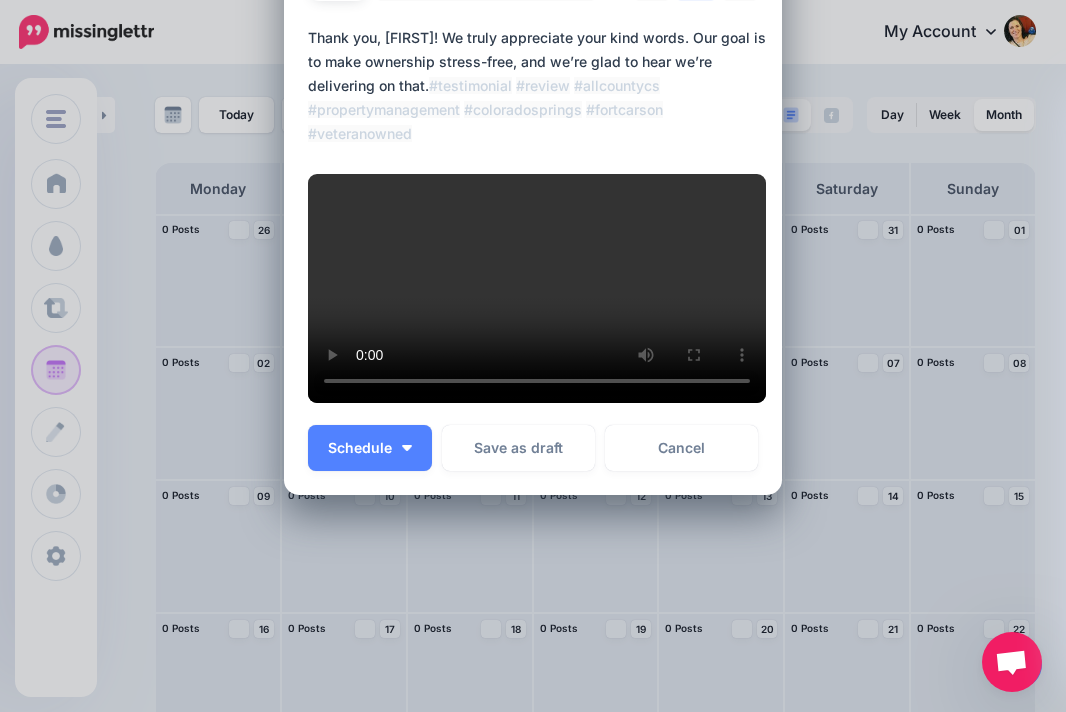 scroll, scrollTop: 339, scrollLeft: 0, axis: vertical 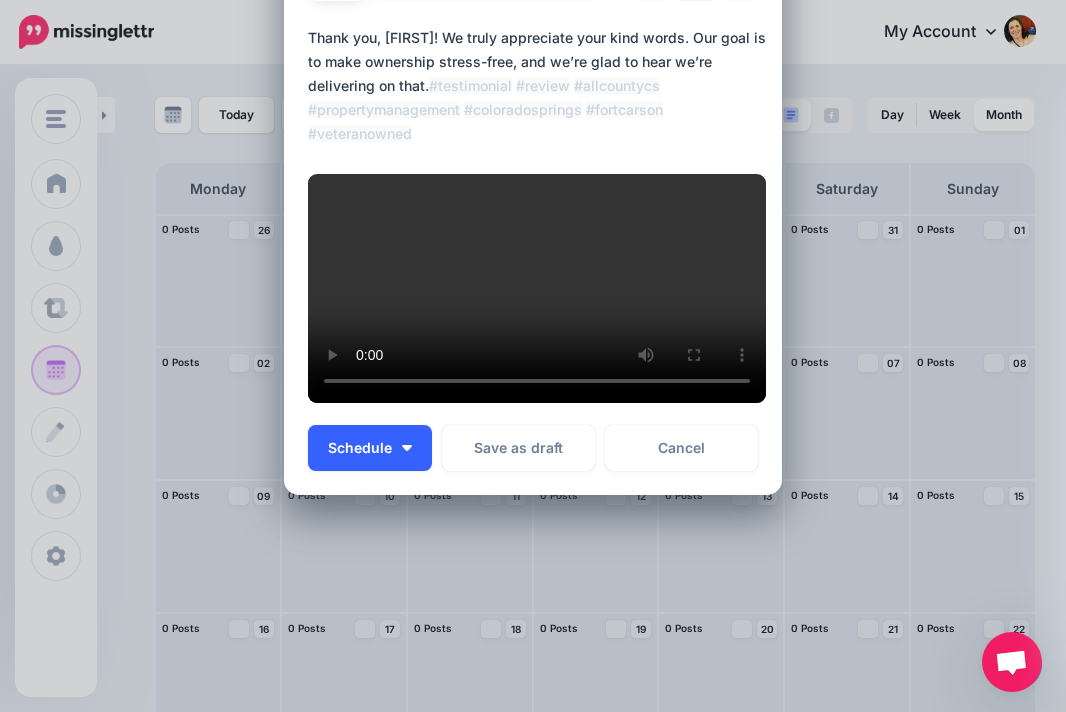 type on "**********" 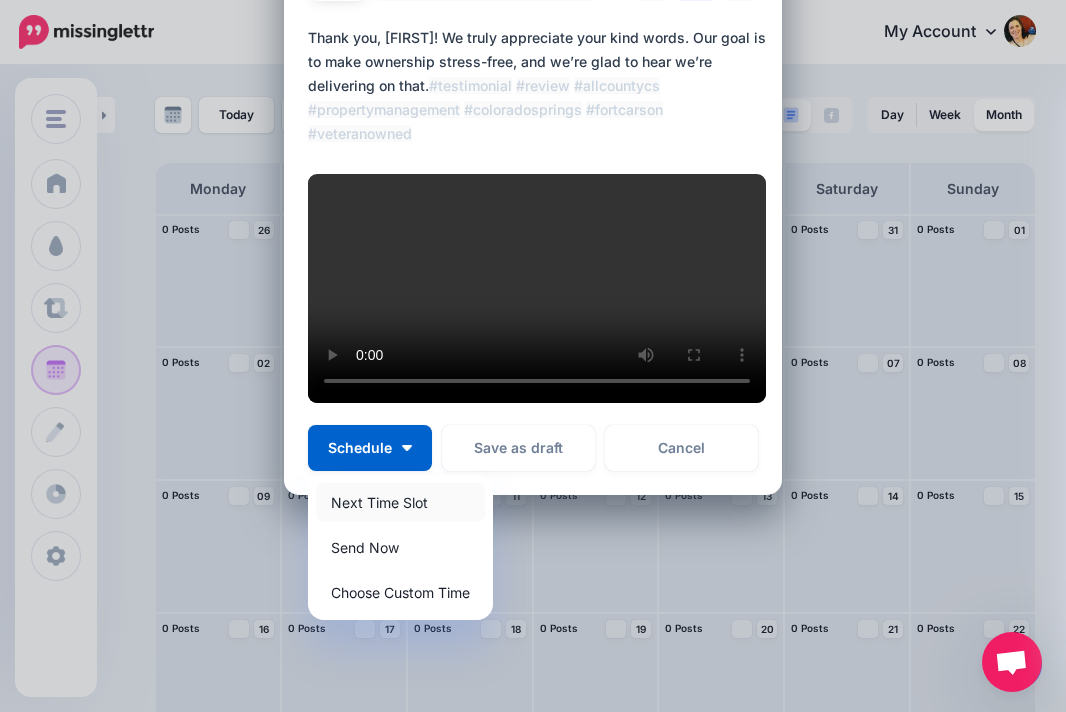 click on "Next Time Slot" at bounding box center (400, 502) 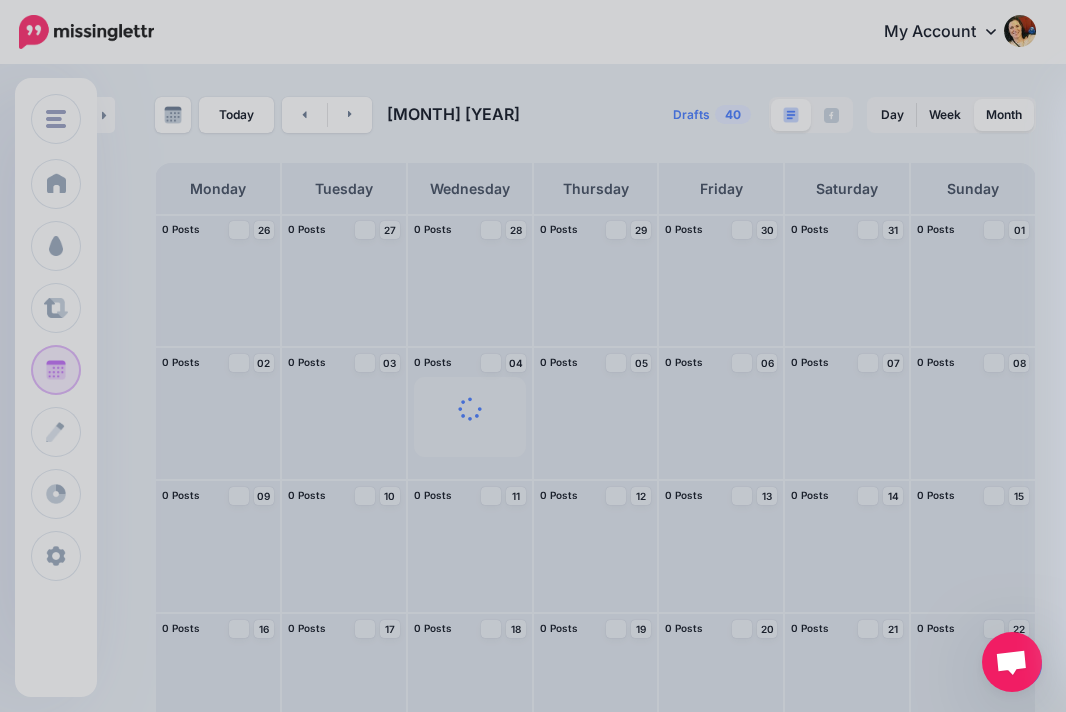 scroll, scrollTop: 0, scrollLeft: 0, axis: both 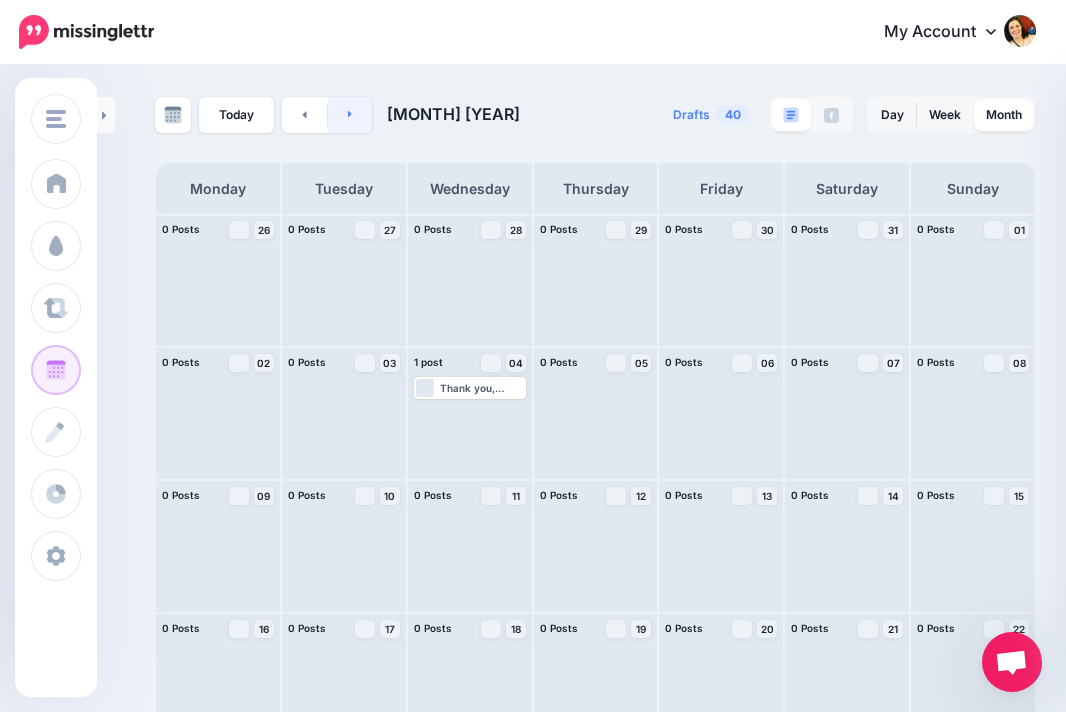 click at bounding box center (350, 115) 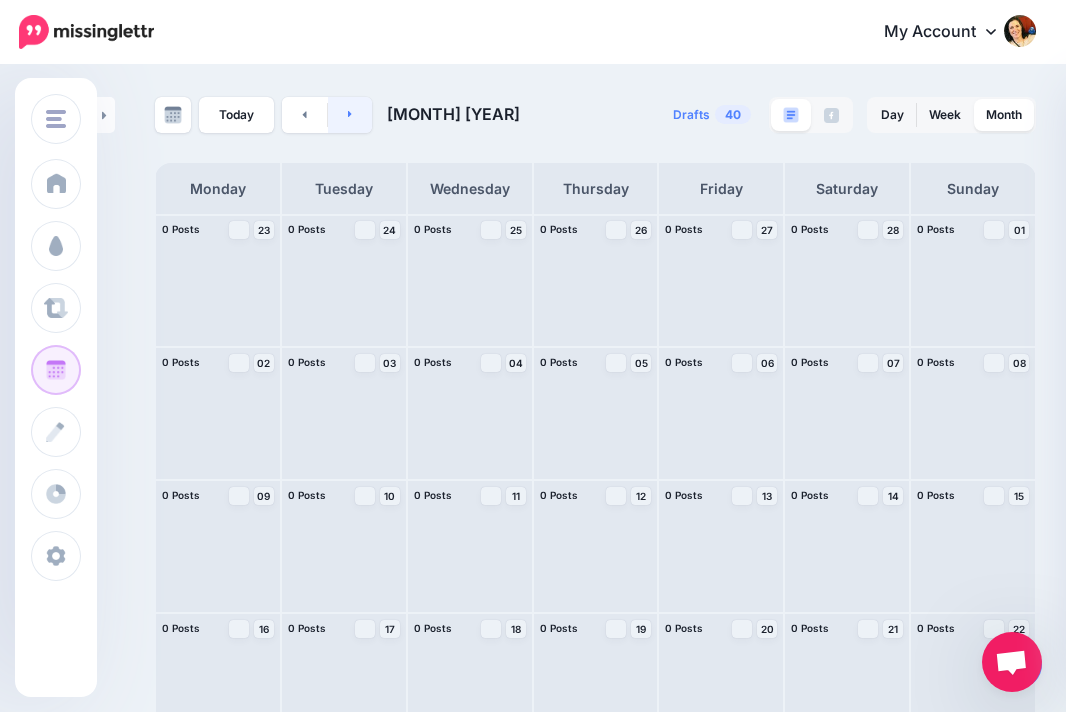 click 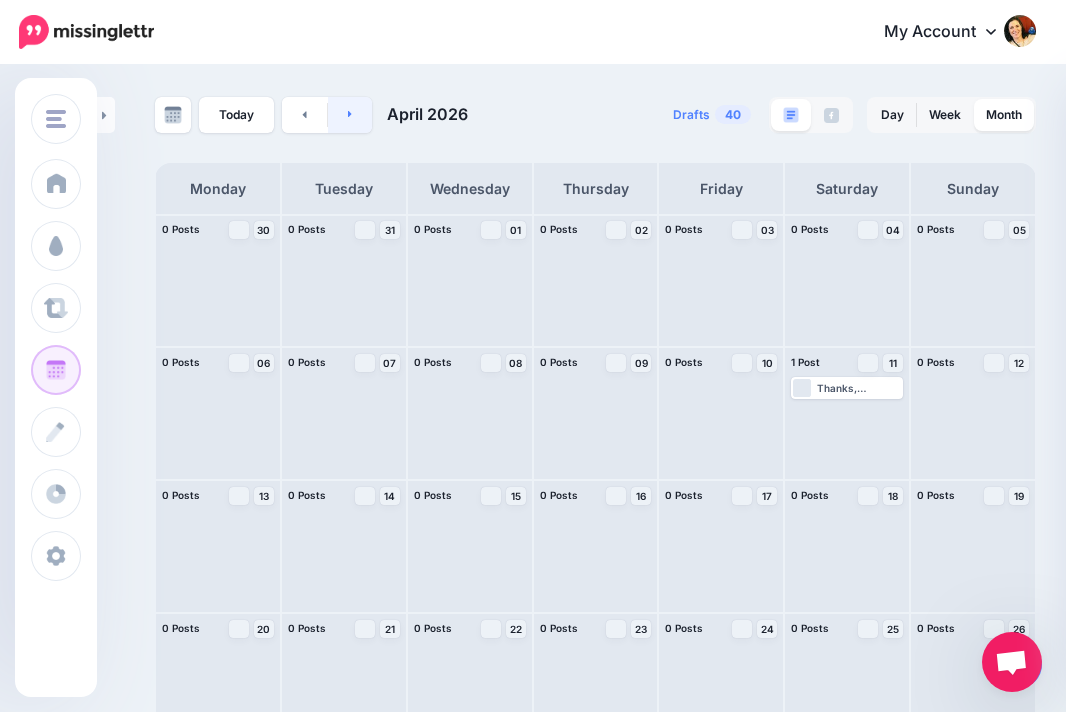 click 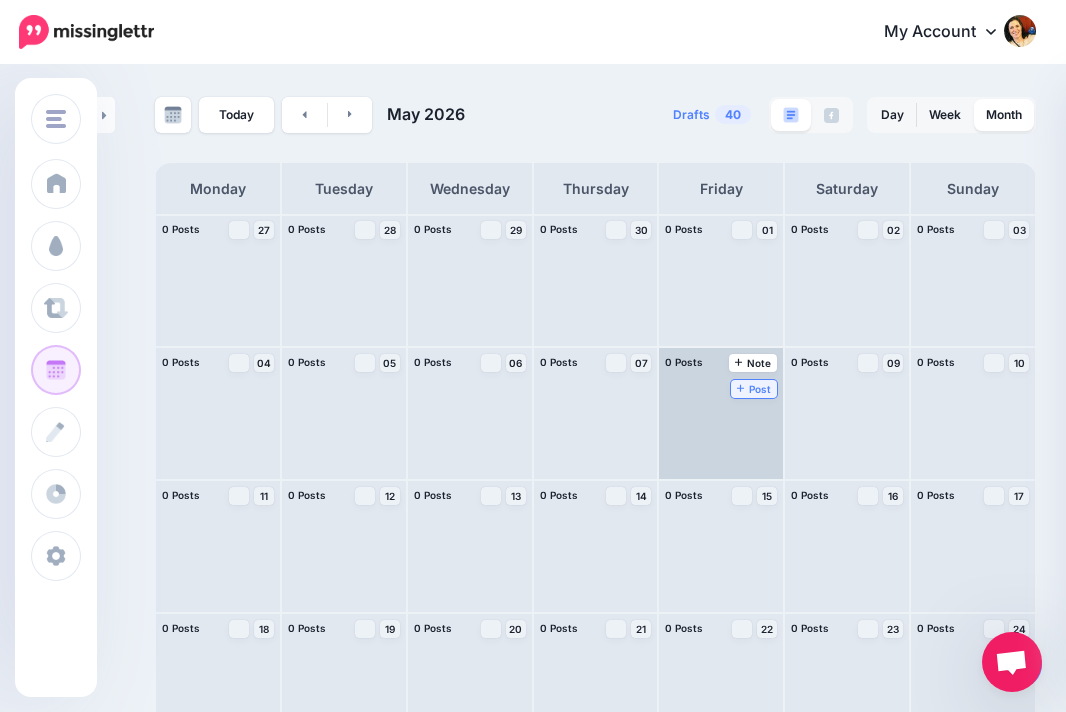 click 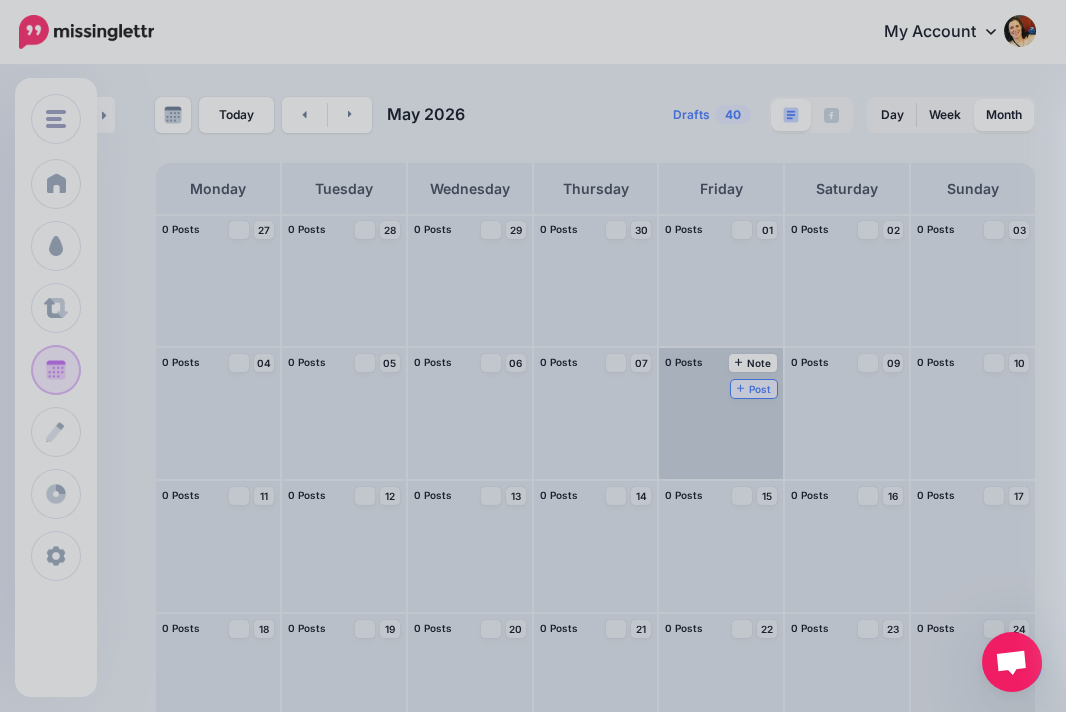 scroll, scrollTop: 0, scrollLeft: 0, axis: both 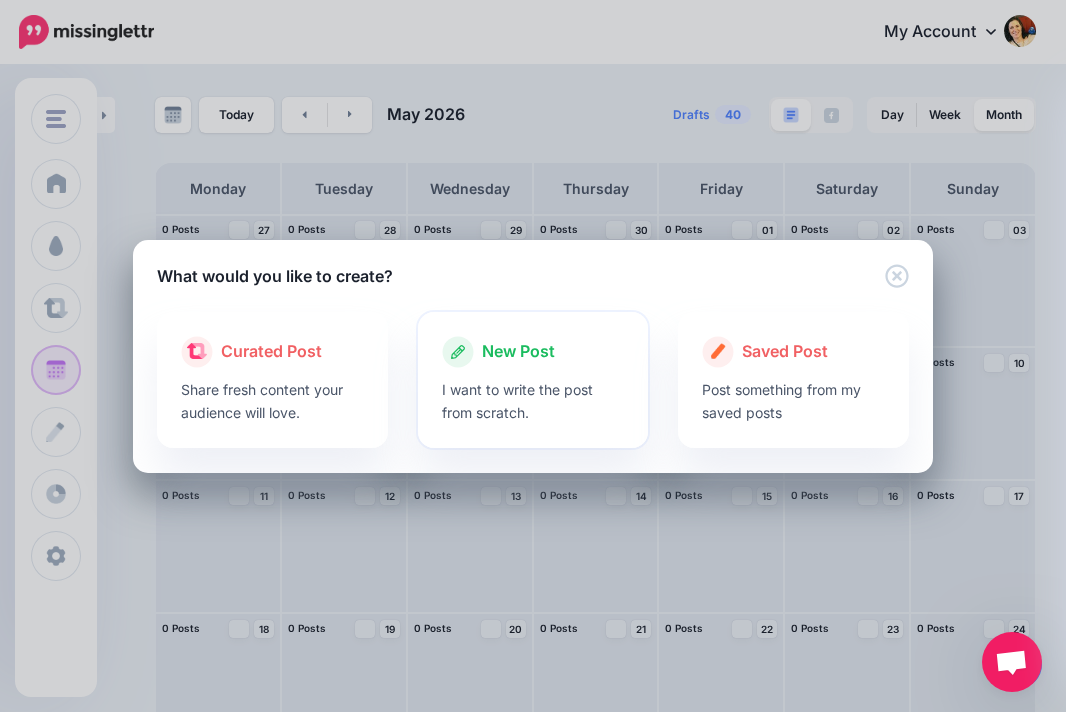 click on "New Post" at bounding box center (518, 352) 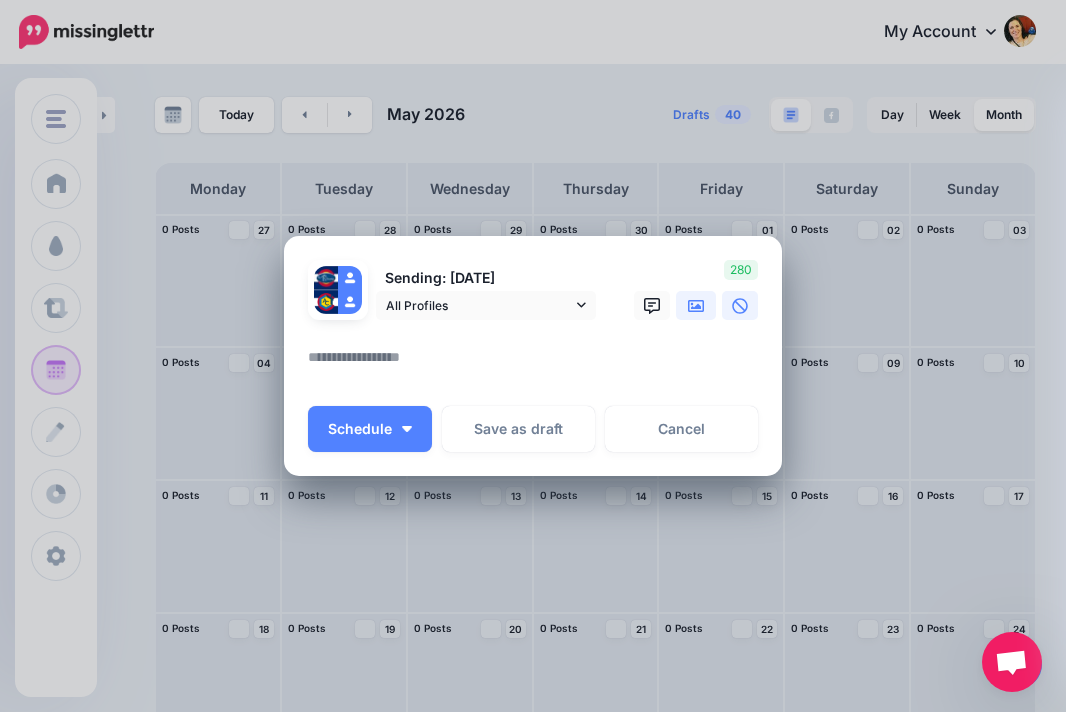 click 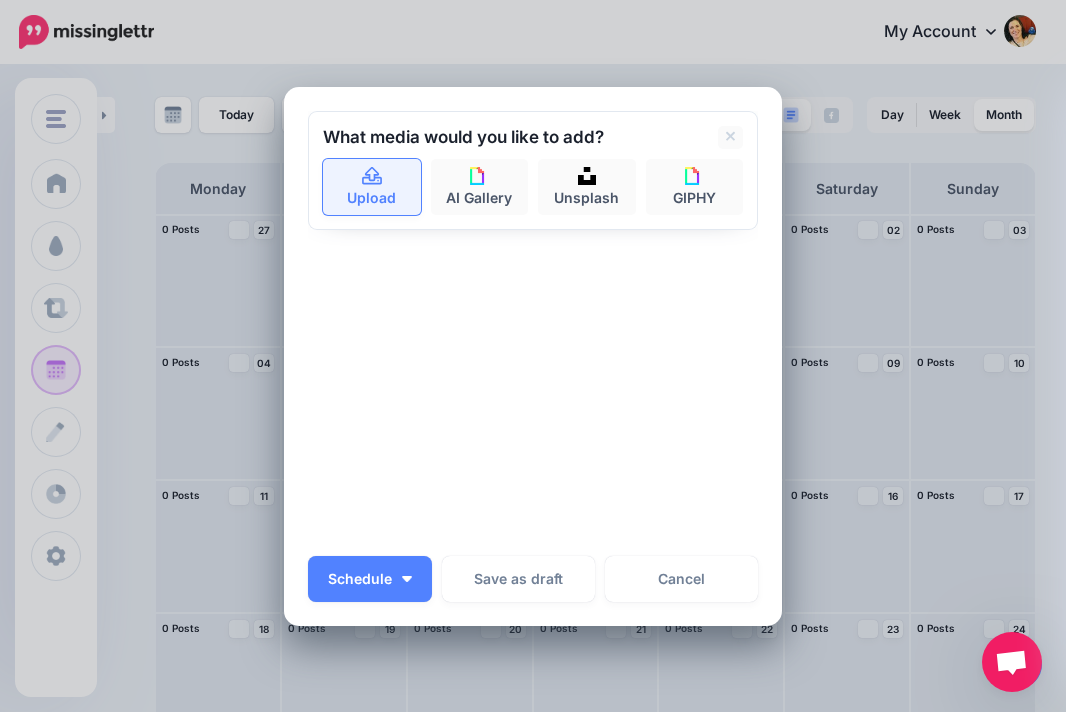 click on "Upload" at bounding box center (372, 187) 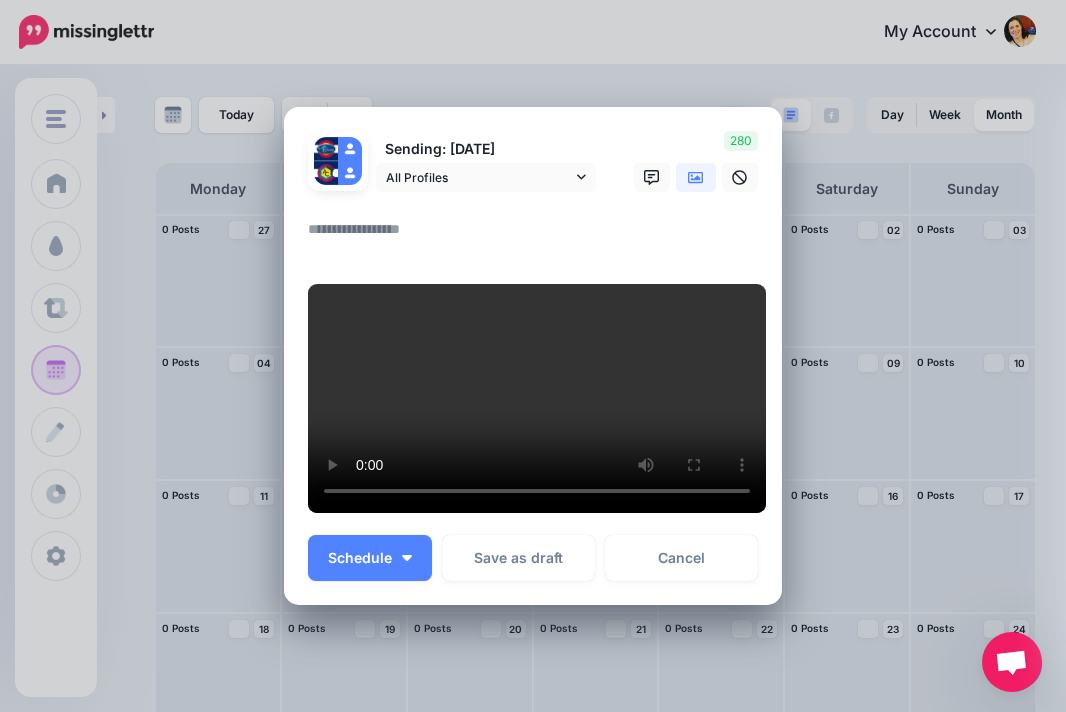 click at bounding box center (538, 236) 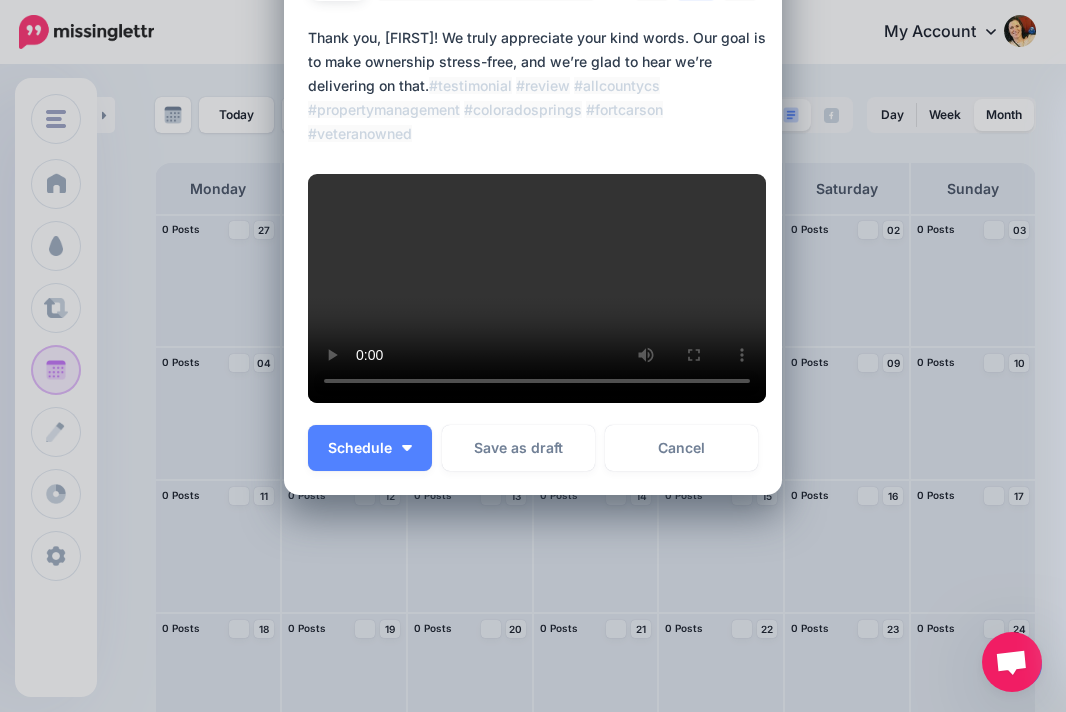 scroll, scrollTop: 339, scrollLeft: 0, axis: vertical 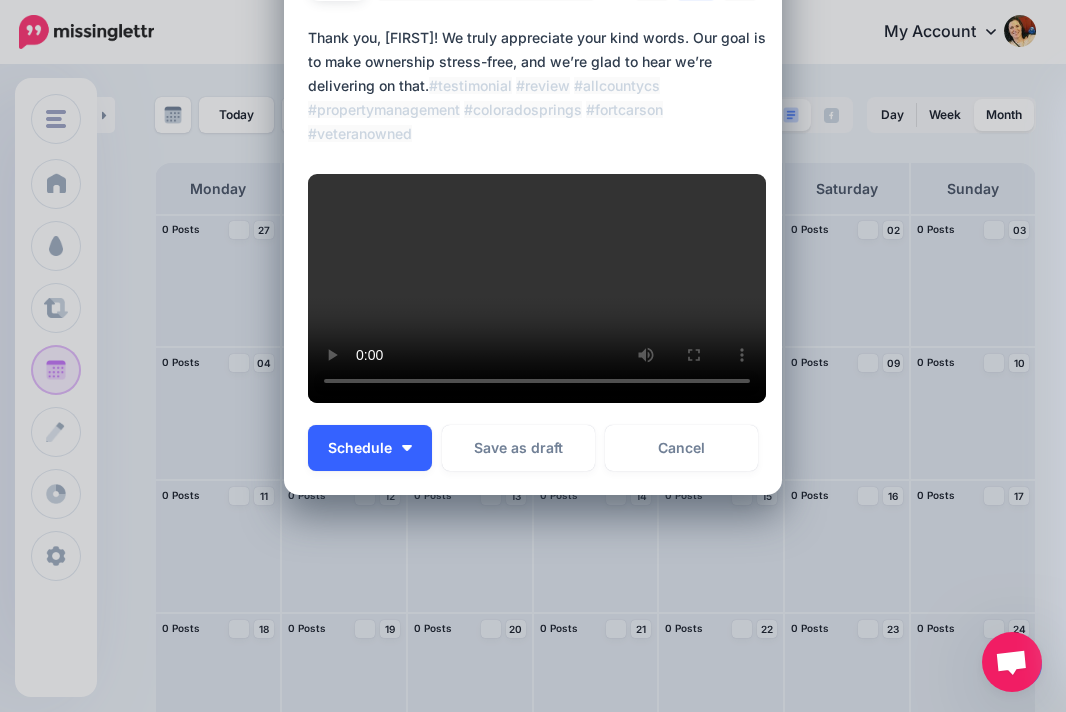 type on "**********" 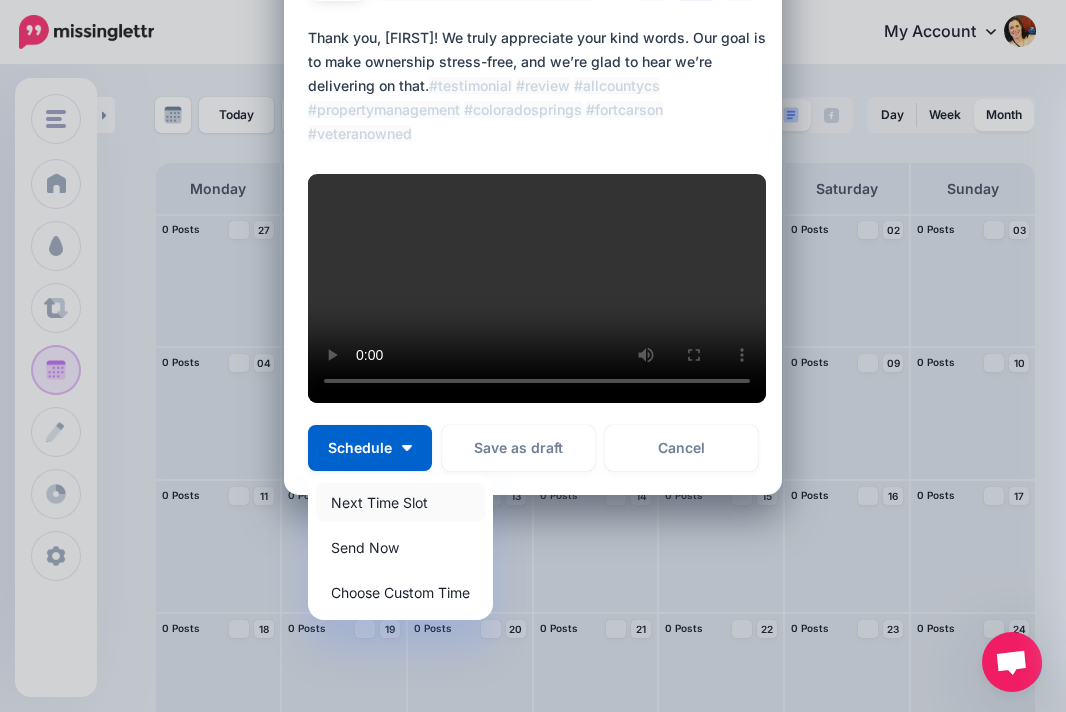 click on "Next Time Slot" at bounding box center (400, 502) 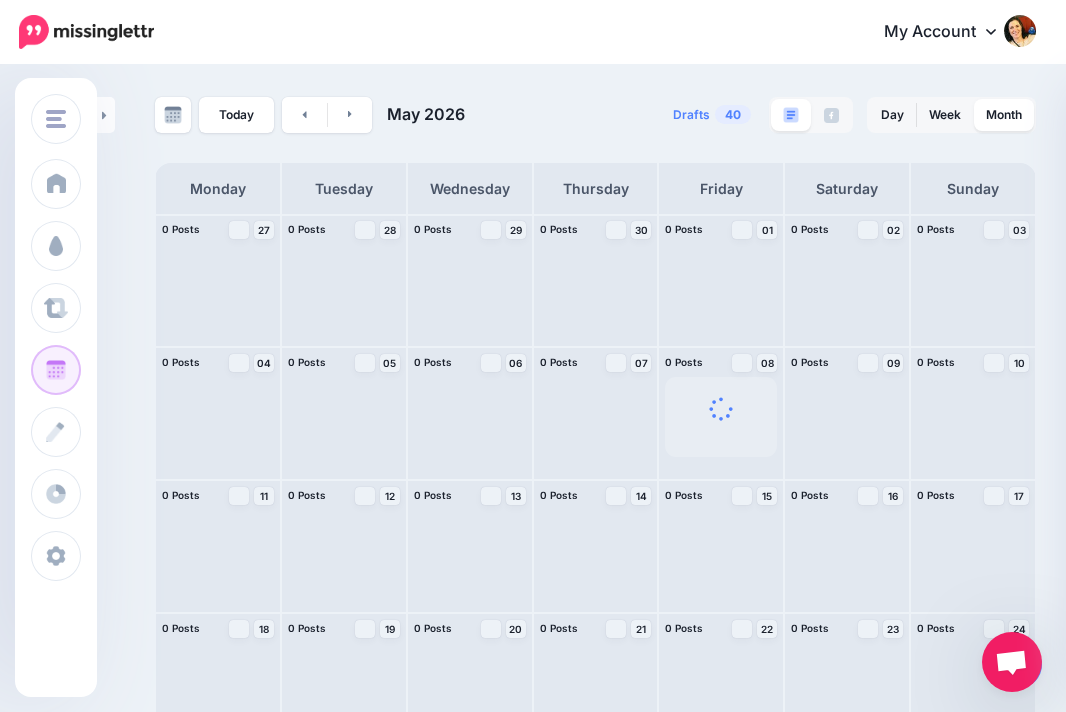 scroll, scrollTop: 0, scrollLeft: 0, axis: both 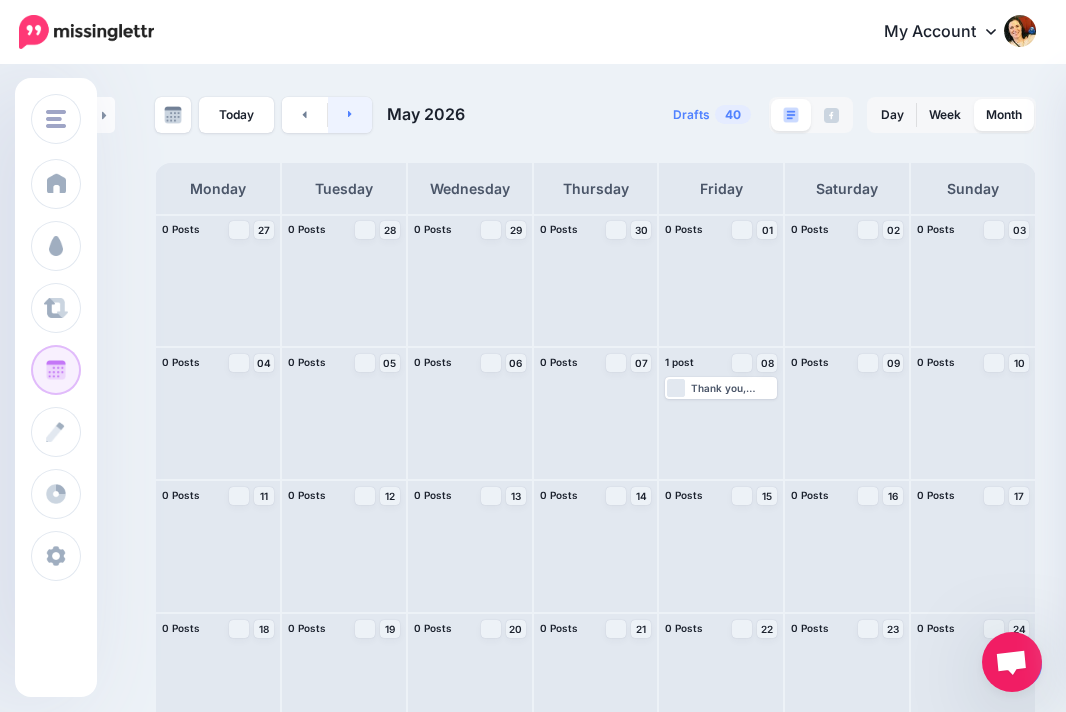 click 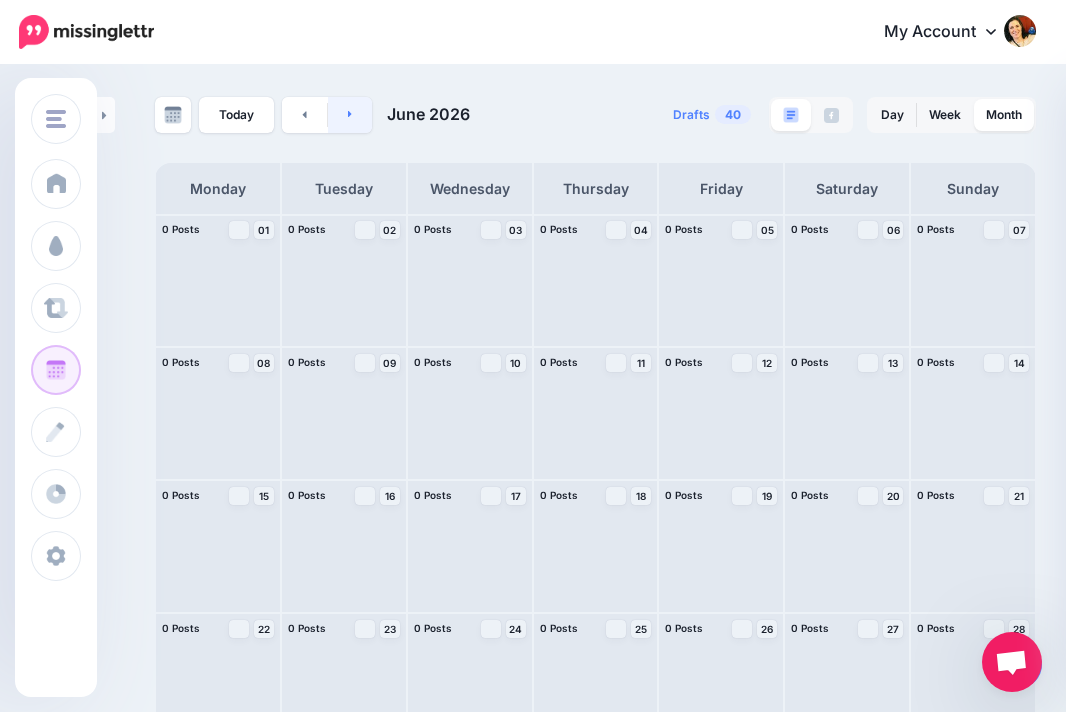 click at bounding box center [350, 115] 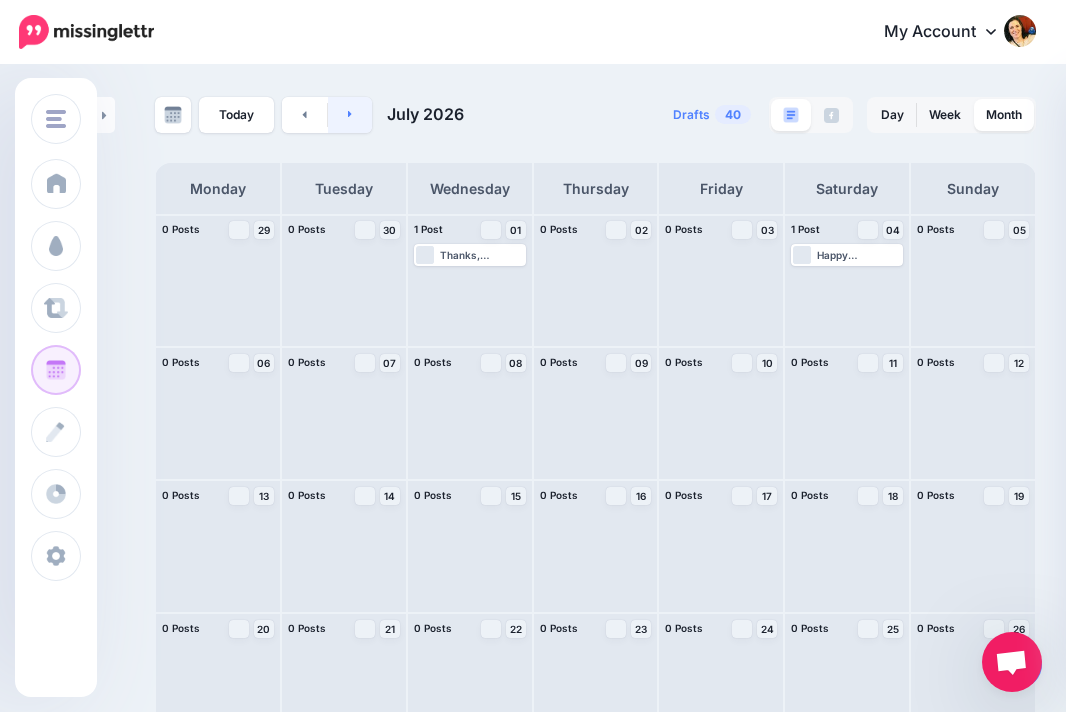 click at bounding box center (350, 115) 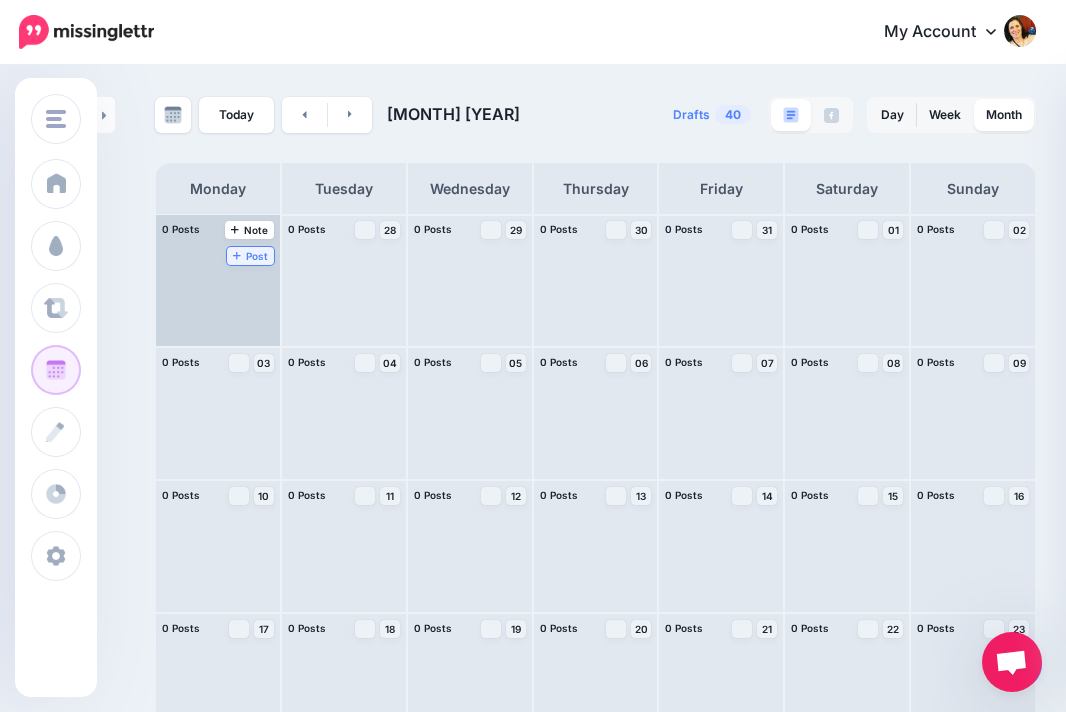 click on "Post" at bounding box center (250, 256) 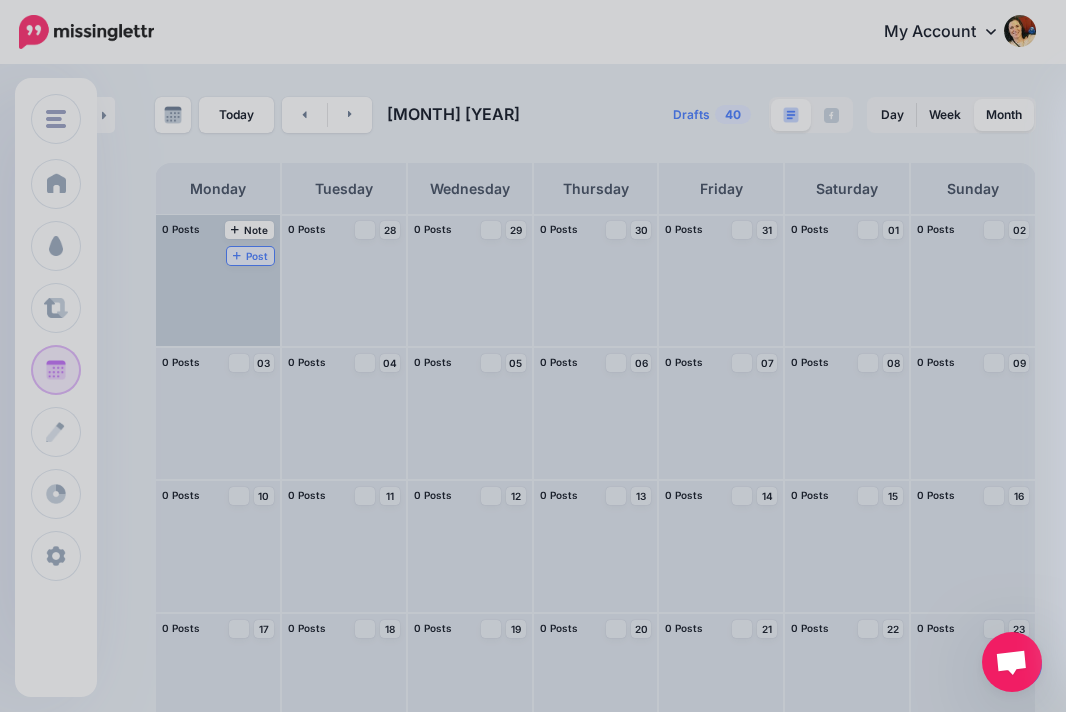 scroll, scrollTop: 0, scrollLeft: 0, axis: both 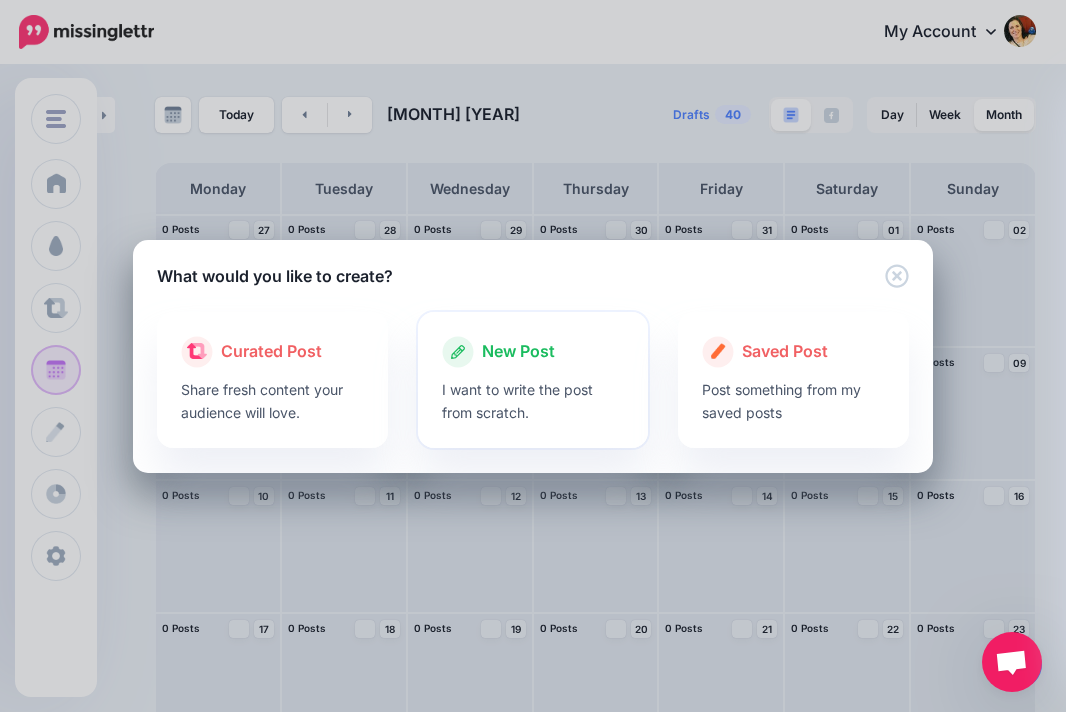 click on "New Post" at bounding box center [518, 352] 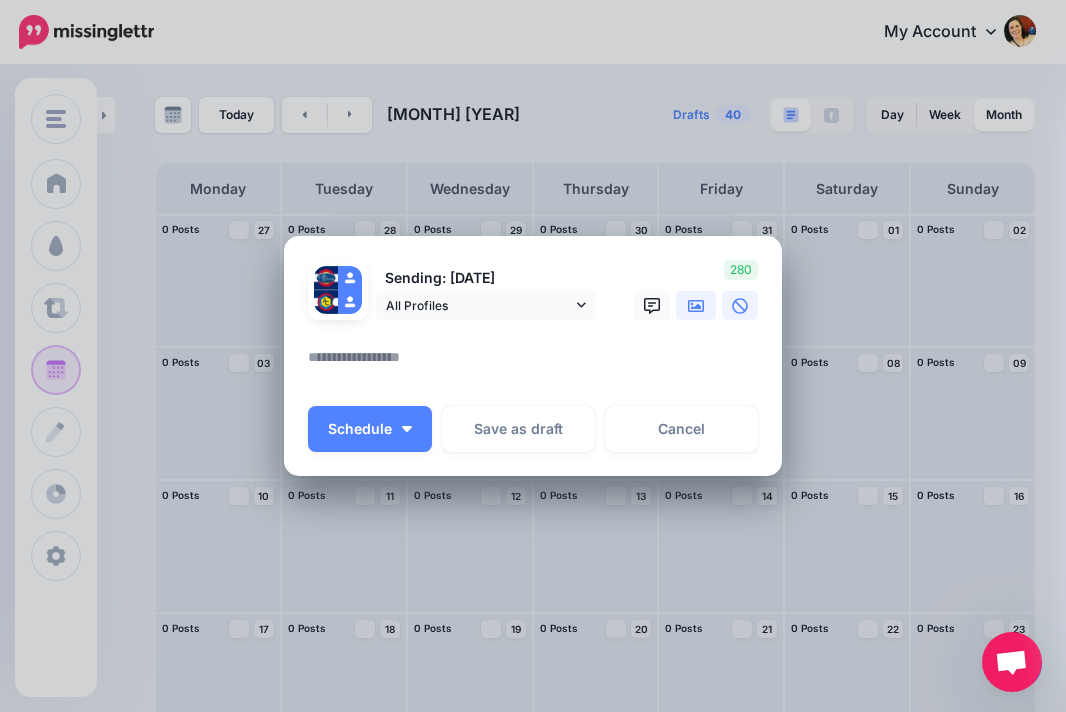 click 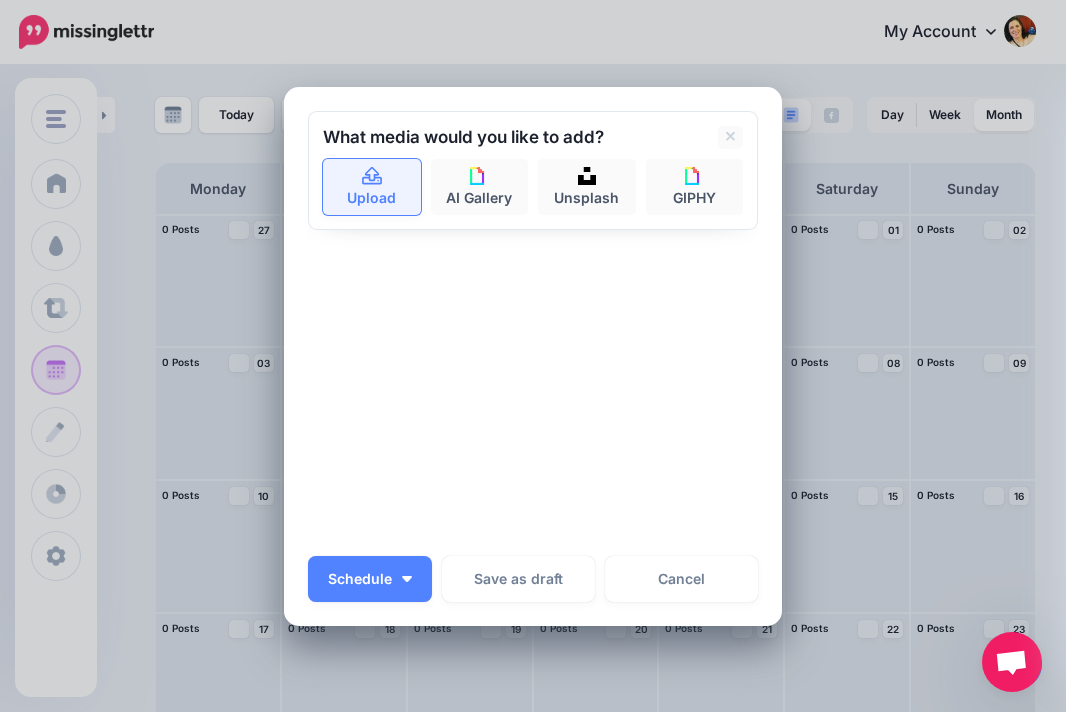 click 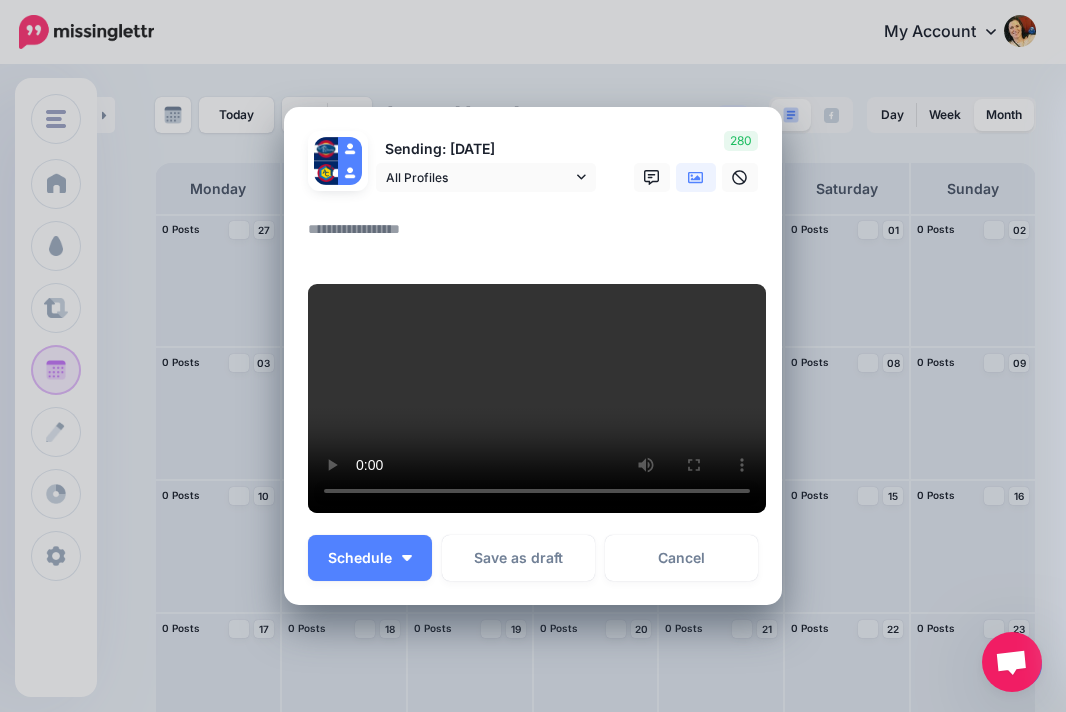 click at bounding box center [538, 236] 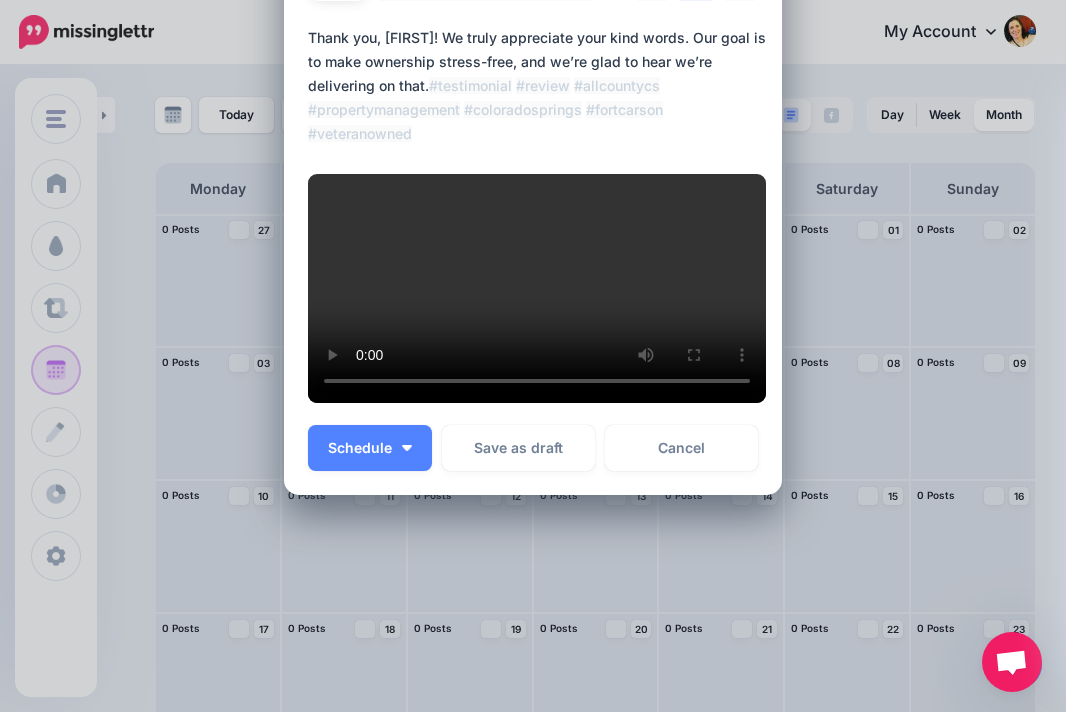 scroll, scrollTop: 339, scrollLeft: 0, axis: vertical 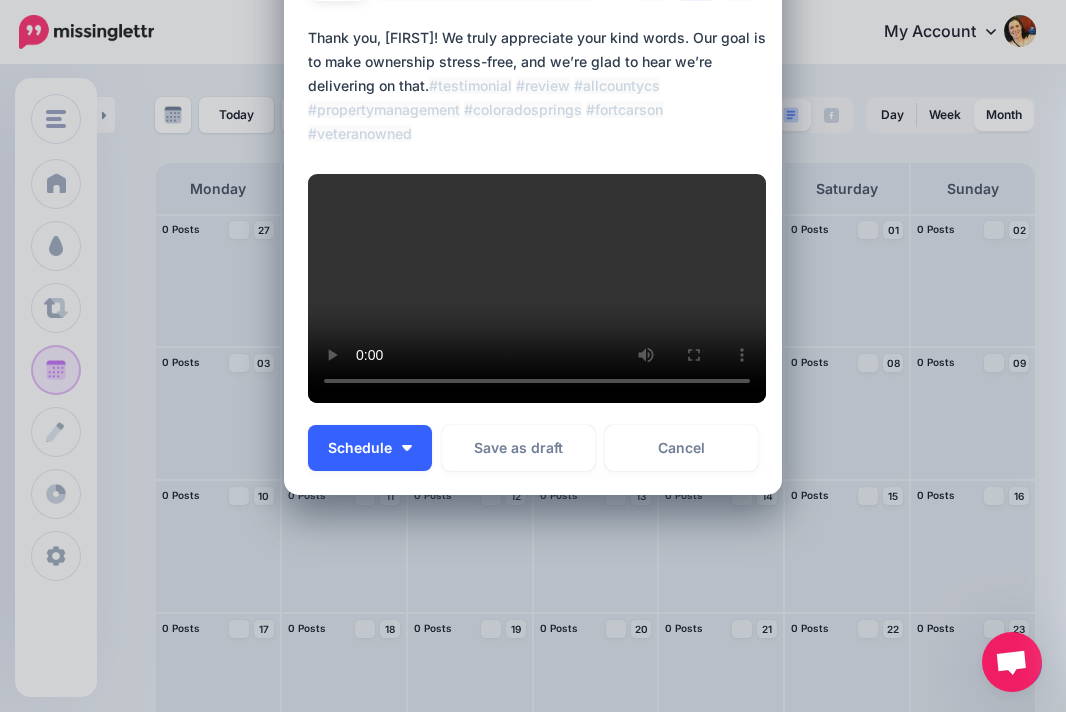 type on "**********" 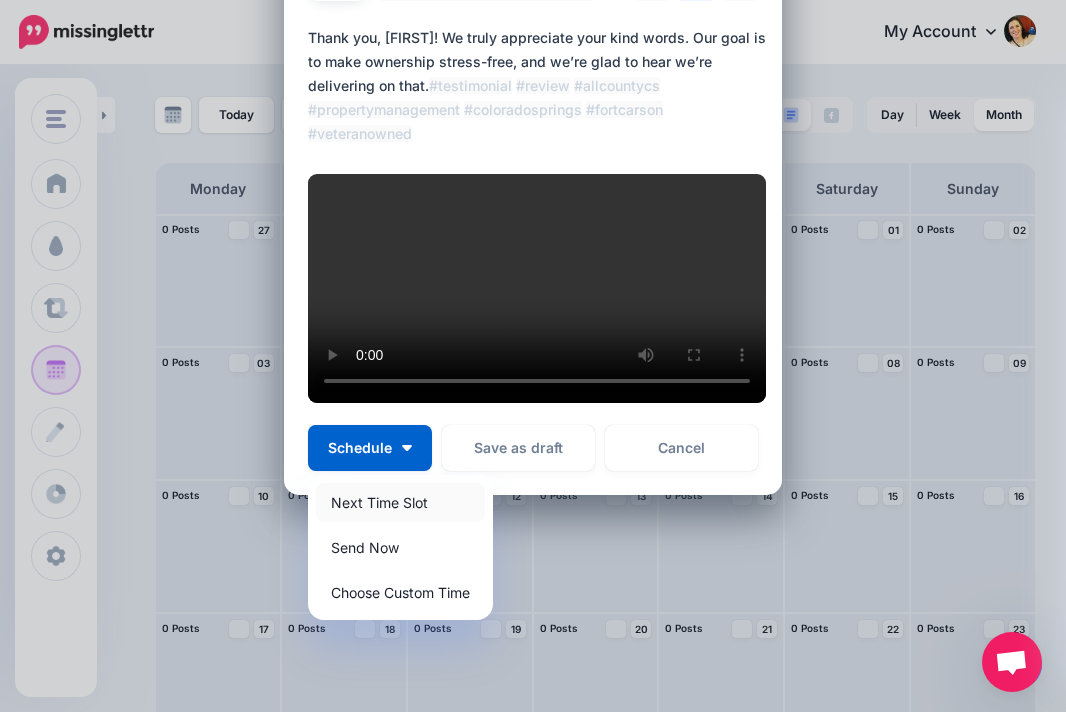 click on "Next Time Slot" at bounding box center [400, 502] 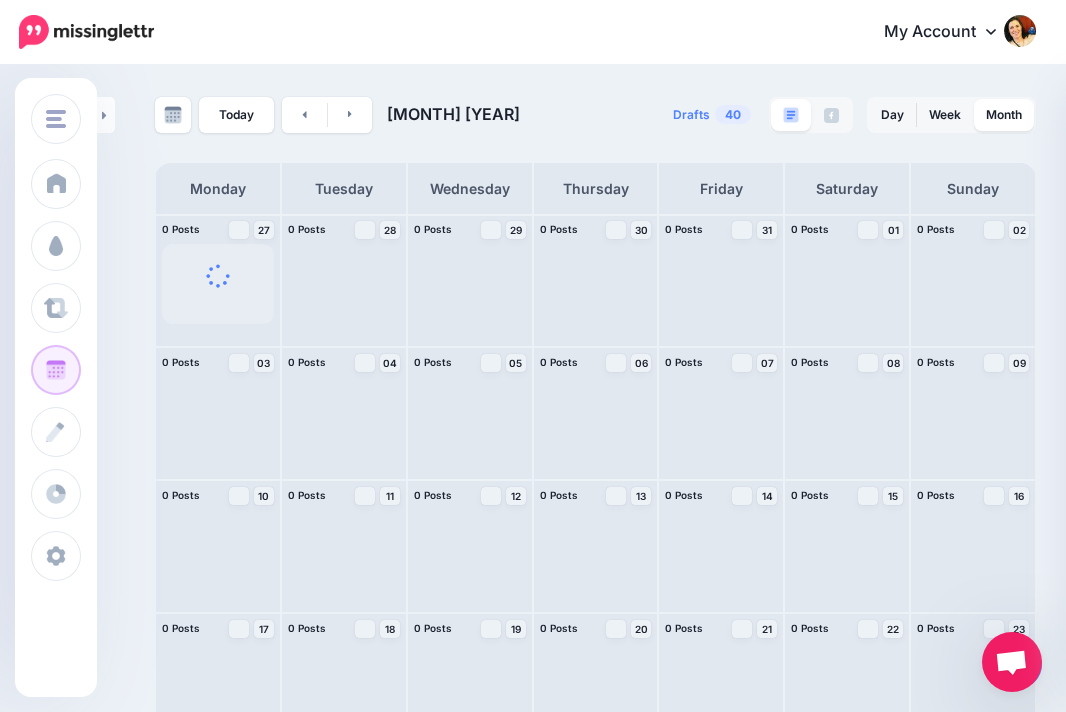 scroll, scrollTop: 0, scrollLeft: 0, axis: both 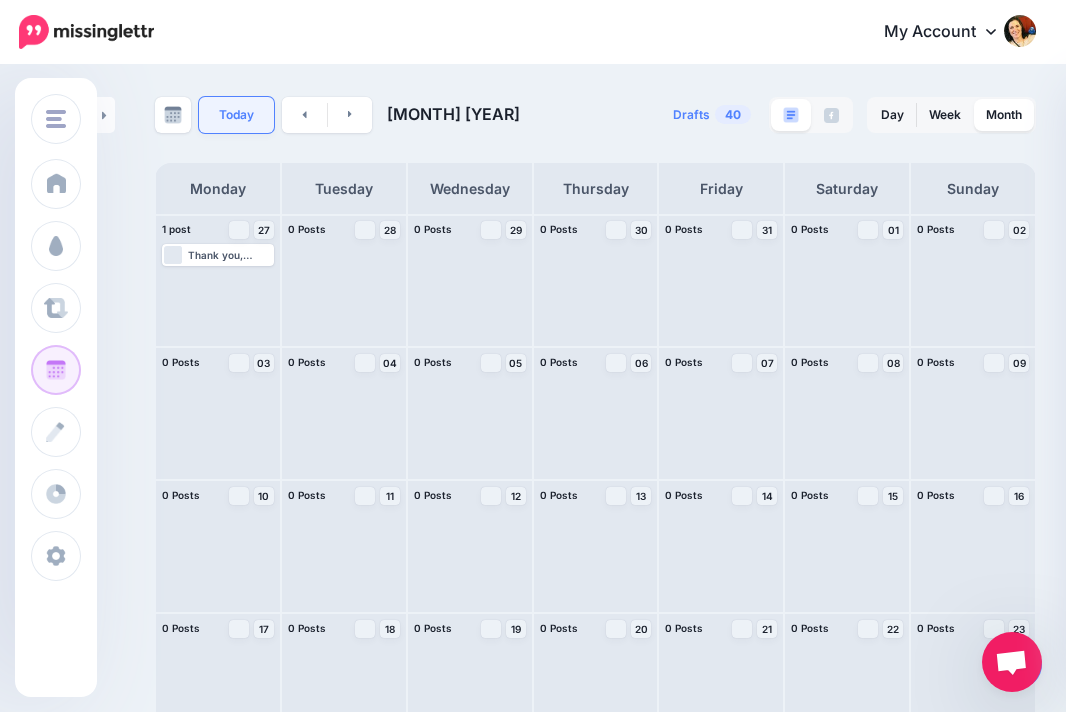 click on "Today" at bounding box center (236, 115) 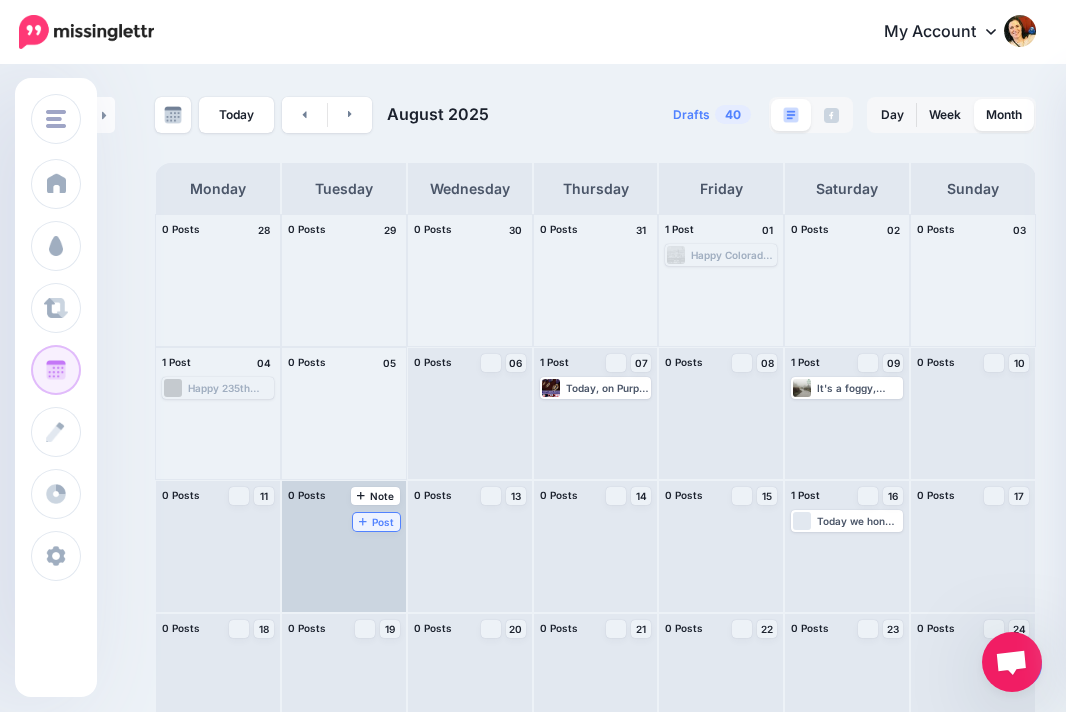 click 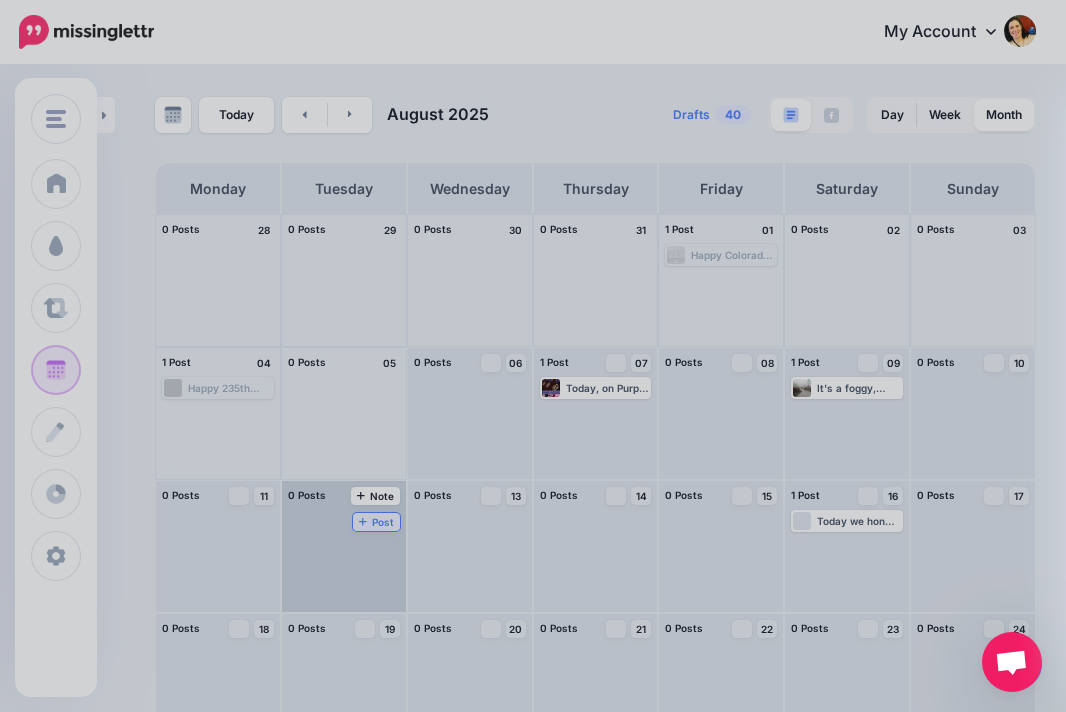 scroll, scrollTop: 0, scrollLeft: 0, axis: both 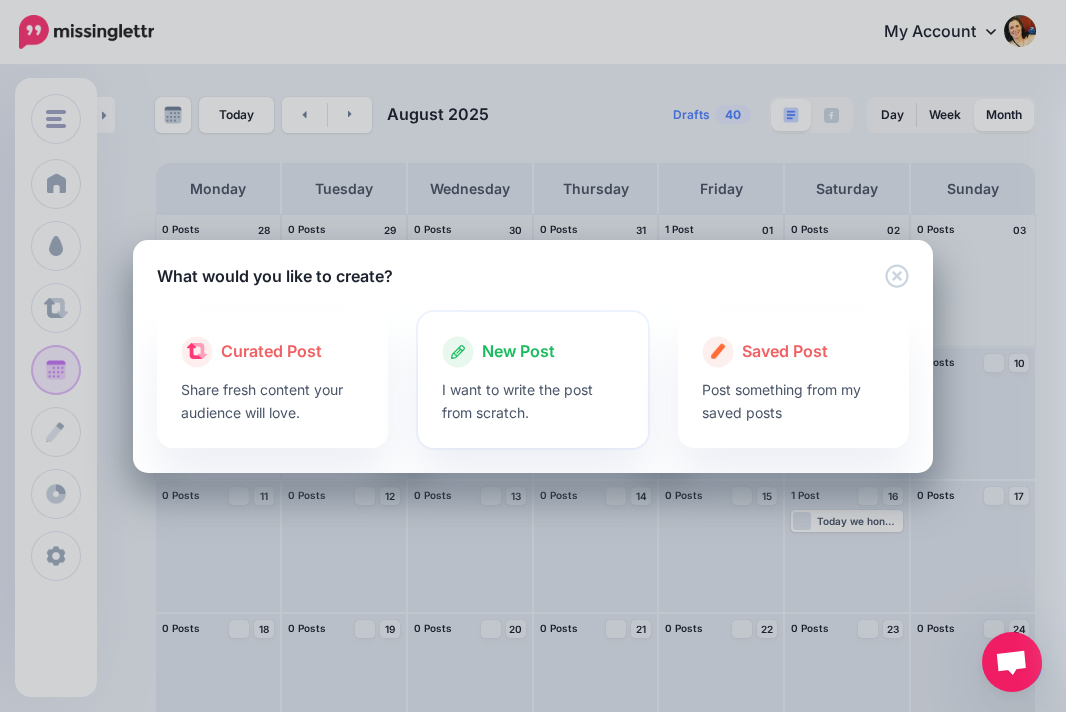 click on "New Post" at bounding box center [518, 352] 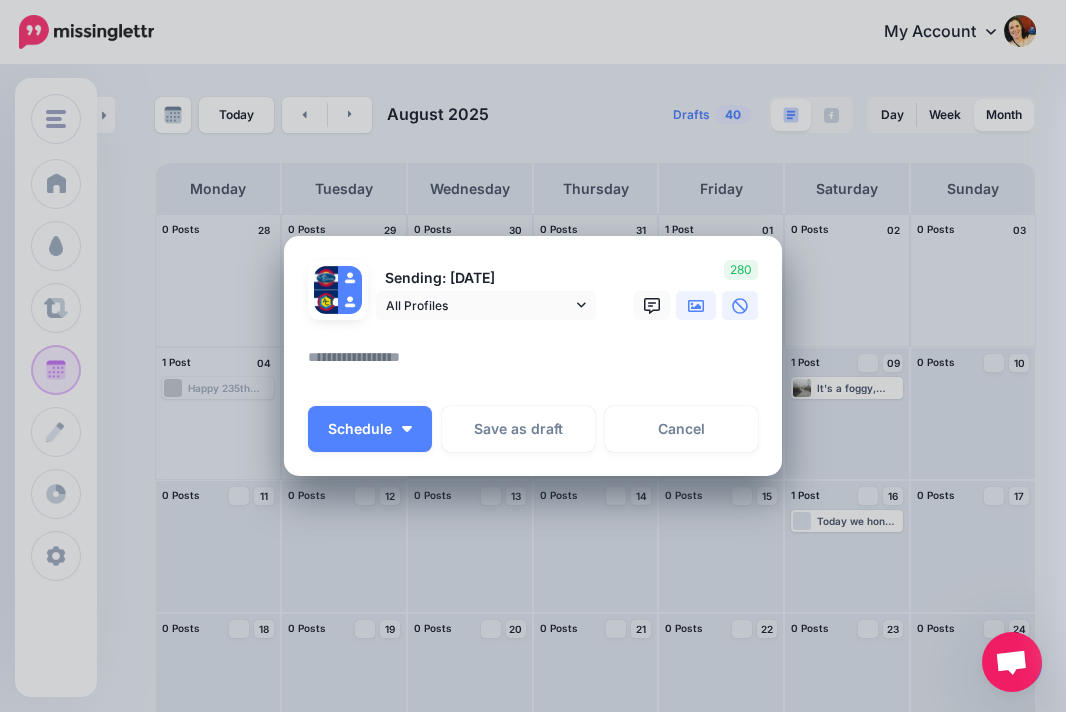 click 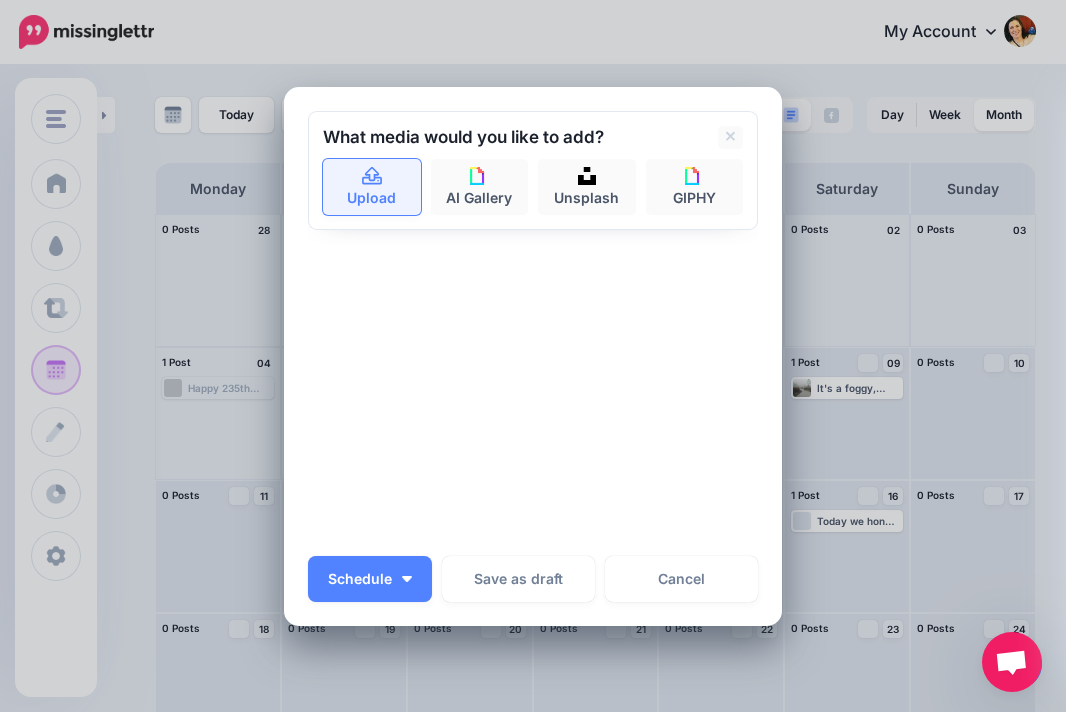 click 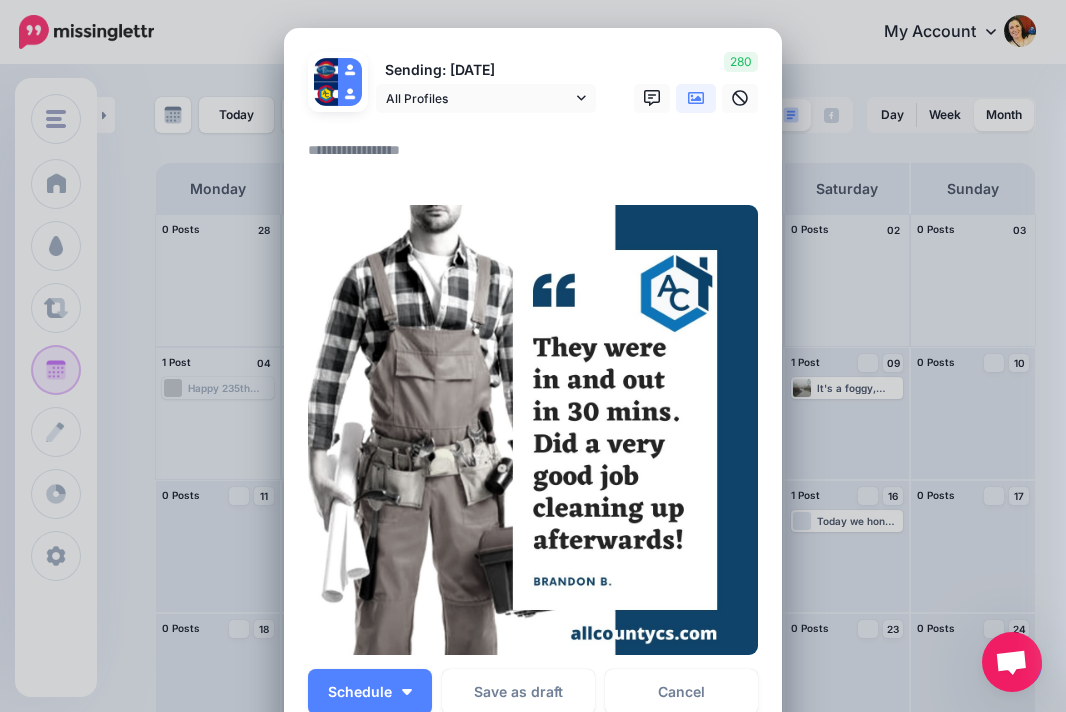 click at bounding box center [538, 157] 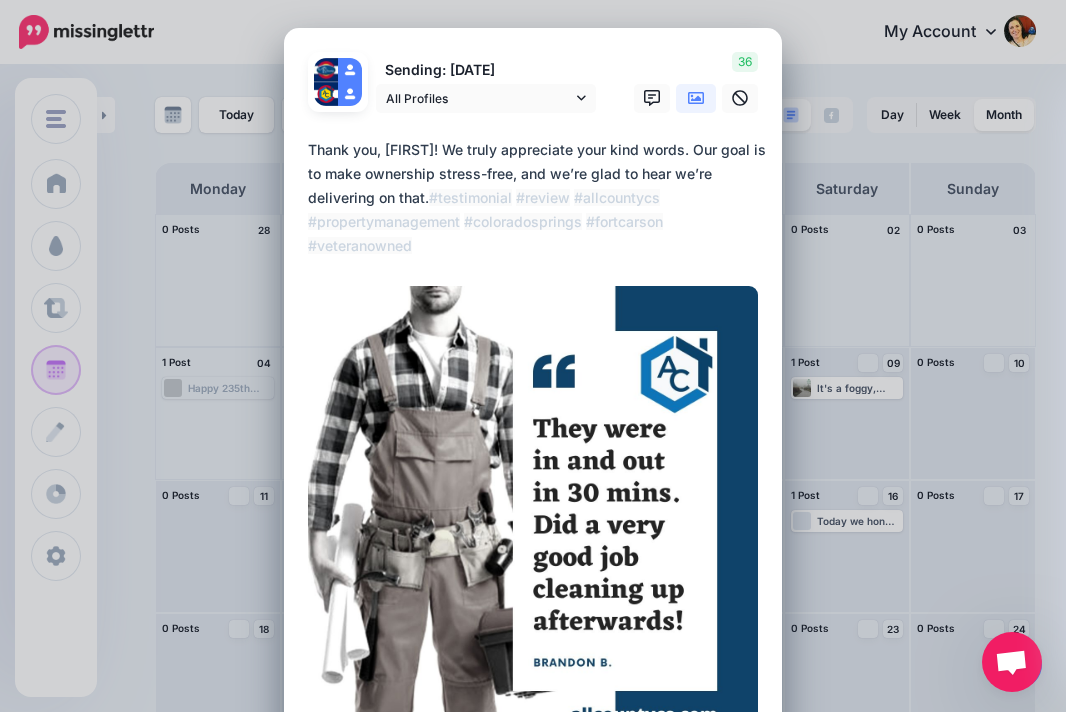 drag, startPoint x: 386, startPoint y: 149, endPoint x: 436, endPoint y: 151, distance: 50.039986 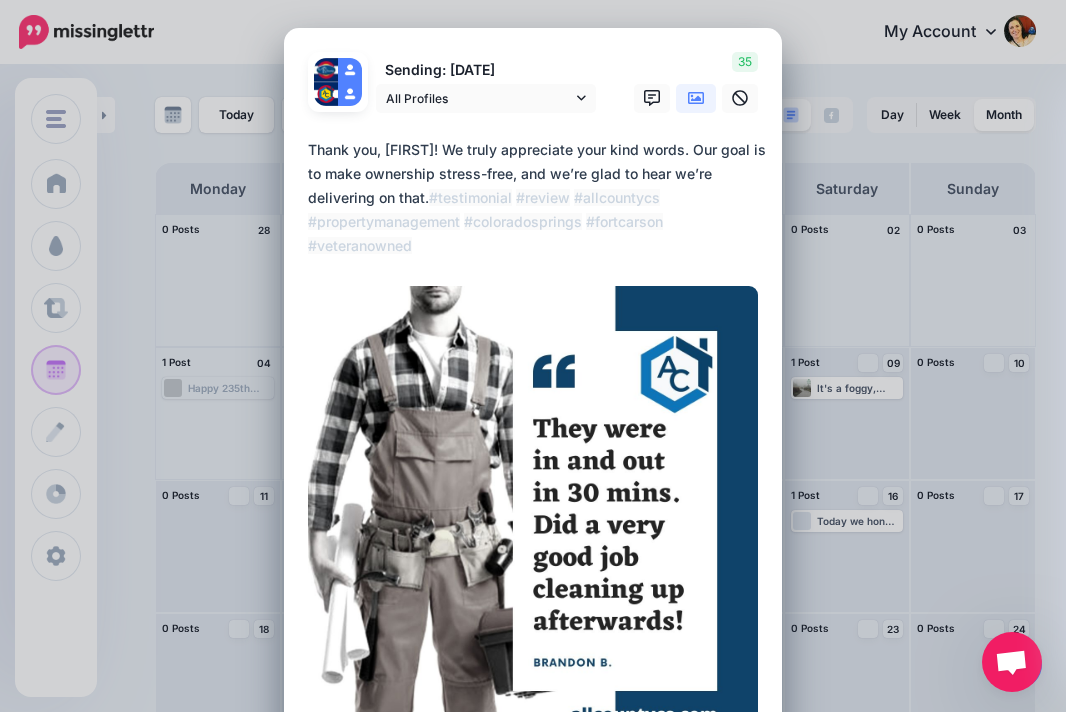 drag, startPoint x: 474, startPoint y: 150, endPoint x: 470, endPoint y: 190, distance: 40.1995 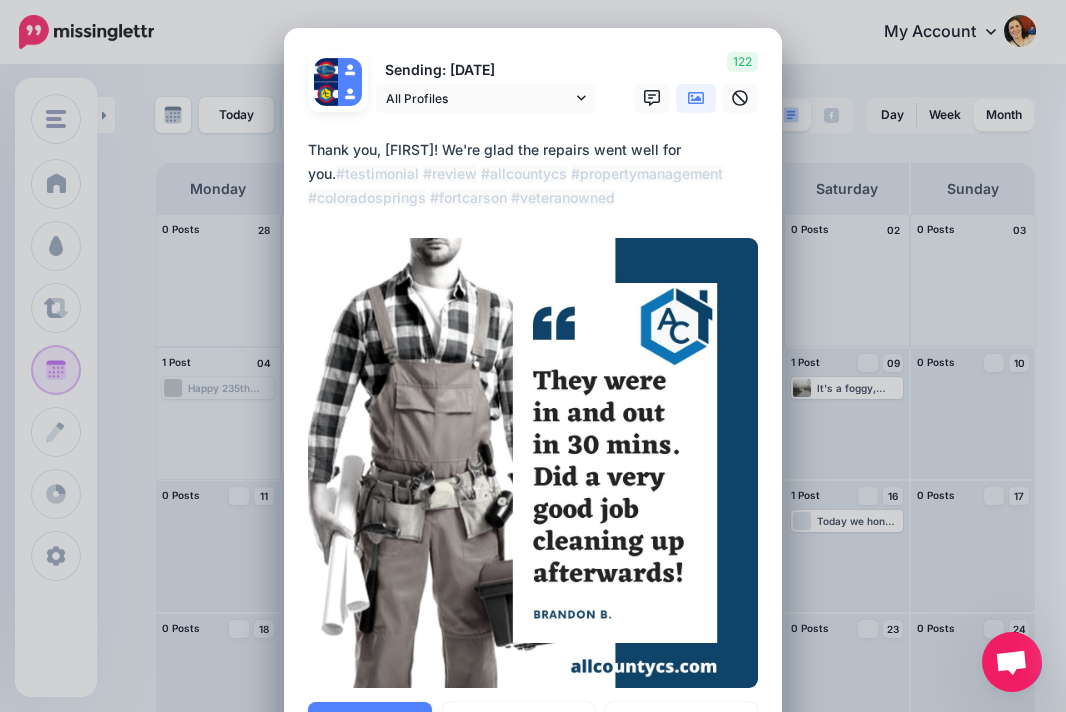 drag, startPoint x: 725, startPoint y: 150, endPoint x: 286, endPoint y: 149, distance: 439.00113 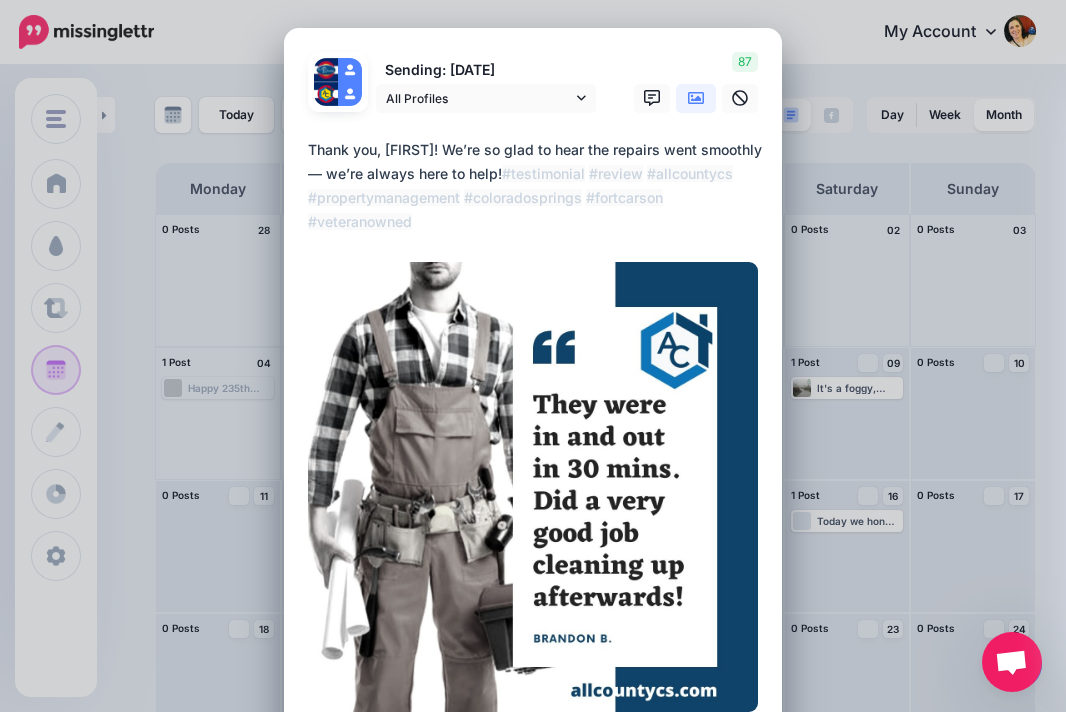 click on "**********" at bounding box center (538, 186) 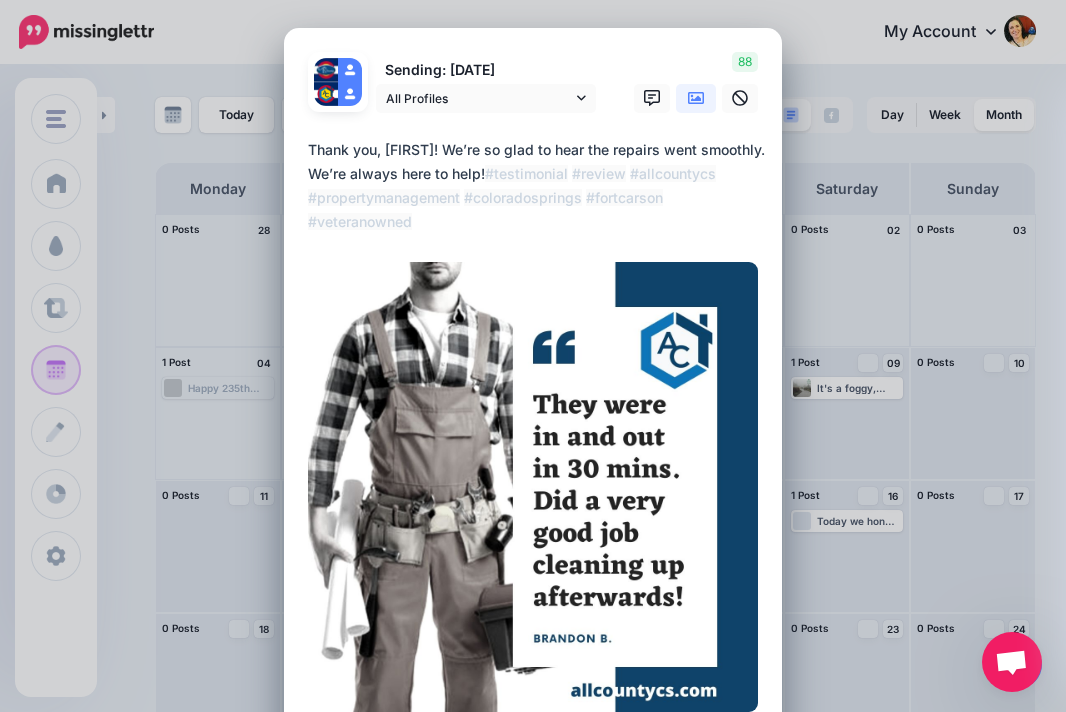 drag, startPoint x: 308, startPoint y: 146, endPoint x: 643, endPoint y: 217, distance: 342.44122 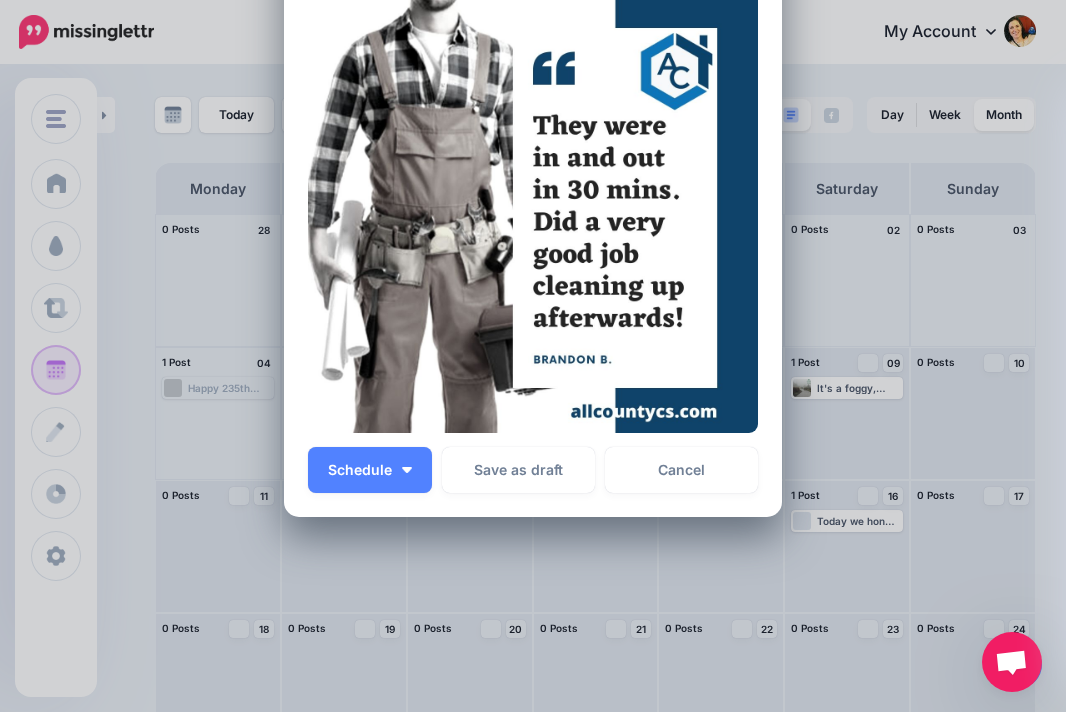 scroll, scrollTop: 300, scrollLeft: 0, axis: vertical 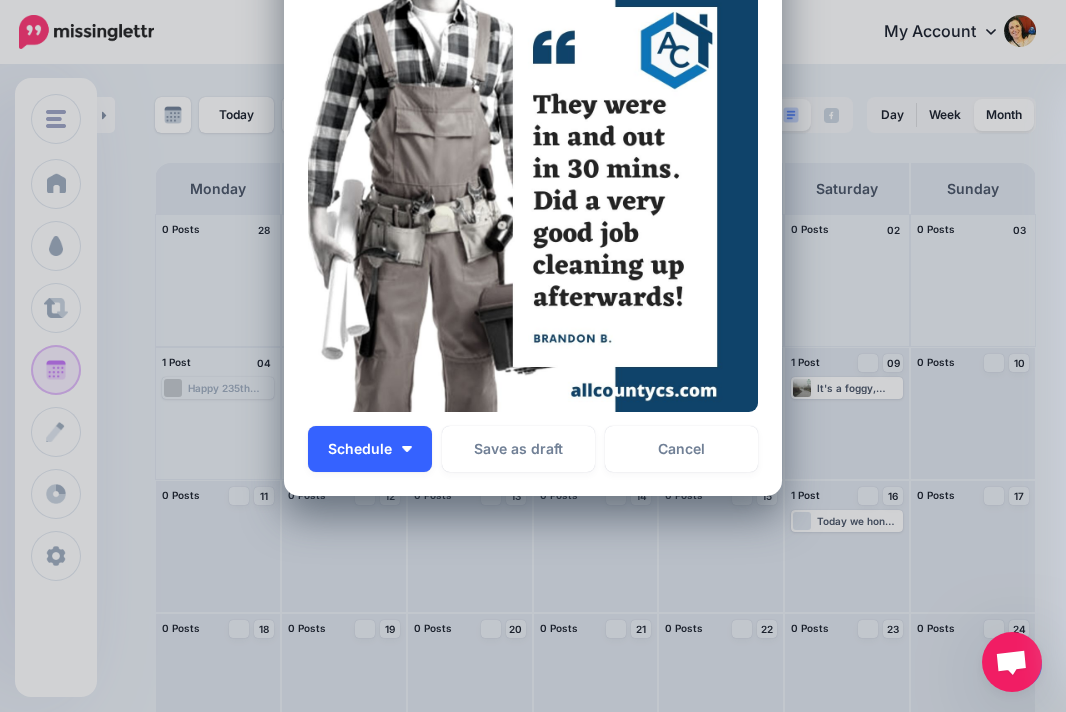 type on "**********" 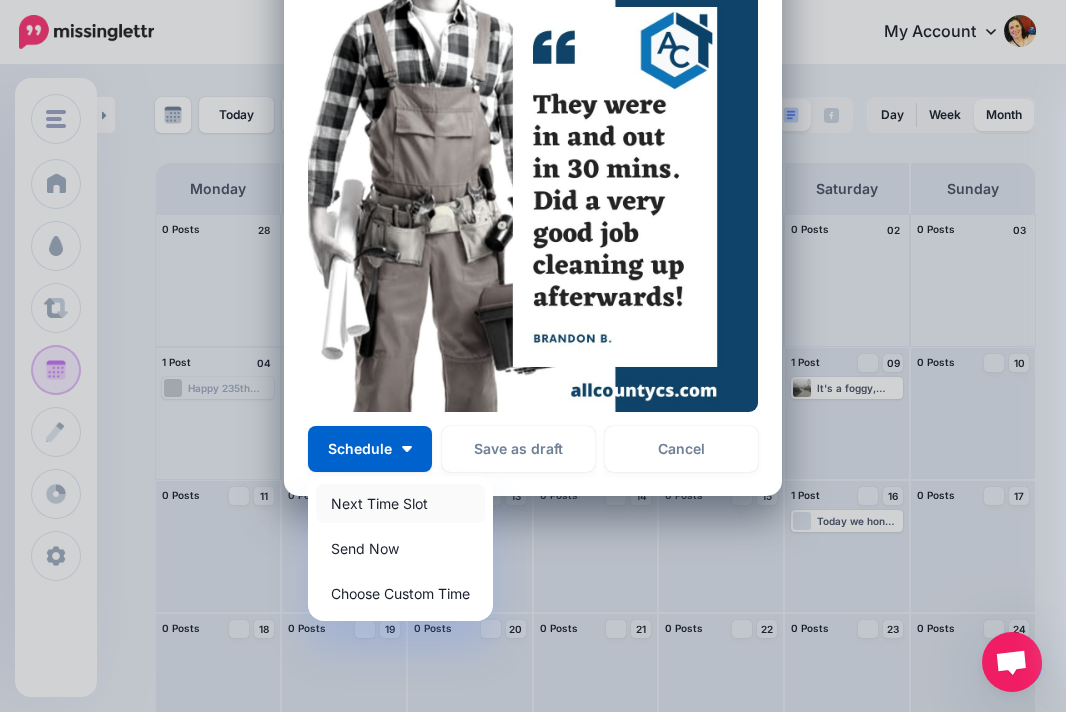 click on "Next Time Slot" at bounding box center [400, 503] 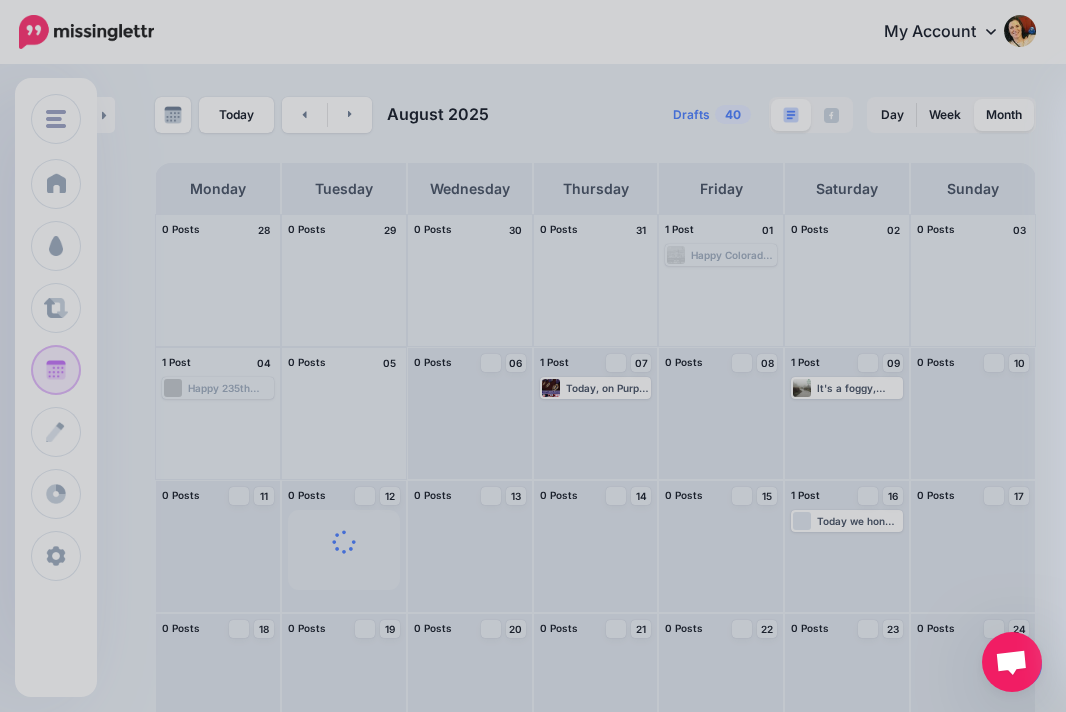 scroll, scrollTop: 0, scrollLeft: 0, axis: both 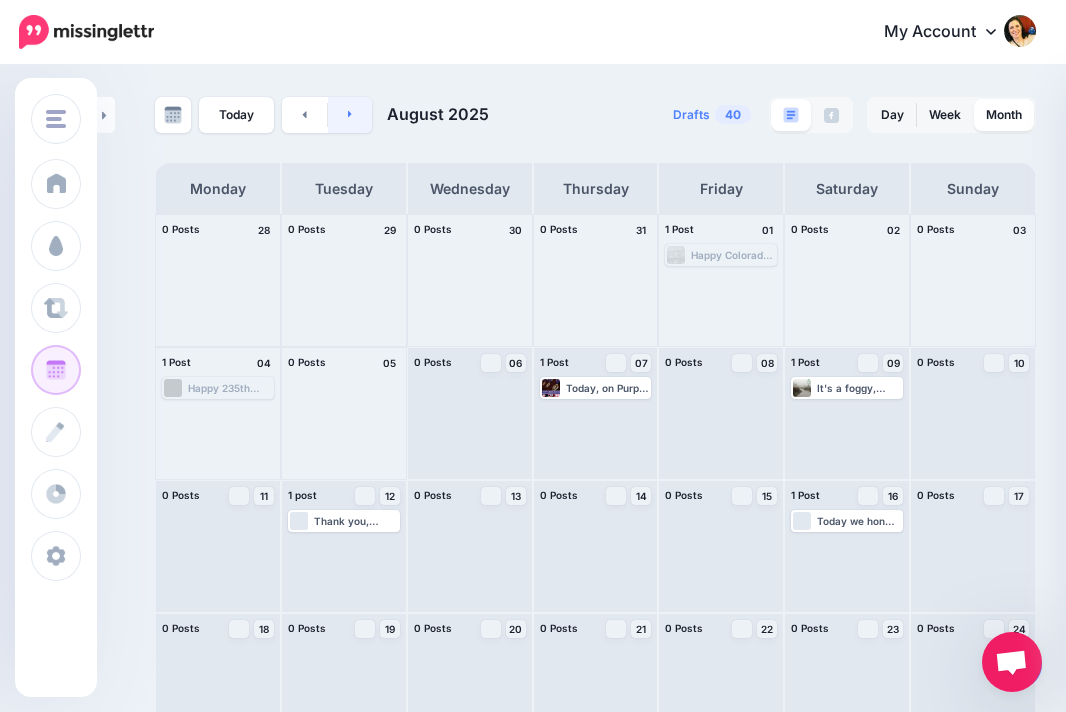 click at bounding box center (350, 115) 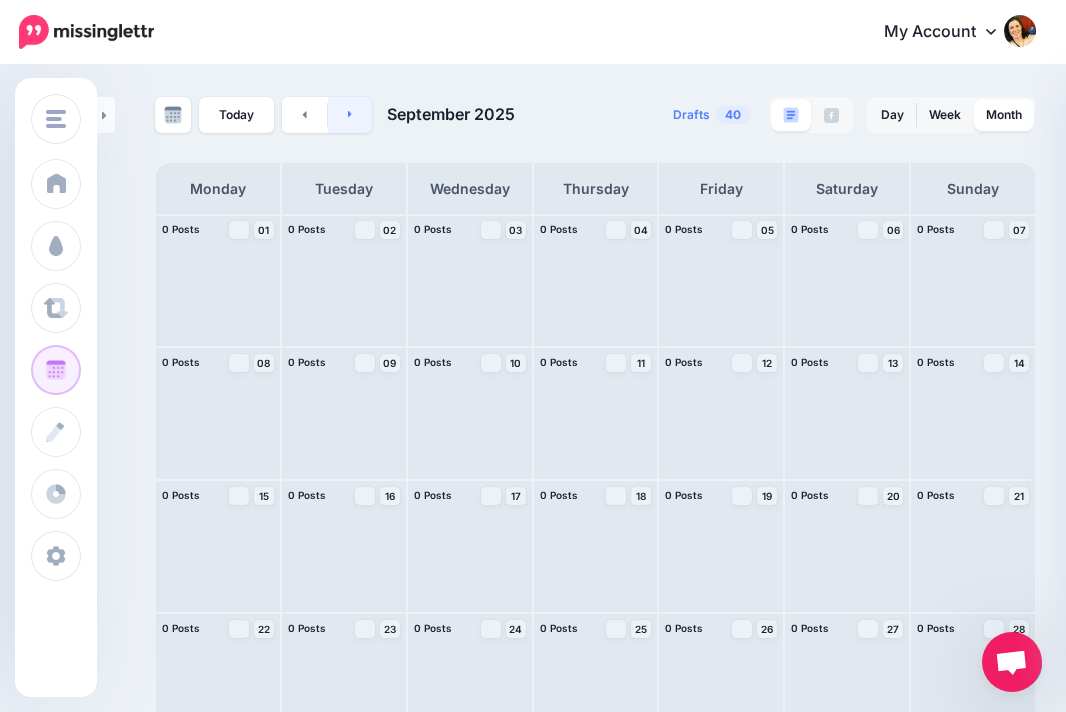 click at bounding box center (350, 115) 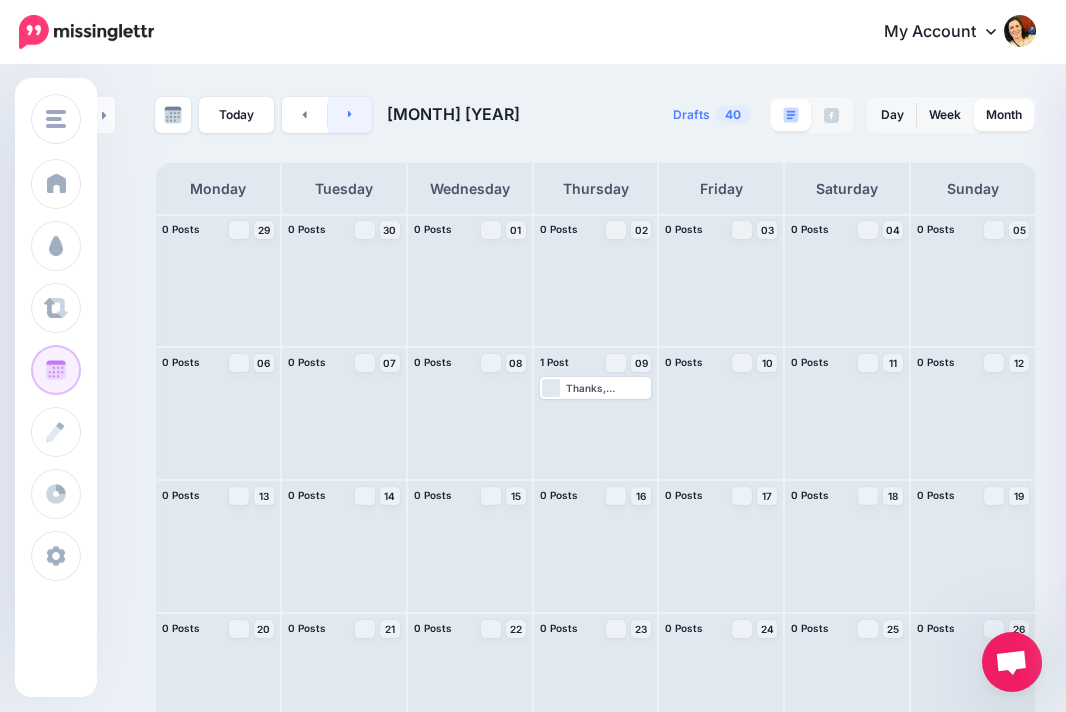 click at bounding box center (350, 115) 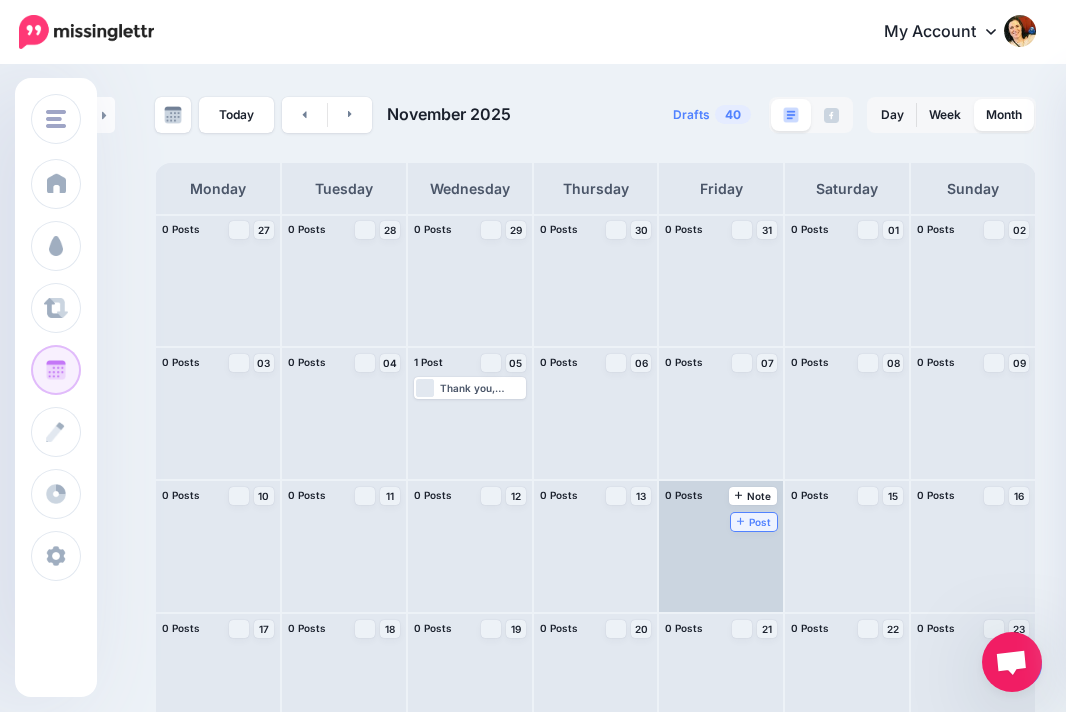 click on "Post" at bounding box center (754, 522) 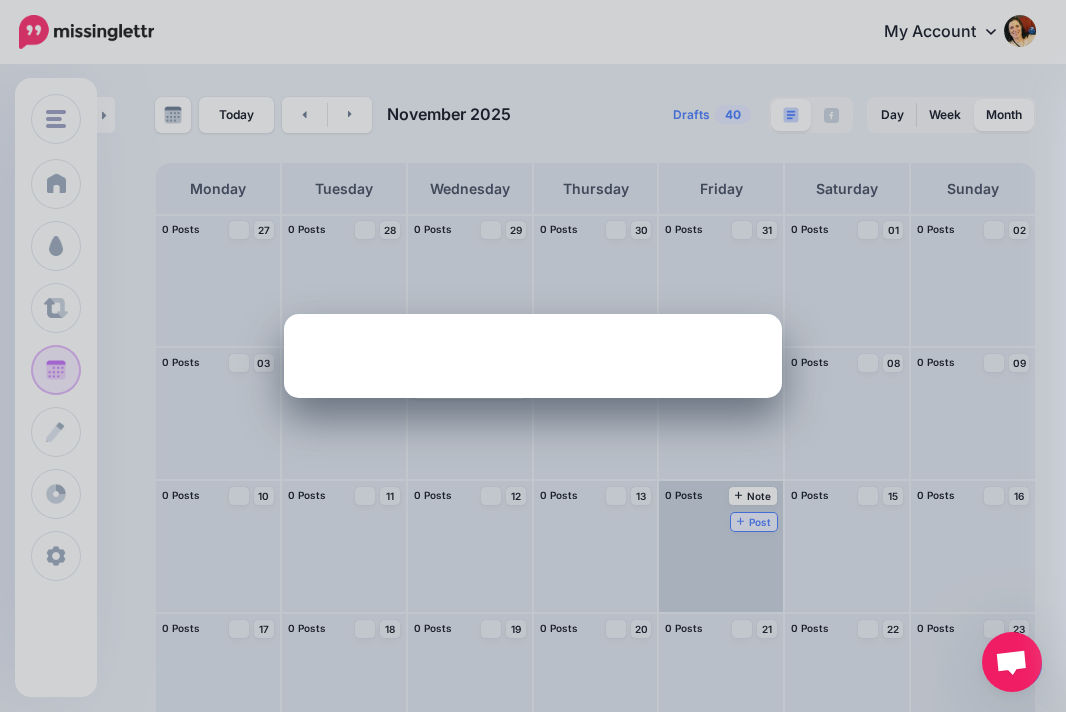 scroll, scrollTop: 0, scrollLeft: 0, axis: both 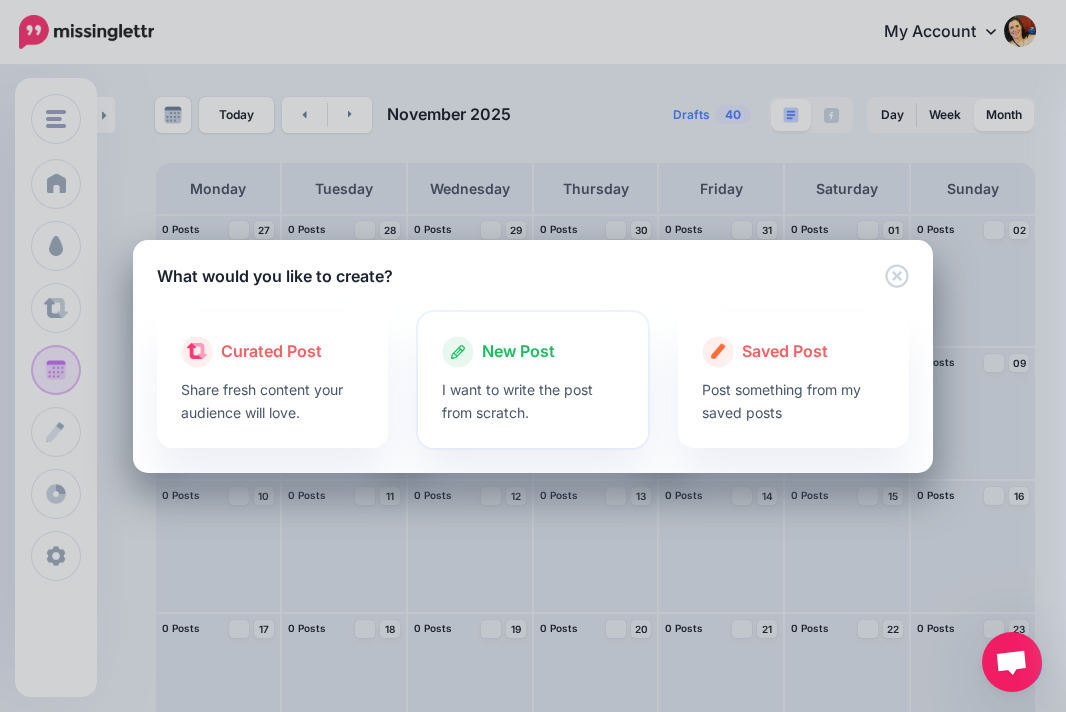 click on "New Post" at bounding box center (518, 352) 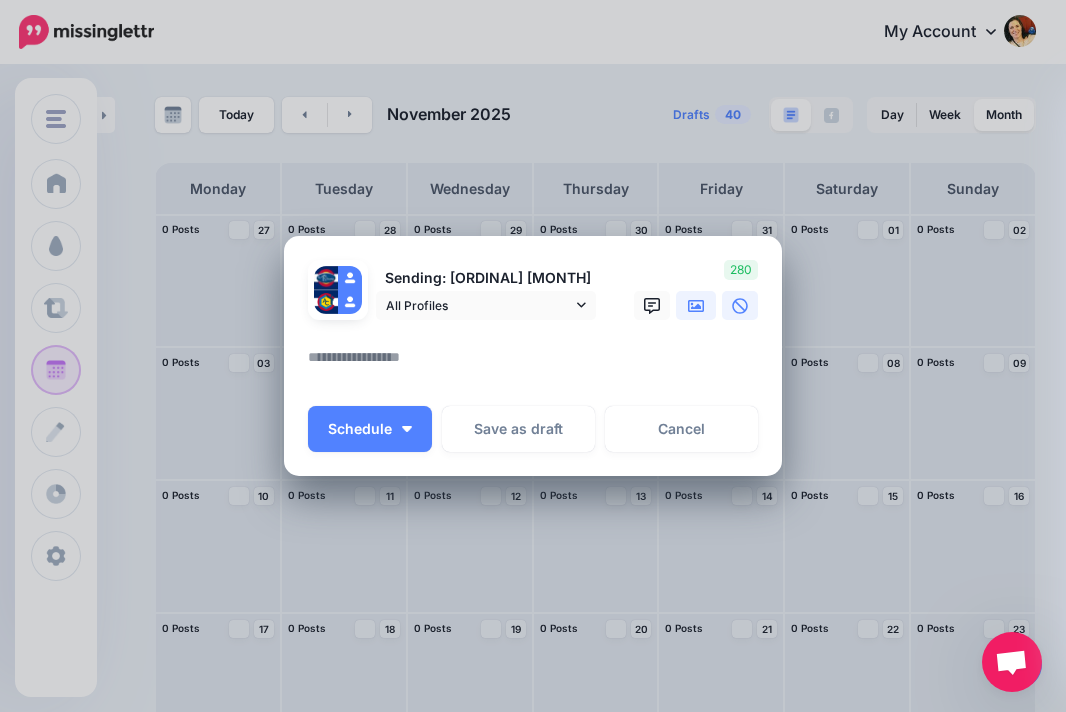 click 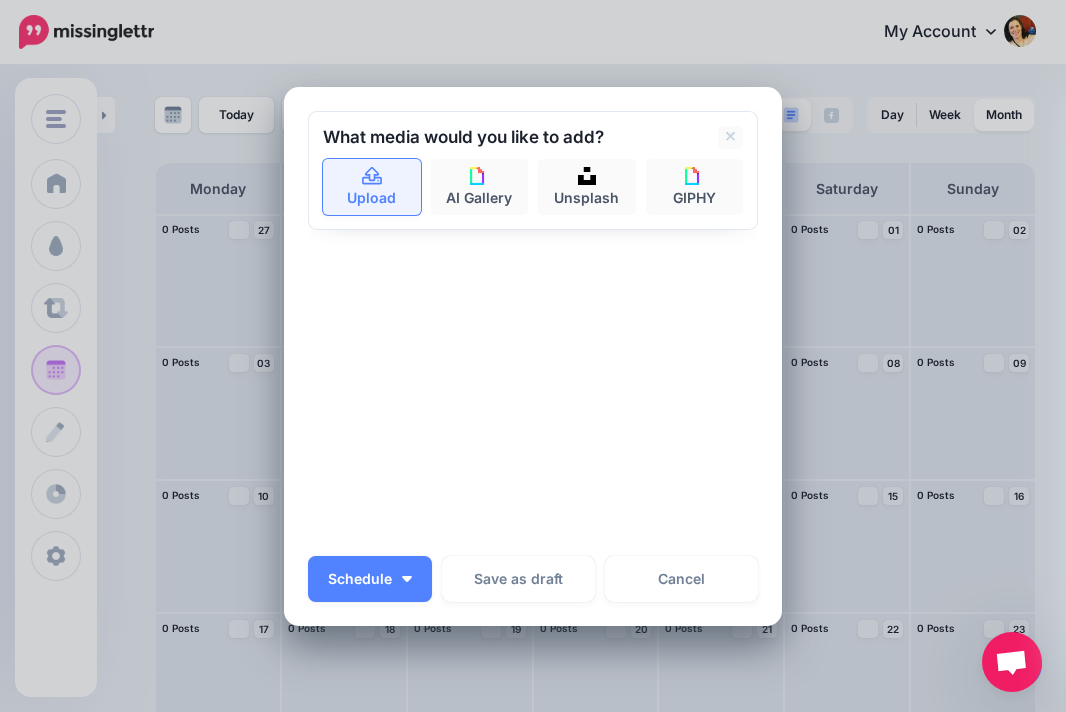 click on "Upload" at bounding box center (372, 187) 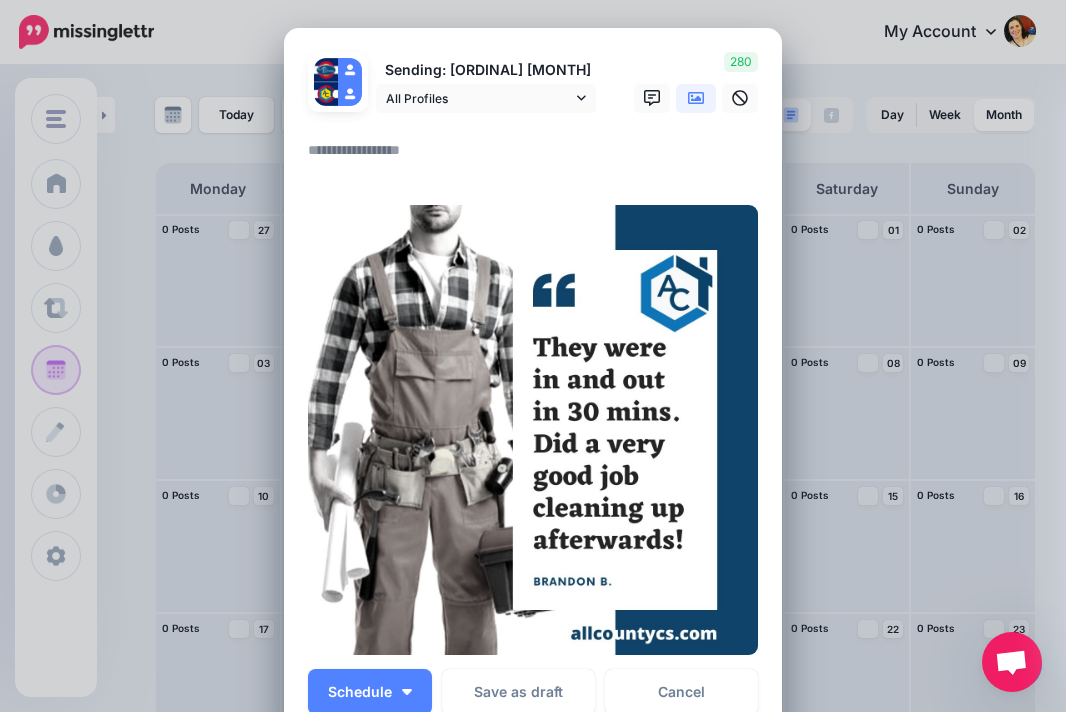 click at bounding box center (538, 157) 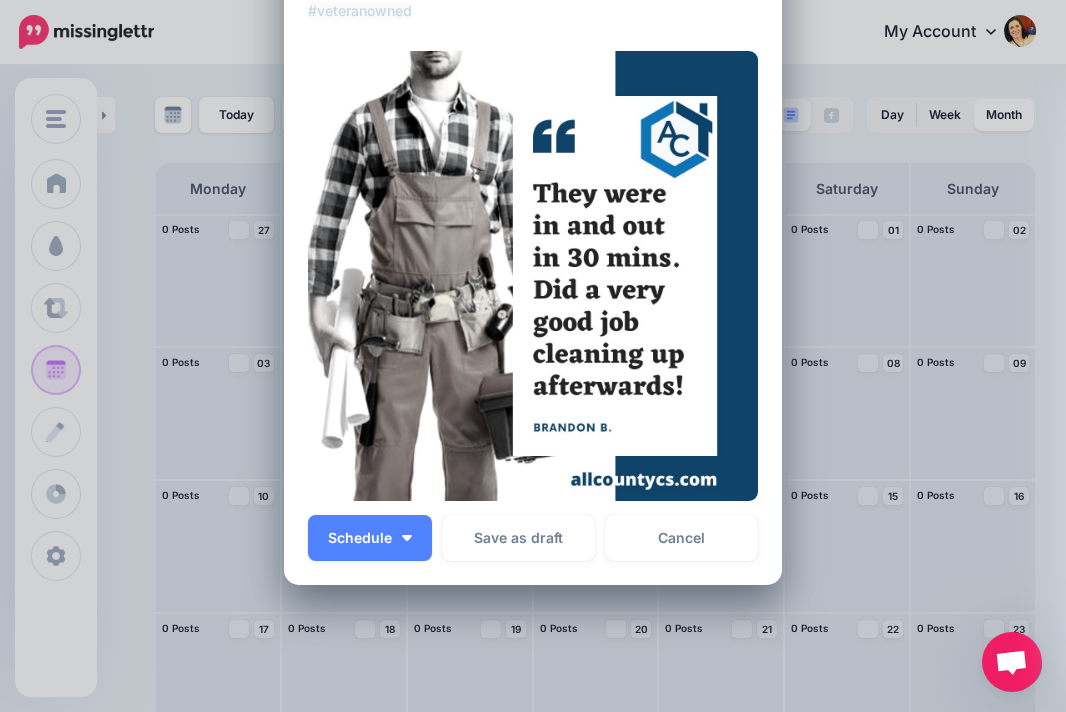 scroll, scrollTop: 300, scrollLeft: 0, axis: vertical 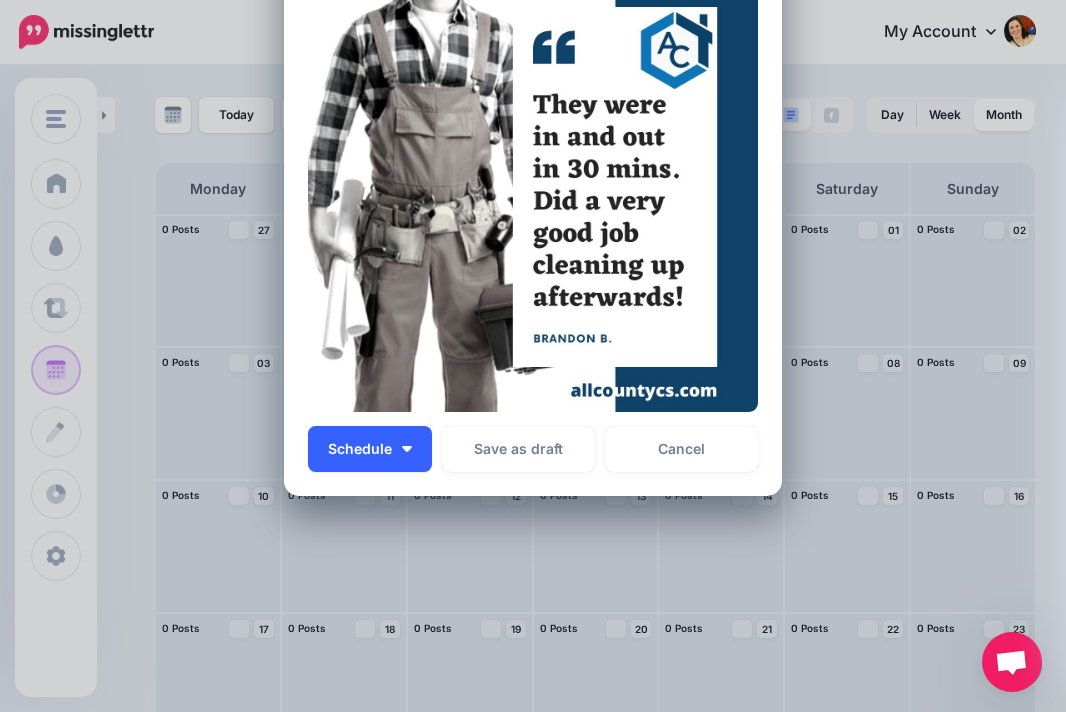 type on "**********" 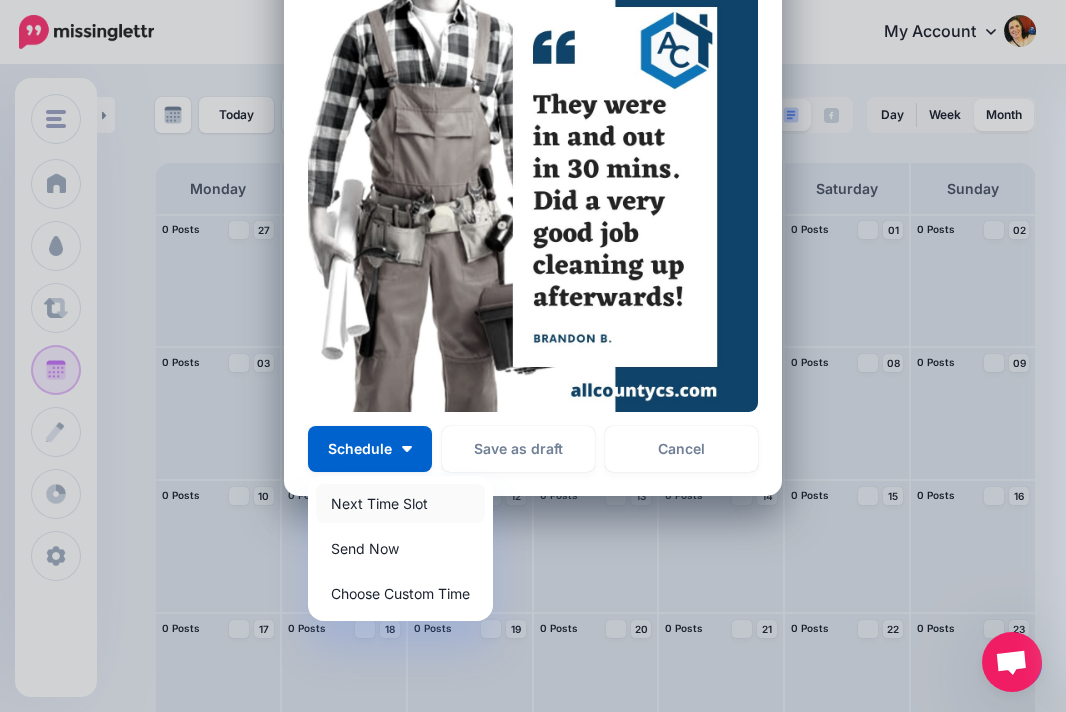 click on "Next Time Slot" at bounding box center [400, 503] 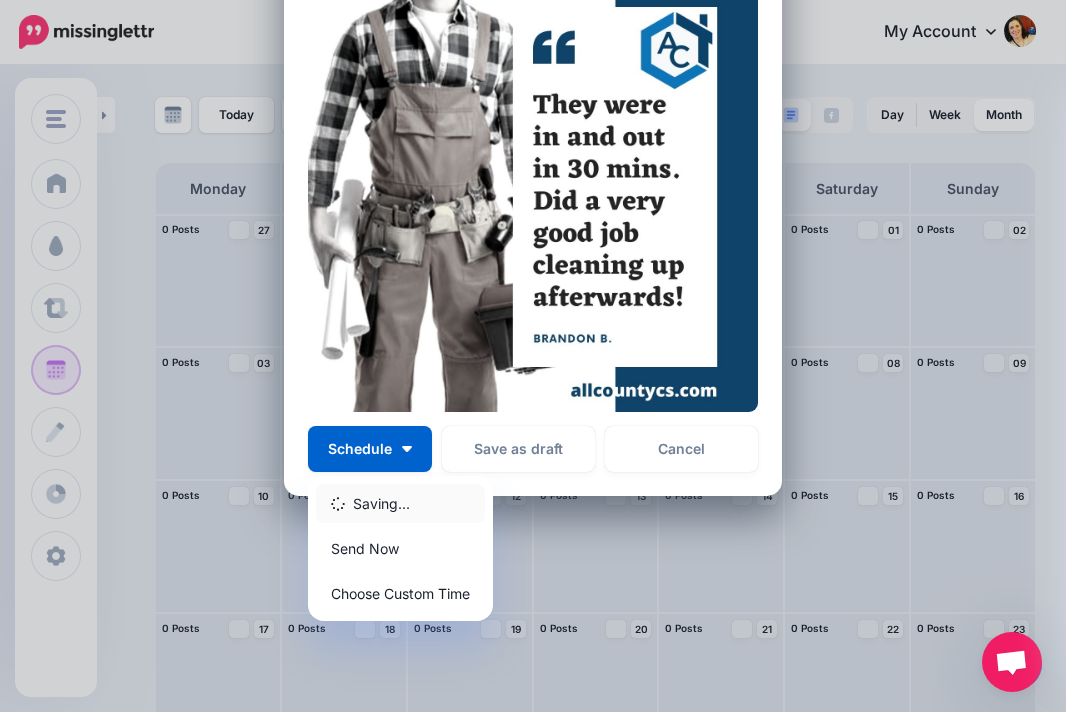 scroll, scrollTop: 180, scrollLeft: 0, axis: vertical 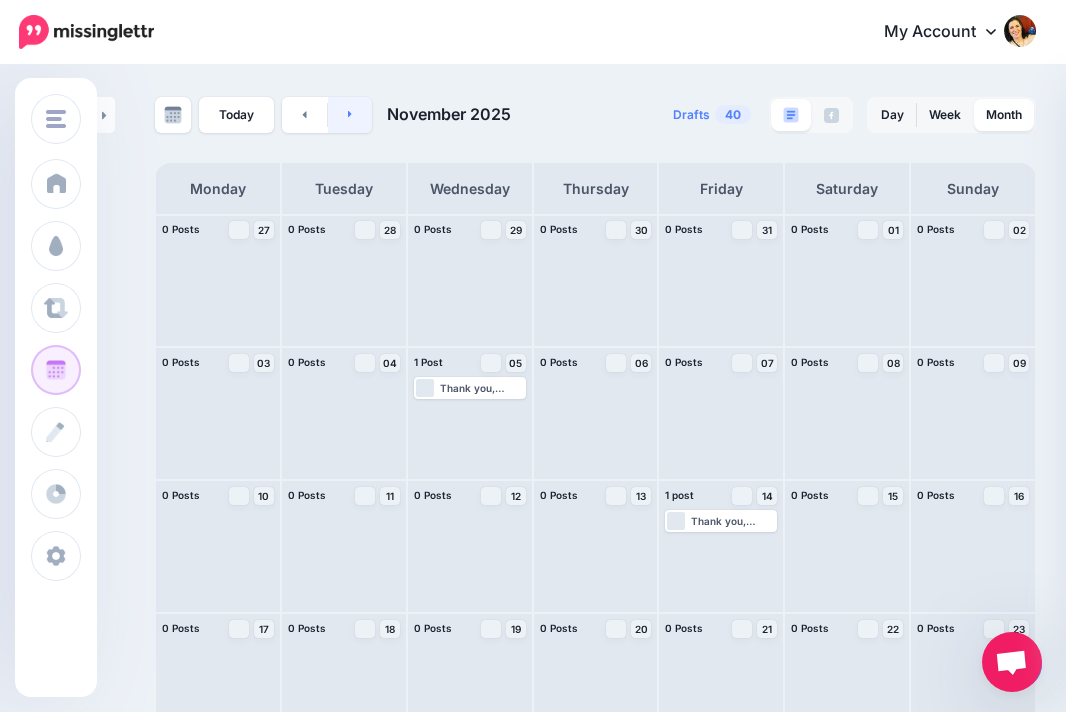 click 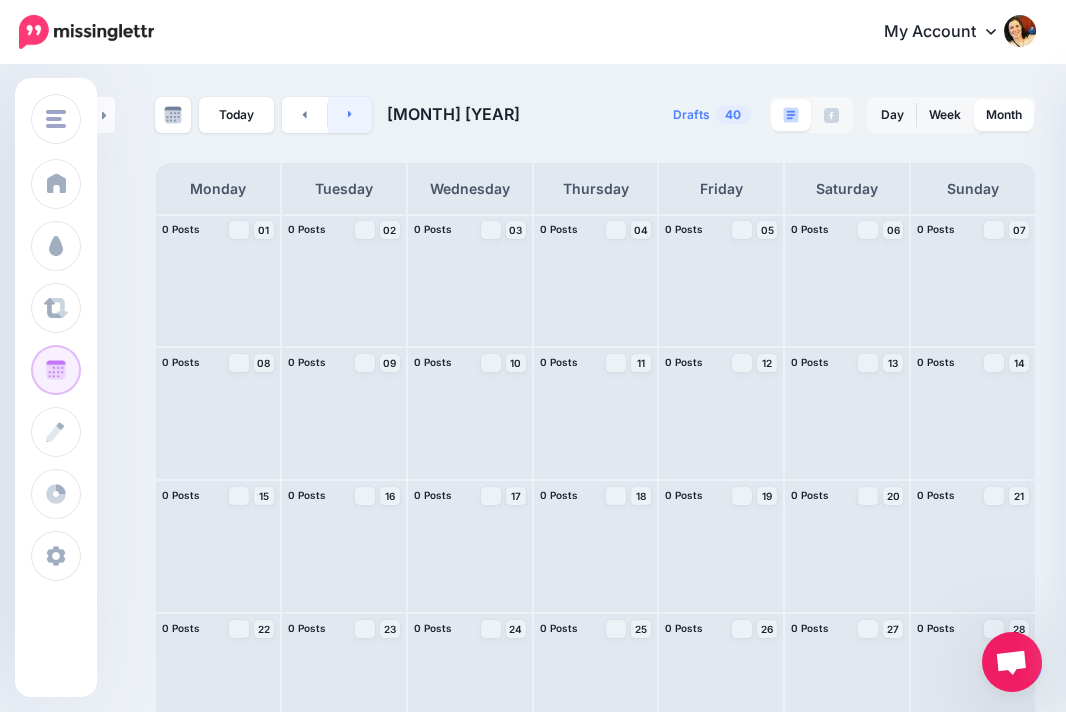 click 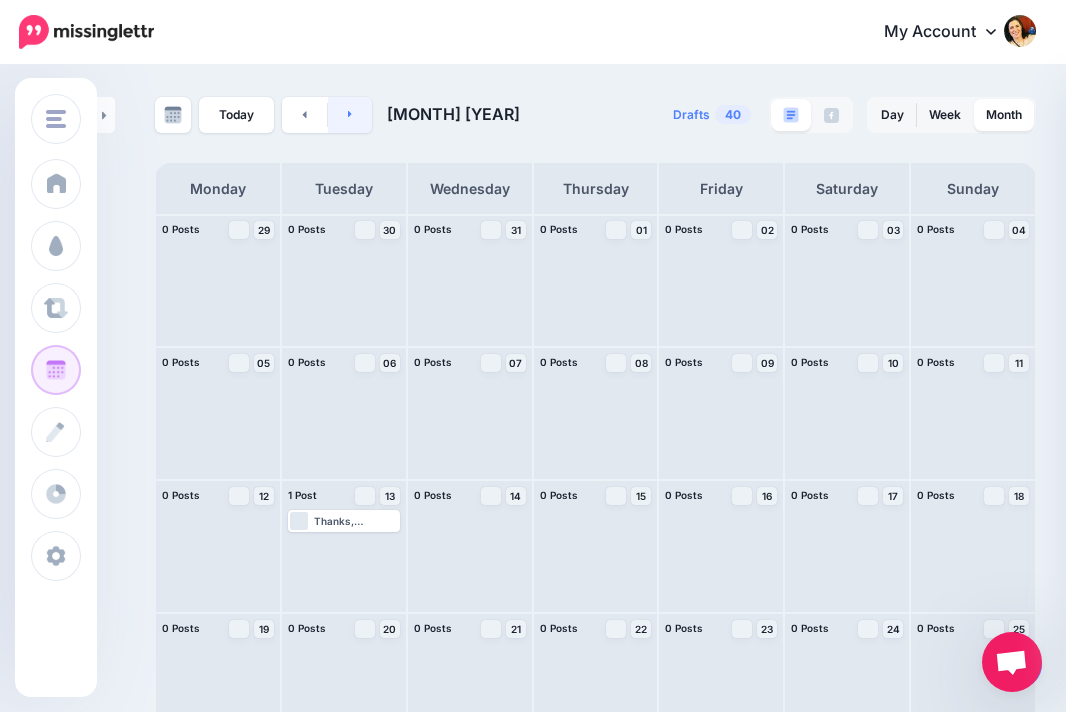 click 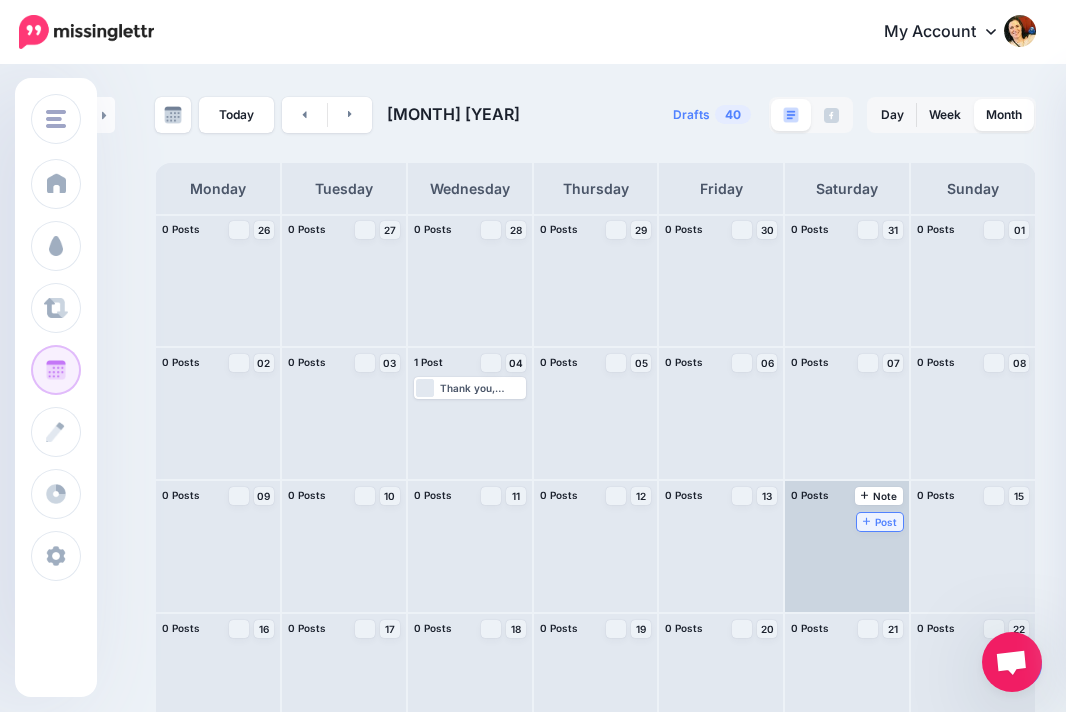 click 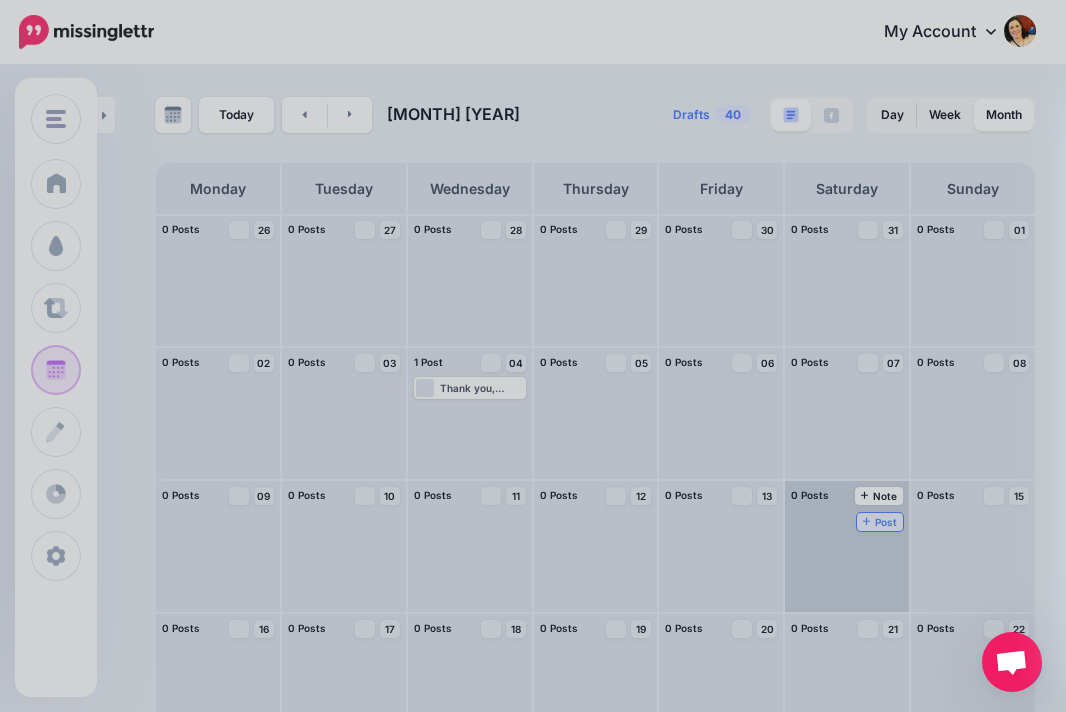 scroll, scrollTop: 0, scrollLeft: 0, axis: both 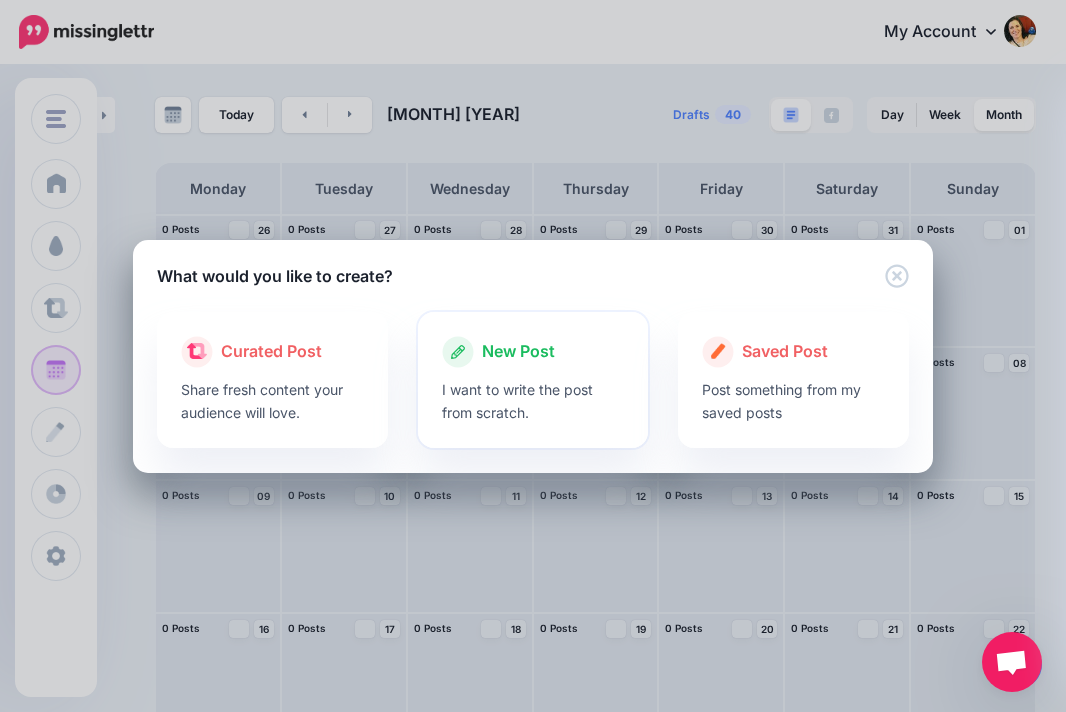 click on "New Post" at bounding box center (518, 352) 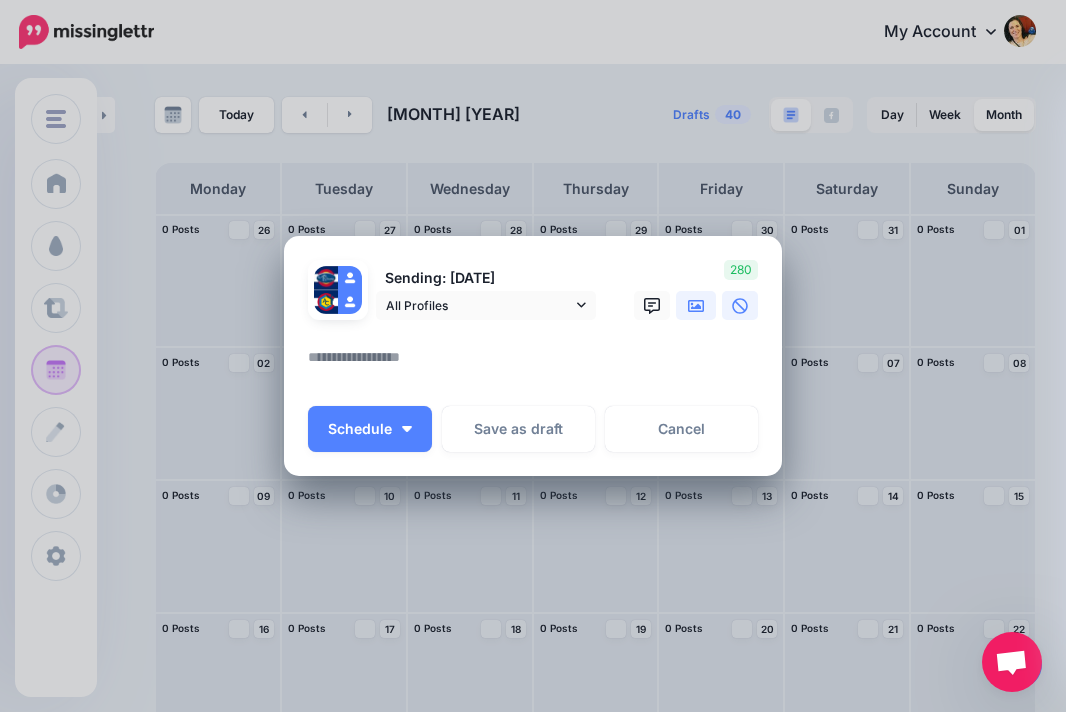 click 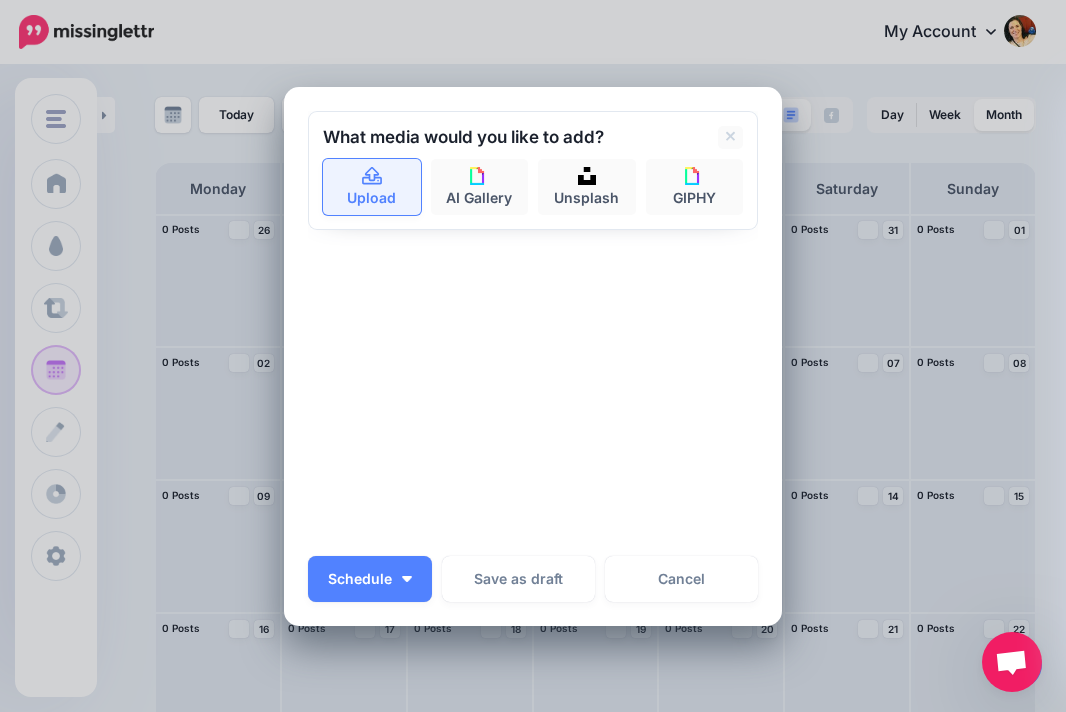 click 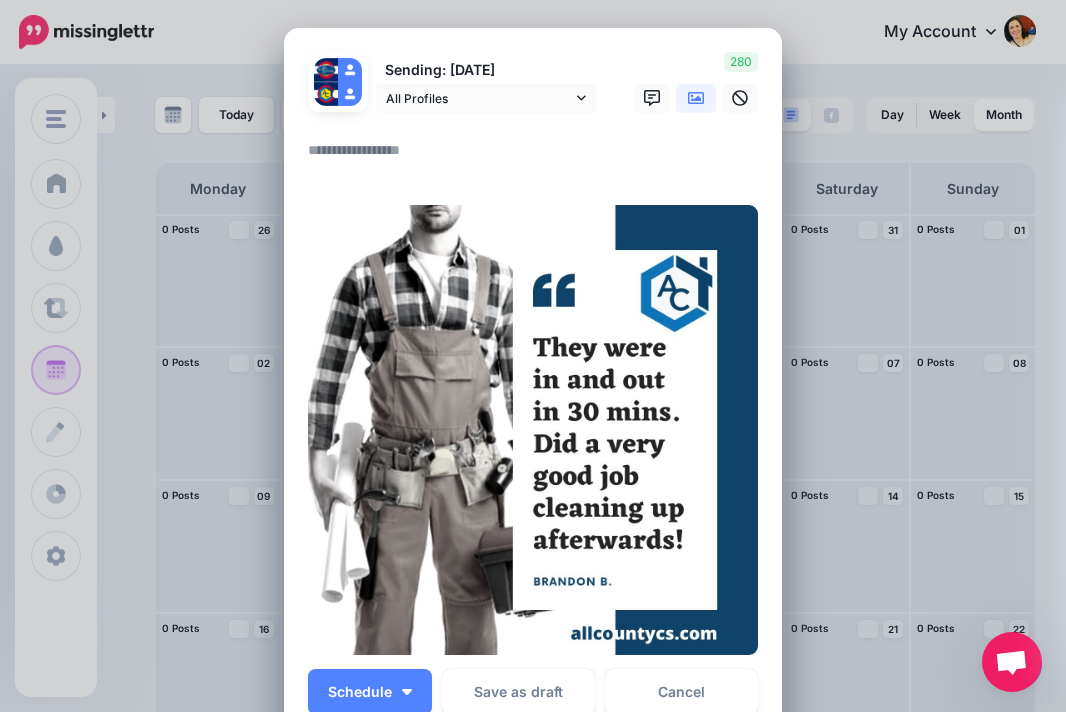 click at bounding box center (538, 157) 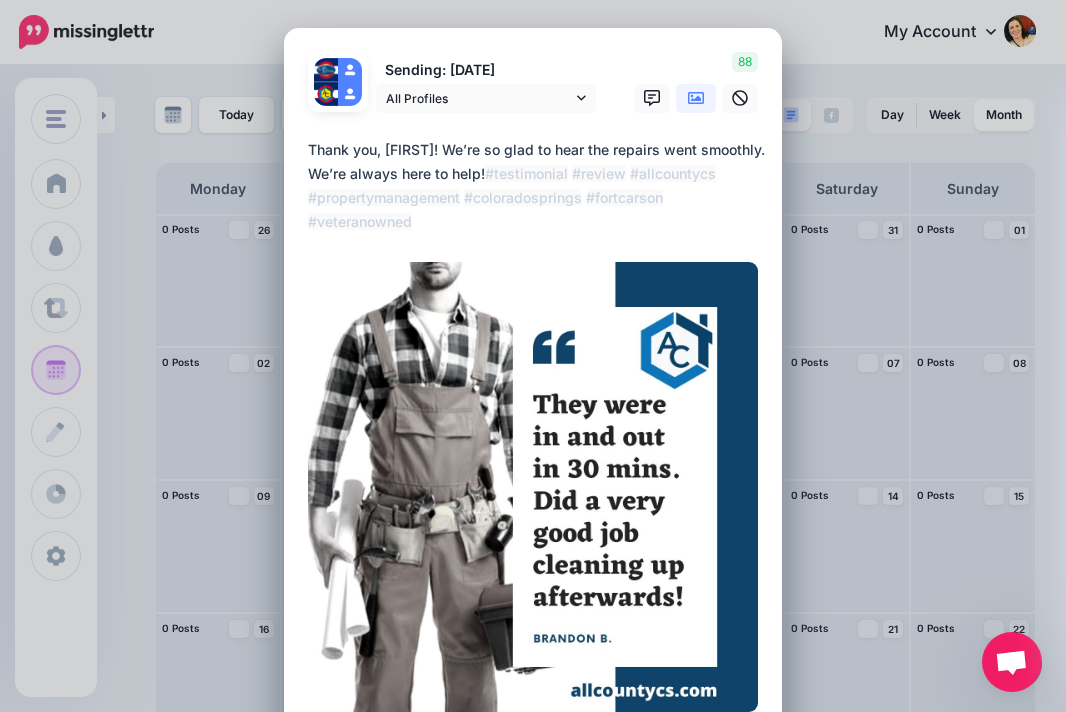 scroll, scrollTop: 300, scrollLeft: 0, axis: vertical 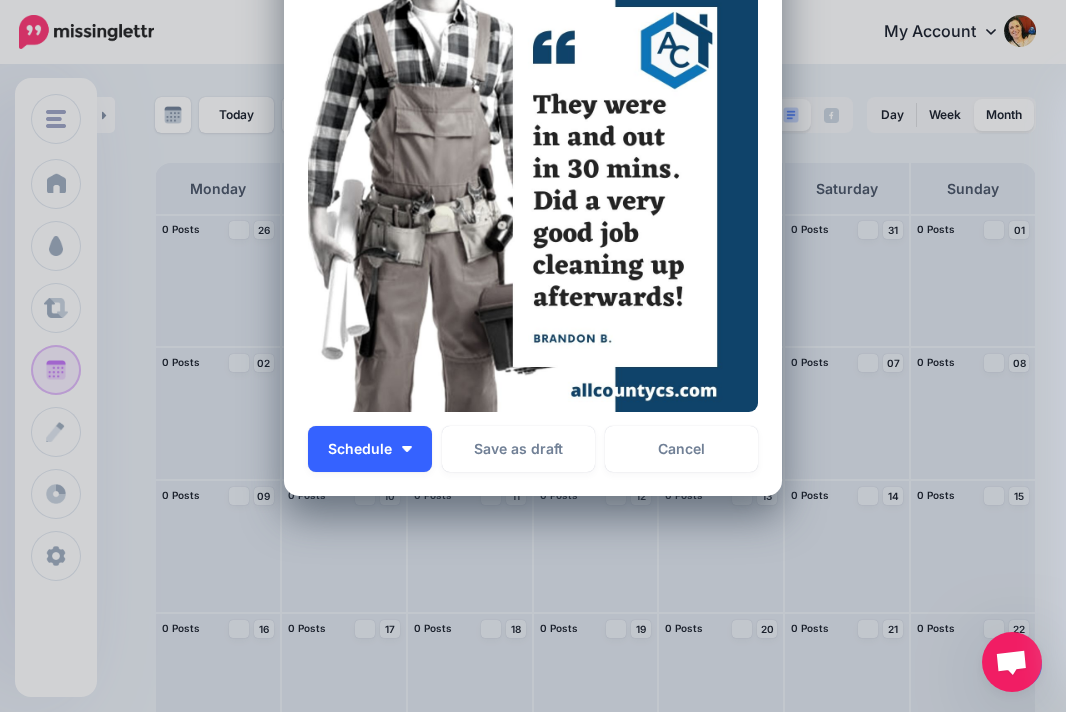 type on "**********" 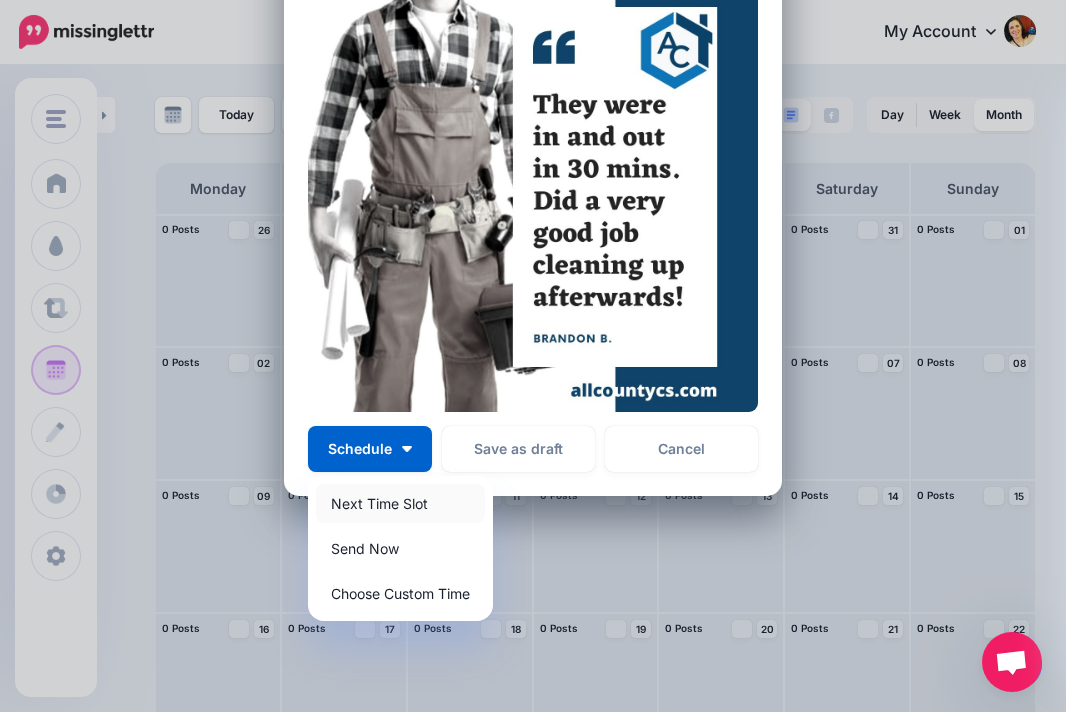 click on "Next Time Slot" at bounding box center [400, 503] 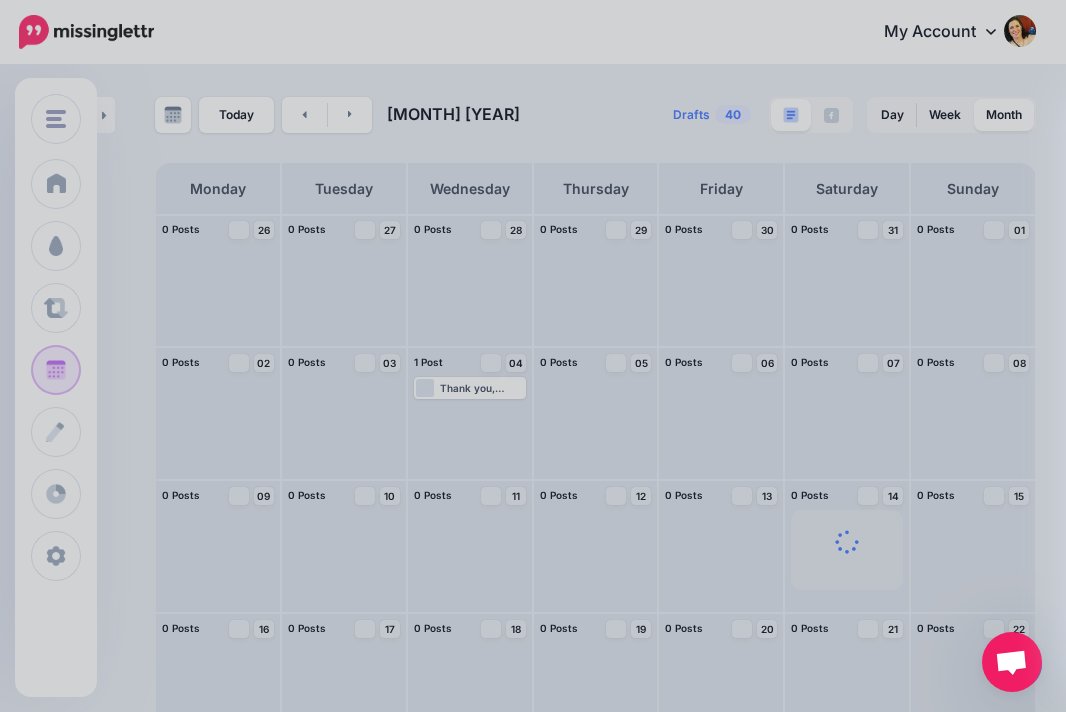 scroll, scrollTop: 0, scrollLeft: 0, axis: both 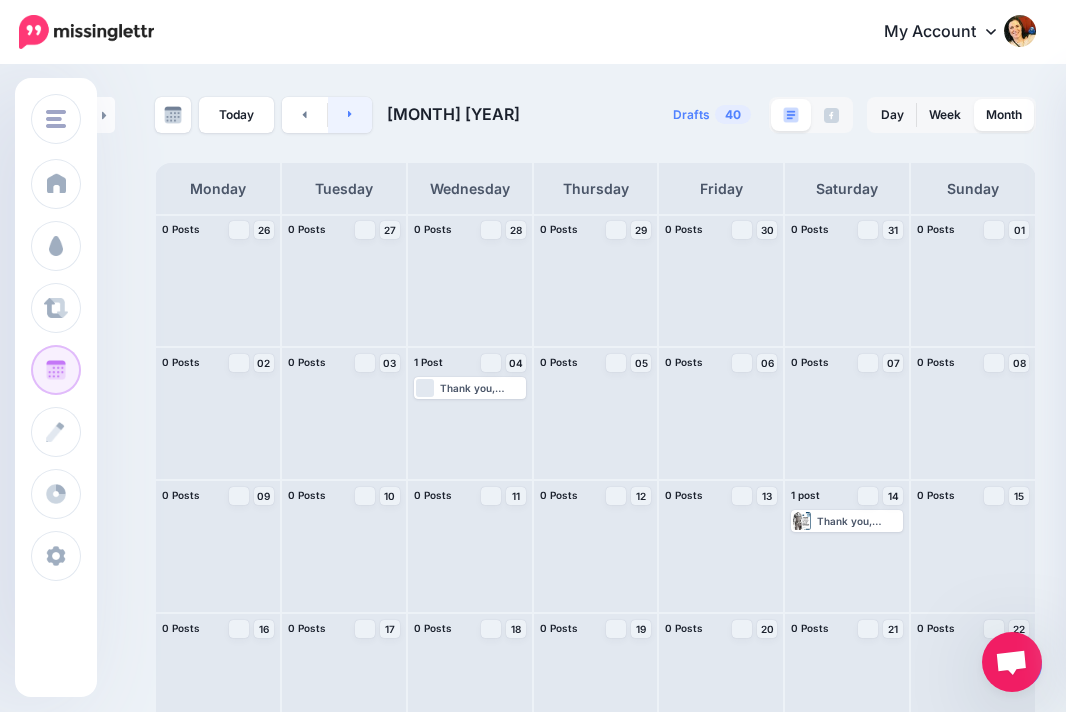 click at bounding box center (350, 115) 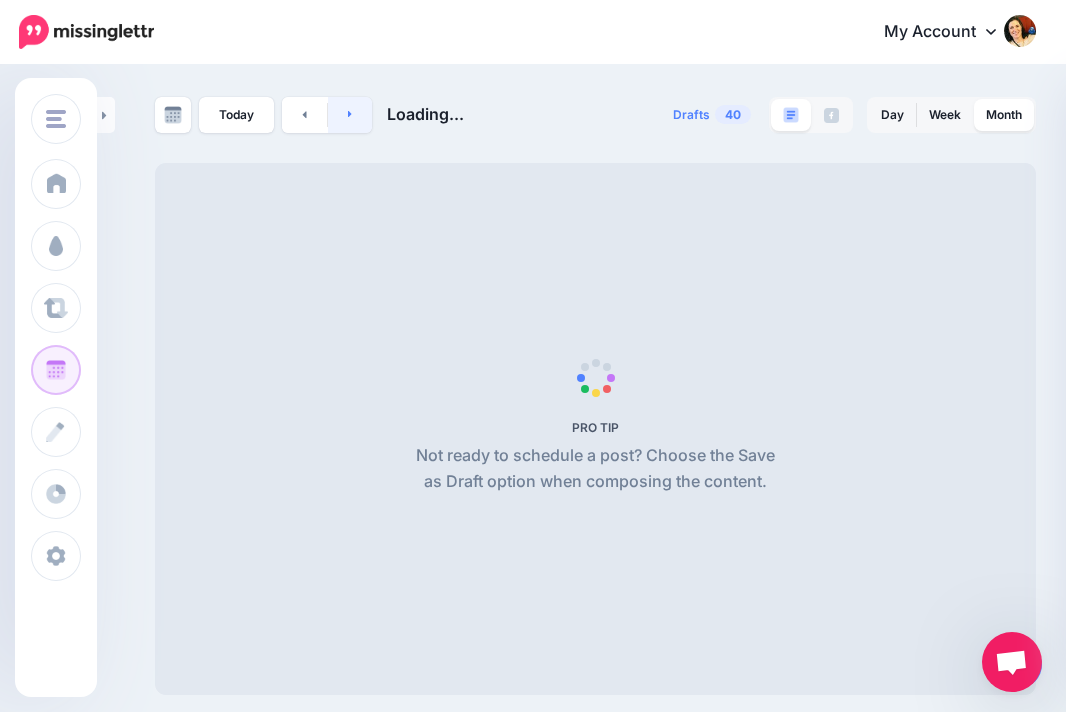 click at bounding box center [350, 115] 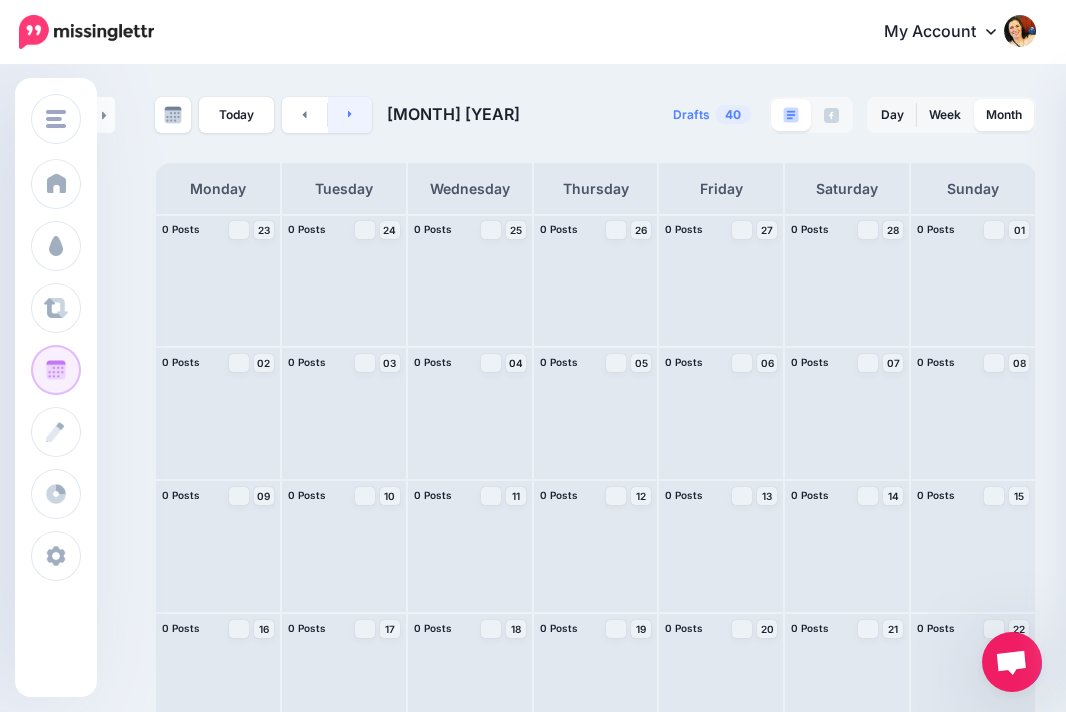 click at bounding box center [350, 115] 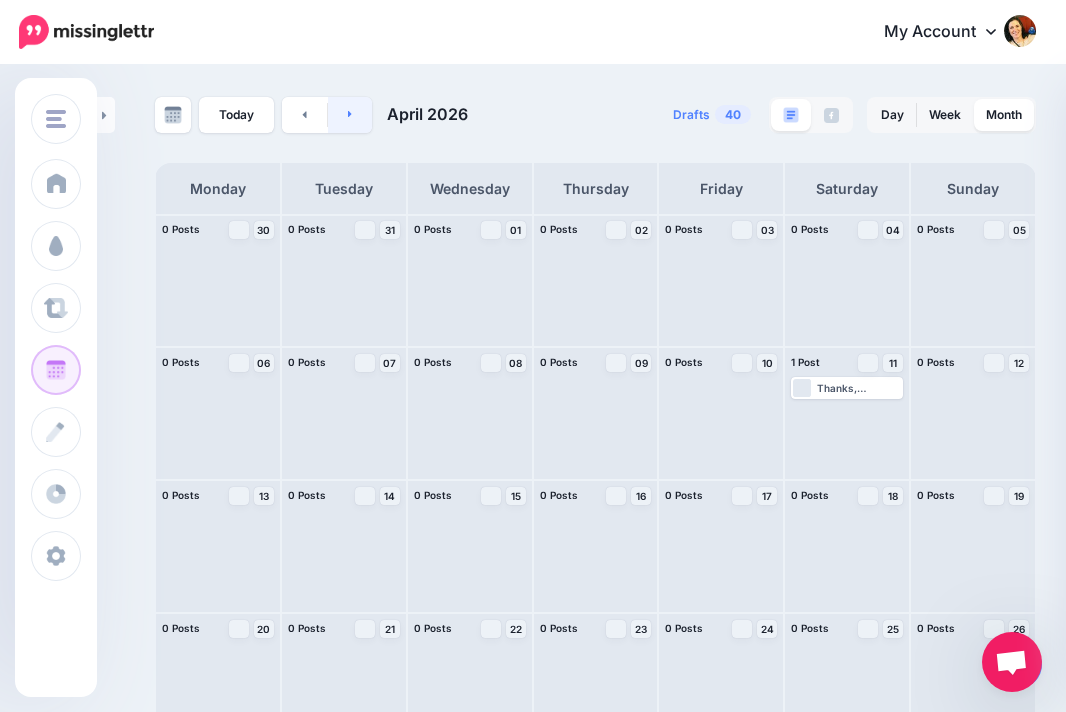 click at bounding box center [350, 115] 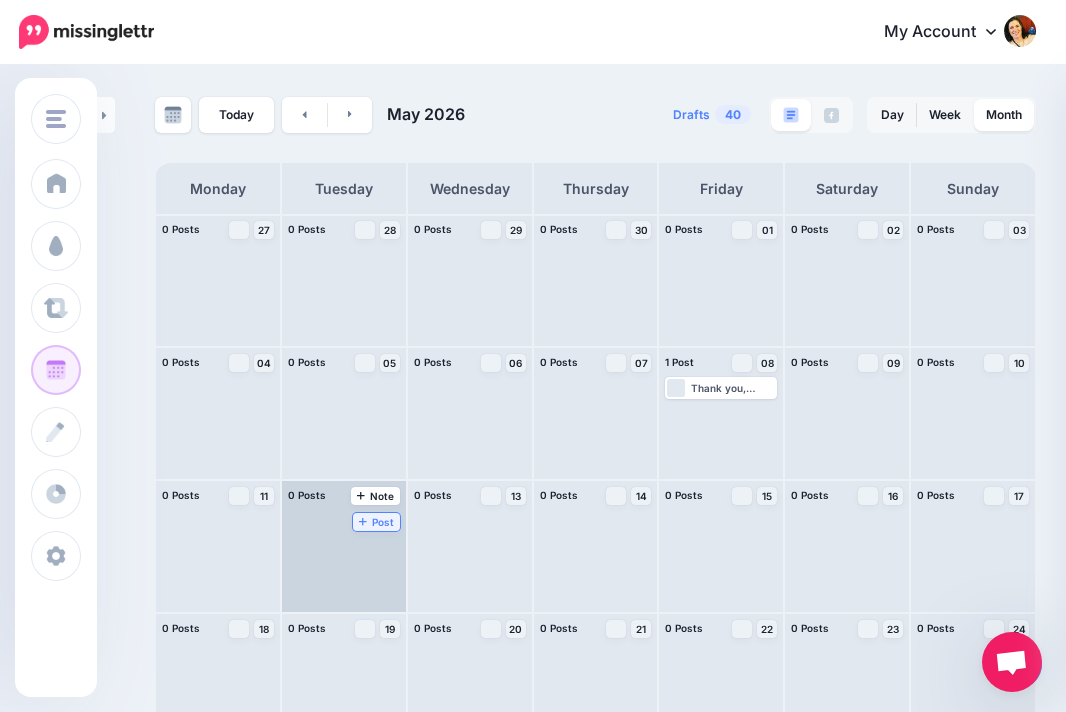 click on "Post" at bounding box center [376, 522] 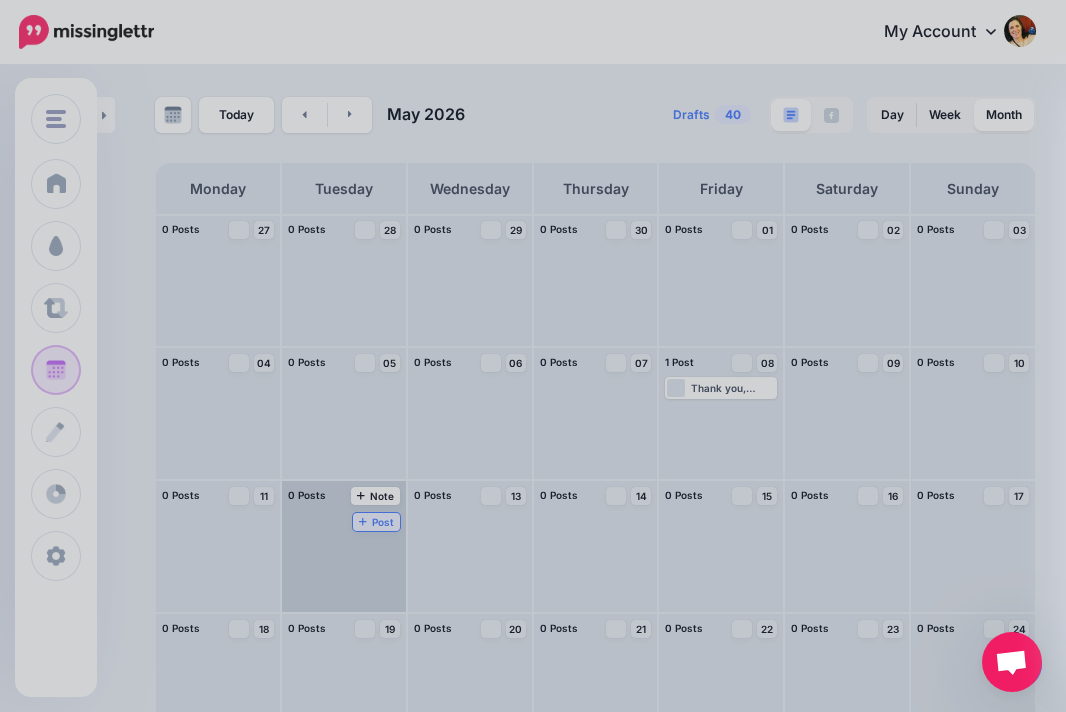 scroll, scrollTop: 0, scrollLeft: 0, axis: both 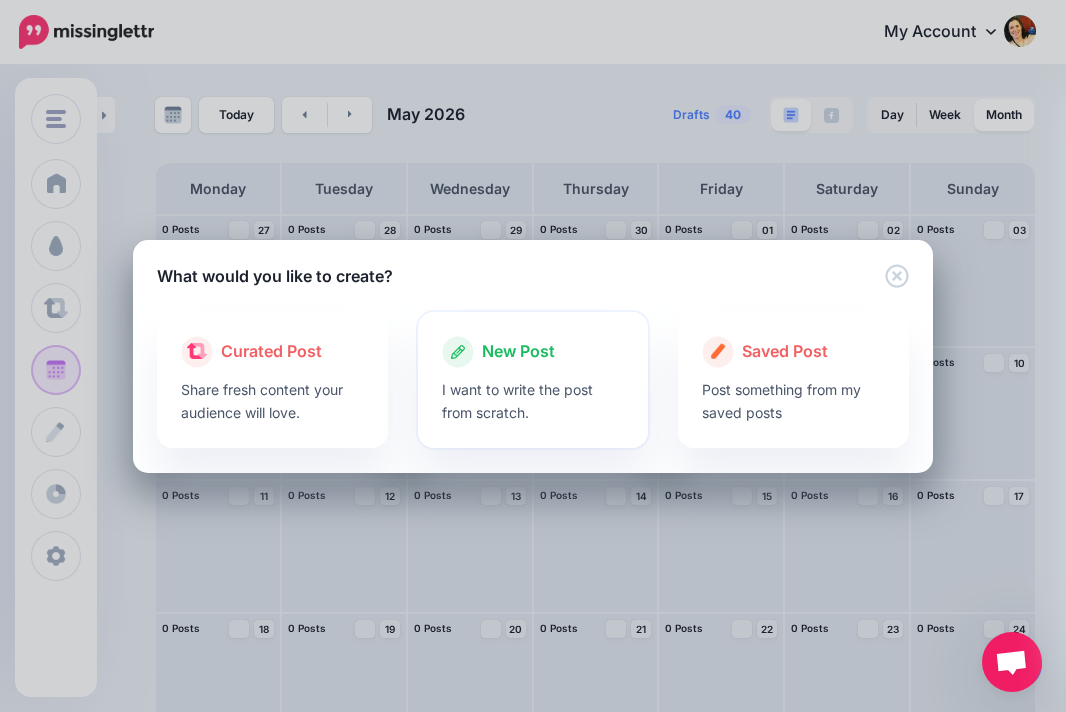 click on "New Post" at bounding box center [518, 352] 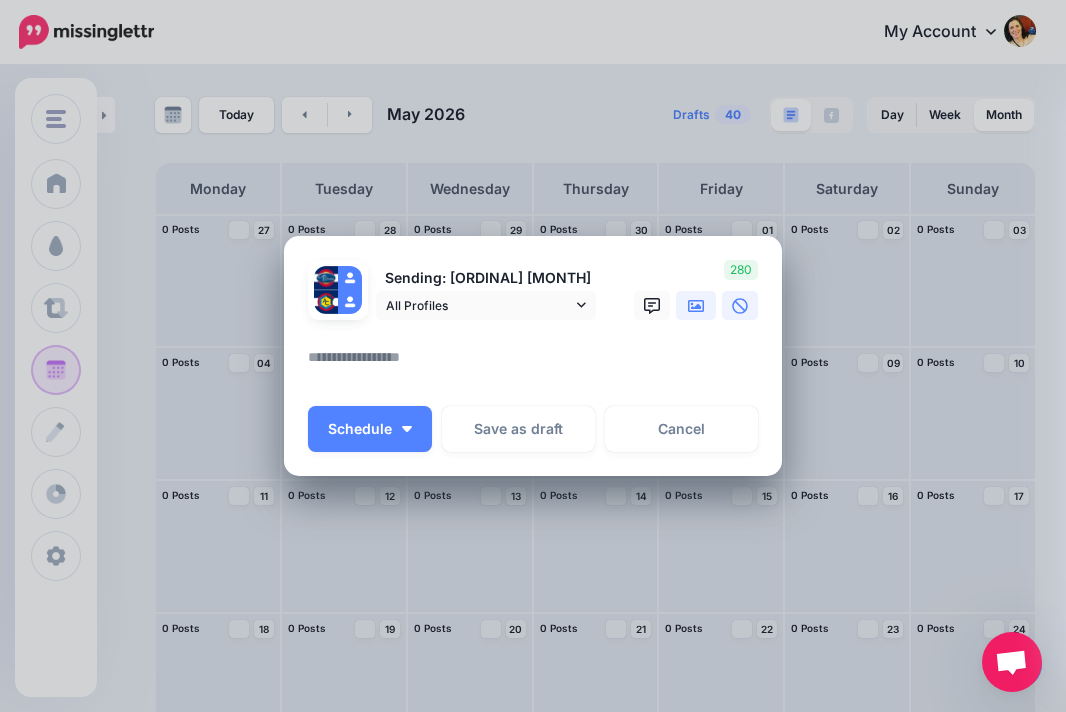click 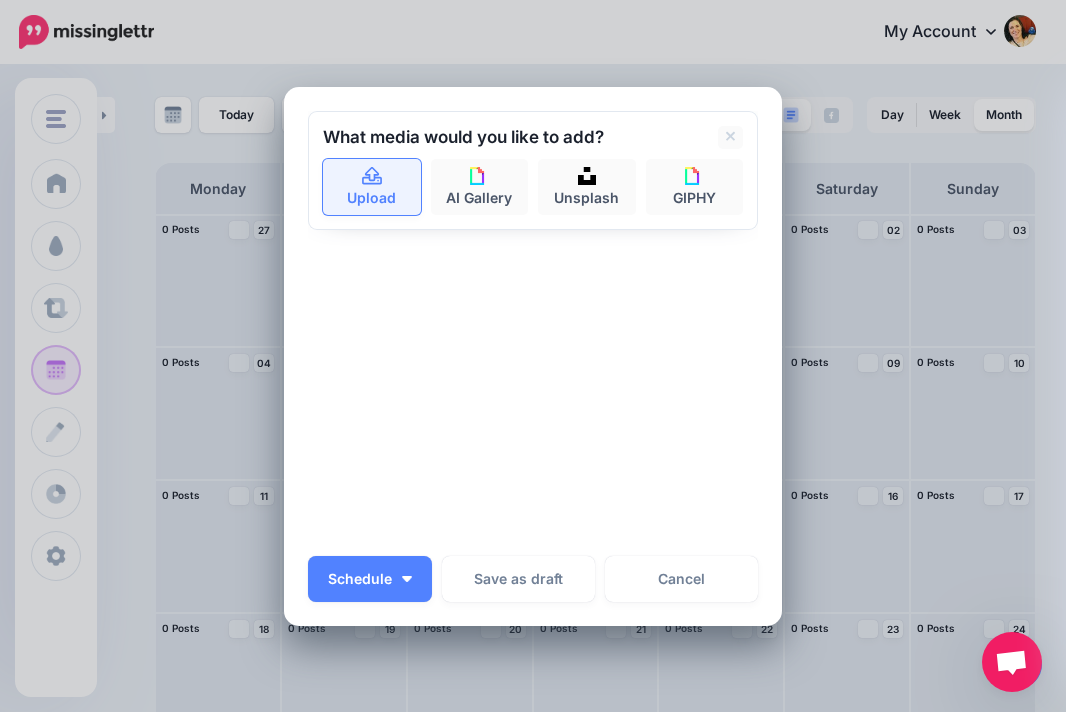 click 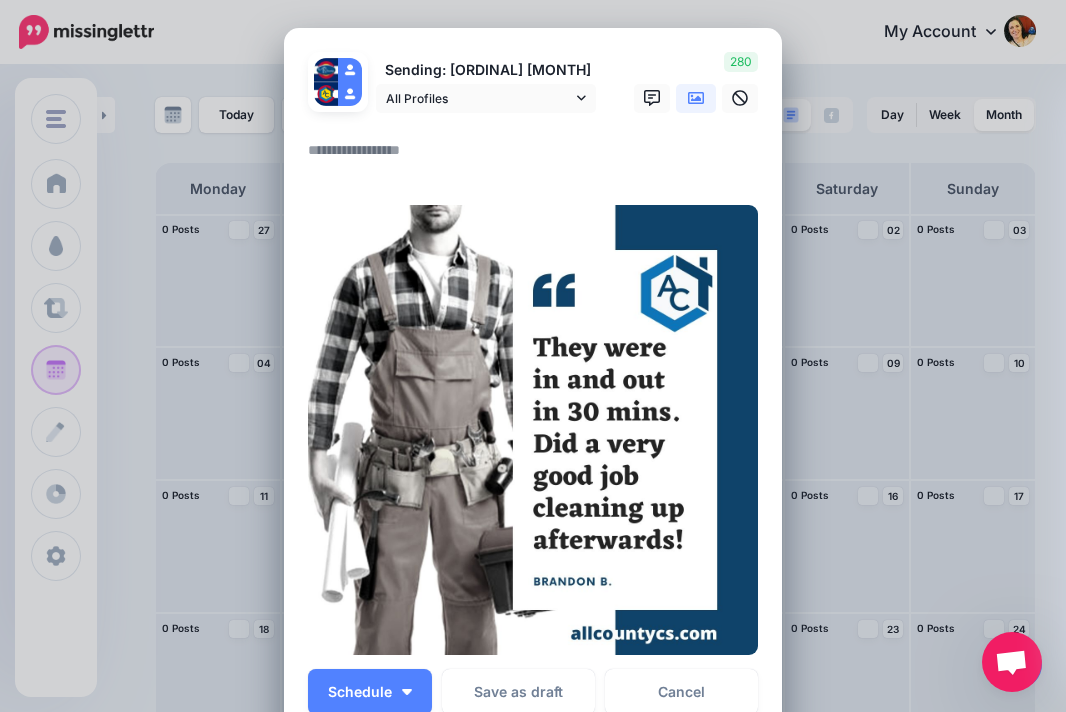click at bounding box center [538, 157] 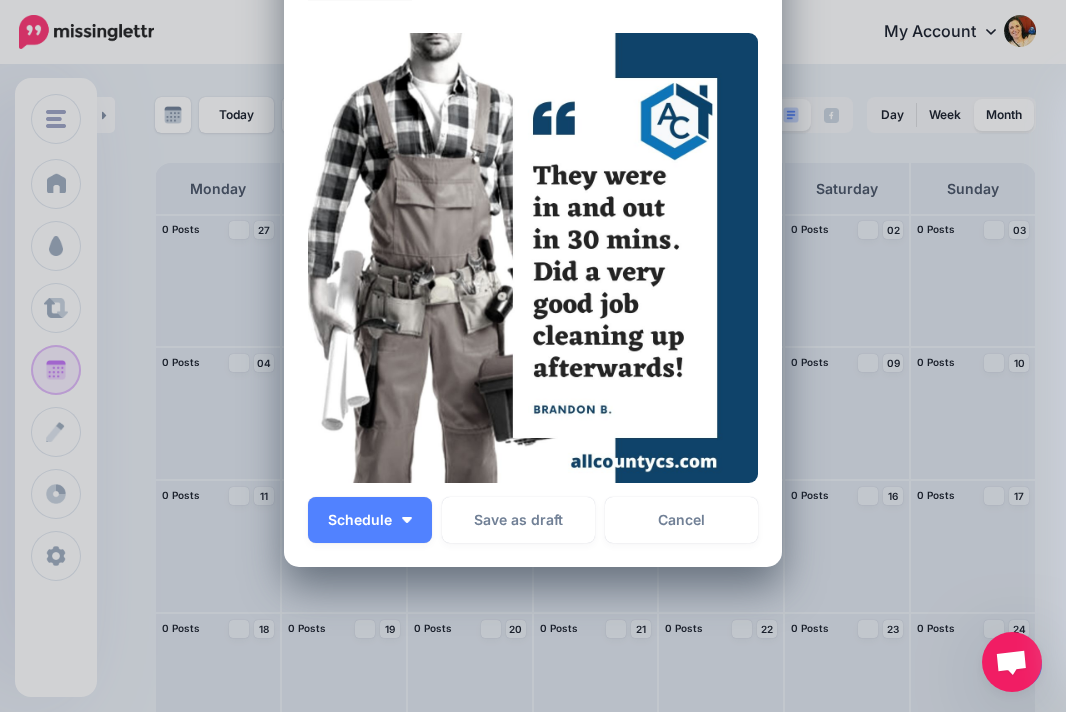 scroll, scrollTop: 300, scrollLeft: 0, axis: vertical 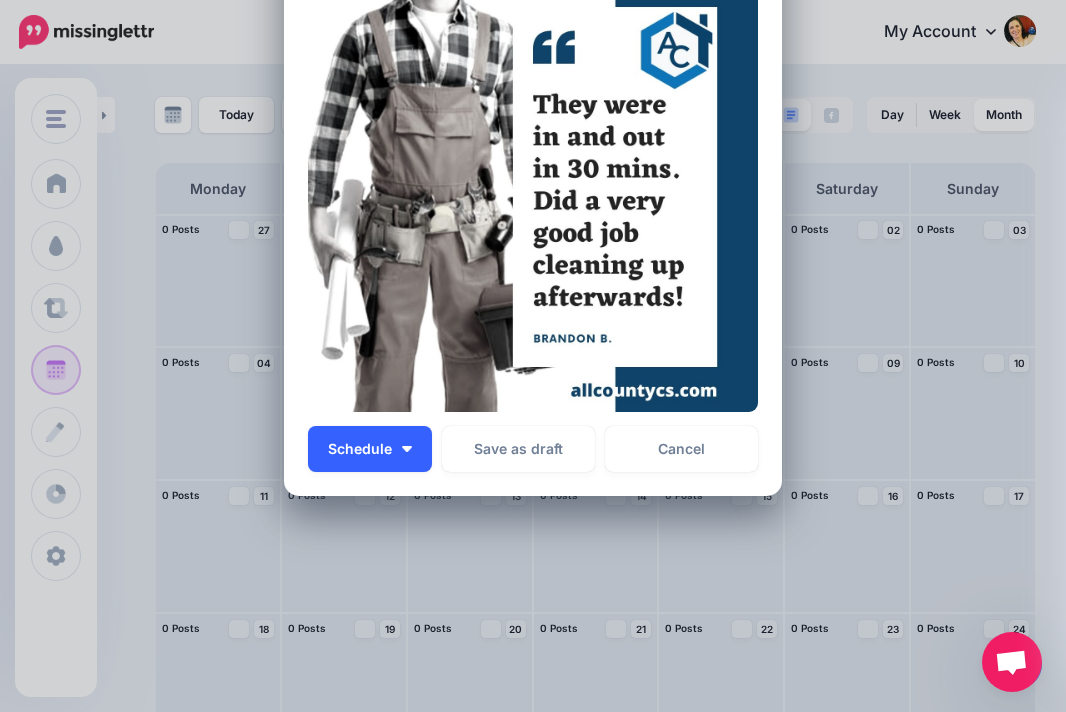 type on "**********" 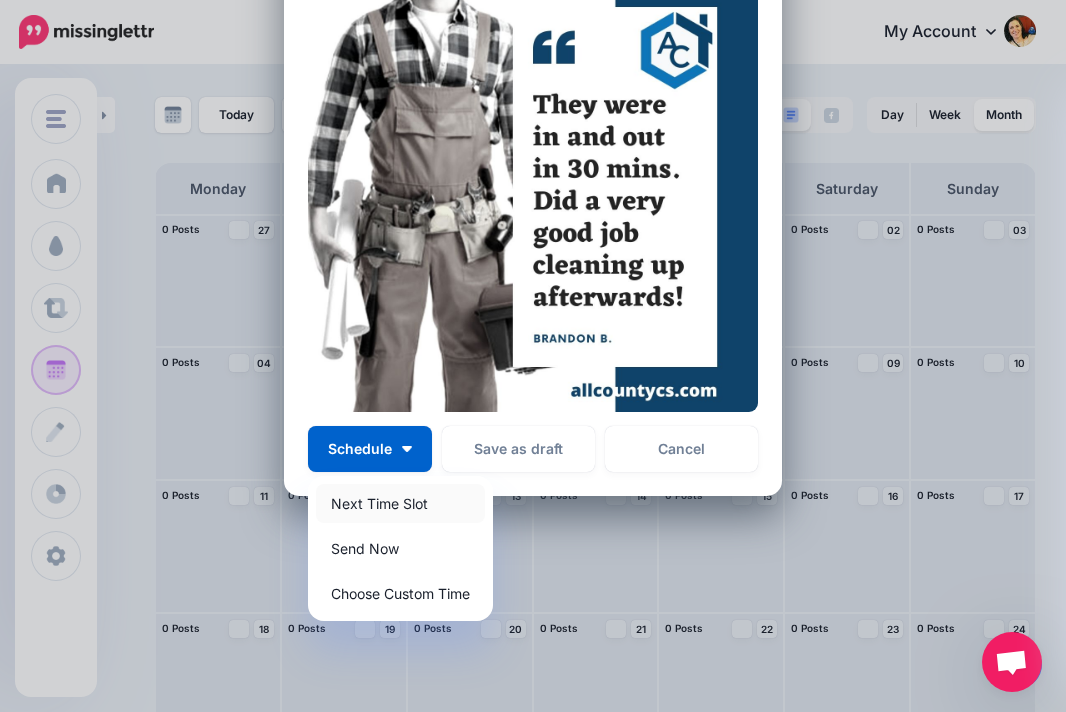 click on "Next Time Slot" at bounding box center (400, 503) 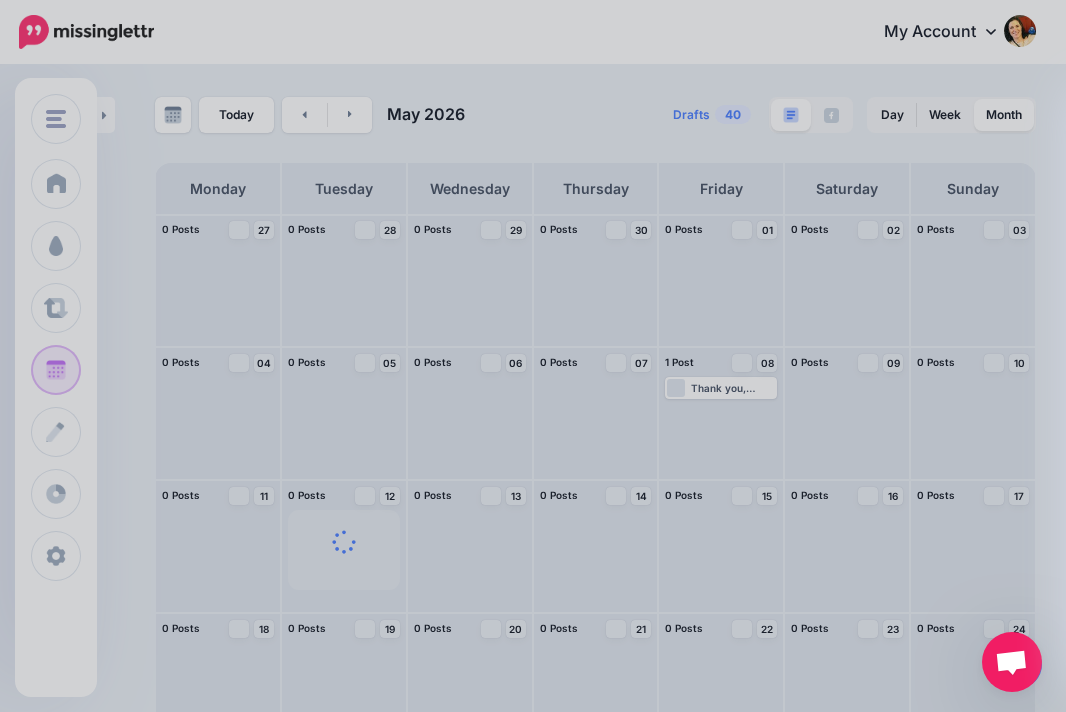 scroll, scrollTop: 0, scrollLeft: 0, axis: both 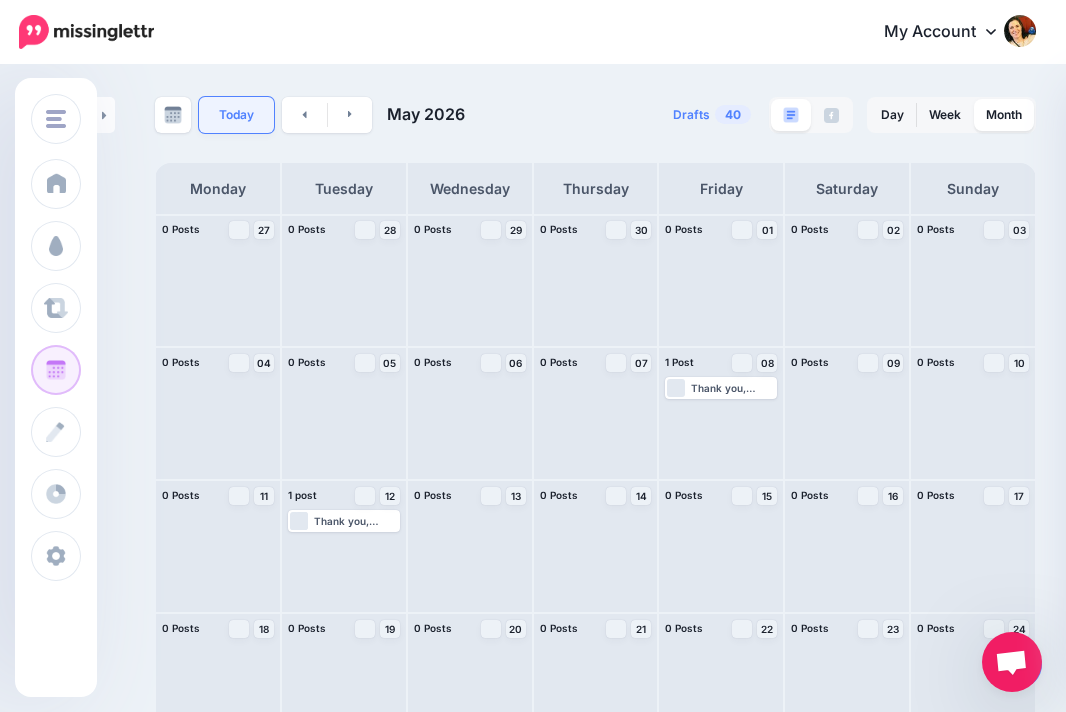 click on "Today" at bounding box center (236, 115) 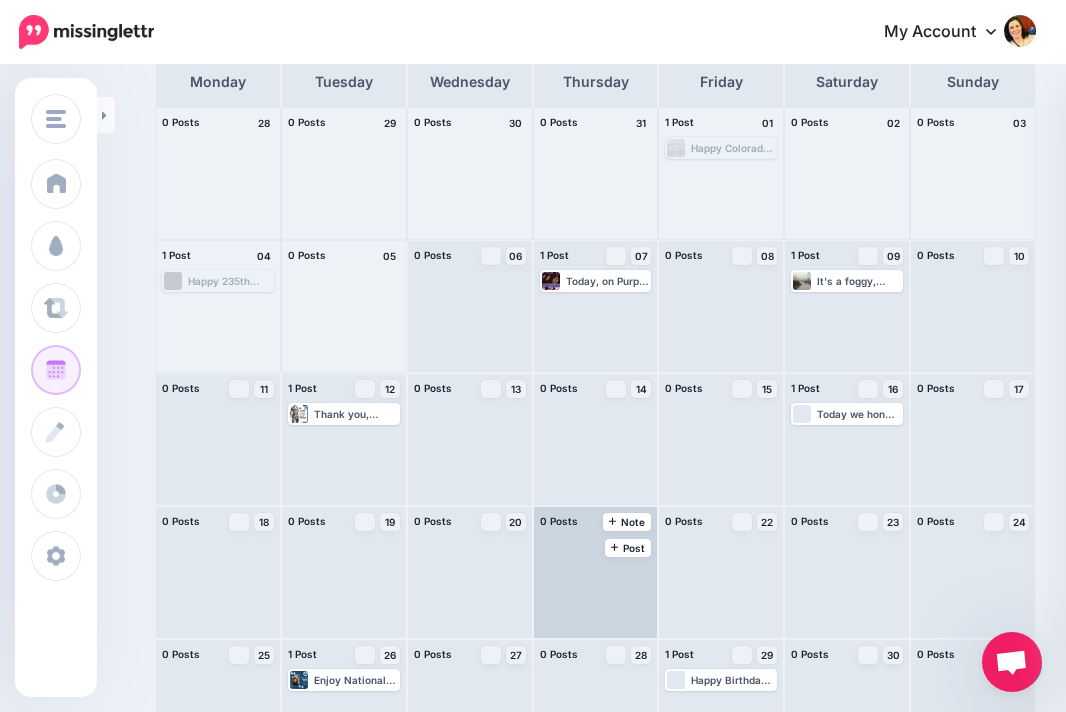 scroll, scrollTop: 167, scrollLeft: 0, axis: vertical 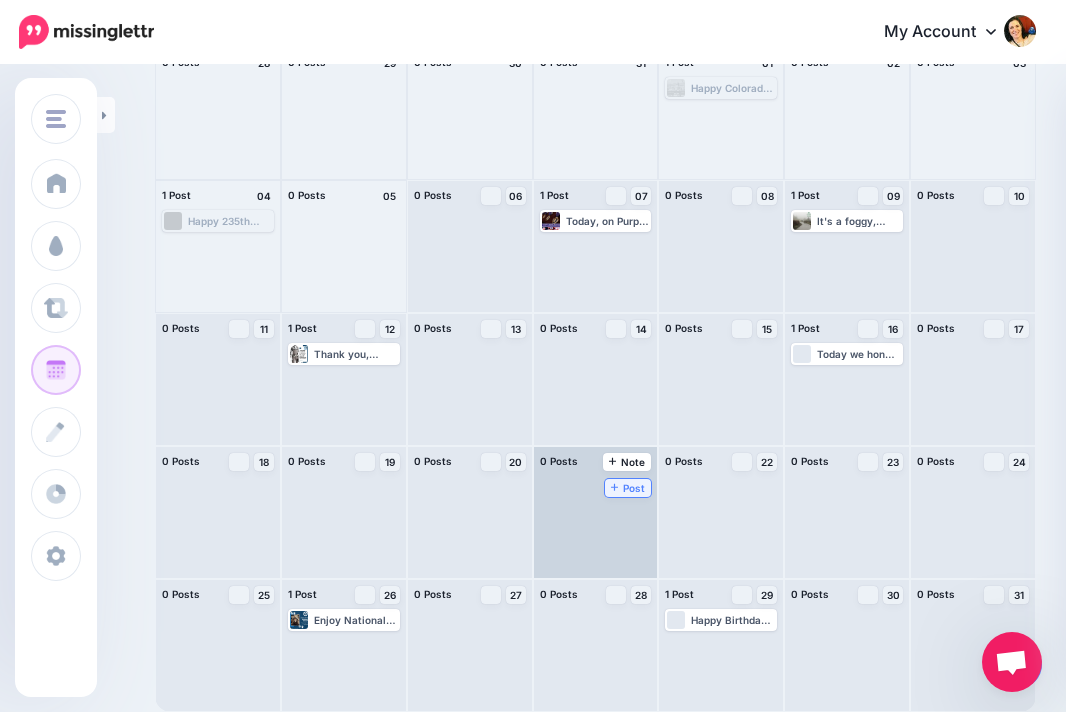 click 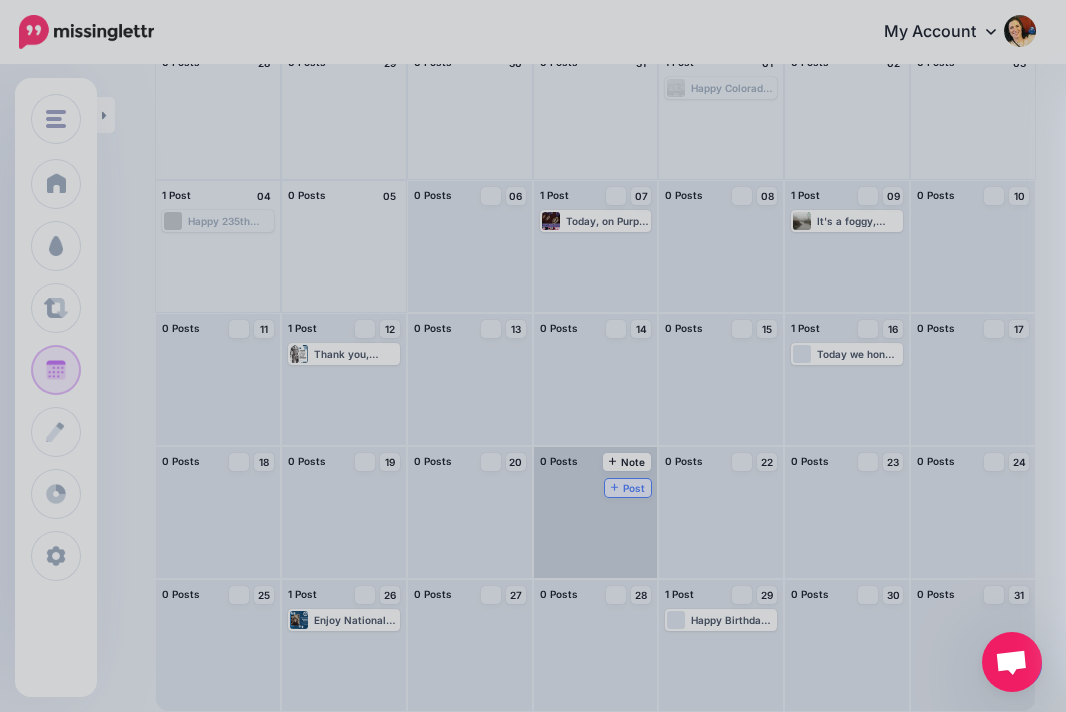 scroll, scrollTop: 0, scrollLeft: 0, axis: both 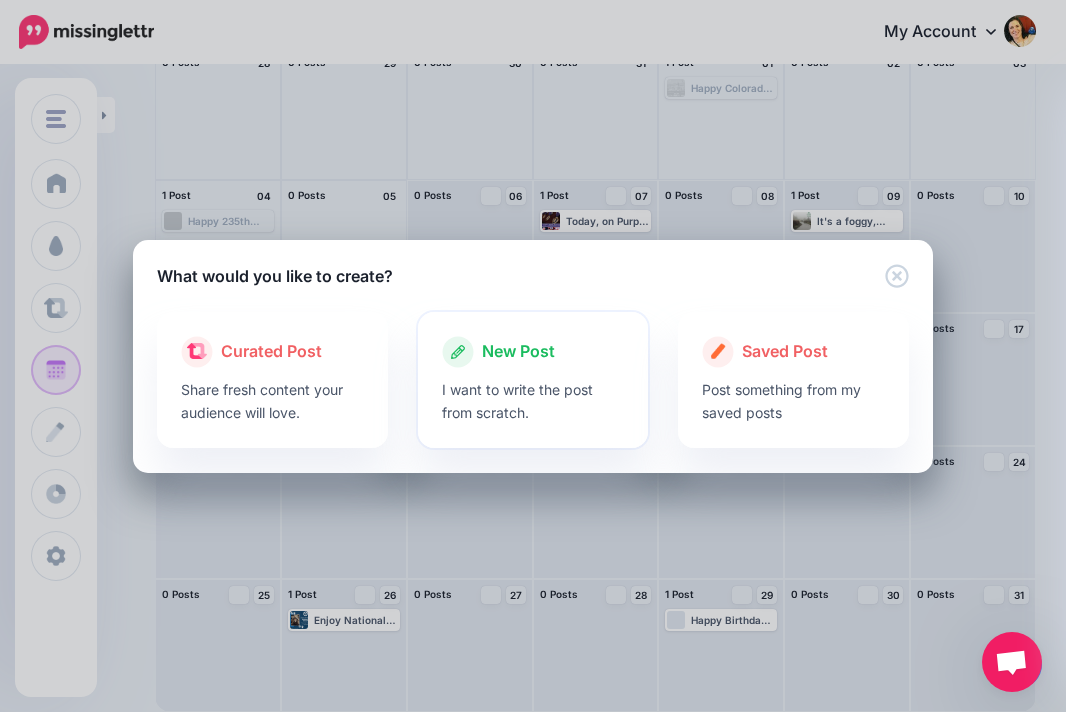 click on "New Post" at bounding box center [518, 352] 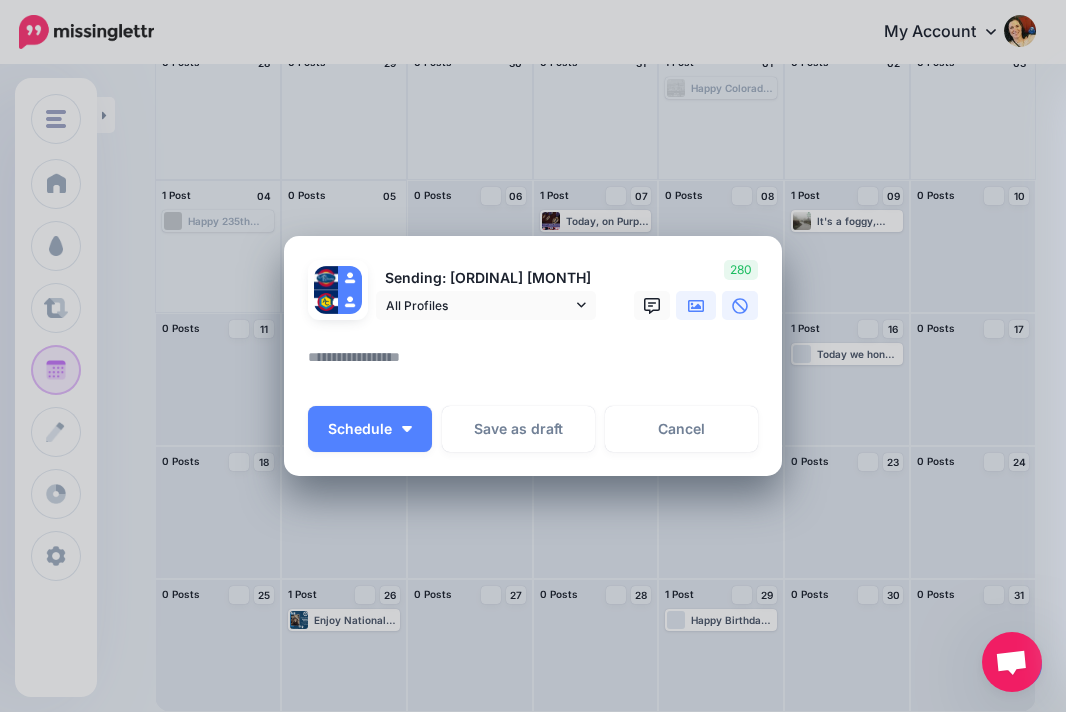 click 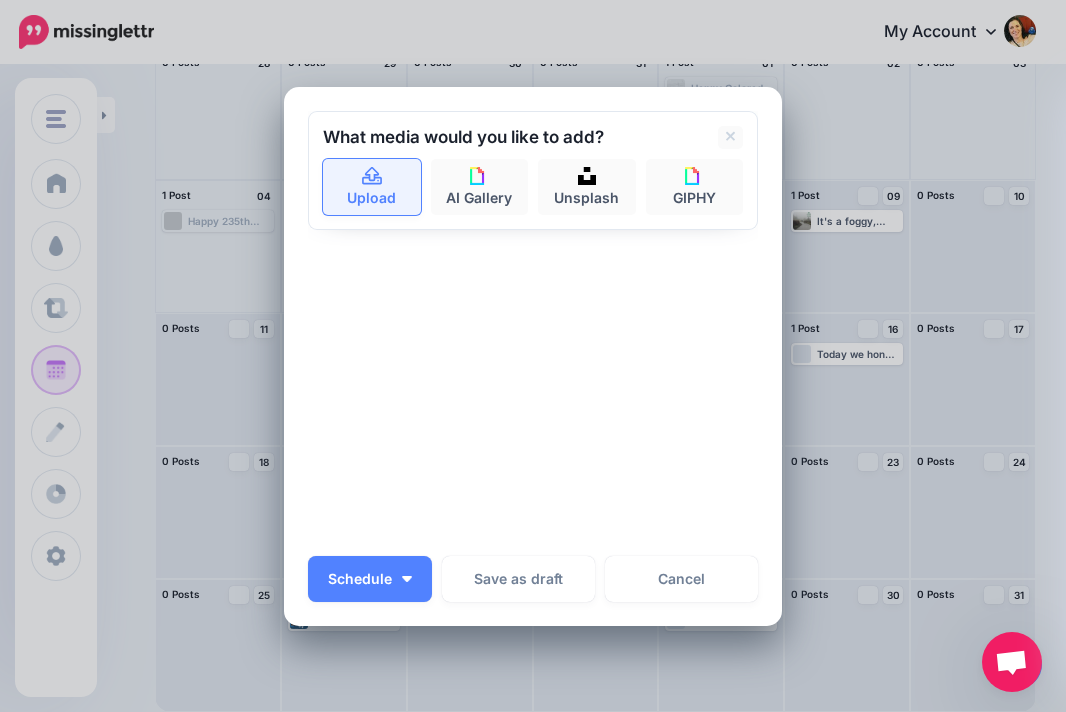 click 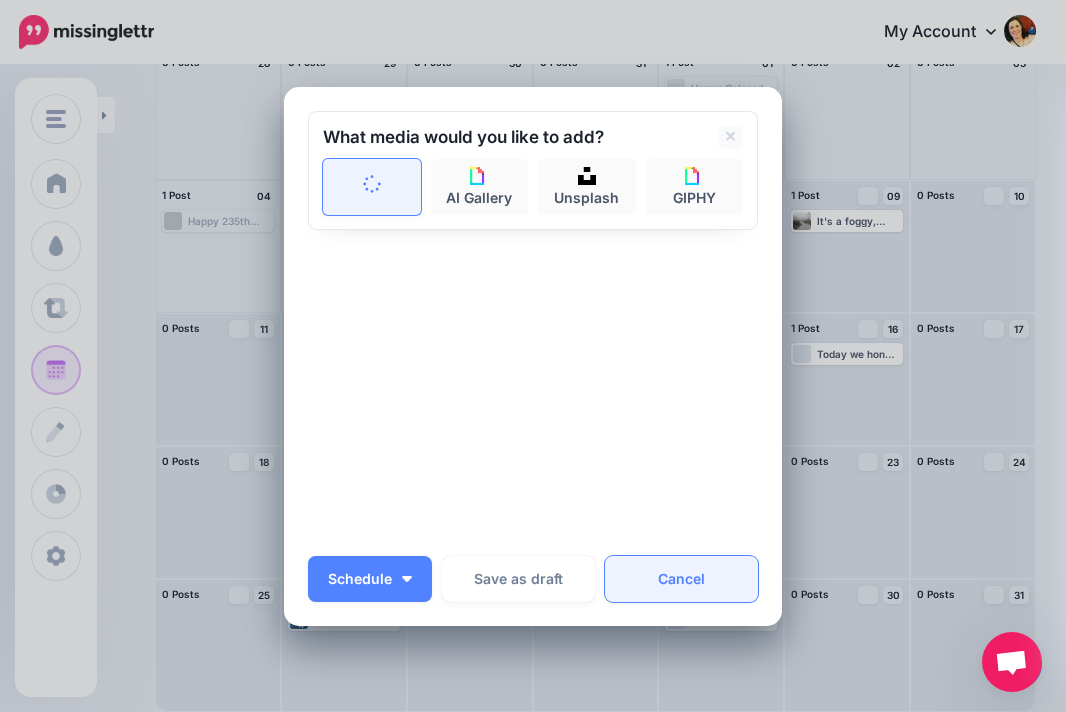 click on "Cancel" at bounding box center [681, 579] 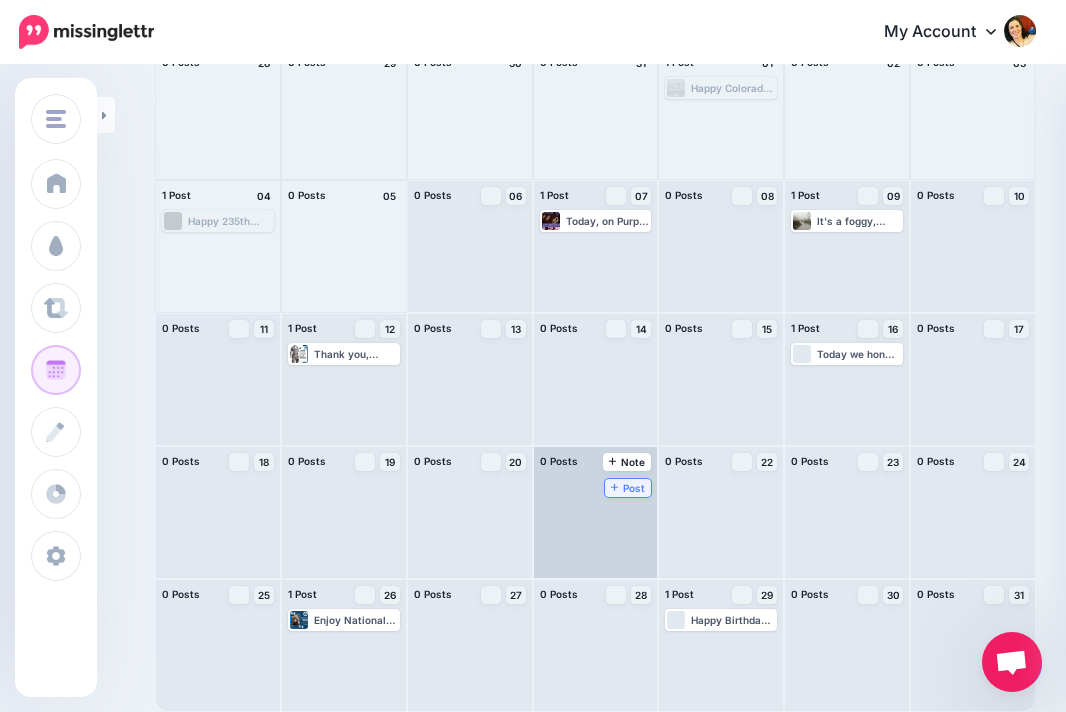 click 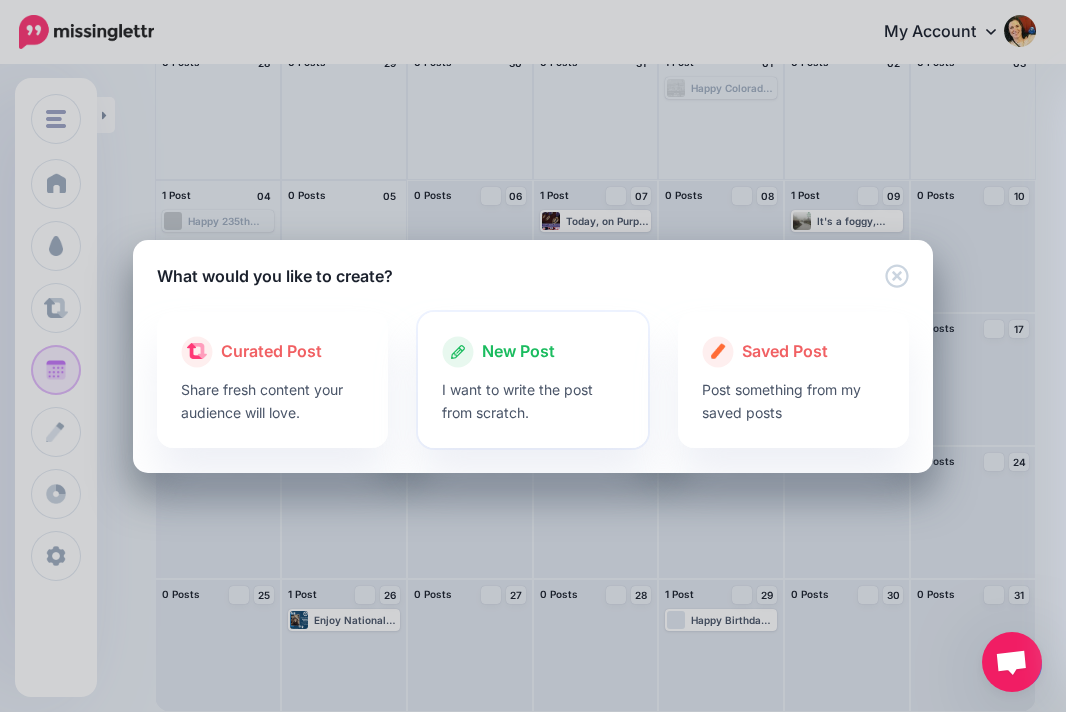 click on "New Post" at bounding box center [518, 352] 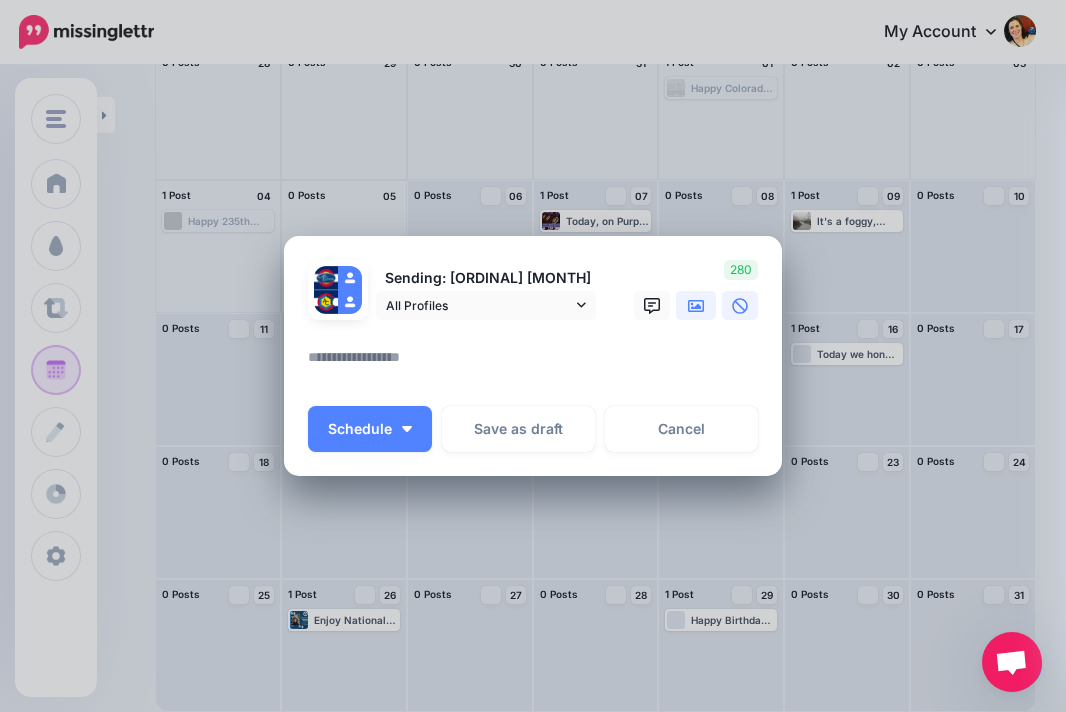 click 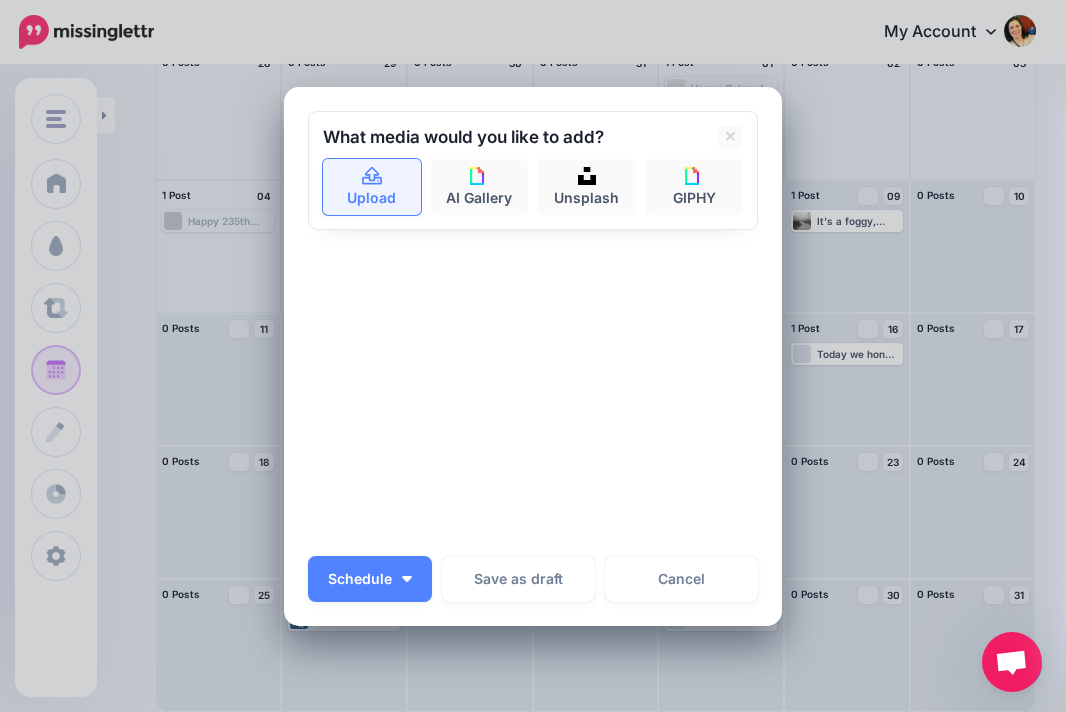 click 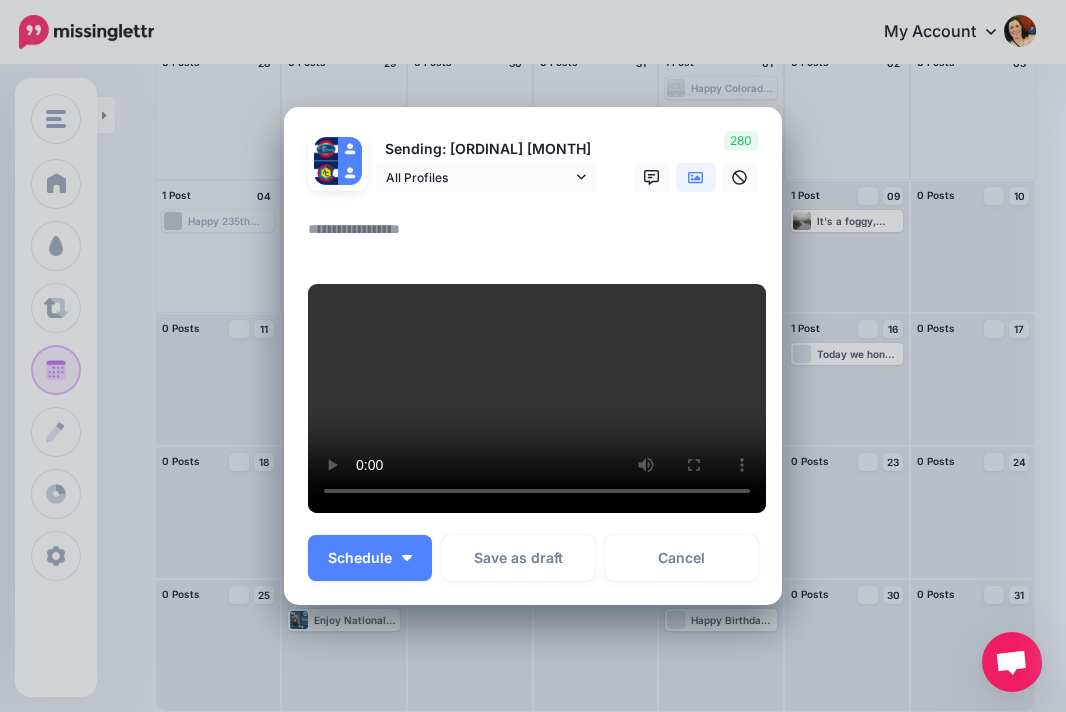 click at bounding box center [538, 236] 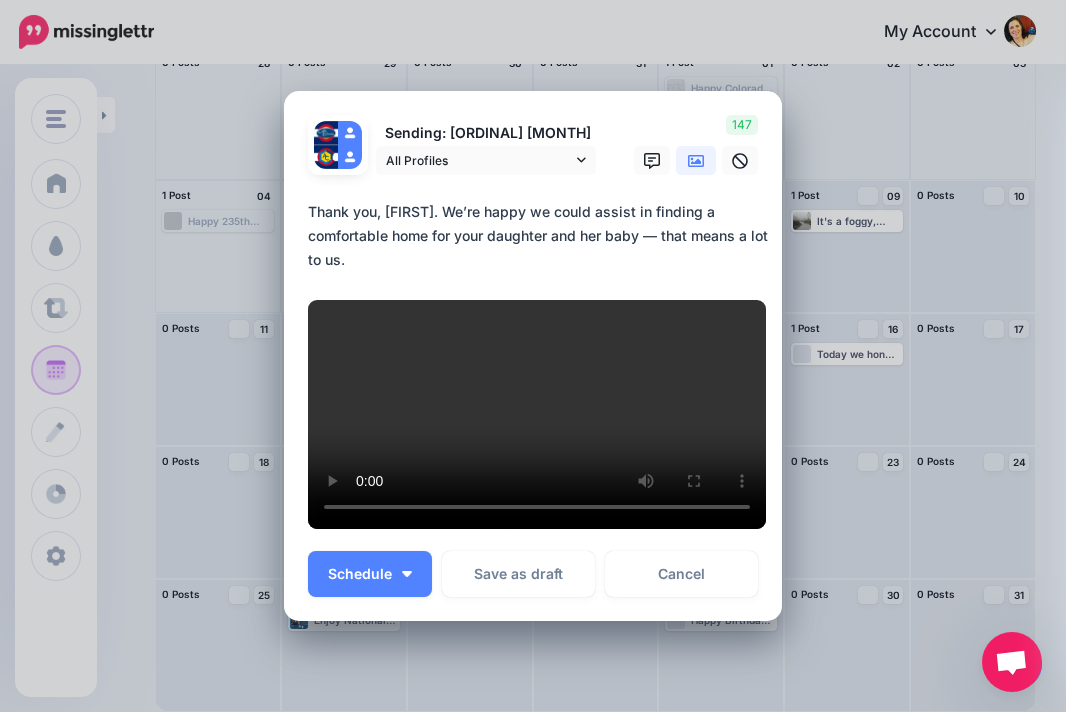 click on "**********" at bounding box center [538, 236] 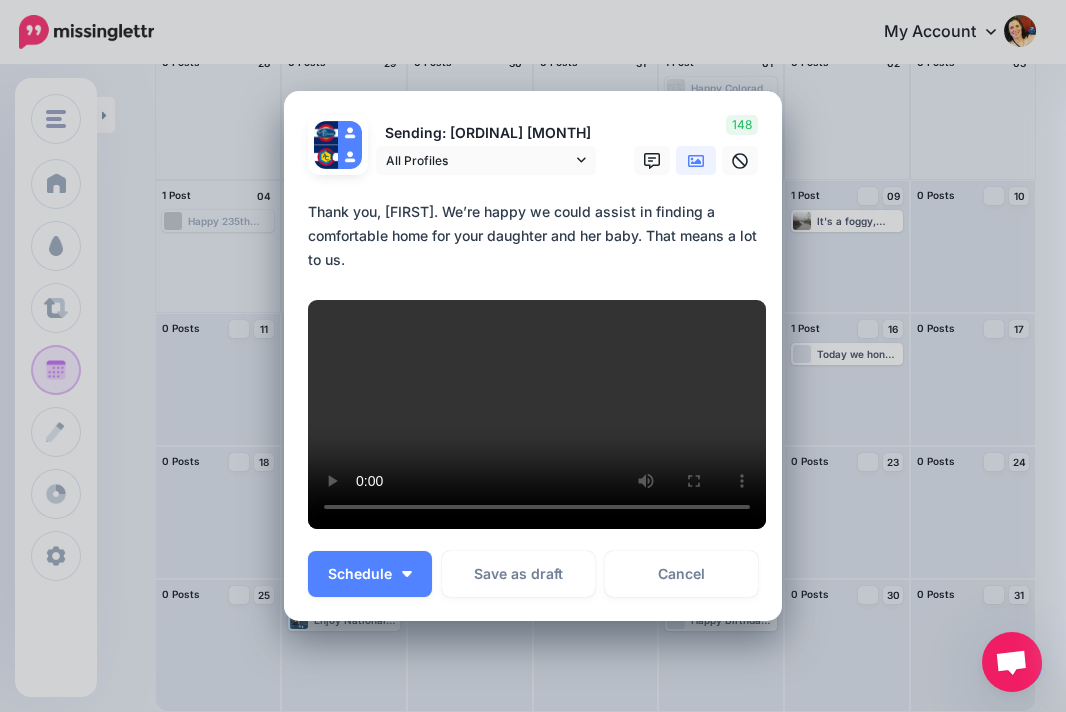 click on "**********" at bounding box center [538, 236] 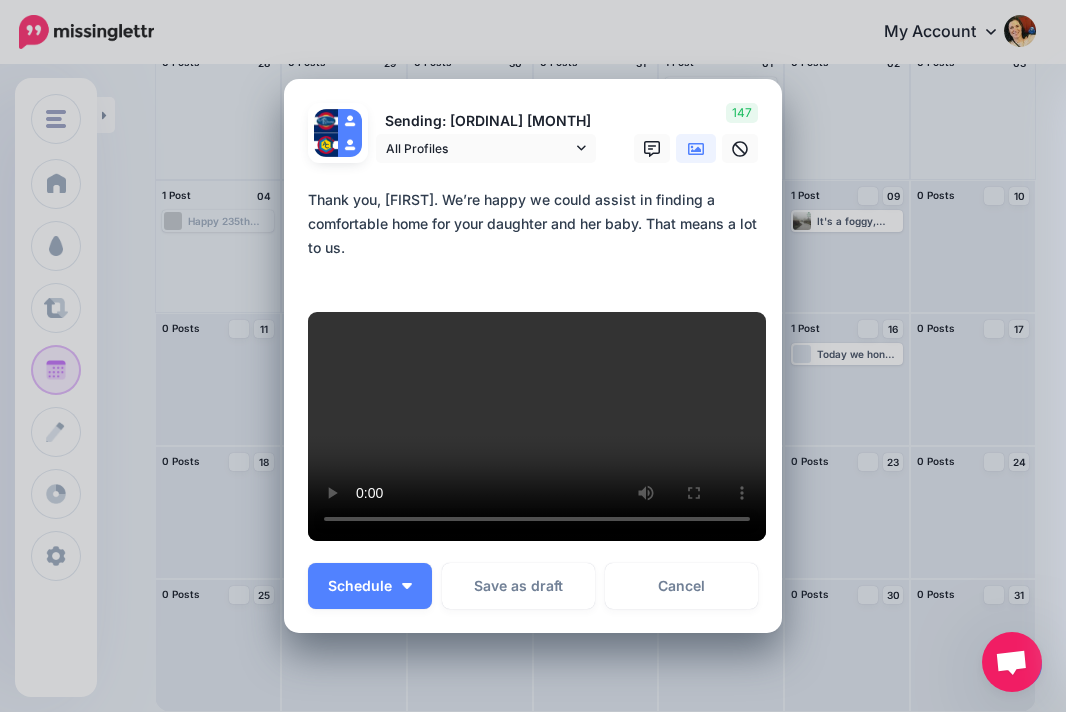 paste on "**********" 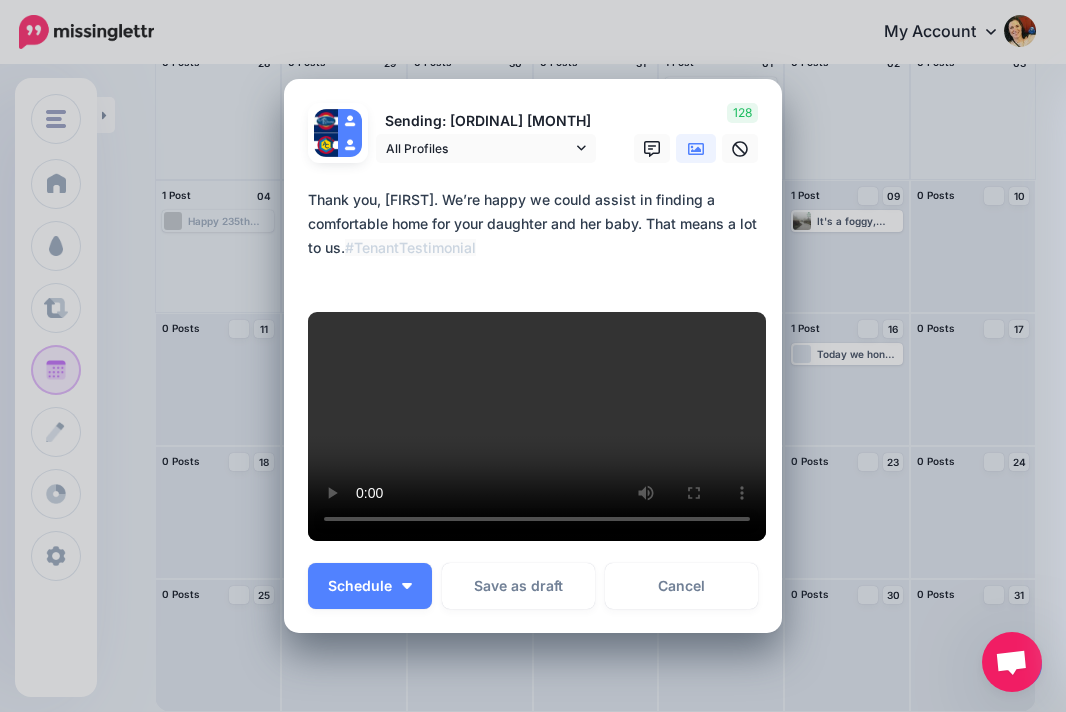 paste on "**********" 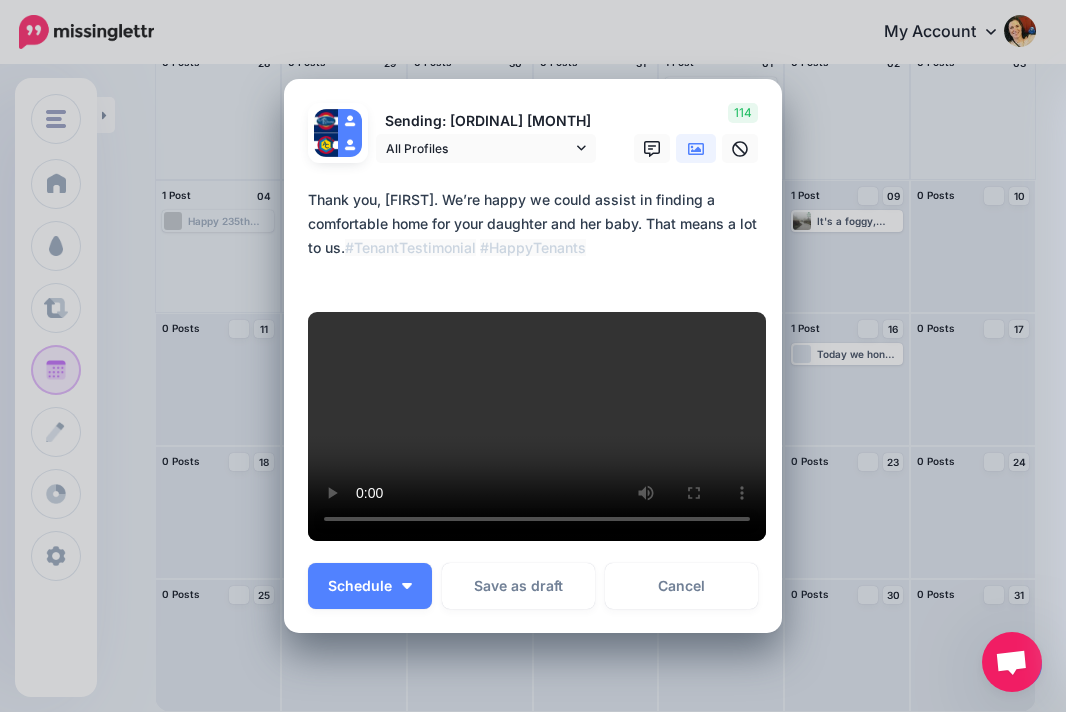 paste on "**********" 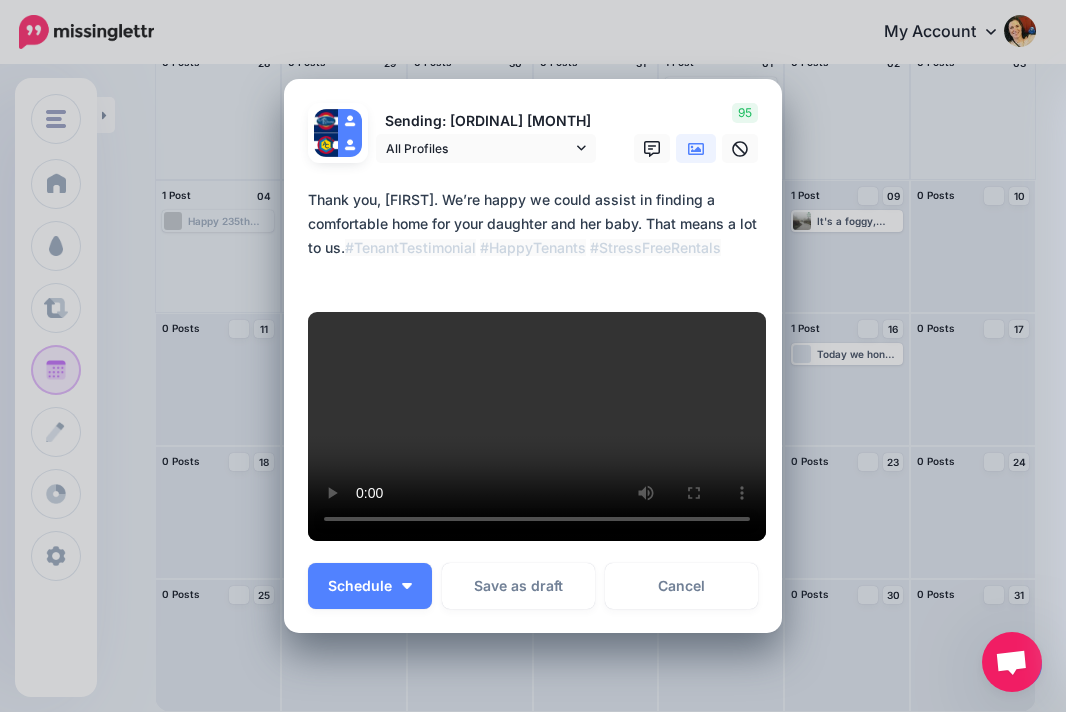 paste on "**********" 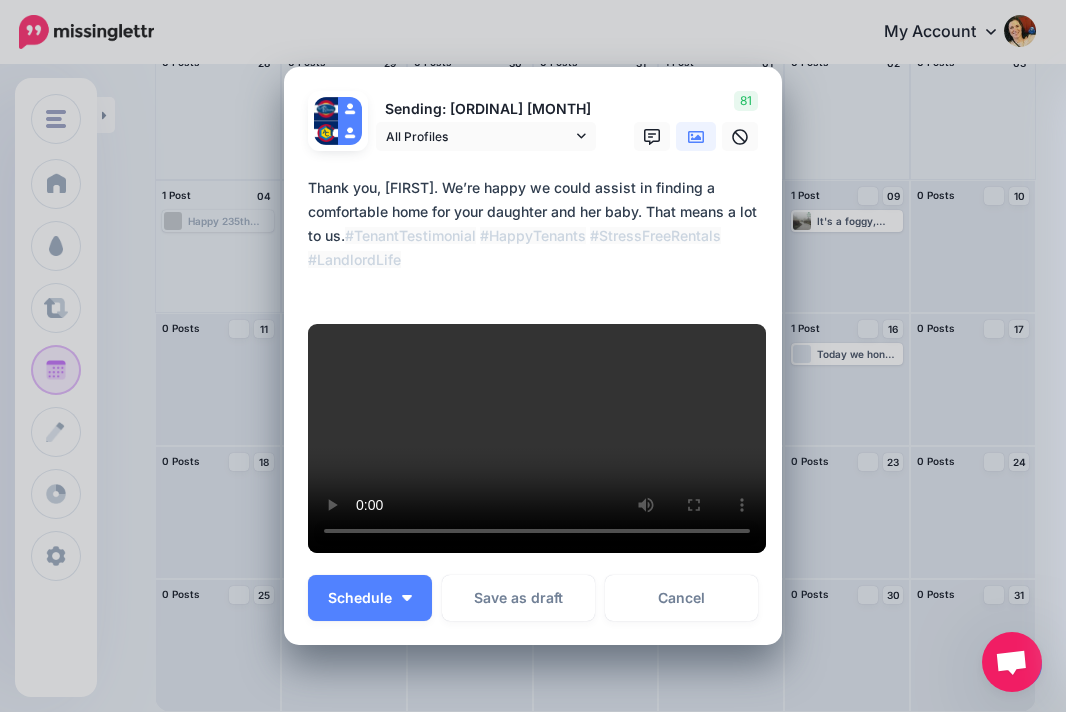 paste on "**********" 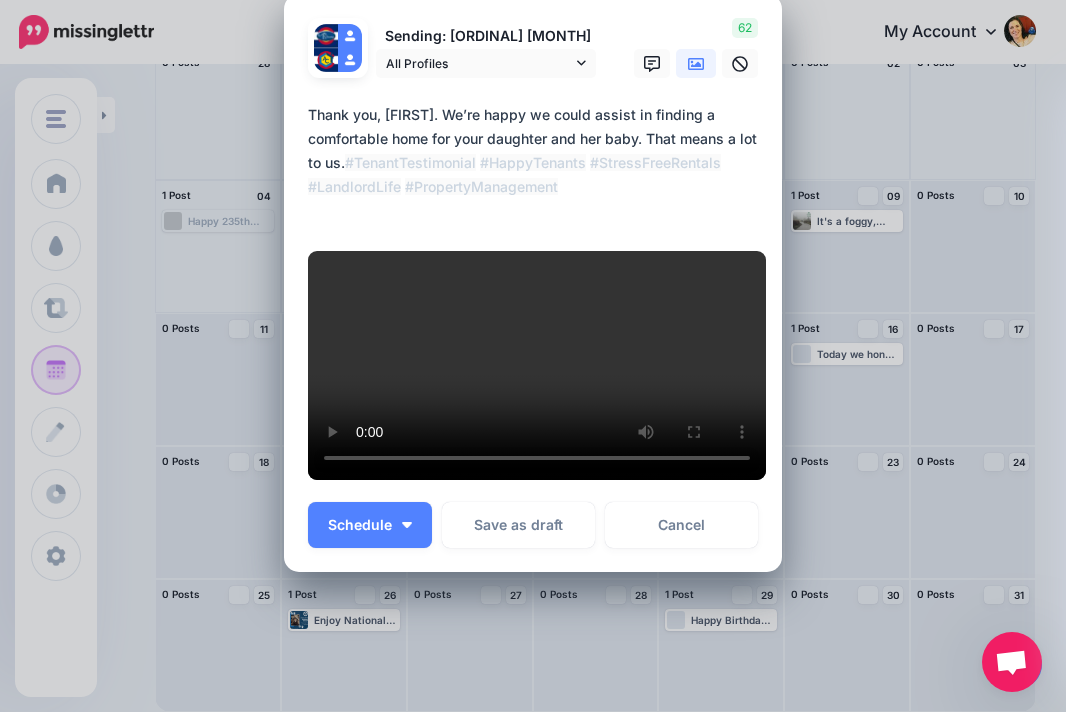 scroll, scrollTop: 71, scrollLeft: 0, axis: vertical 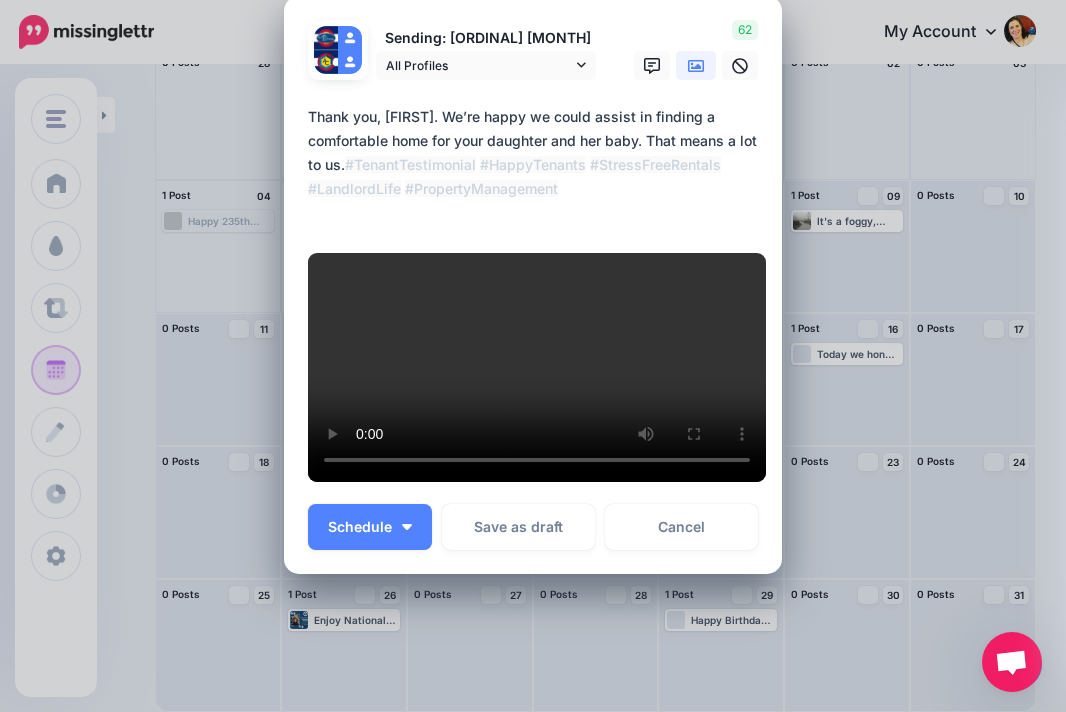 drag, startPoint x: 613, startPoint y: 180, endPoint x: 308, endPoint y: 77, distance: 321.92236 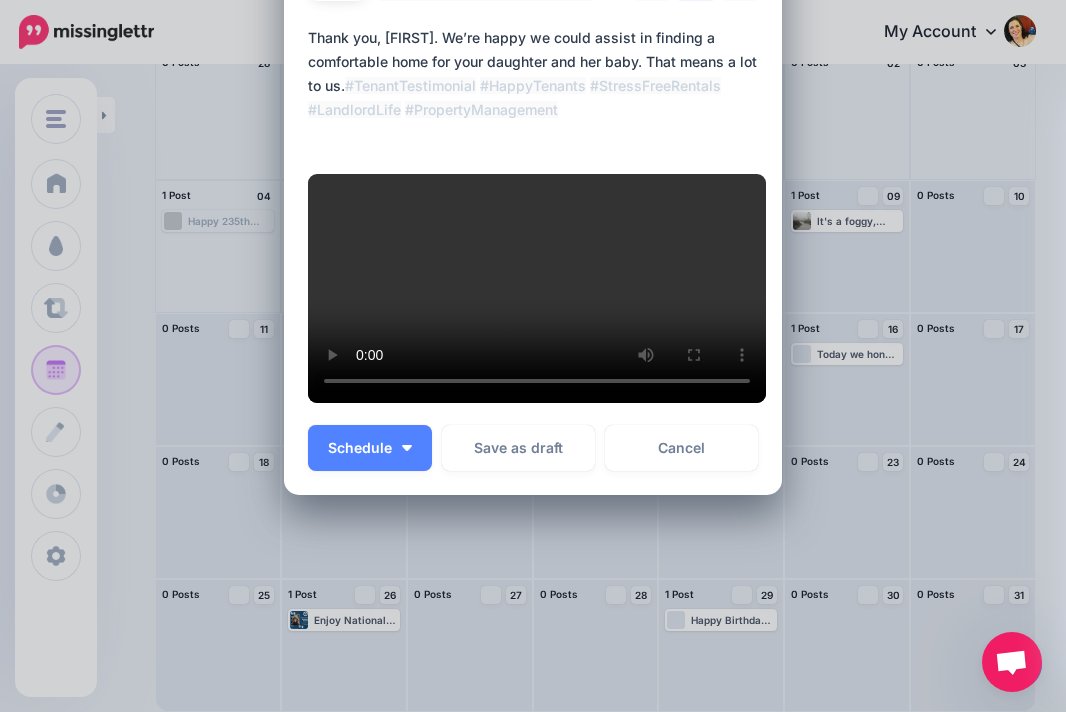 scroll, scrollTop: 257, scrollLeft: 0, axis: vertical 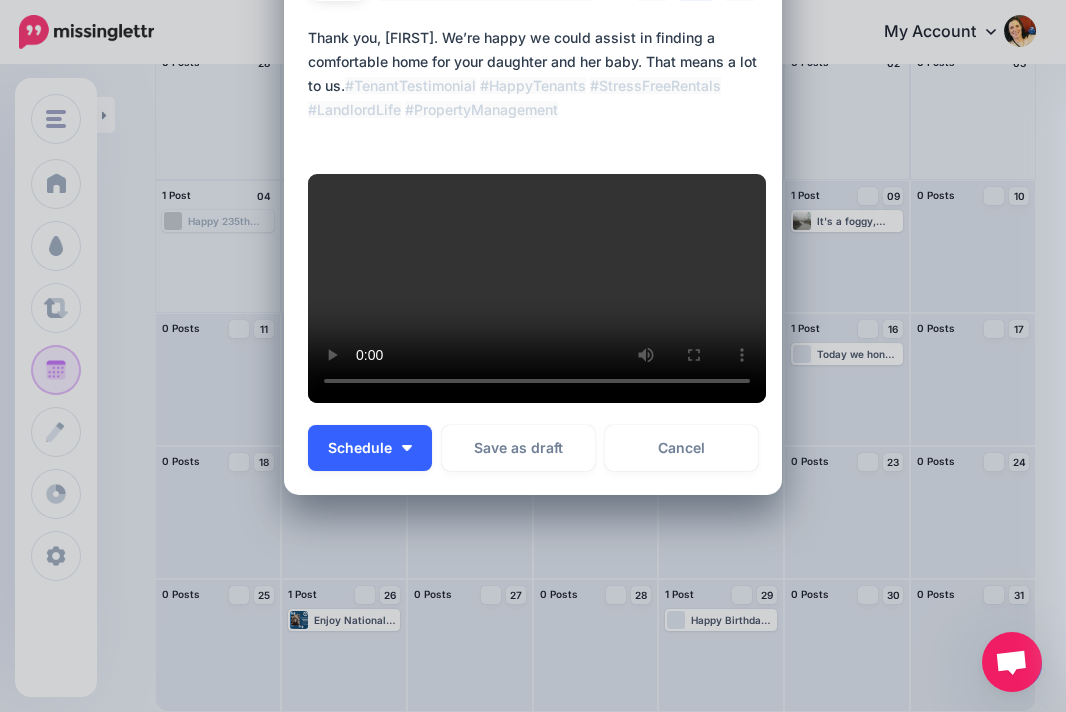 type on "**********" 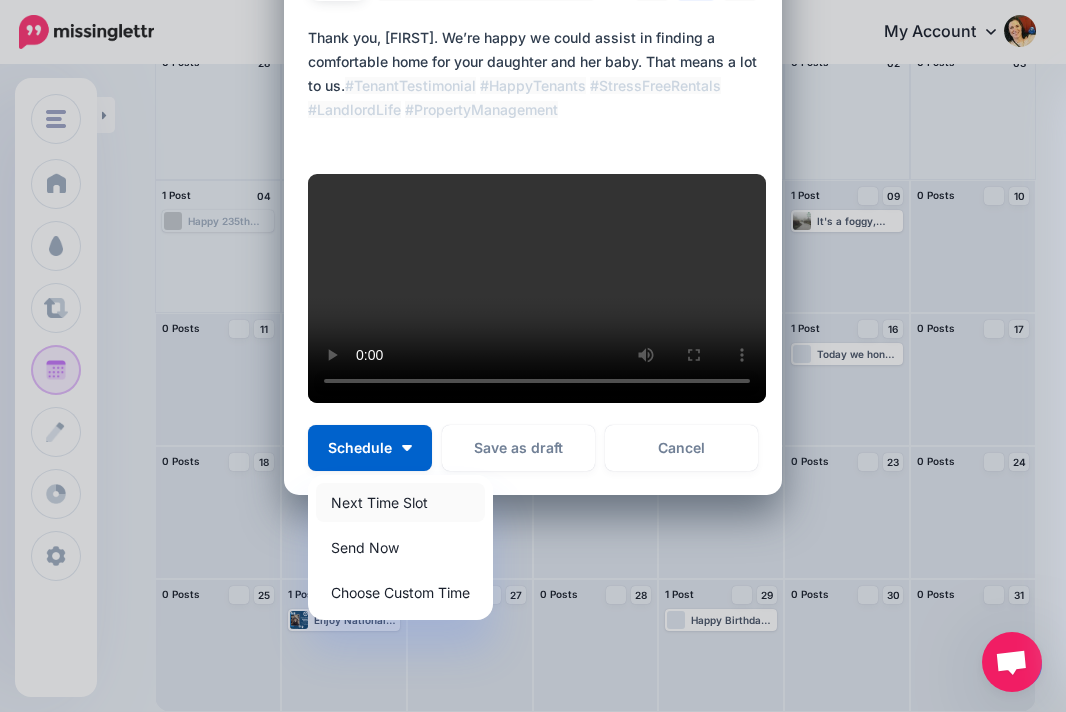click on "Next Time Slot" at bounding box center [400, 502] 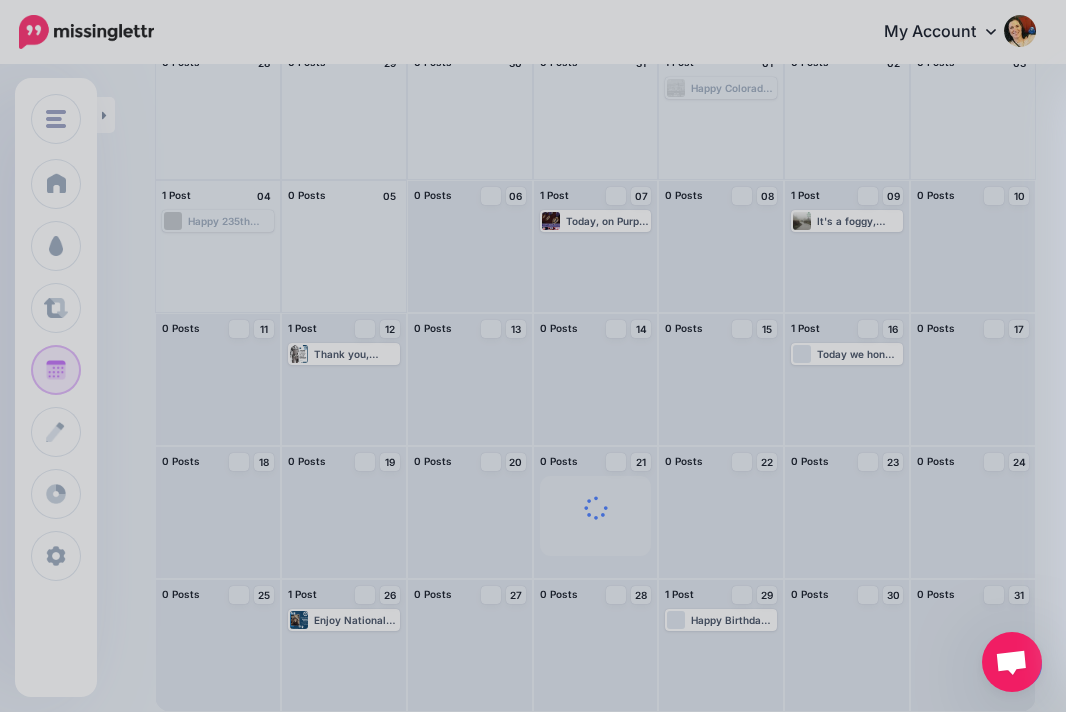 scroll, scrollTop: 0, scrollLeft: 0, axis: both 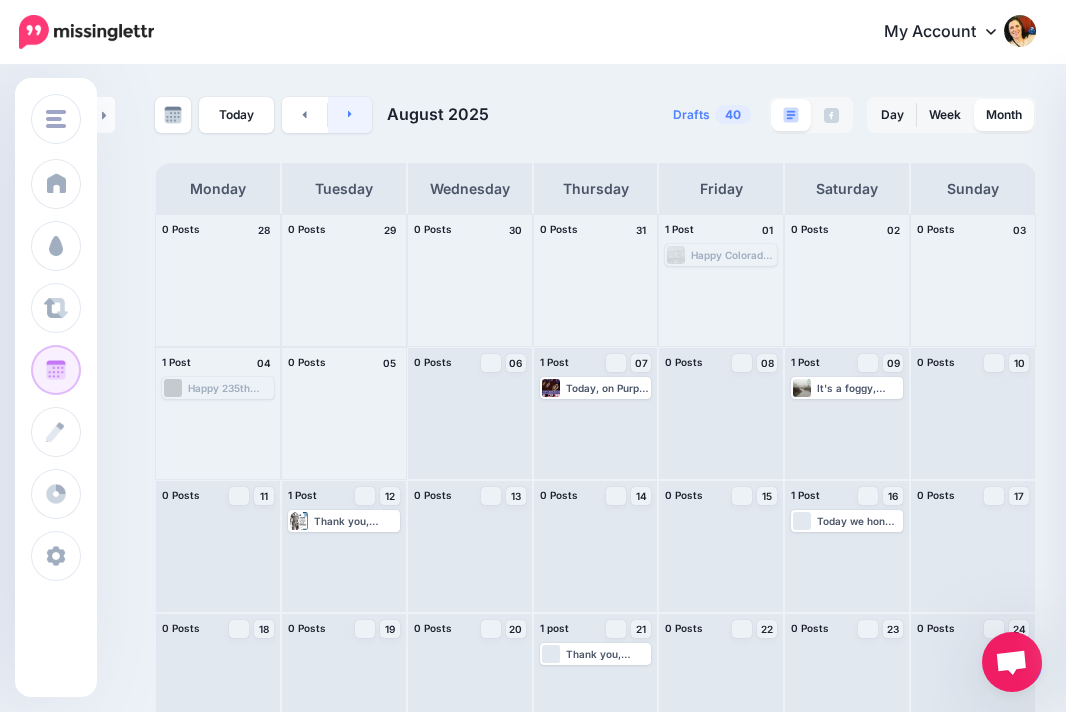 click at bounding box center [350, 115] 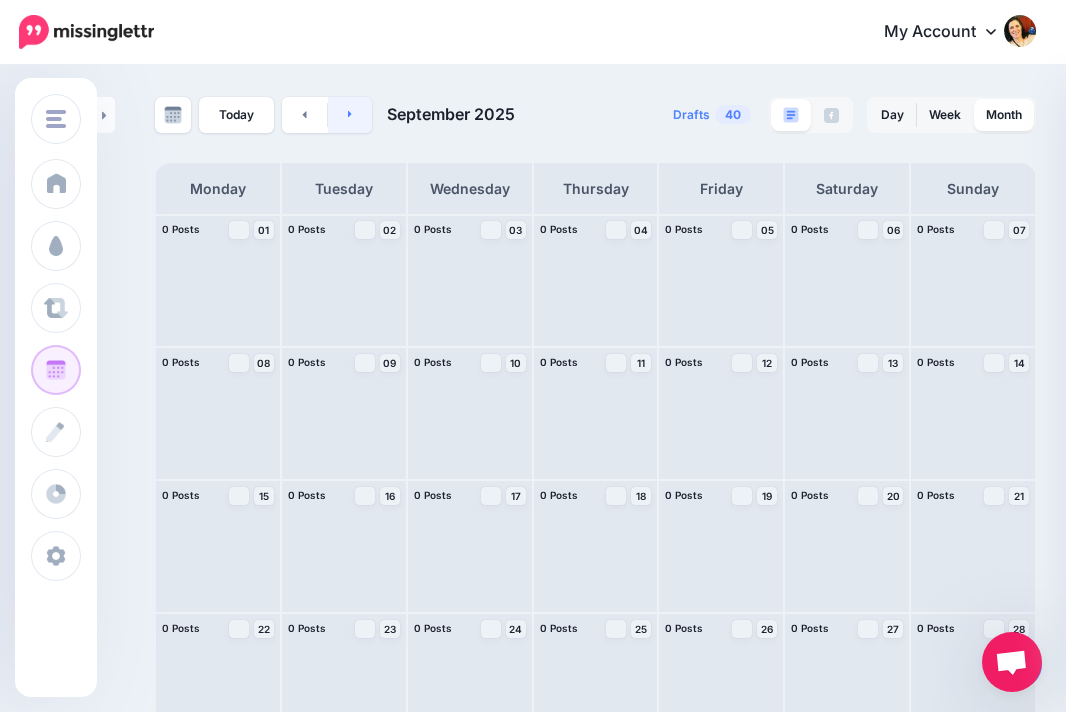 click at bounding box center (350, 115) 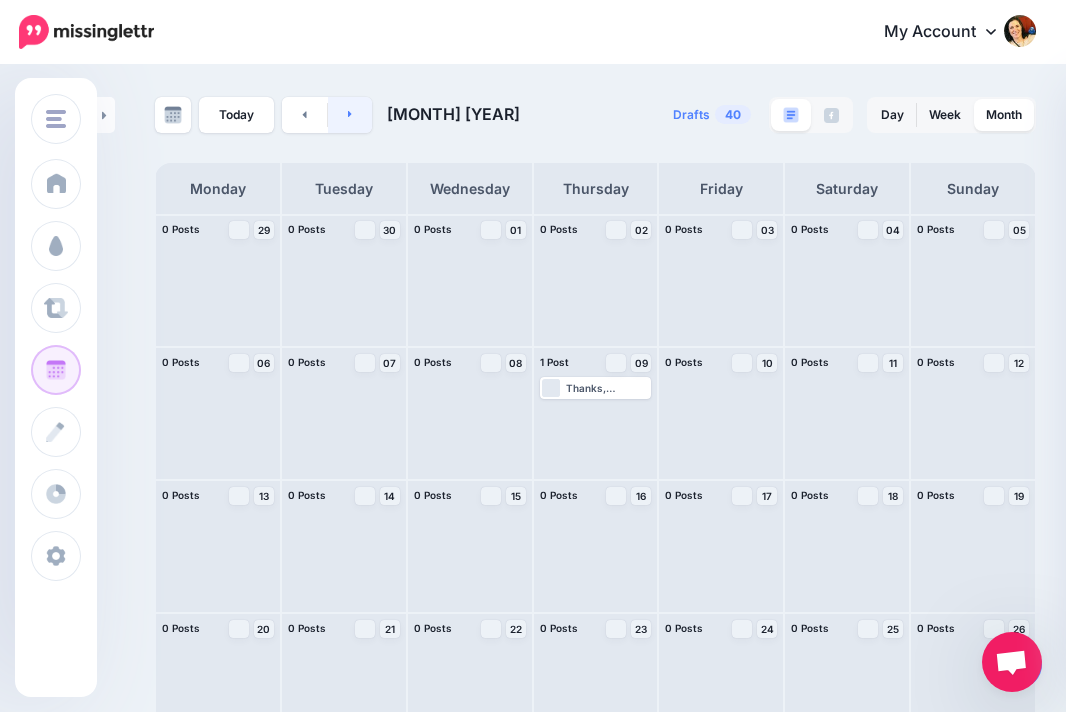click at bounding box center (350, 115) 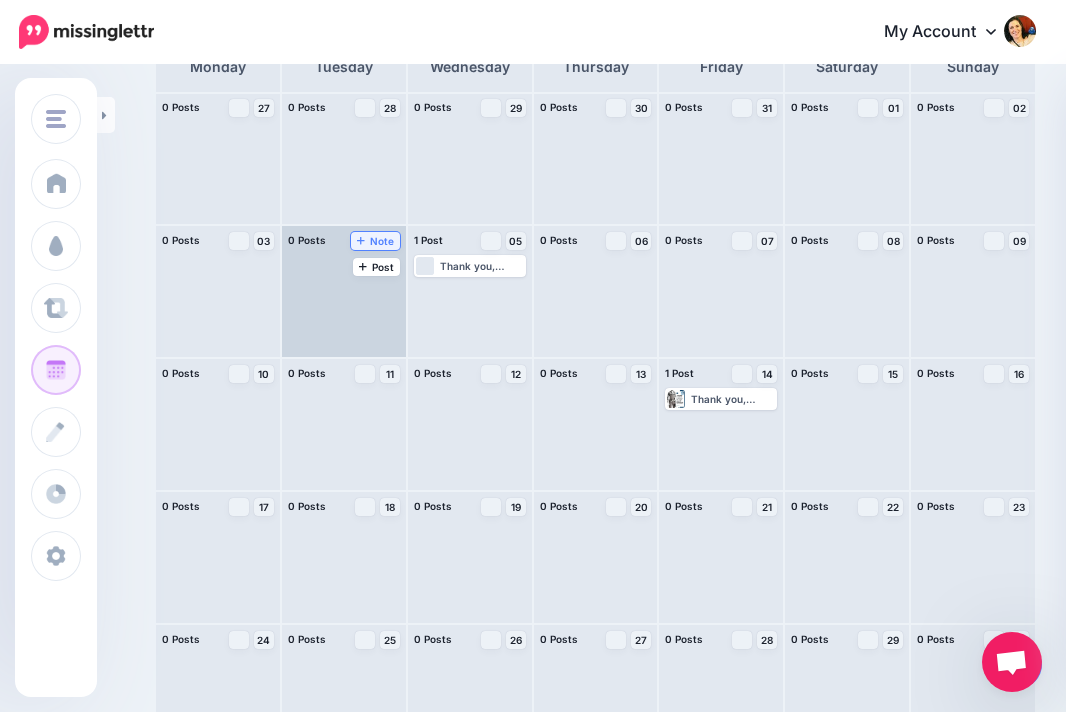 scroll, scrollTop: 167, scrollLeft: 0, axis: vertical 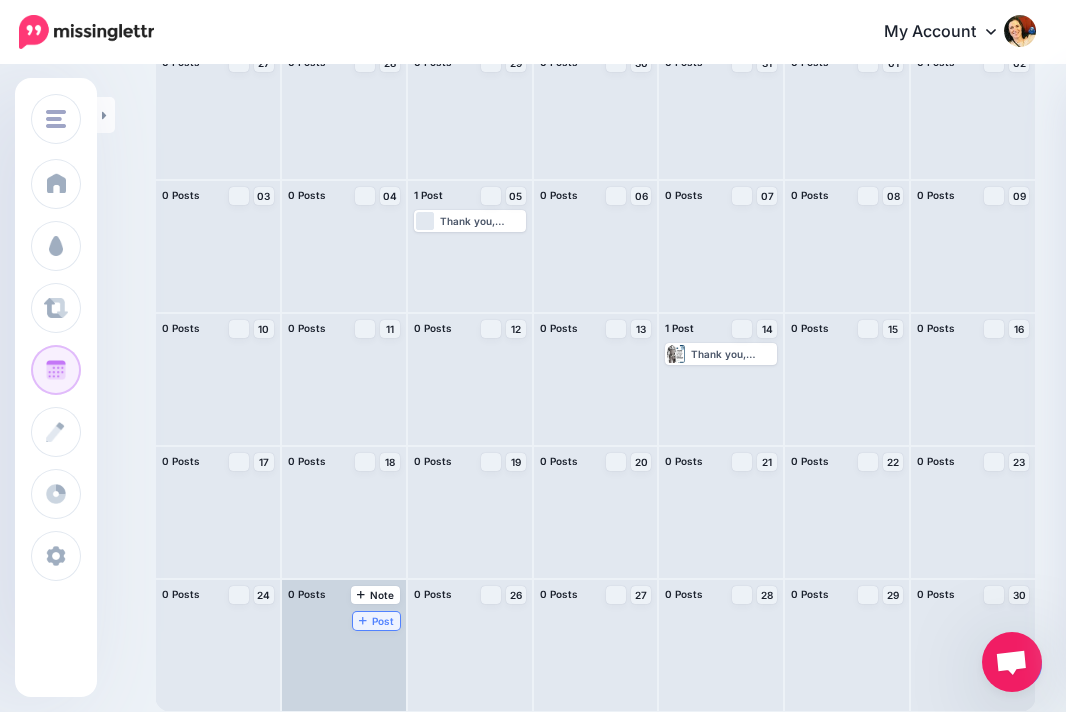 click 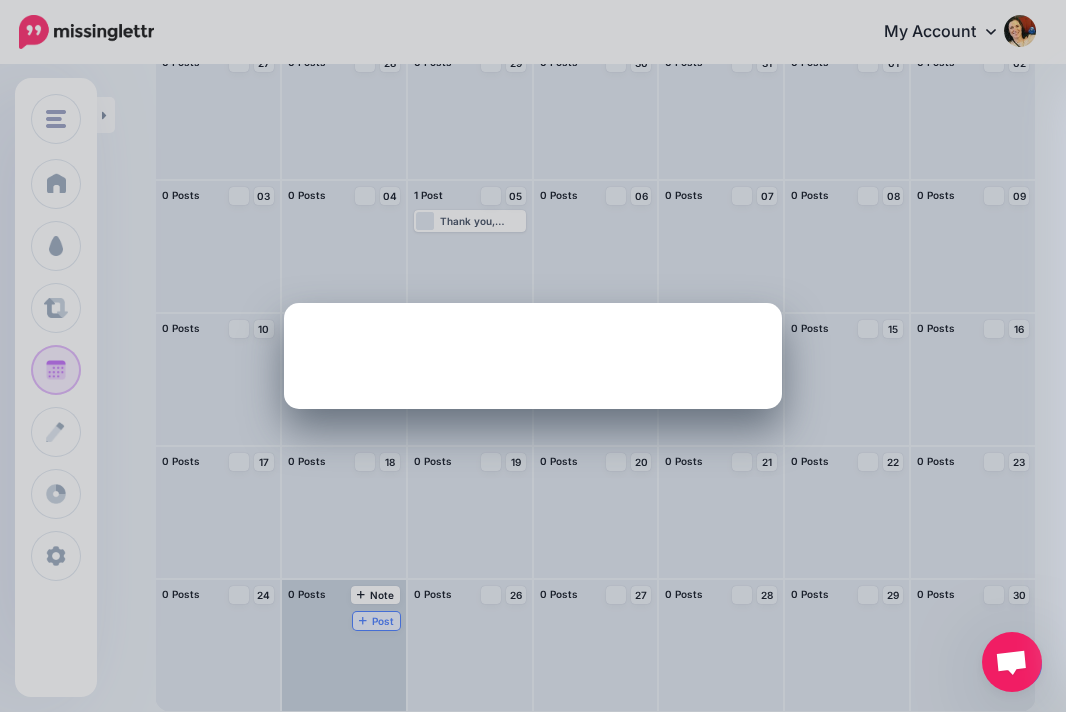 scroll, scrollTop: 0, scrollLeft: 0, axis: both 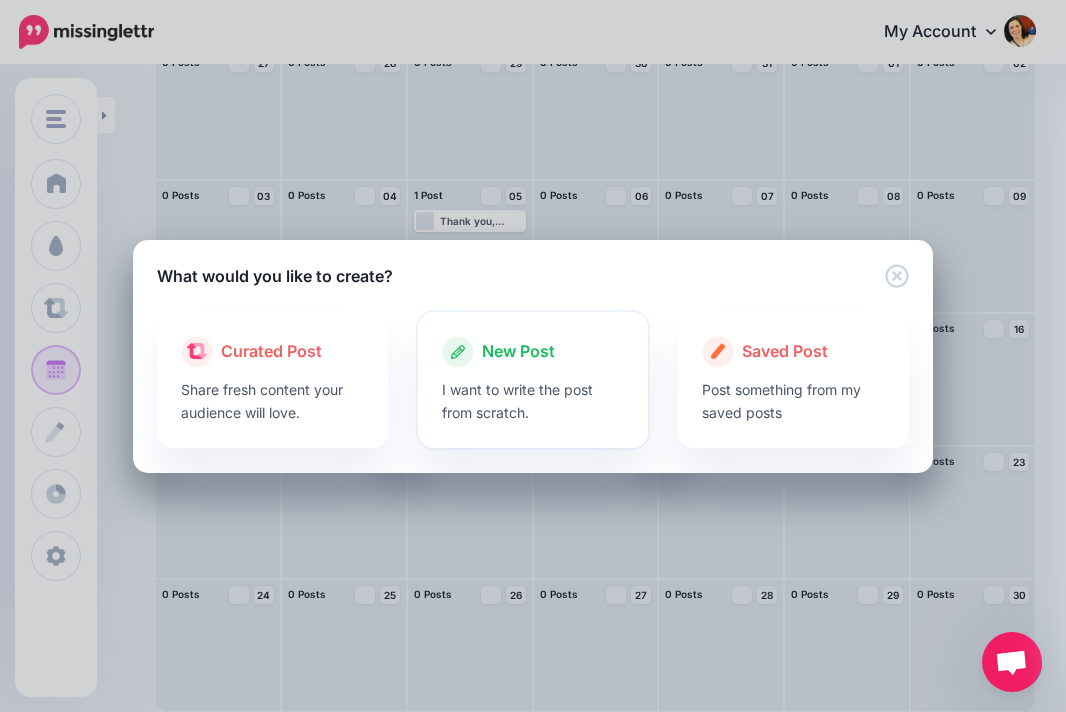 click on "New Post" at bounding box center (518, 352) 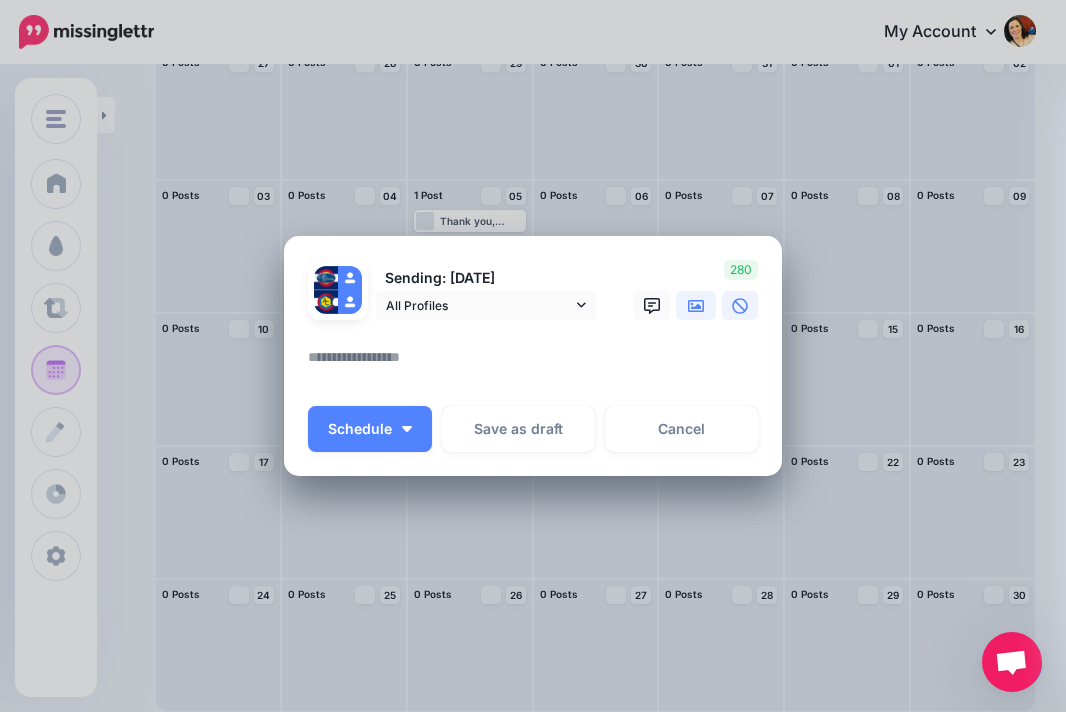 click 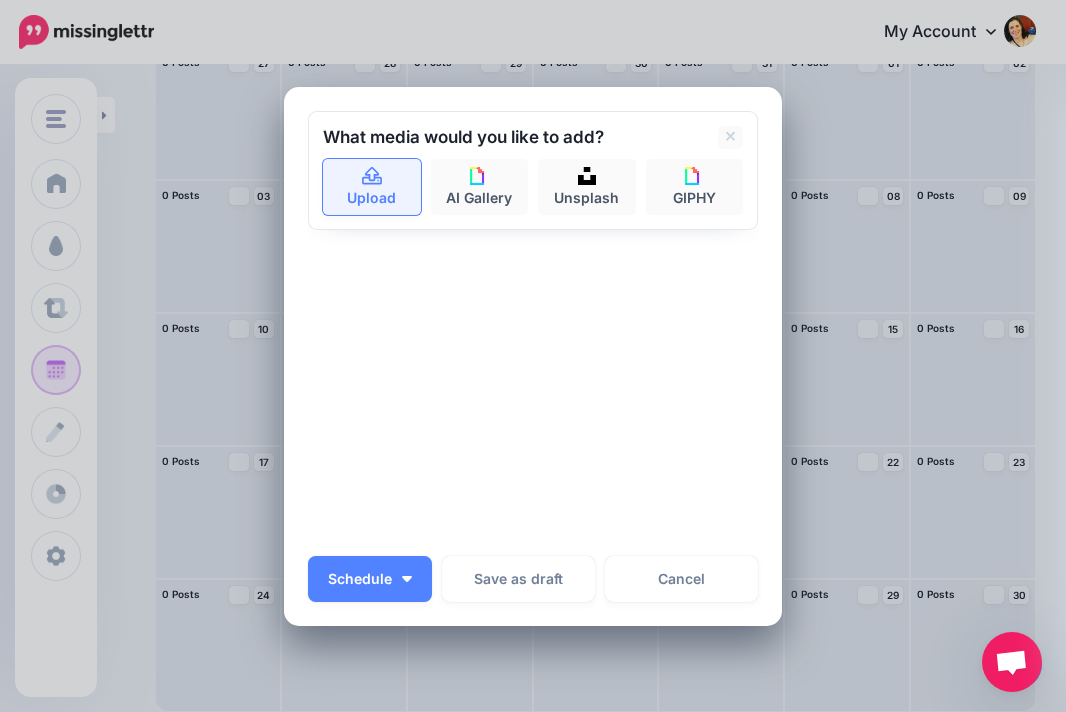click on "Upload" at bounding box center (372, 187) 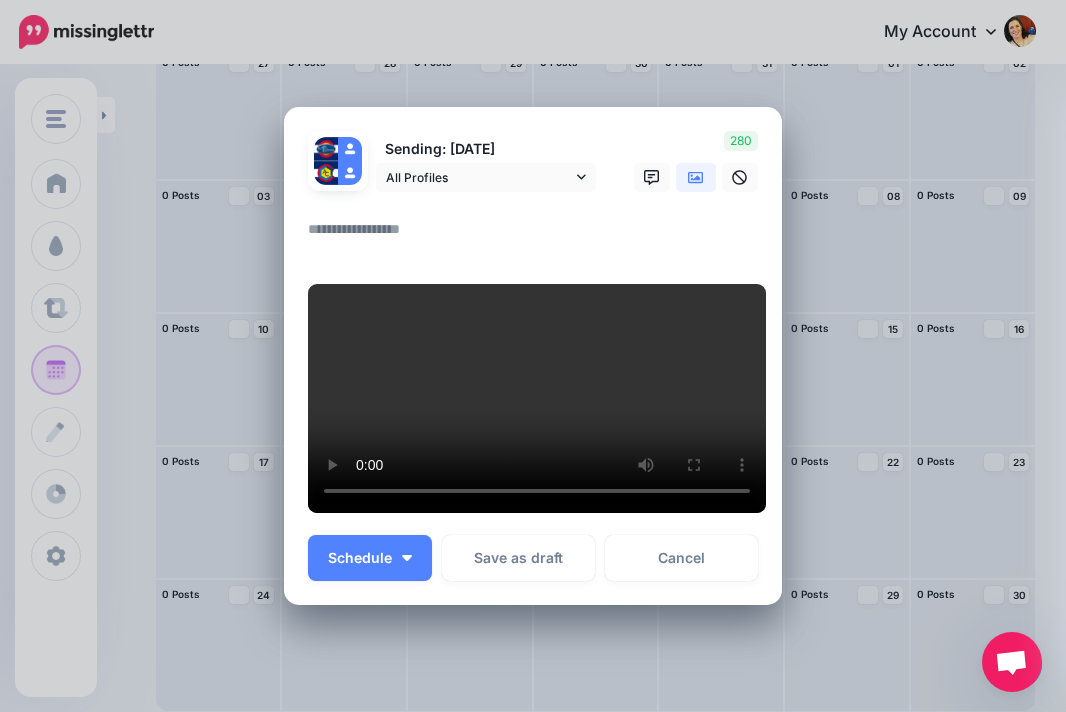 click at bounding box center [538, 236] 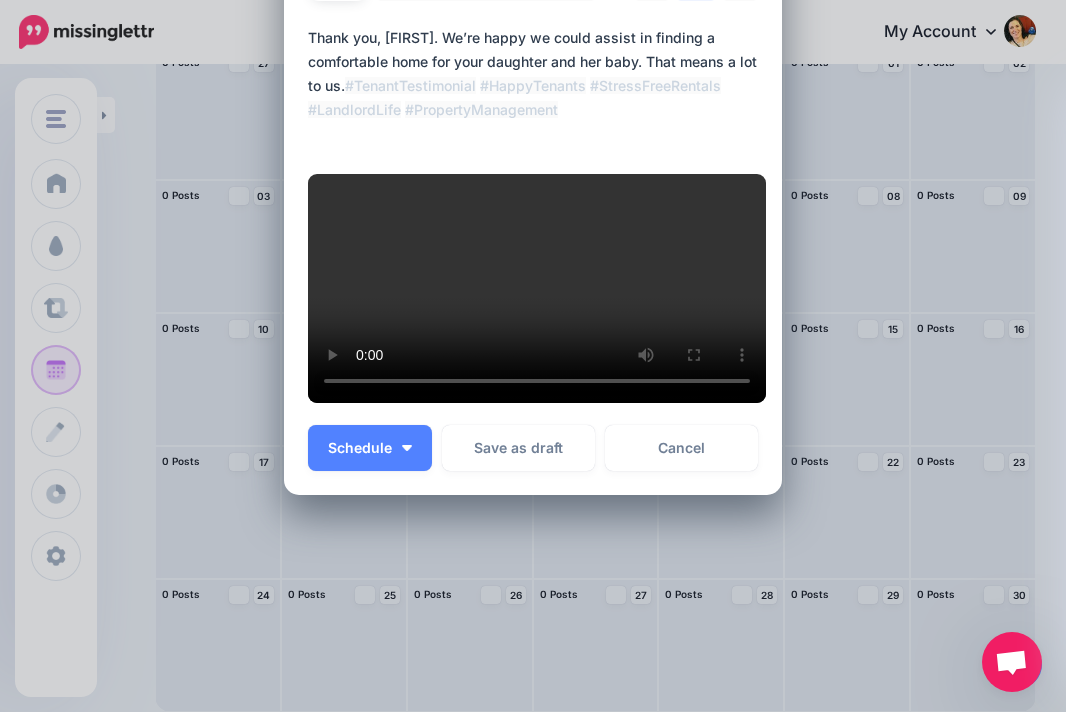 scroll, scrollTop: 228, scrollLeft: 0, axis: vertical 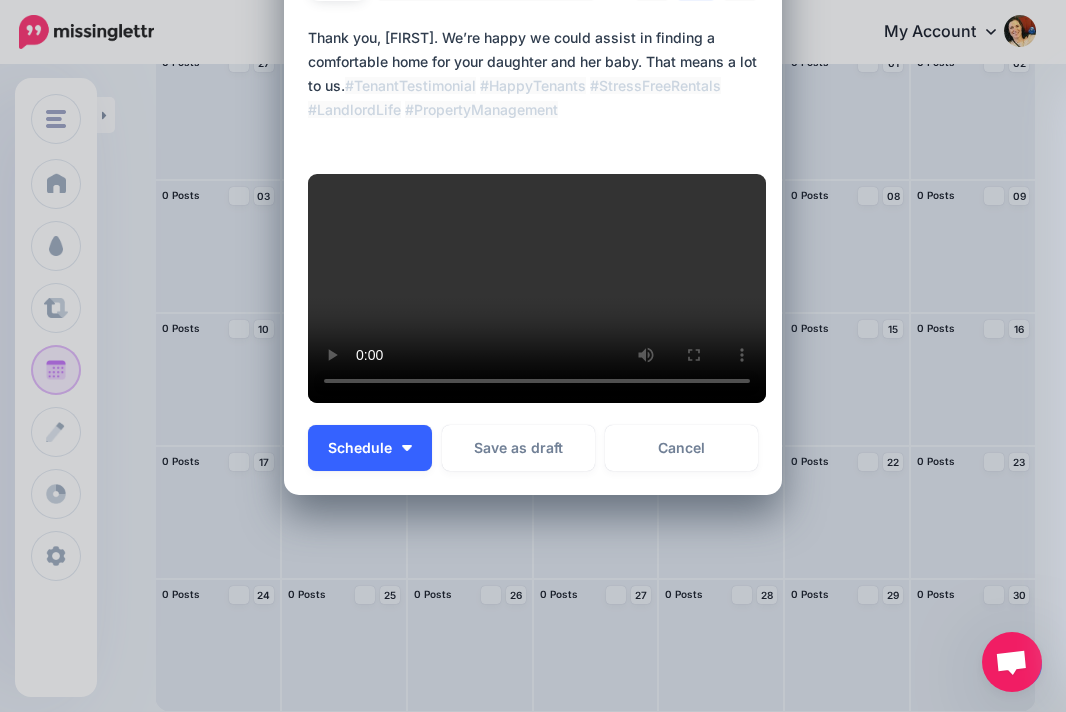 type on "**********" 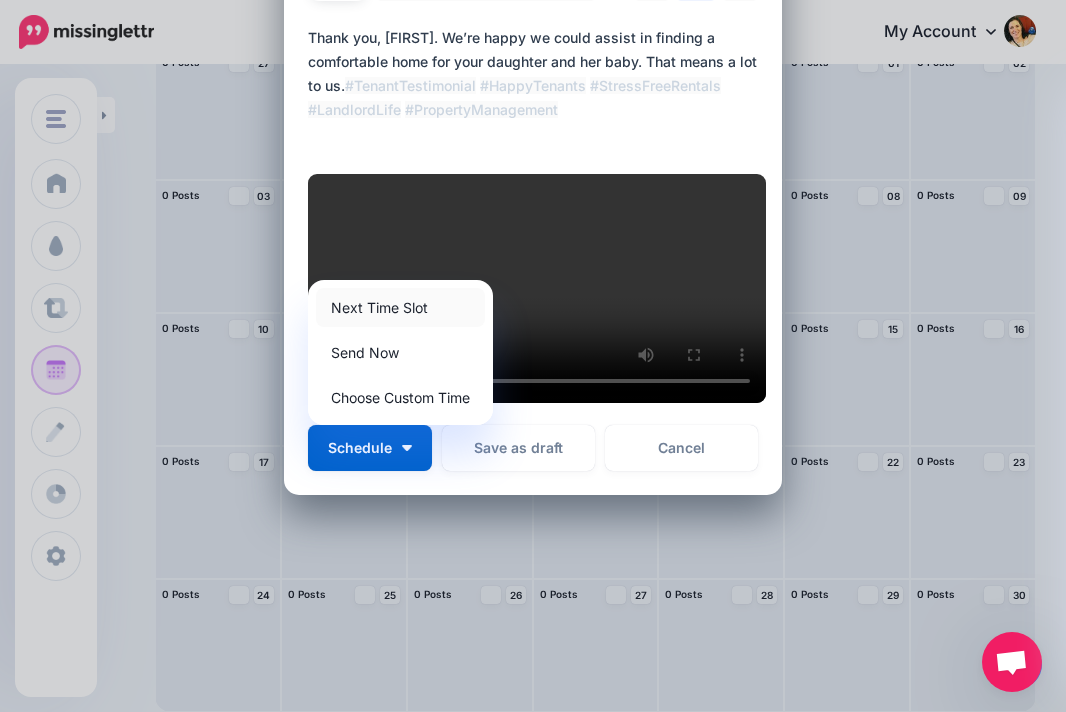 click on "Next Time Slot" at bounding box center (400, 307) 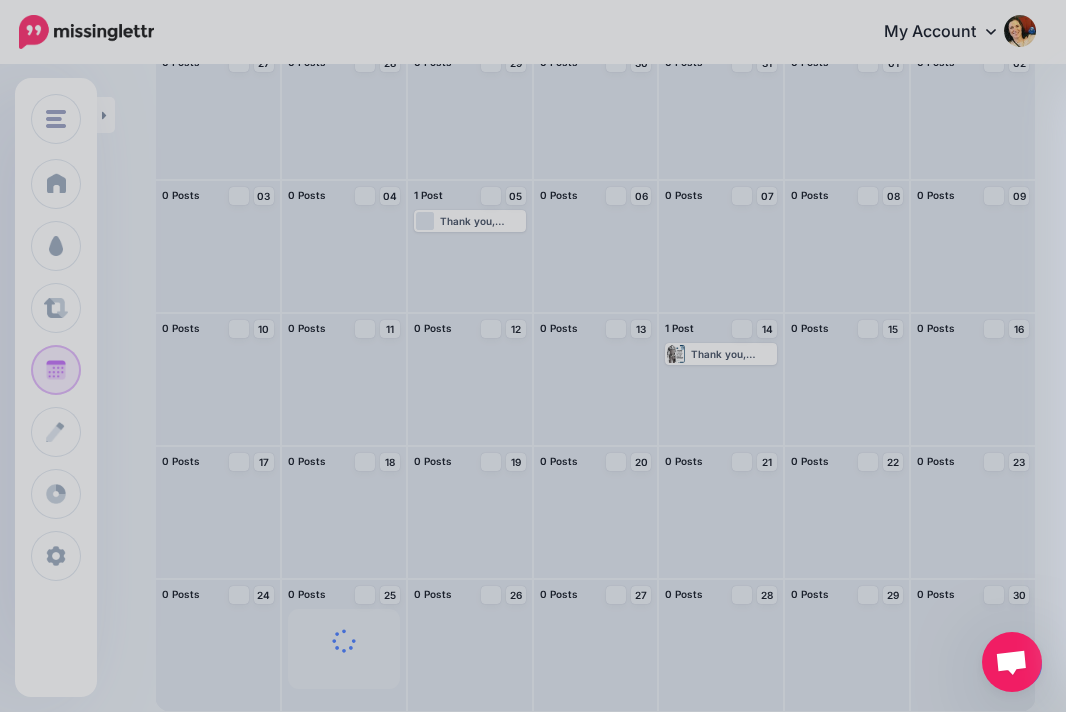 scroll, scrollTop: 0, scrollLeft: 0, axis: both 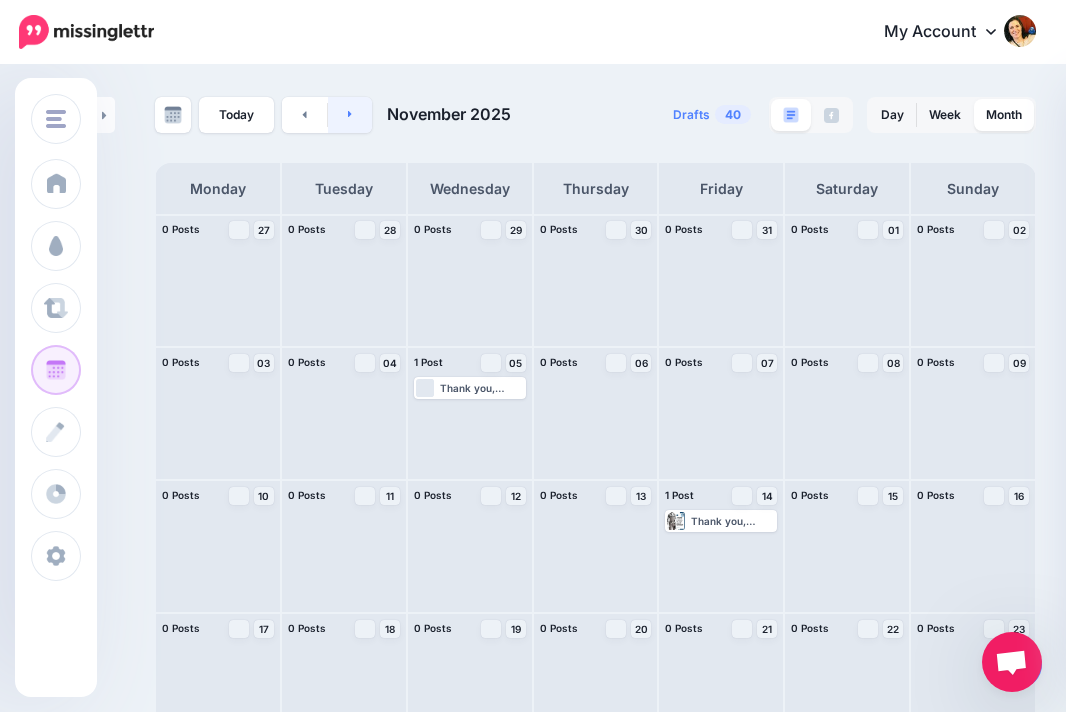 click at bounding box center (350, 115) 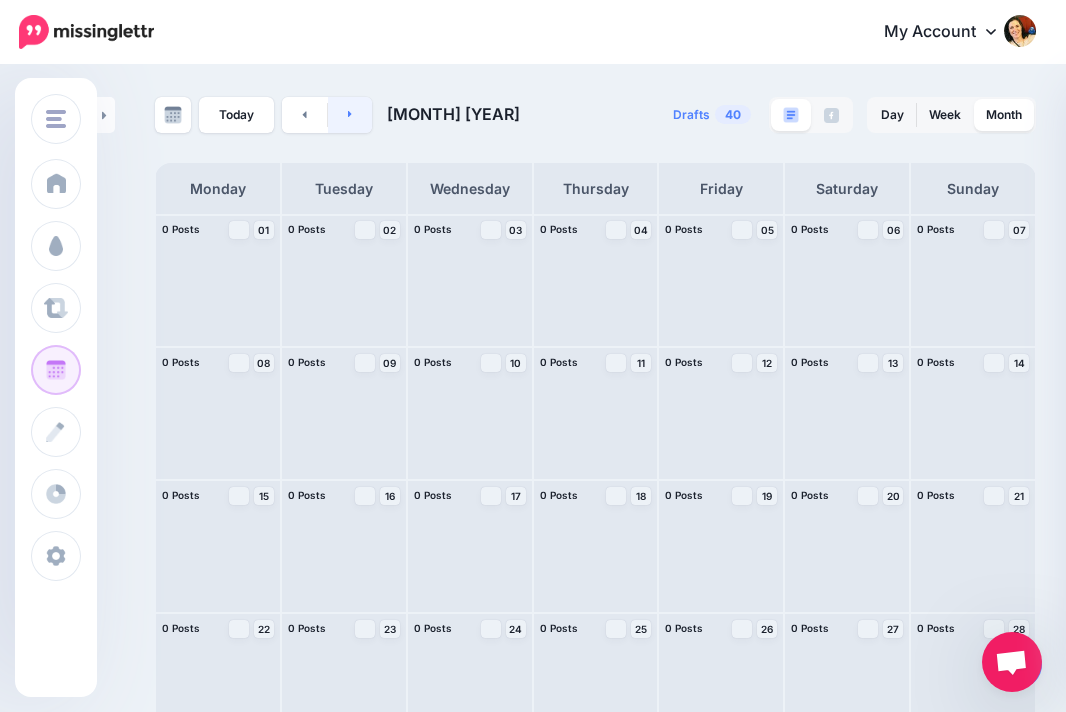 click at bounding box center (350, 115) 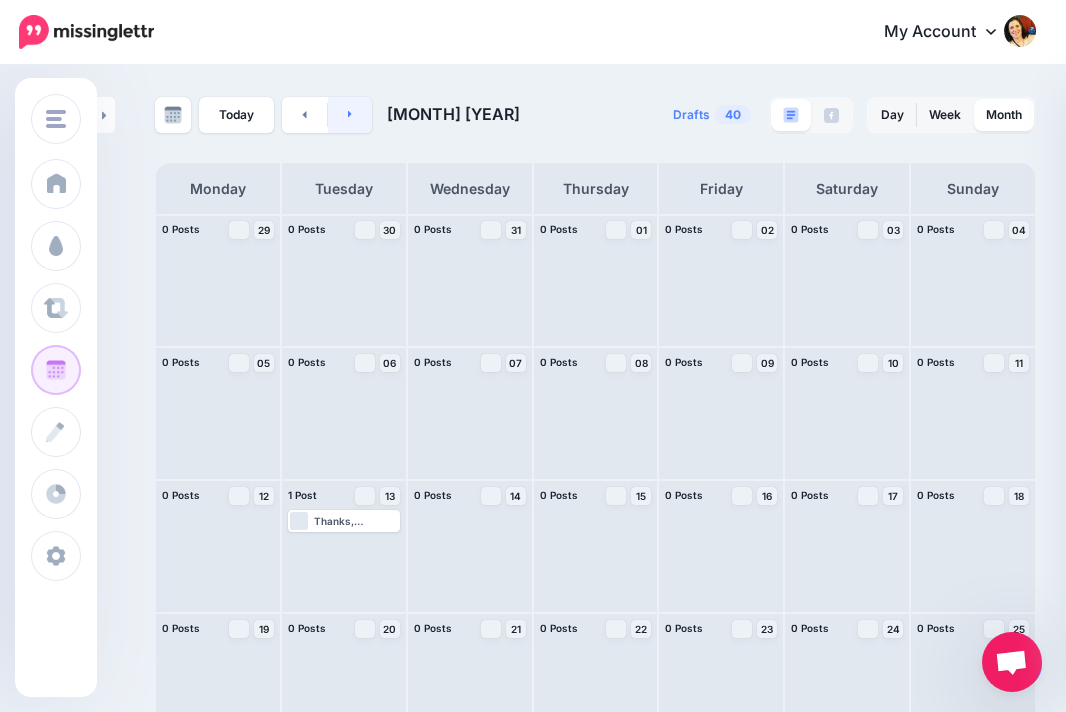 click at bounding box center [350, 115] 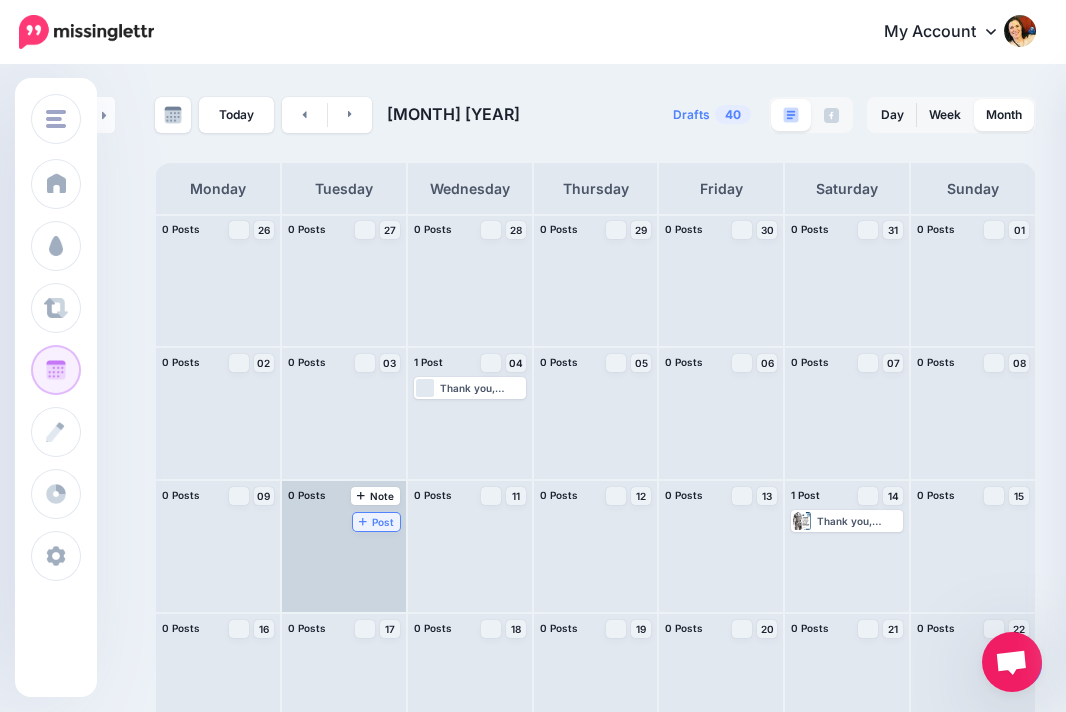 click on "Post" at bounding box center [376, 522] 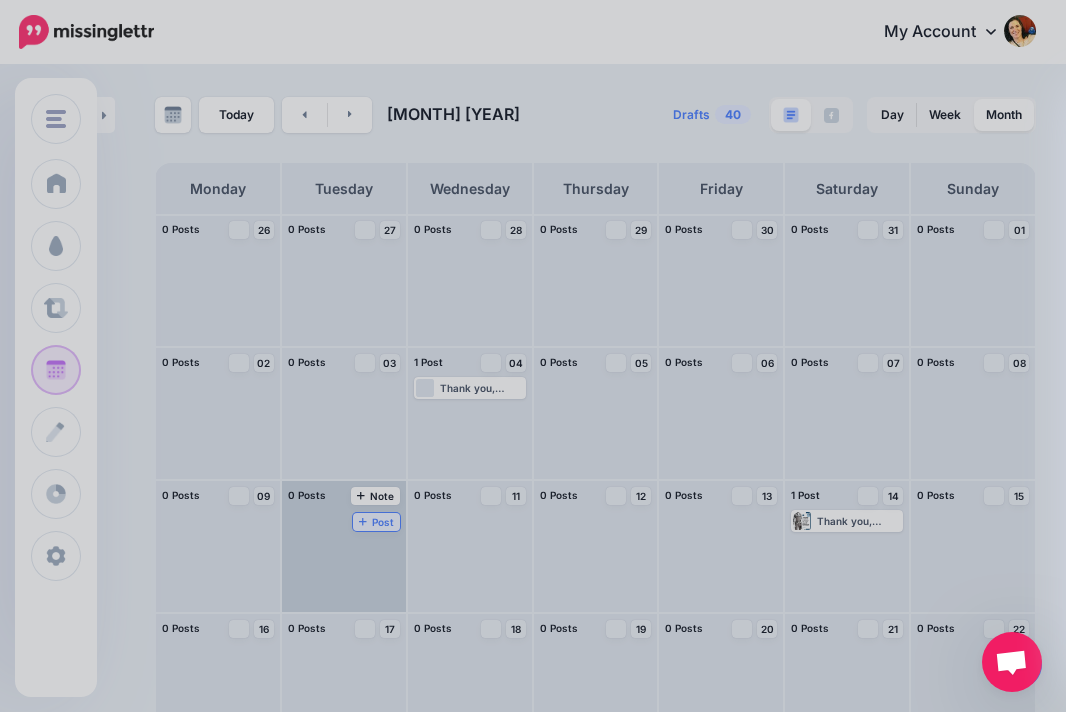 scroll, scrollTop: 0, scrollLeft: 0, axis: both 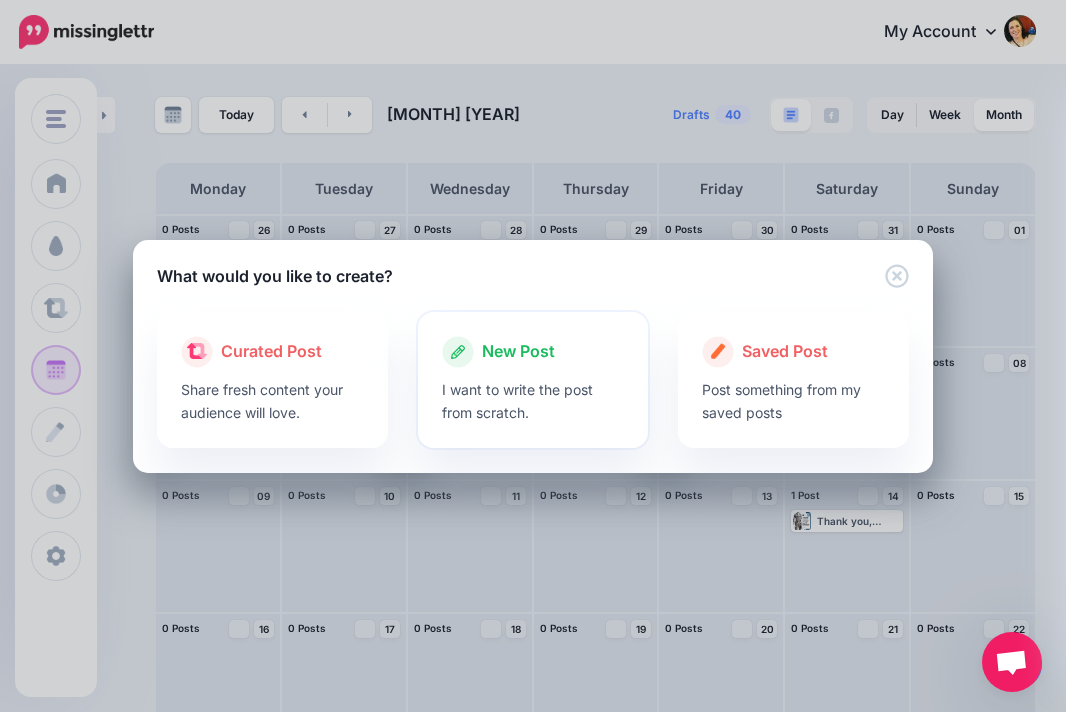 click on "New Post" at bounding box center (518, 352) 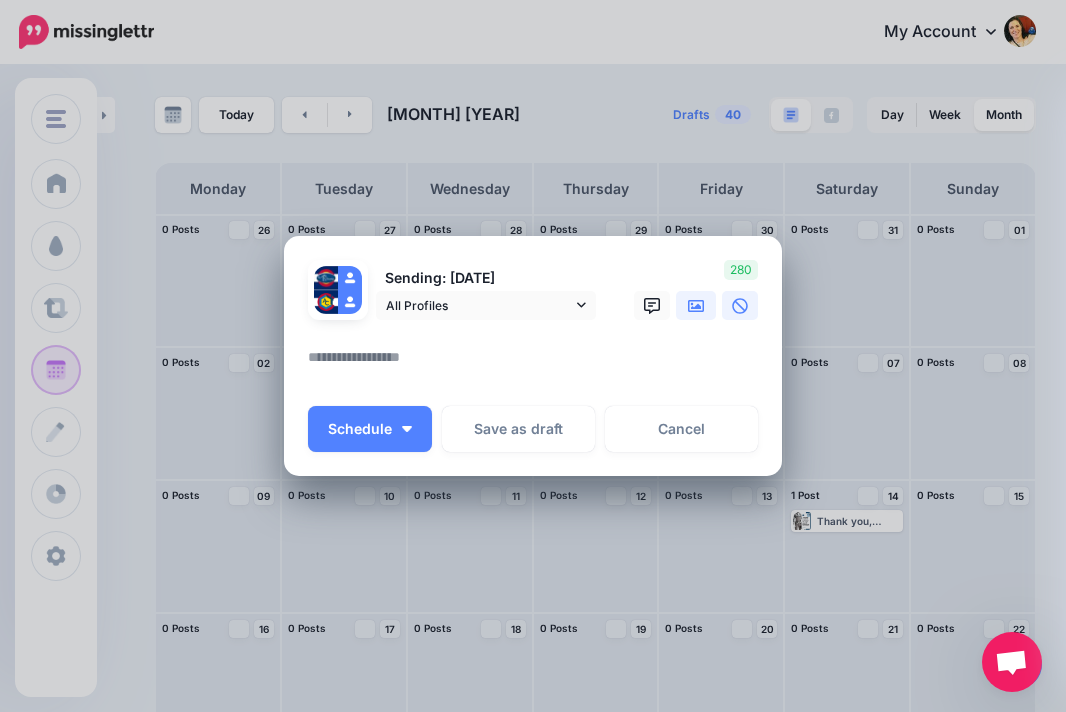 click 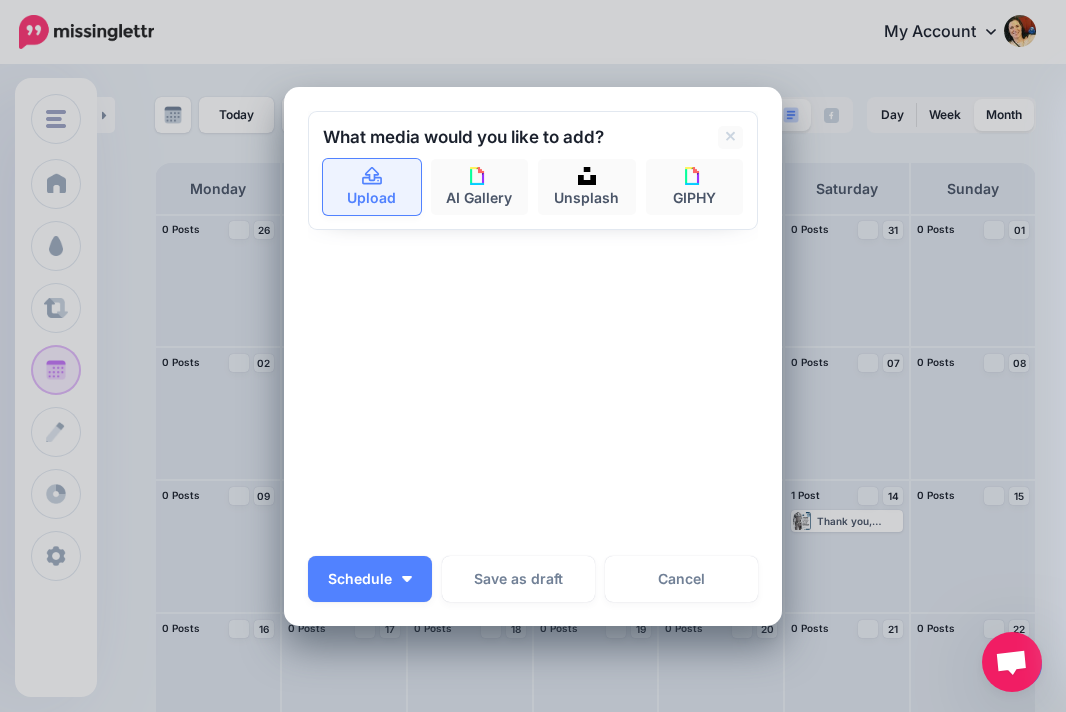 click 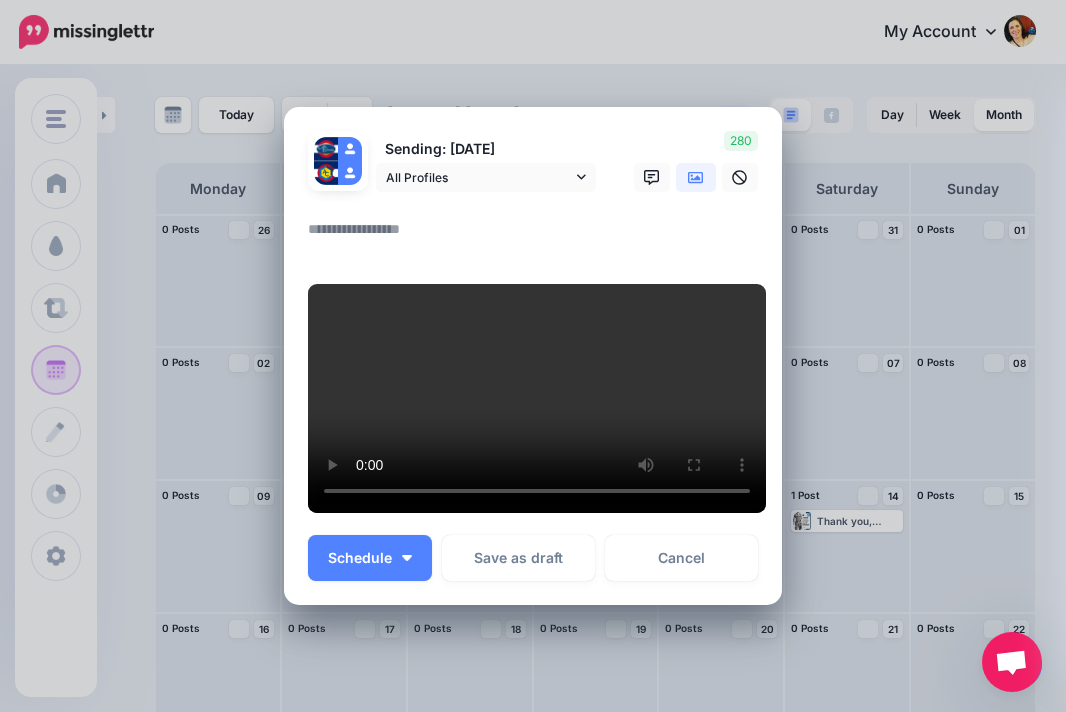 click at bounding box center [538, 236] 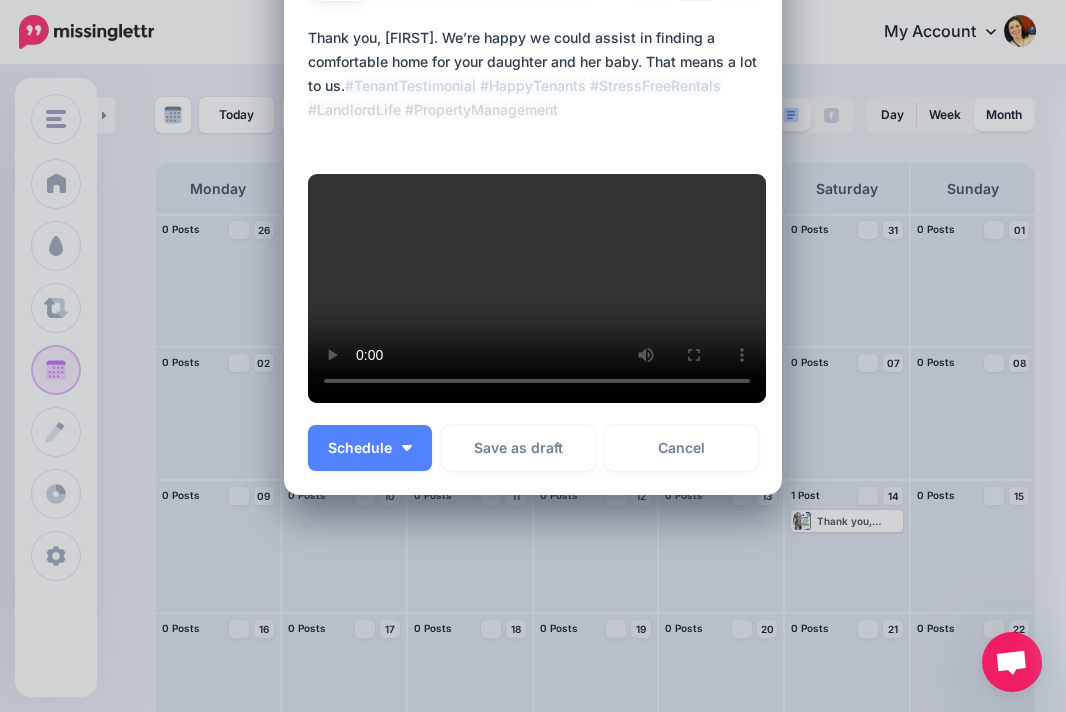 scroll, scrollTop: 339, scrollLeft: 0, axis: vertical 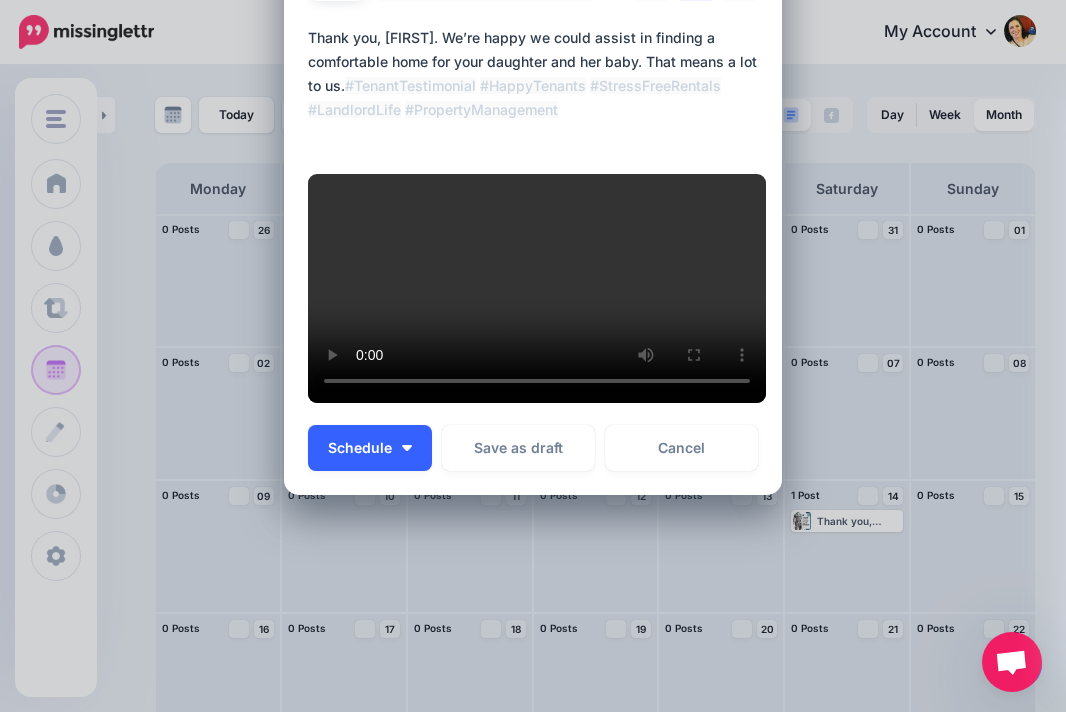 type on "**********" 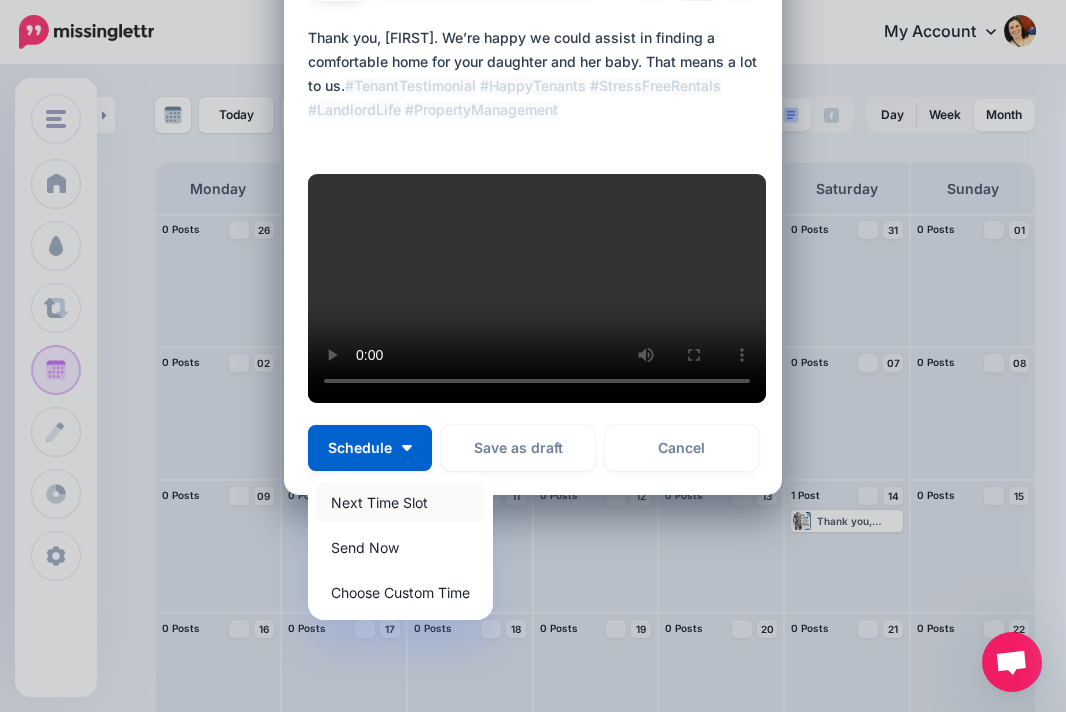 click on "Next Time Slot" at bounding box center [400, 502] 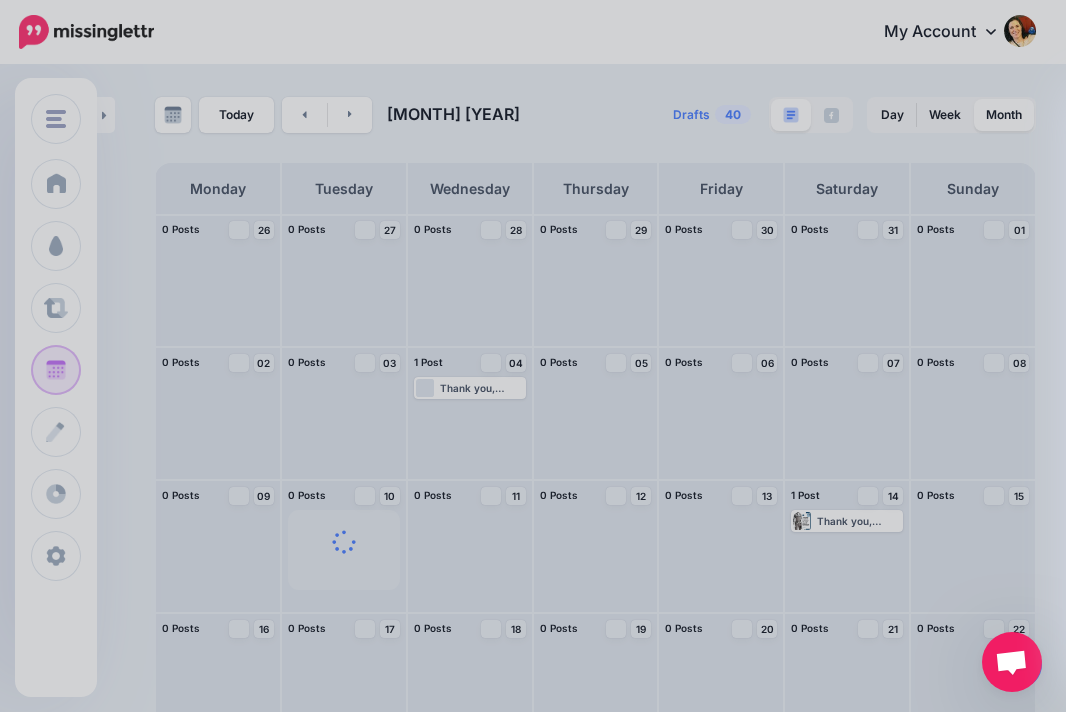 scroll, scrollTop: 0, scrollLeft: 0, axis: both 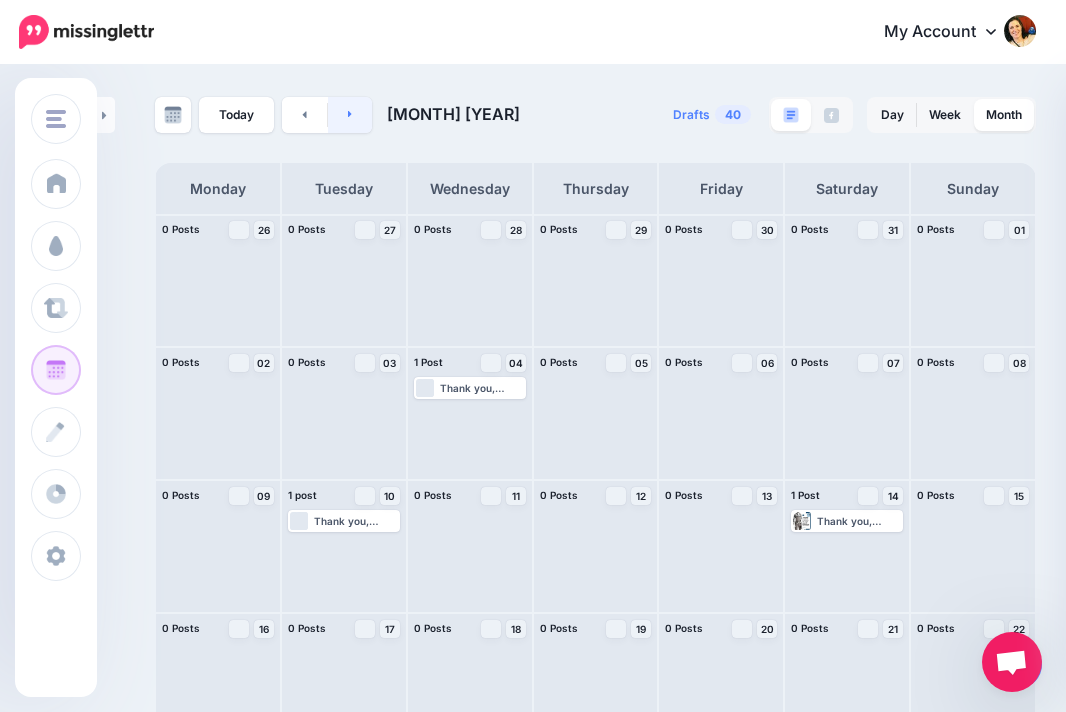 click at bounding box center [350, 115] 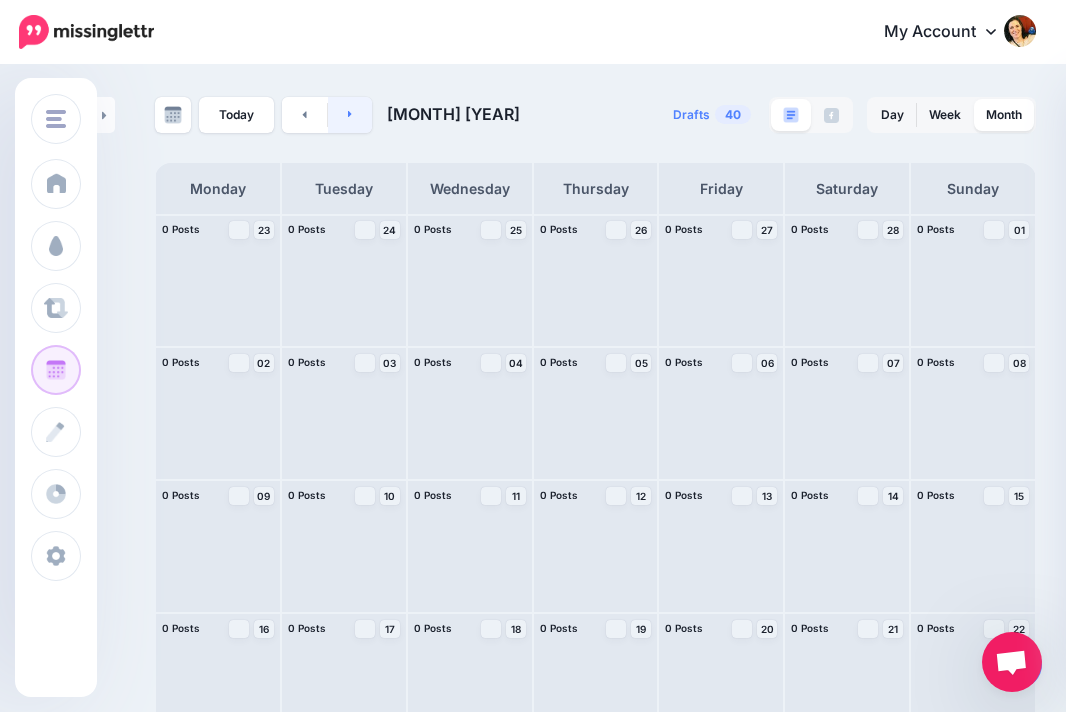 click at bounding box center (350, 115) 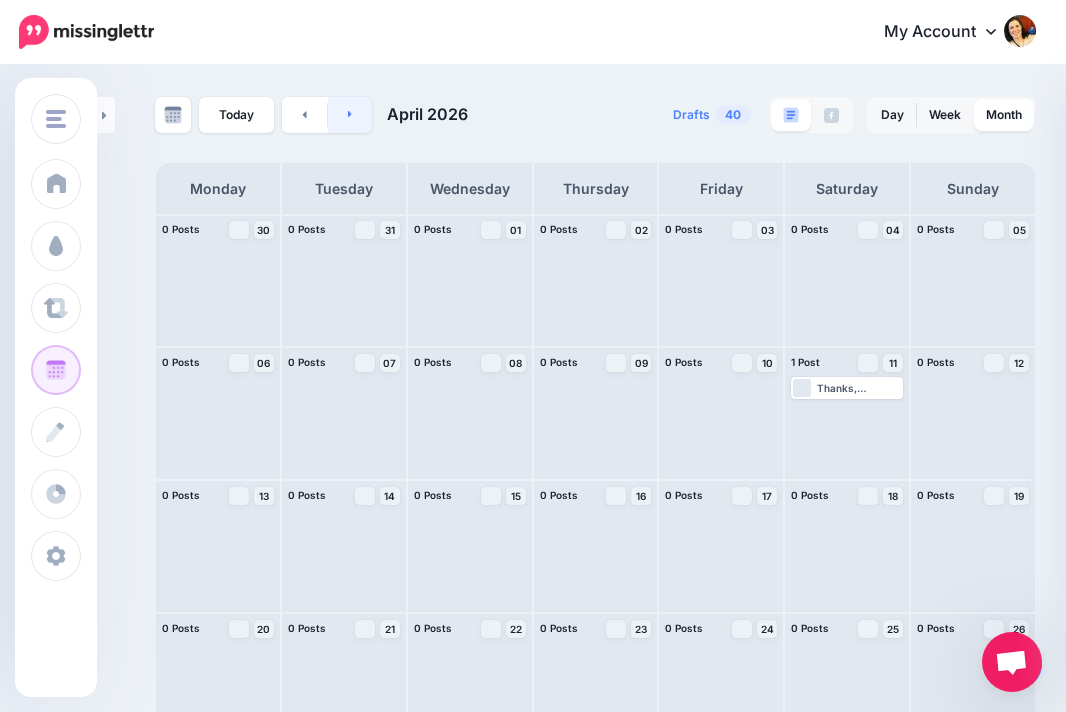 click at bounding box center [350, 115] 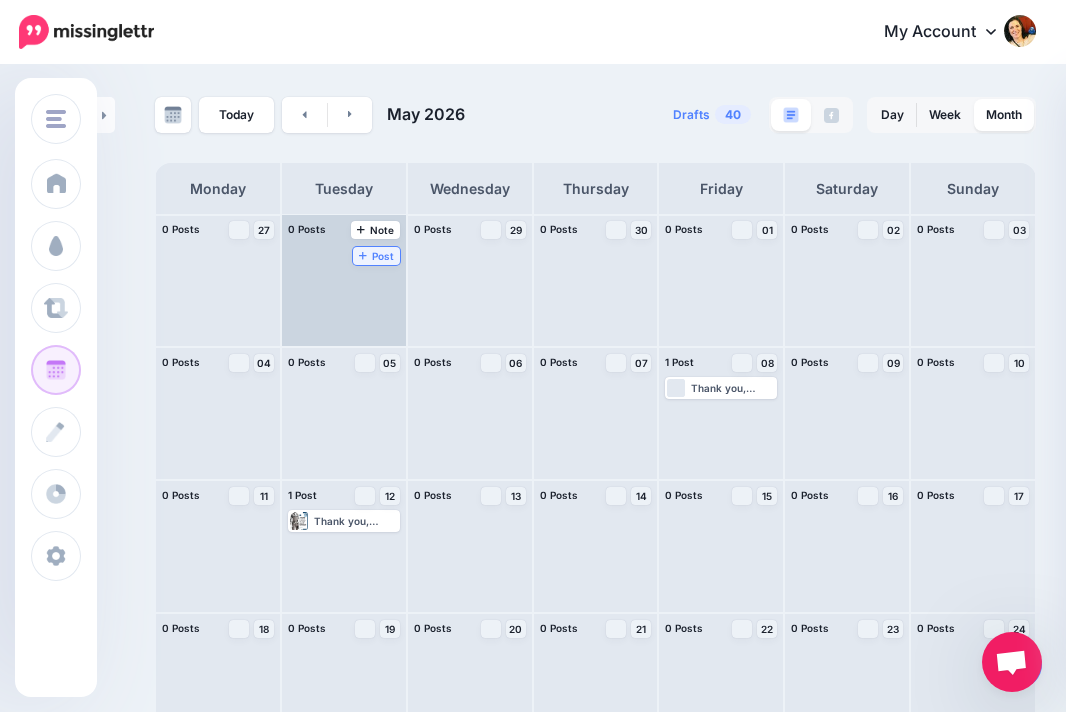 click 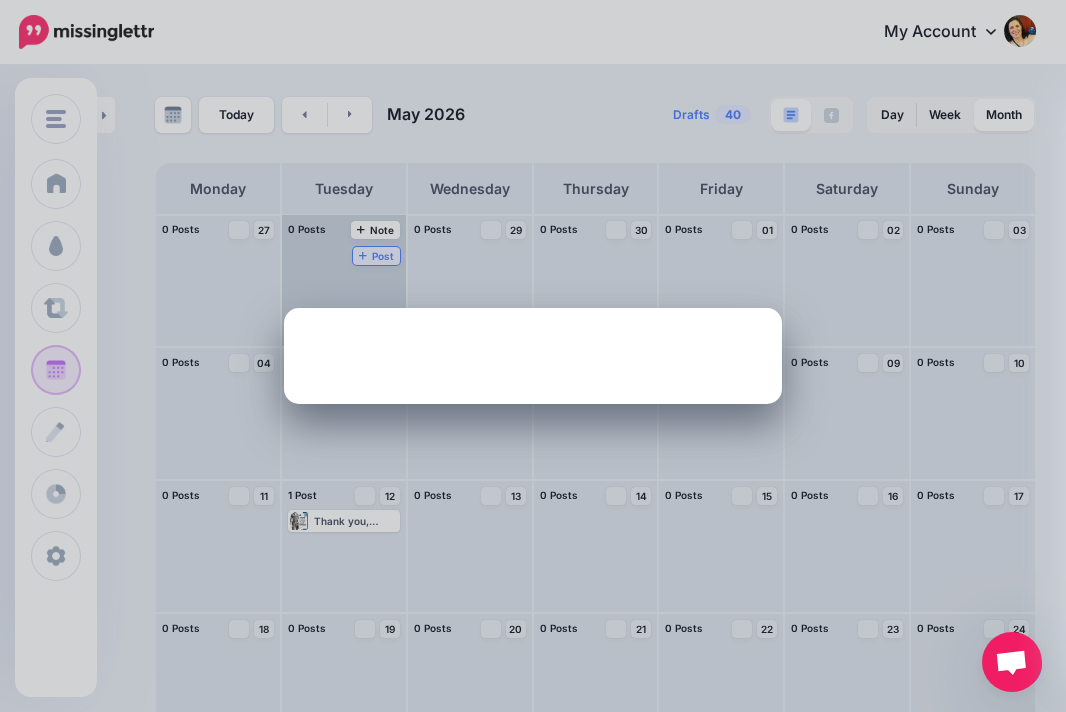 scroll, scrollTop: 0, scrollLeft: 0, axis: both 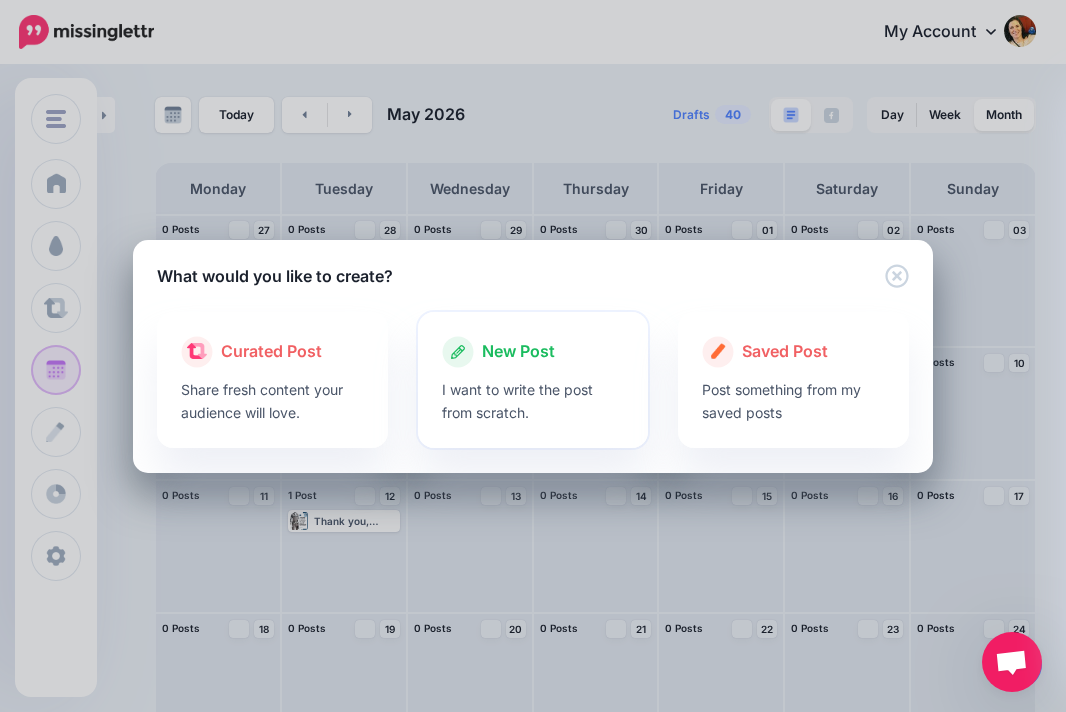 click on "New Post" at bounding box center [518, 352] 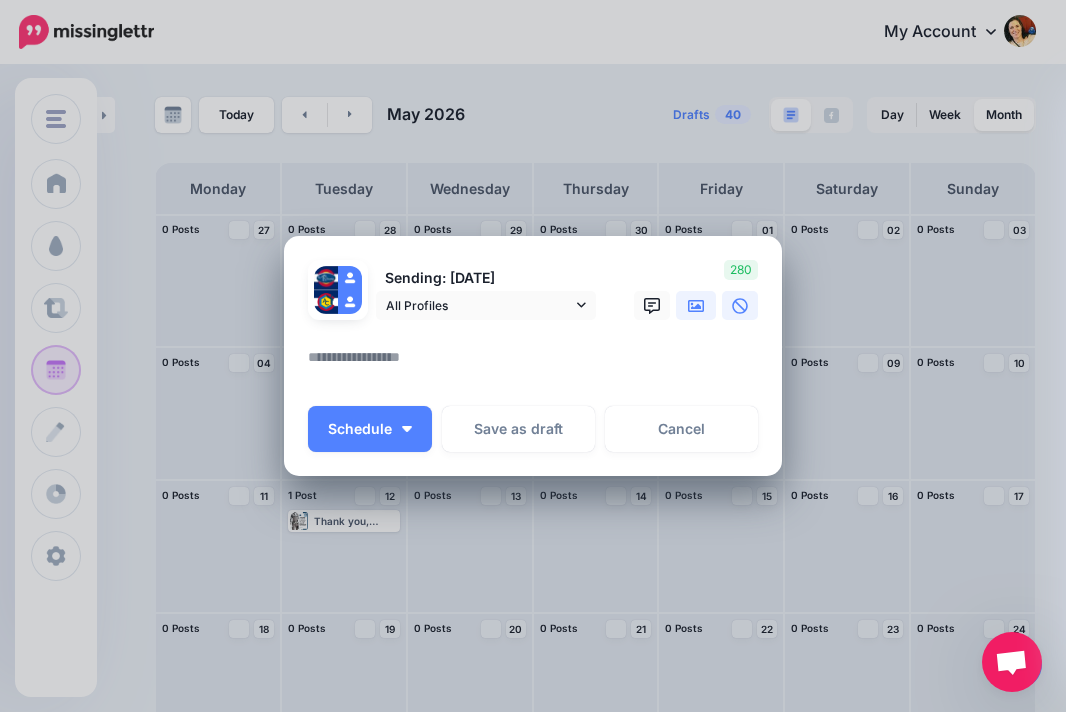 click 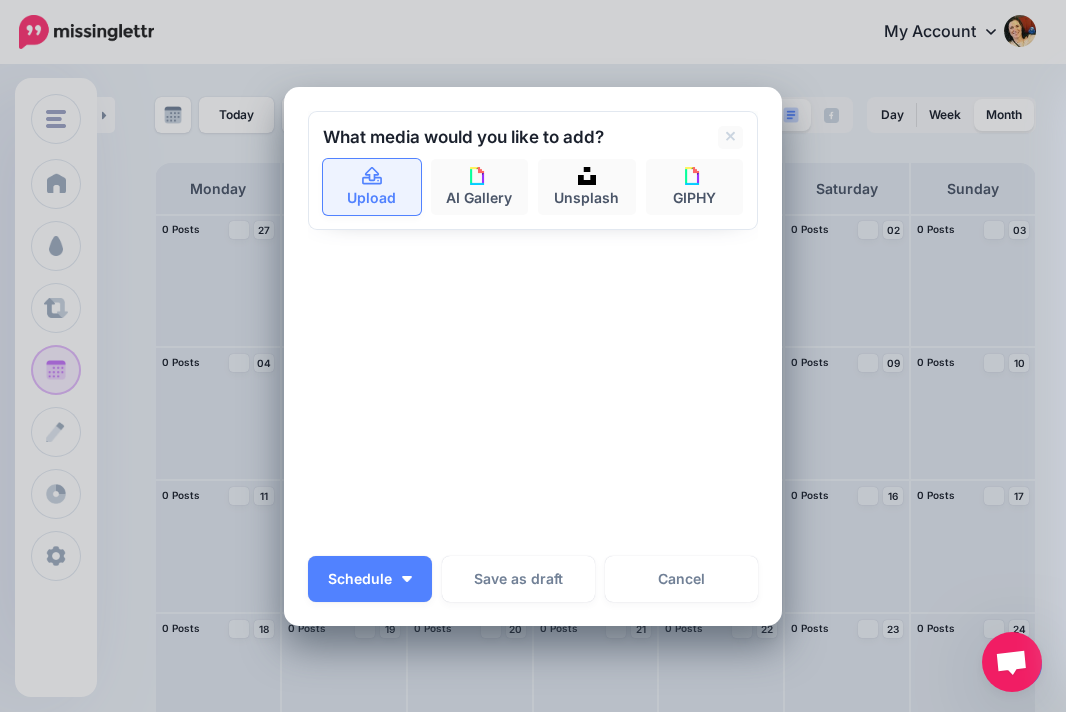 click on "Upload" at bounding box center (372, 187) 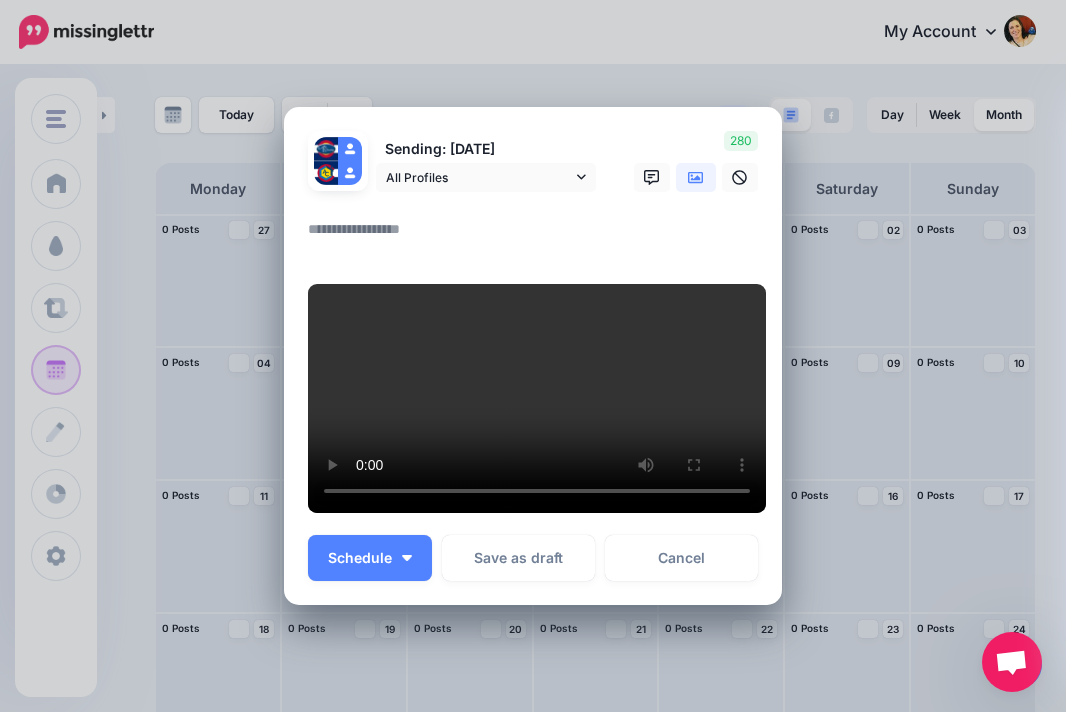click at bounding box center [538, 236] 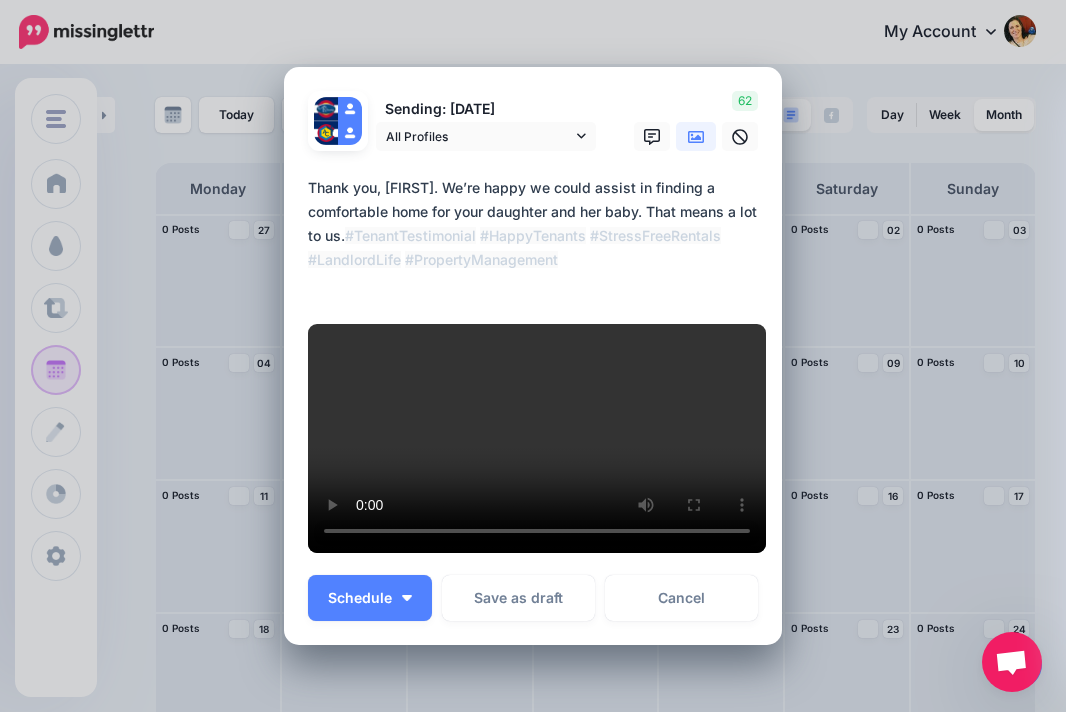 scroll, scrollTop: 339, scrollLeft: 0, axis: vertical 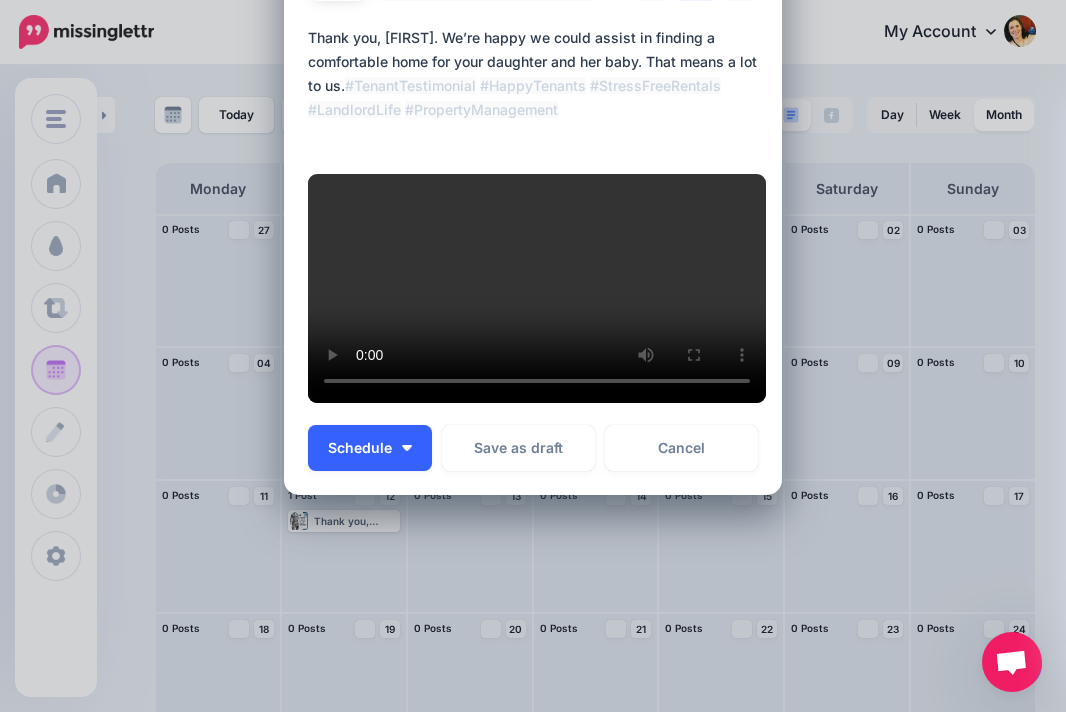 type on "**********" 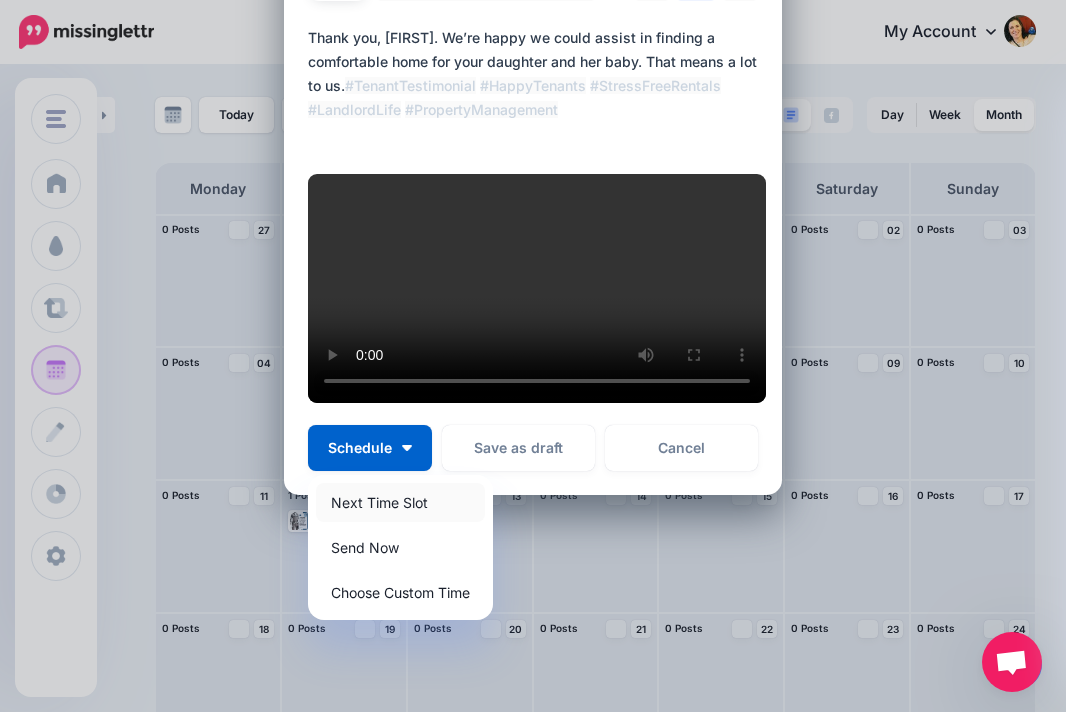 click on "Next Time Slot" at bounding box center (400, 502) 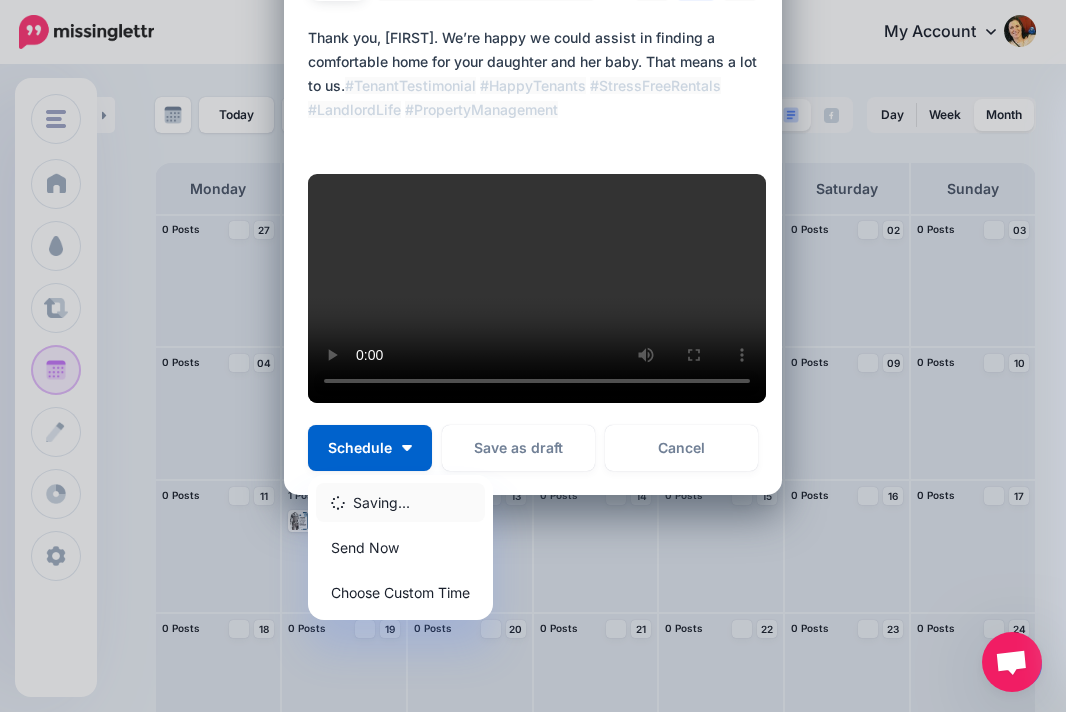 scroll, scrollTop: 0, scrollLeft: 0, axis: both 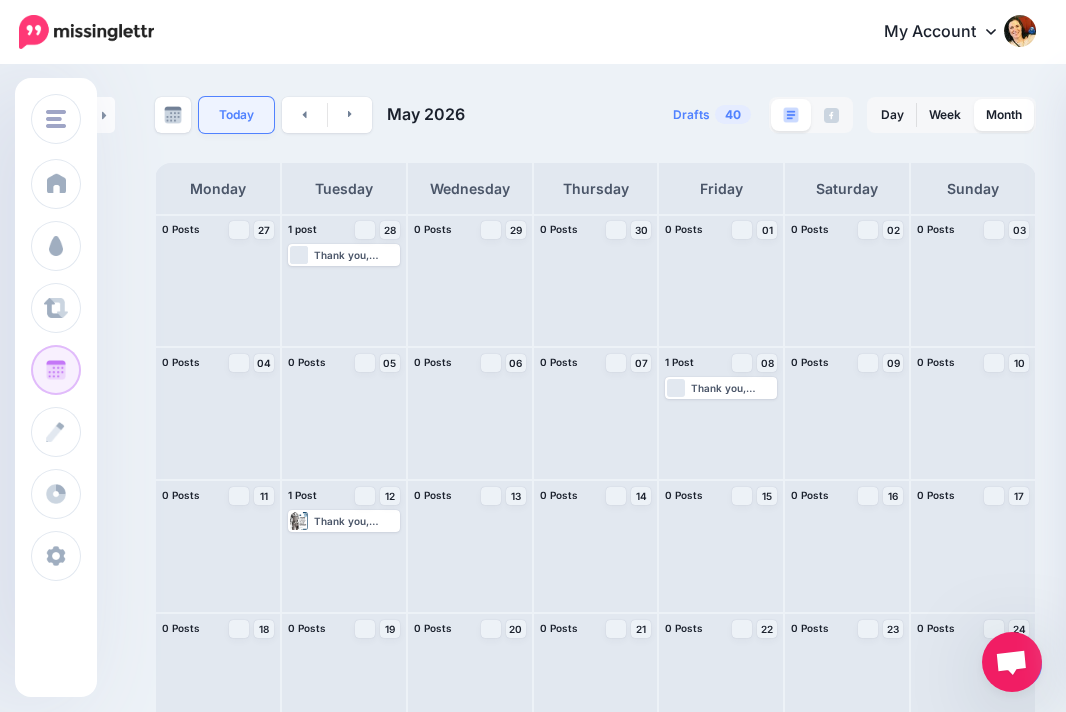 click on "Today" at bounding box center (236, 115) 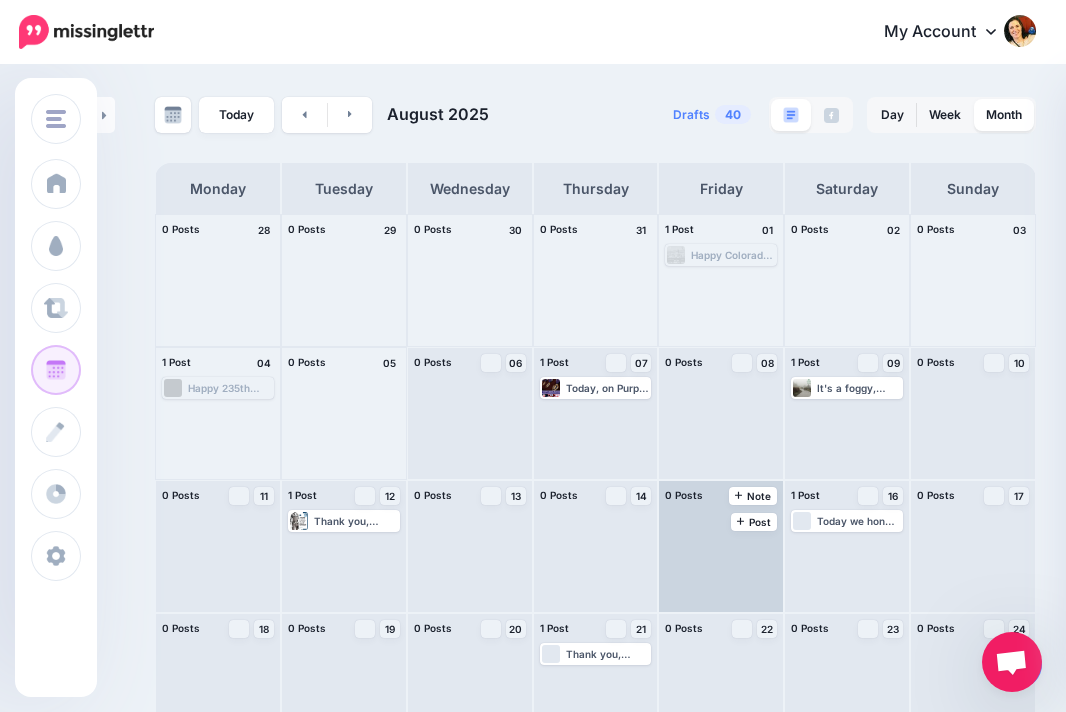 scroll, scrollTop: 167, scrollLeft: 0, axis: vertical 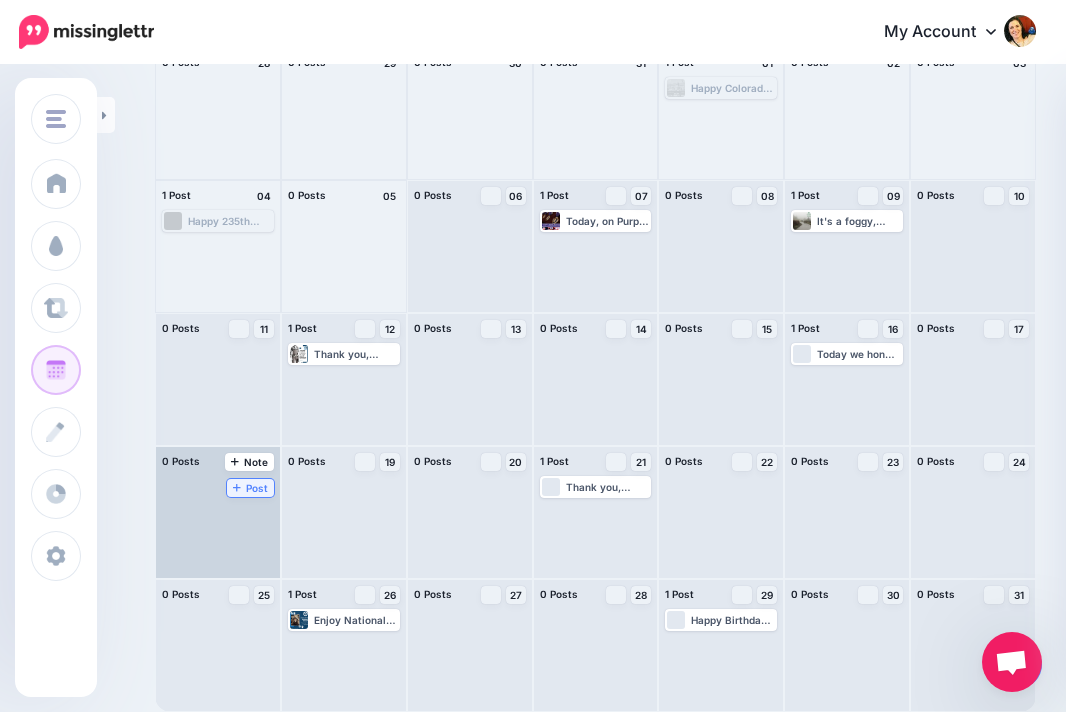 click 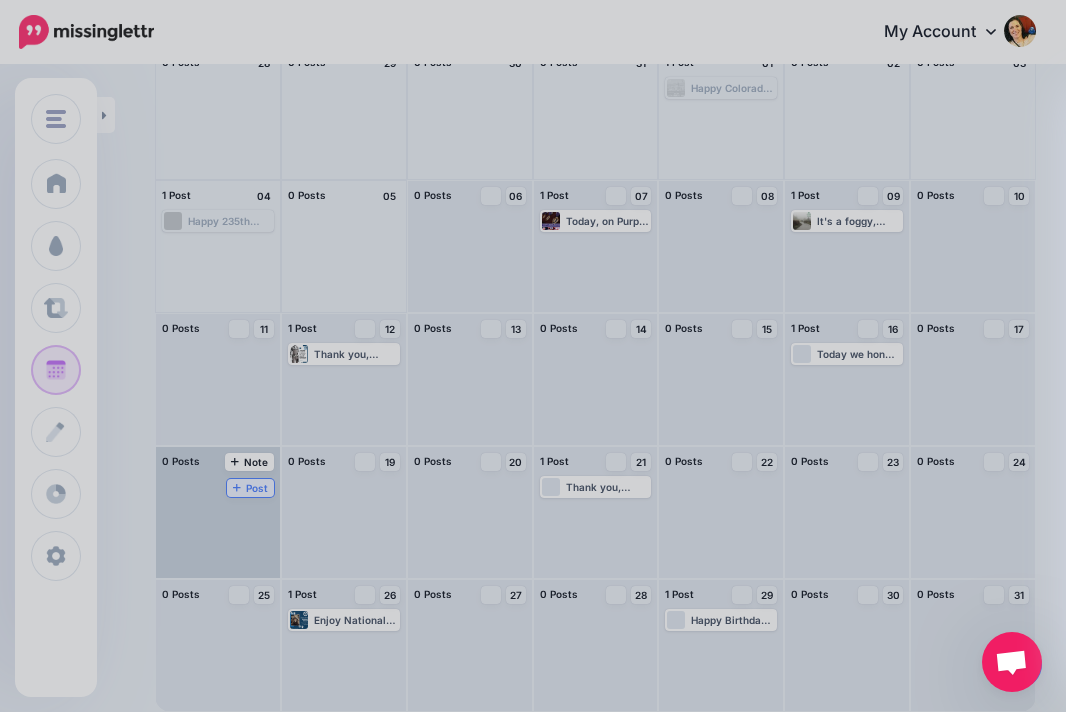 scroll, scrollTop: 0, scrollLeft: 0, axis: both 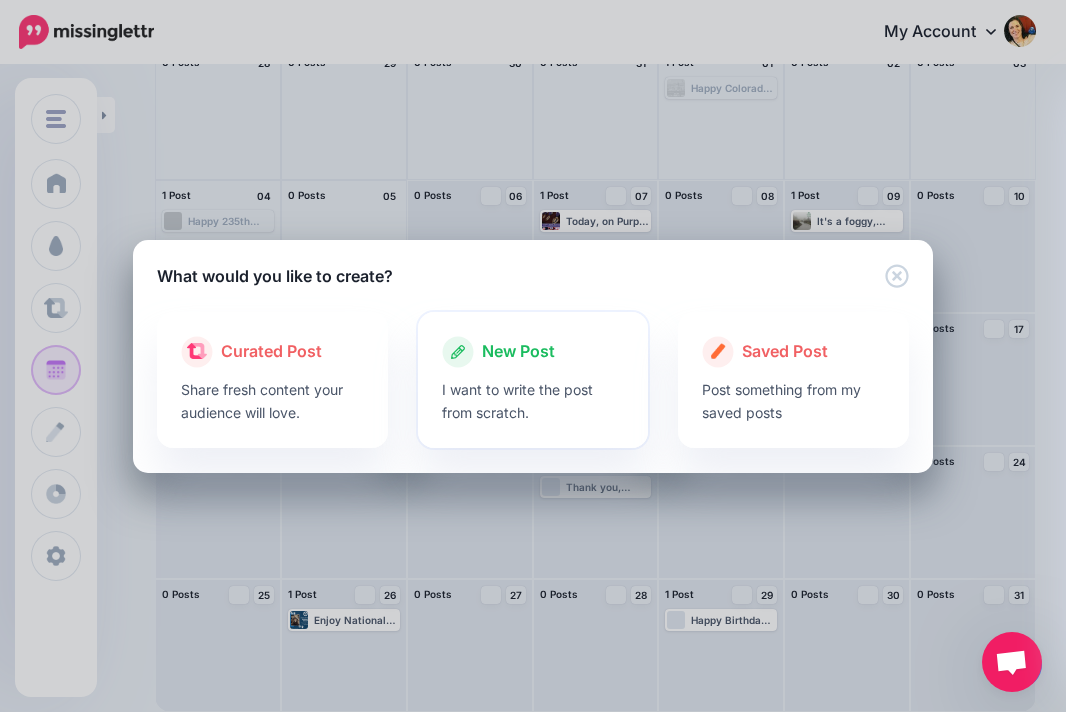 click on "New Post" at bounding box center [518, 352] 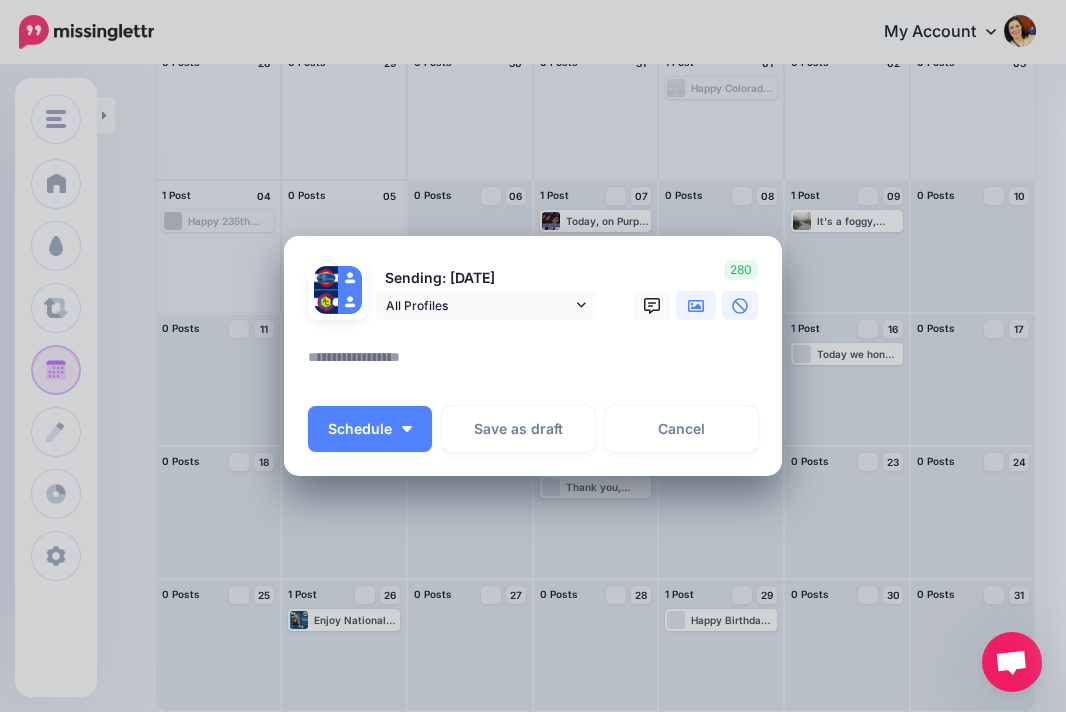 click 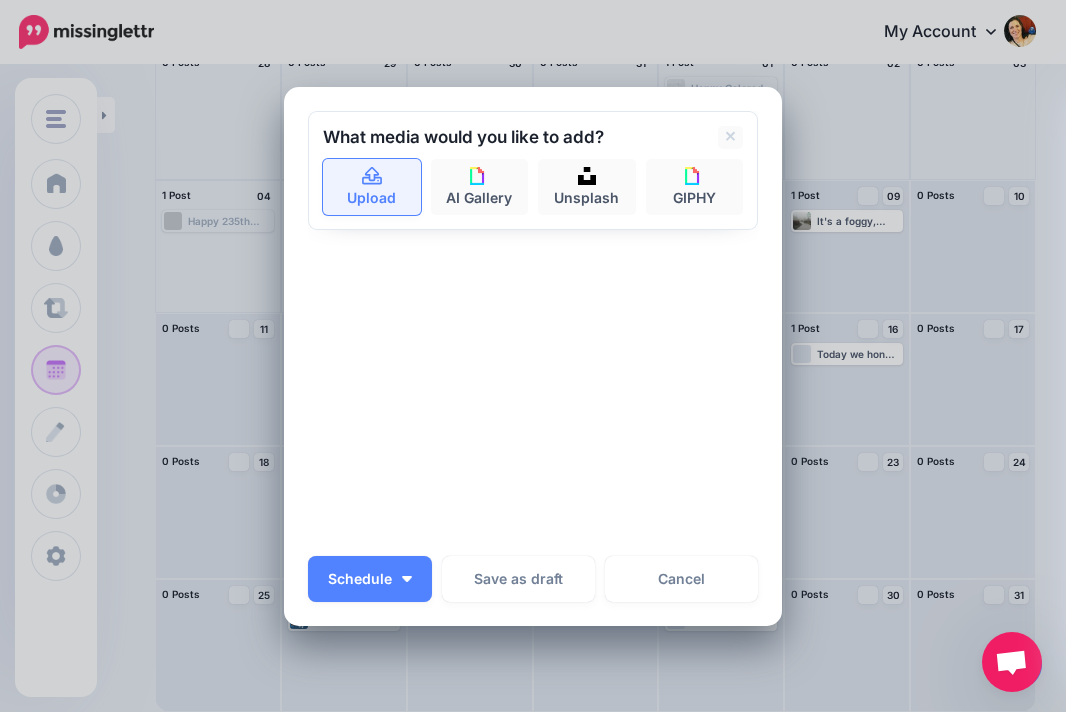 click 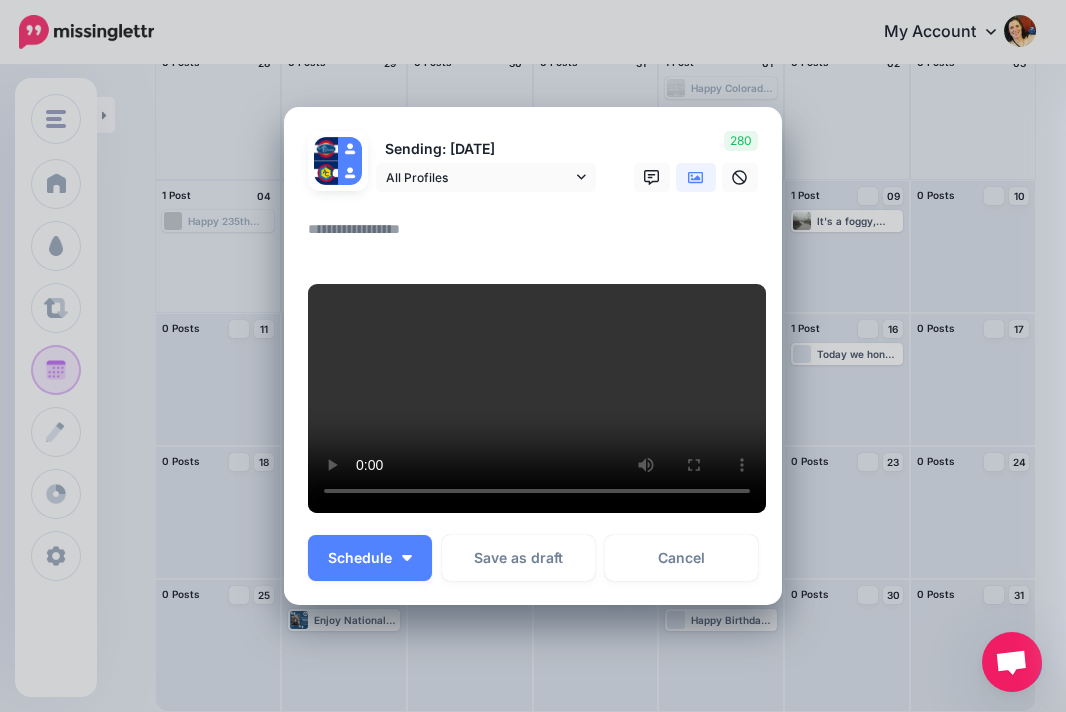 click at bounding box center (538, 236) 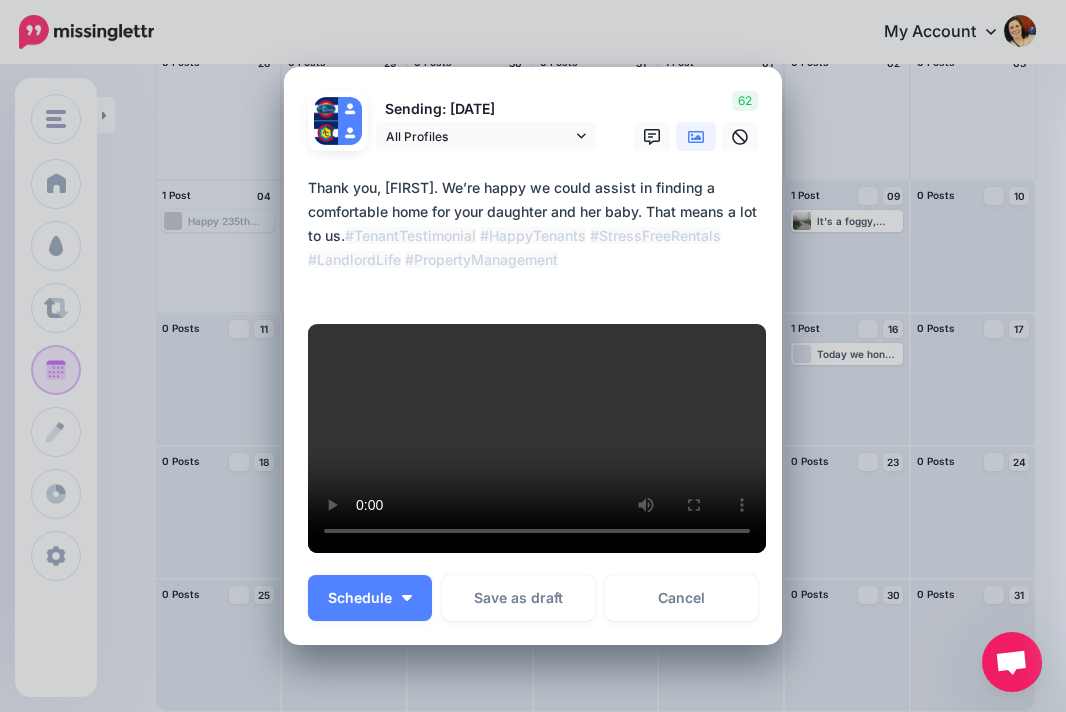 drag, startPoint x: 359, startPoint y: 195, endPoint x: 293, endPoint y: 141, distance: 85.276024 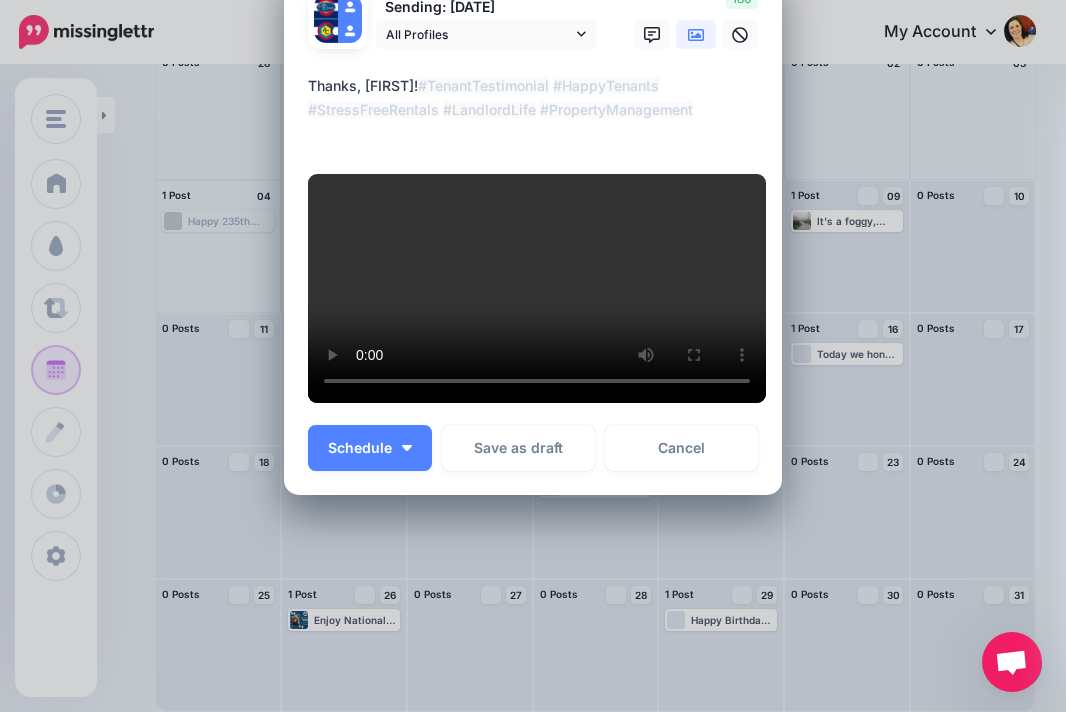 scroll, scrollTop: 138, scrollLeft: 0, axis: vertical 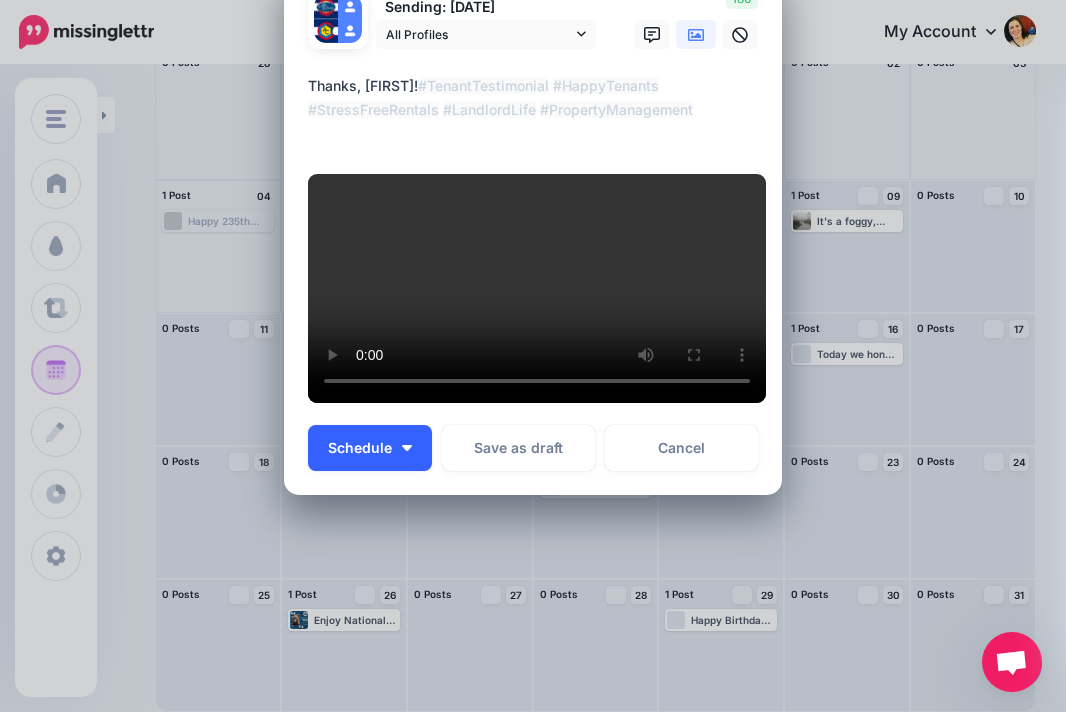 type on "**********" 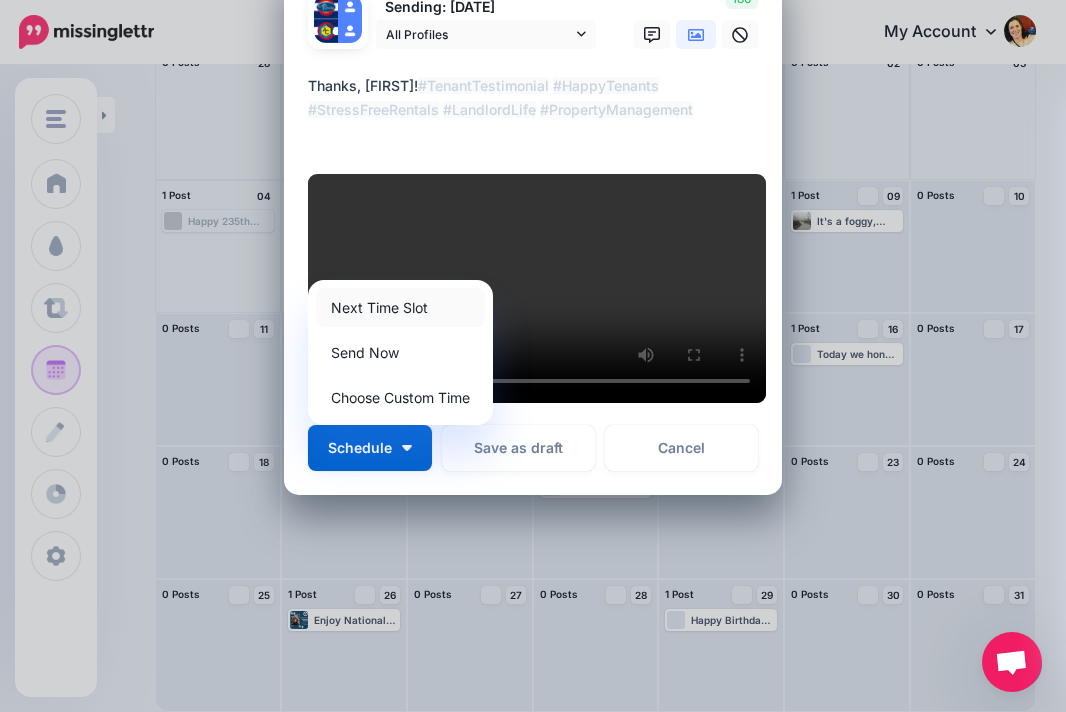 click on "Next Time Slot" at bounding box center [400, 307] 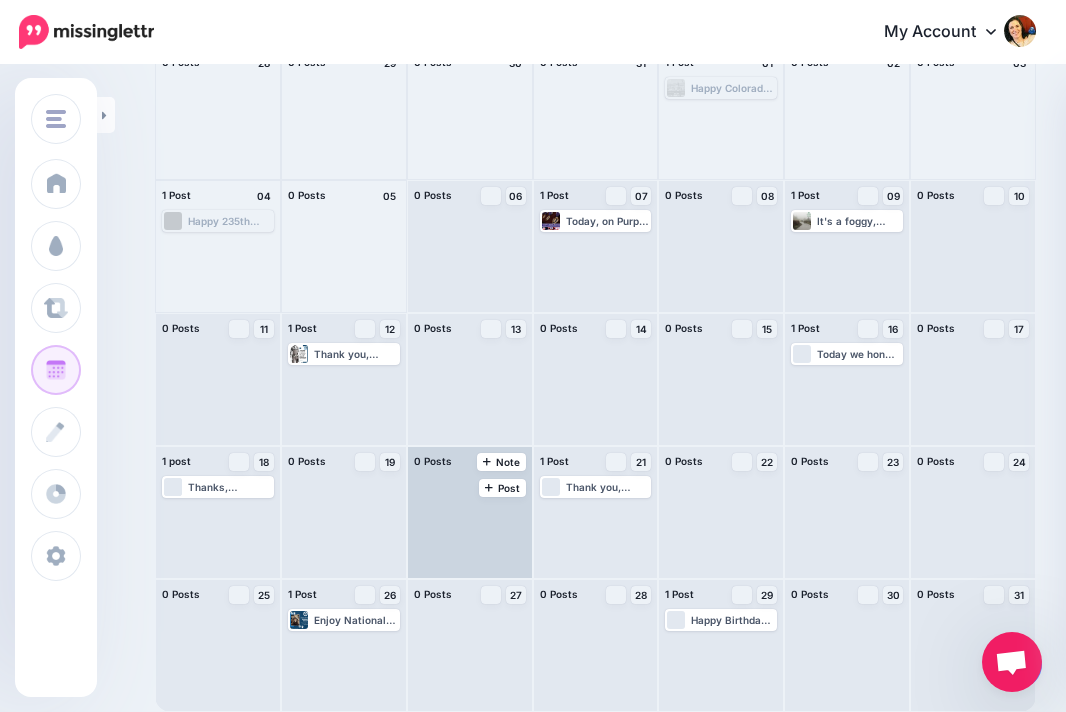 scroll, scrollTop: 0, scrollLeft: 0, axis: both 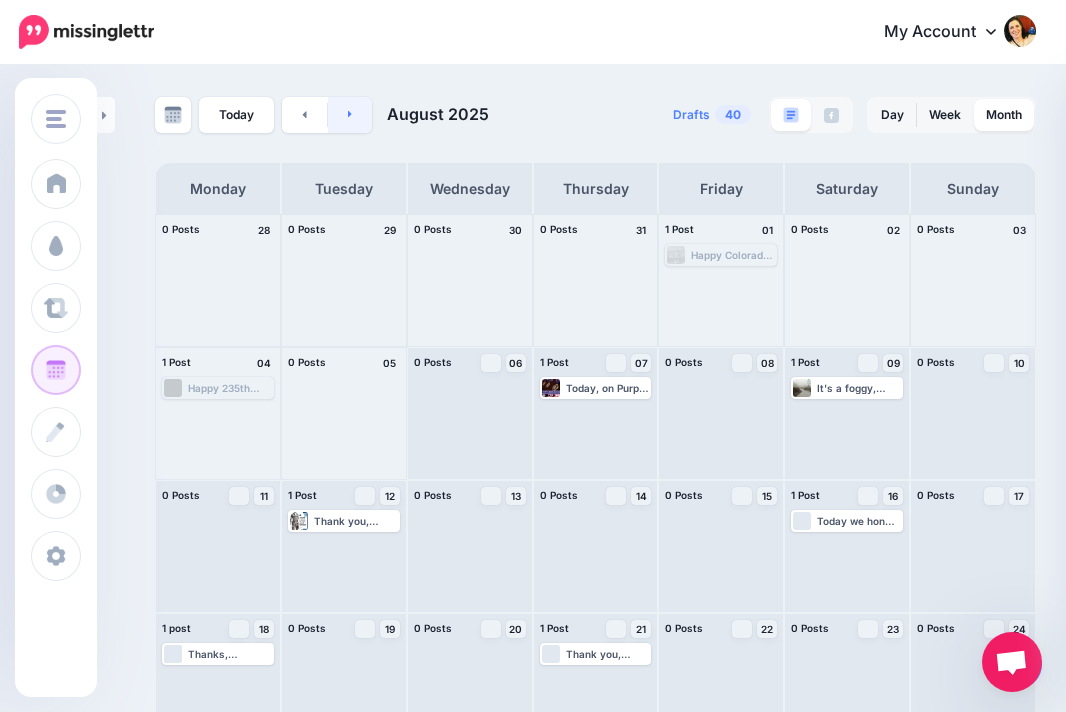click at bounding box center [350, 115] 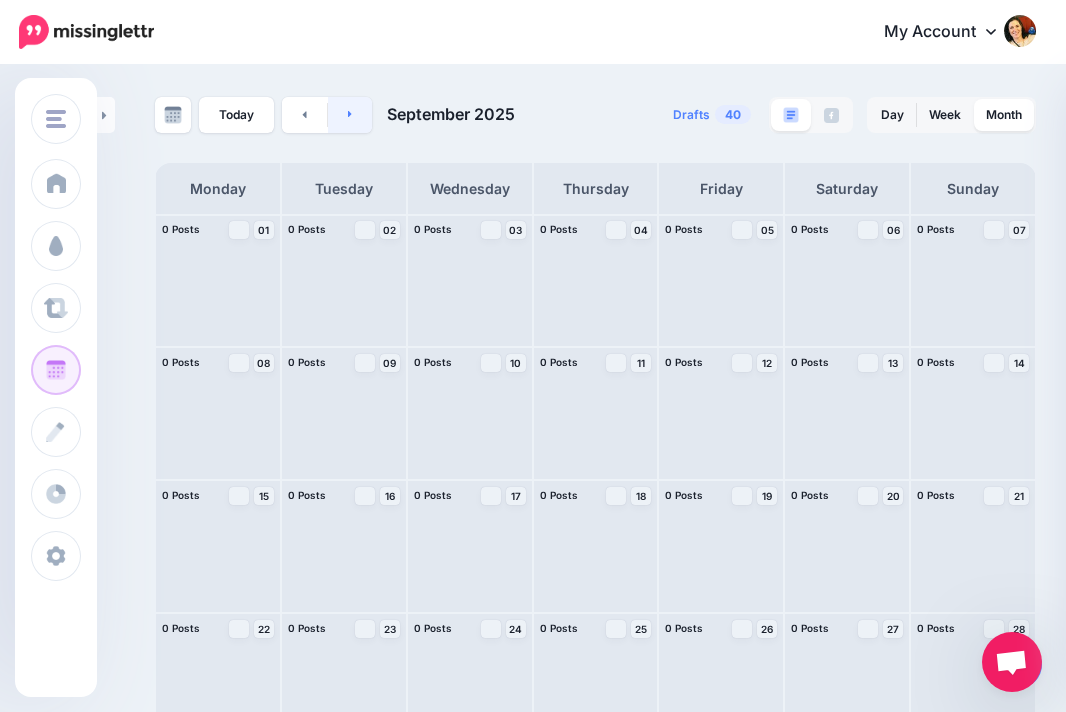 click at bounding box center (350, 115) 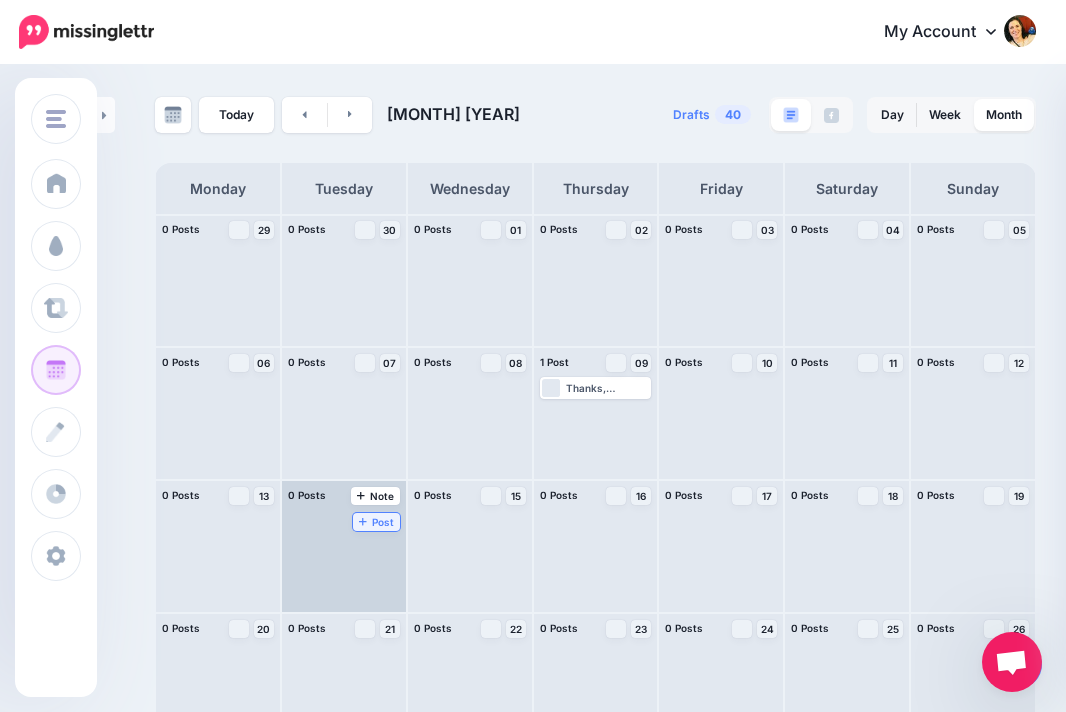 click 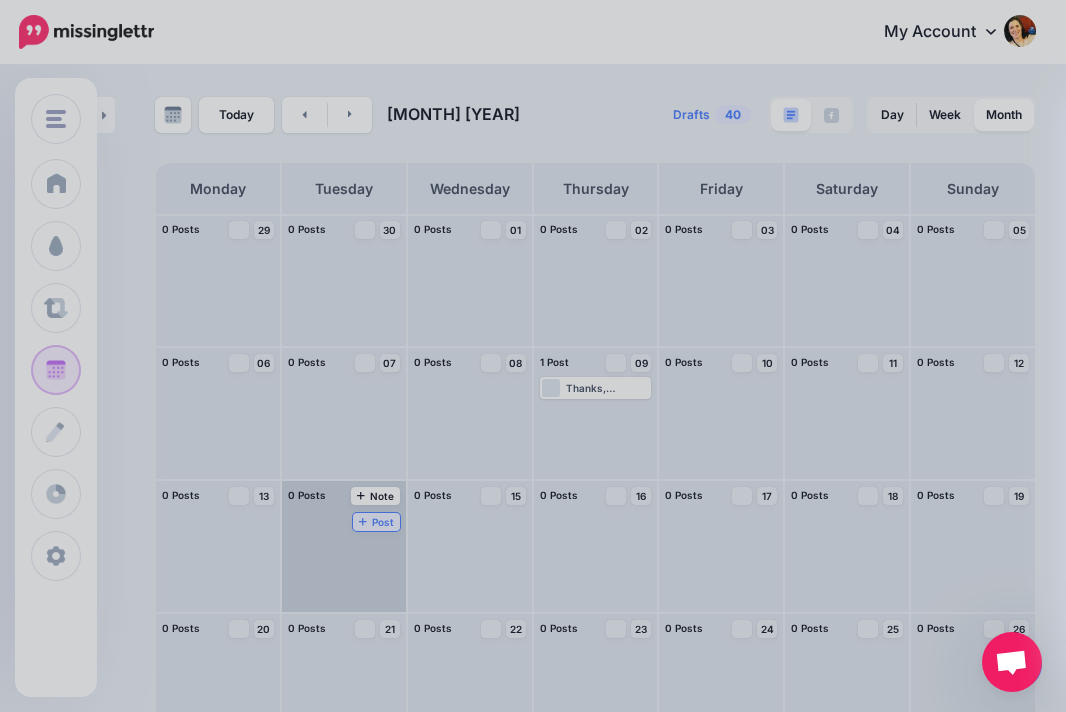 scroll, scrollTop: 0, scrollLeft: 0, axis: both 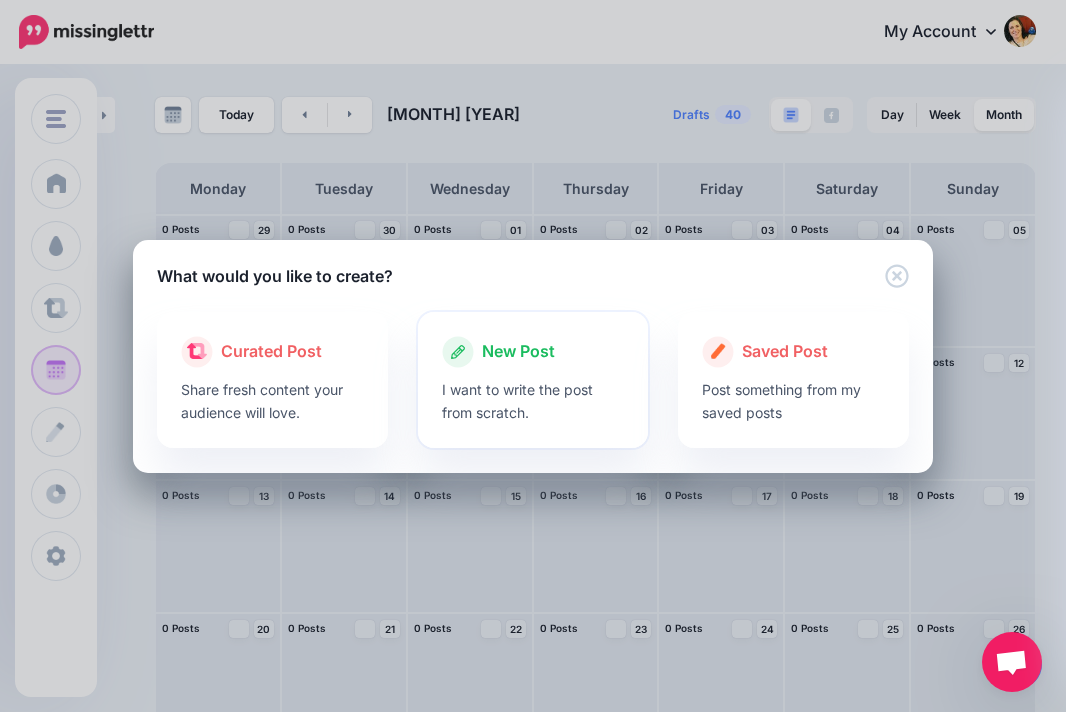 click on "New Post" at bounding box center (518, 352) 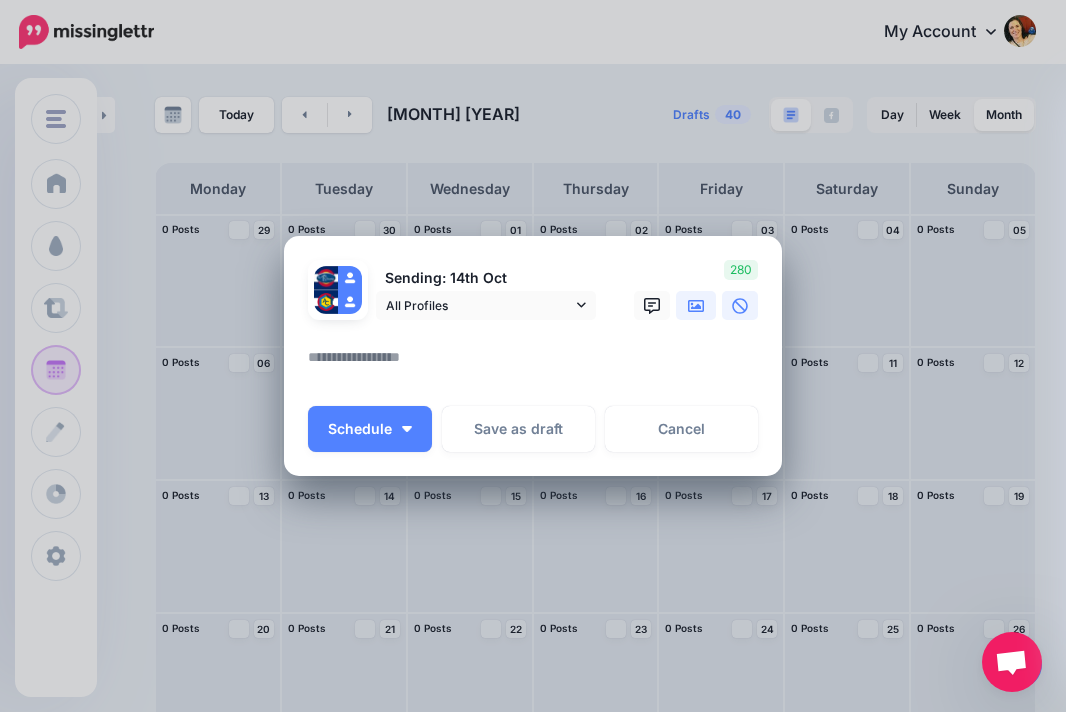 click 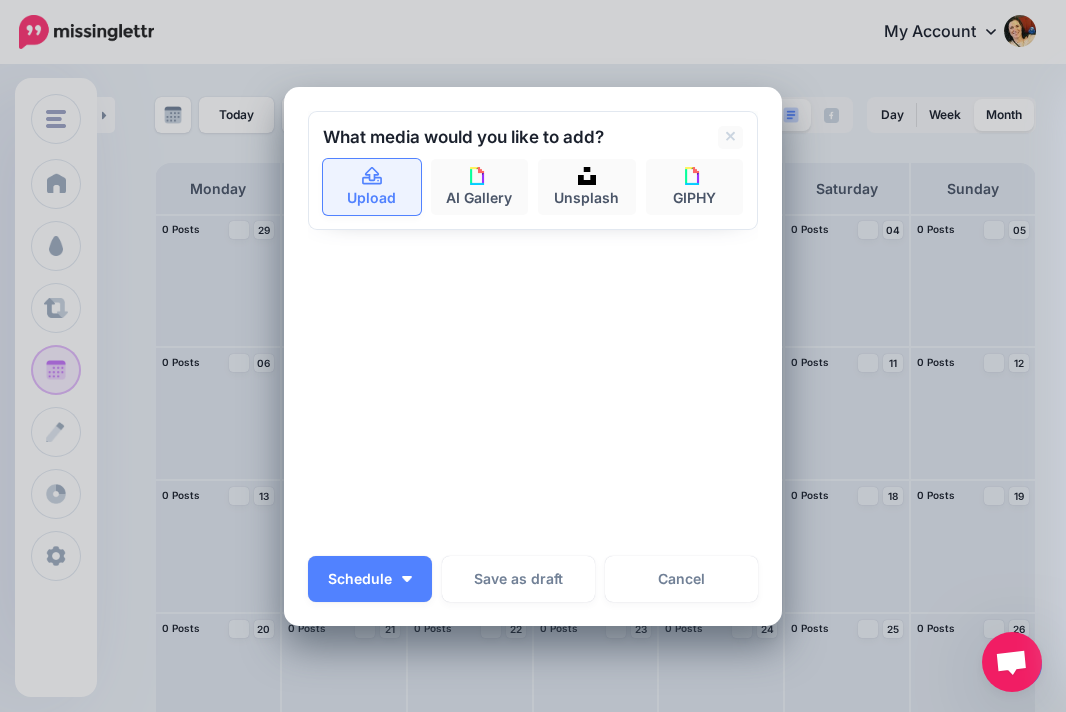 click on "Upload" at bounding box center [372, 187] 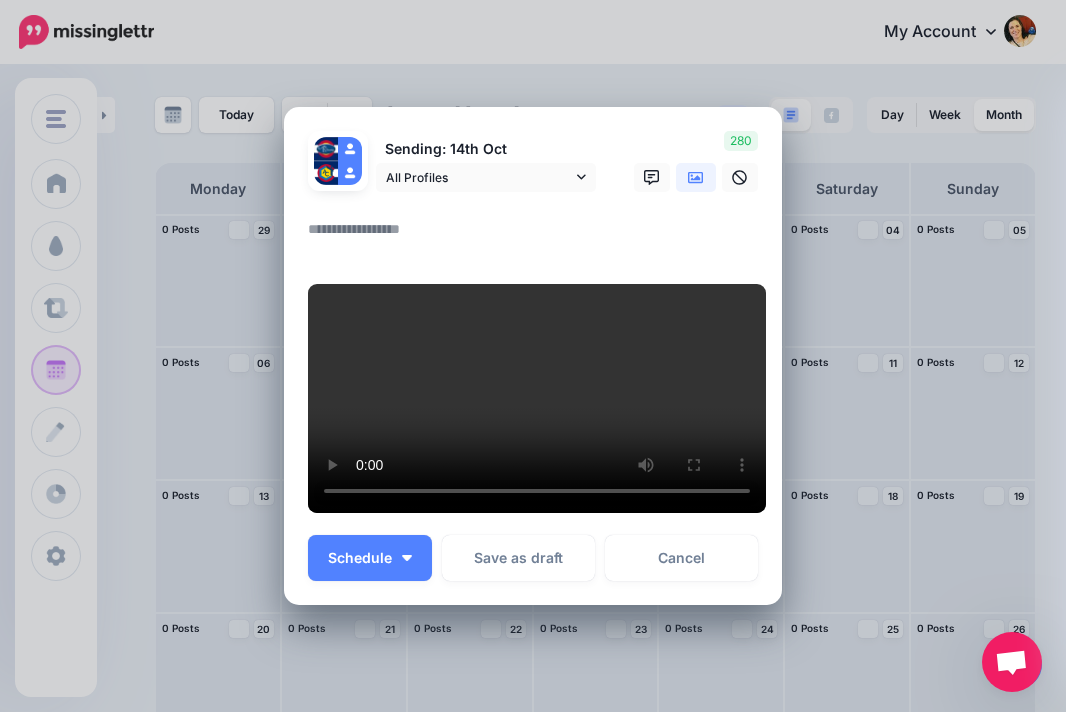 click at bounding box center (538, 236) 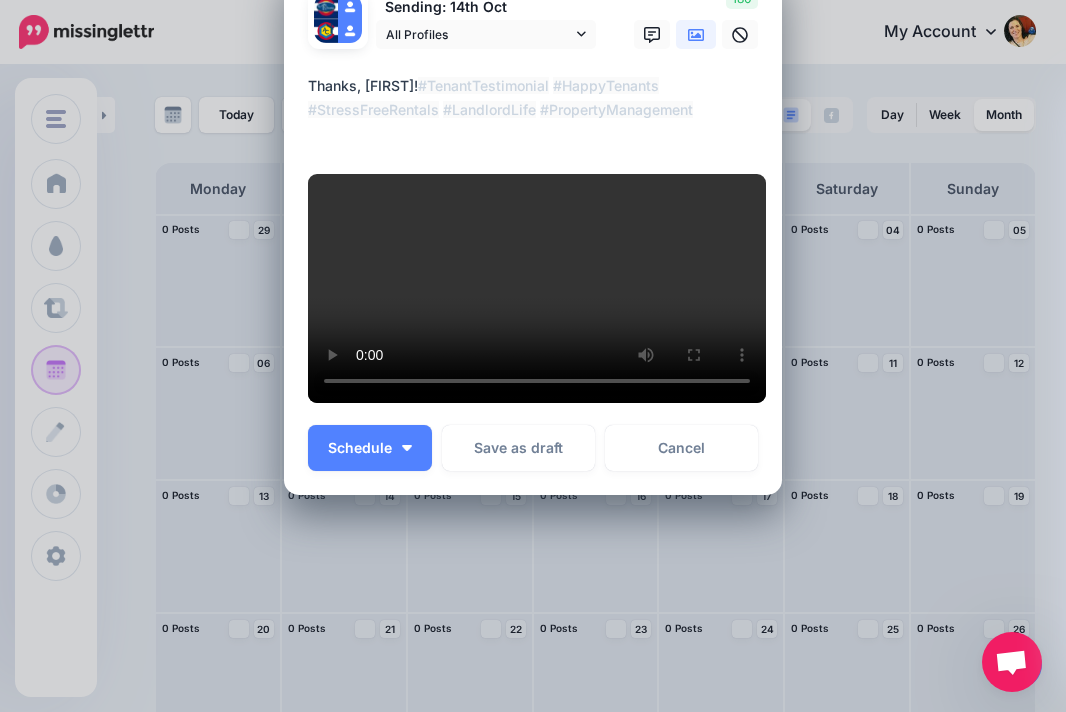 scroll, scrollTop: 291, scrollLeft: 0, axis: vertical 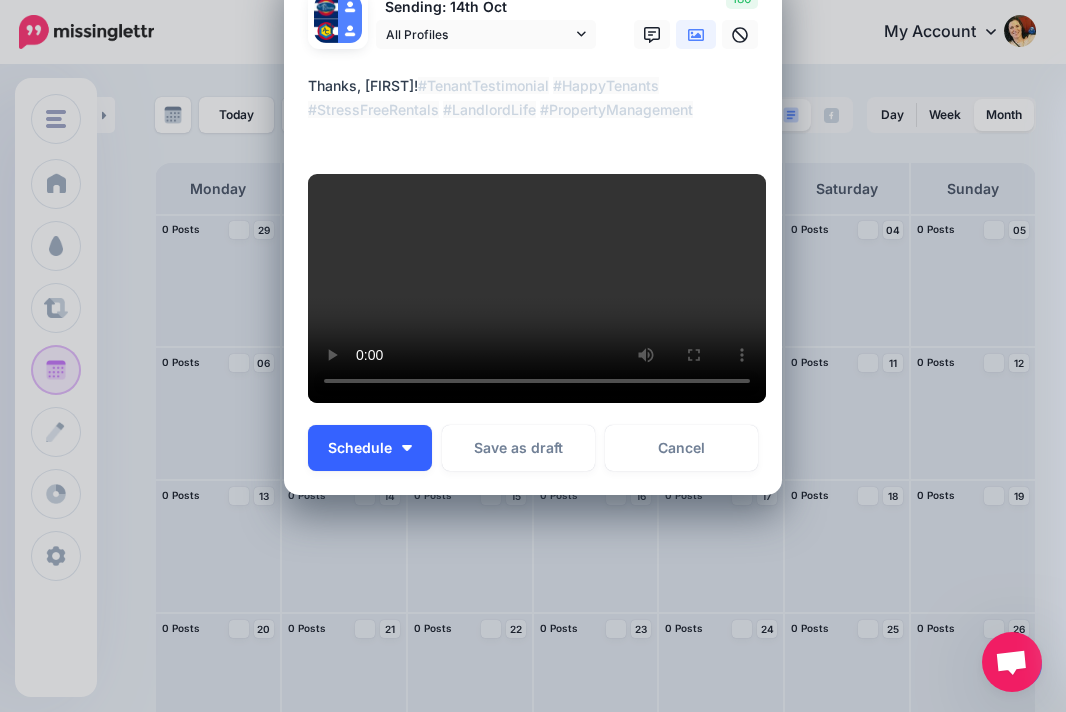 type on "**********" 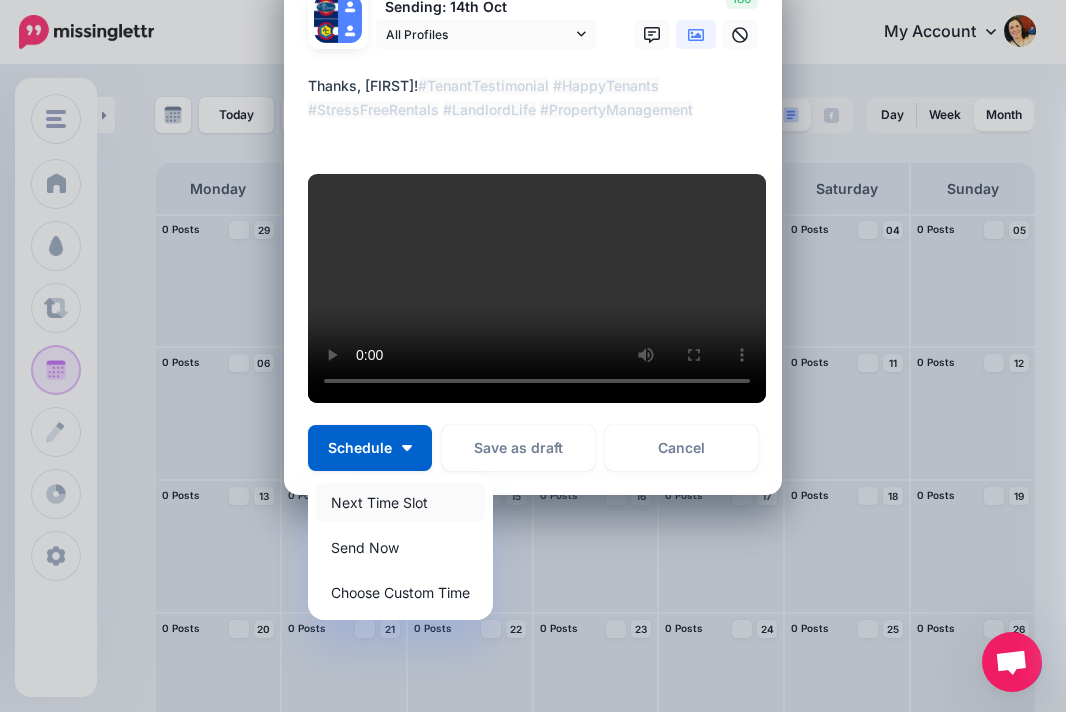 click on "Next Time Slot" at bounding box center [400, 502] 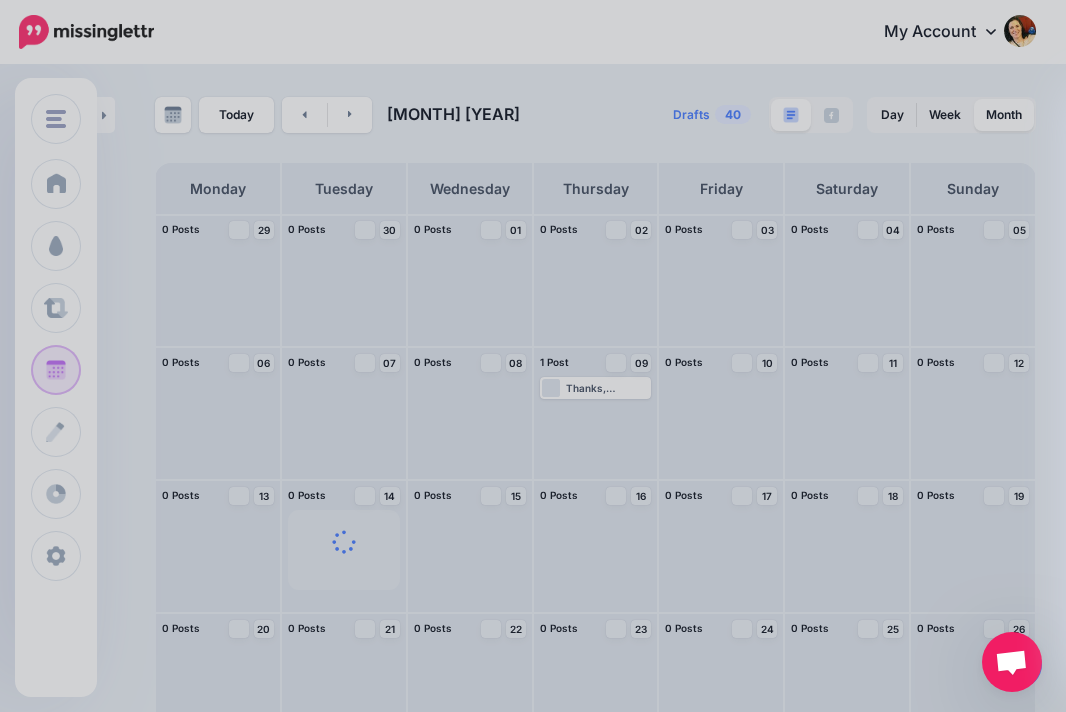 scroll, scrollTop: 173, scrollLeft: 0, axis: vertical 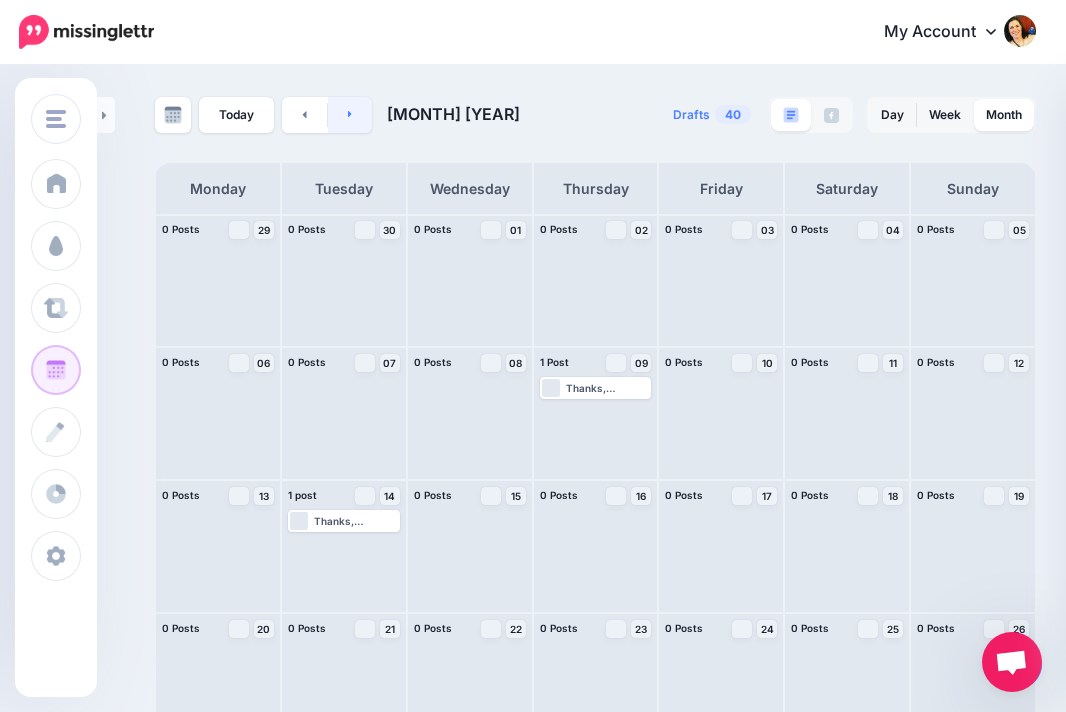 click at bounding box center (350, 115) 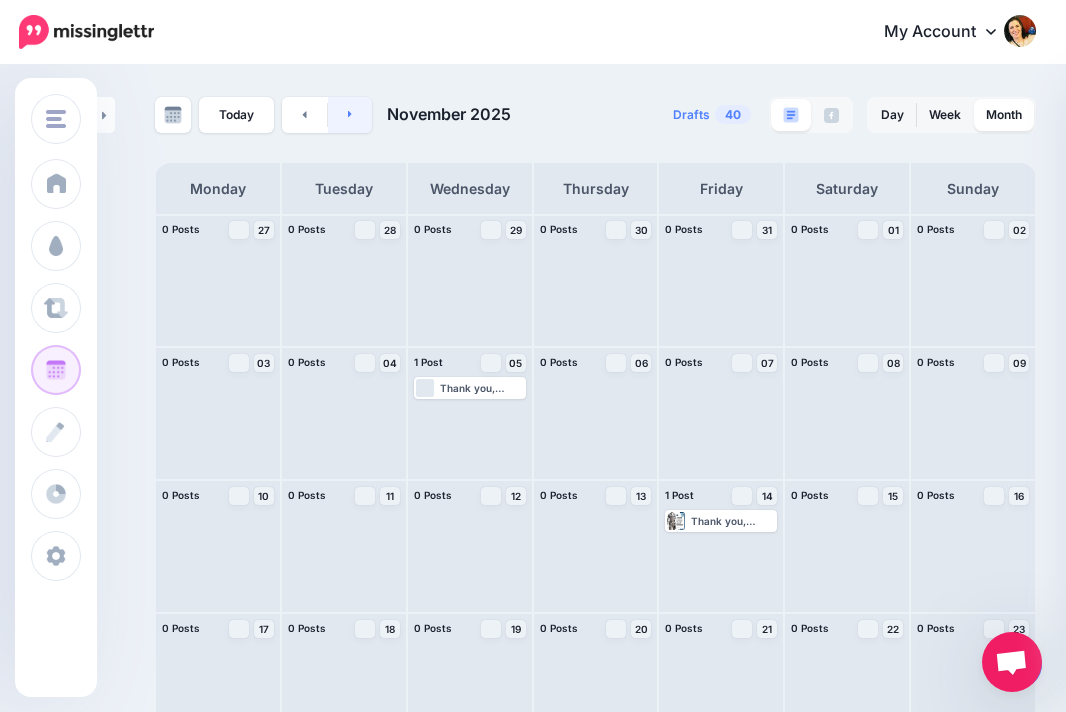 click at bounding box center (350, 115) 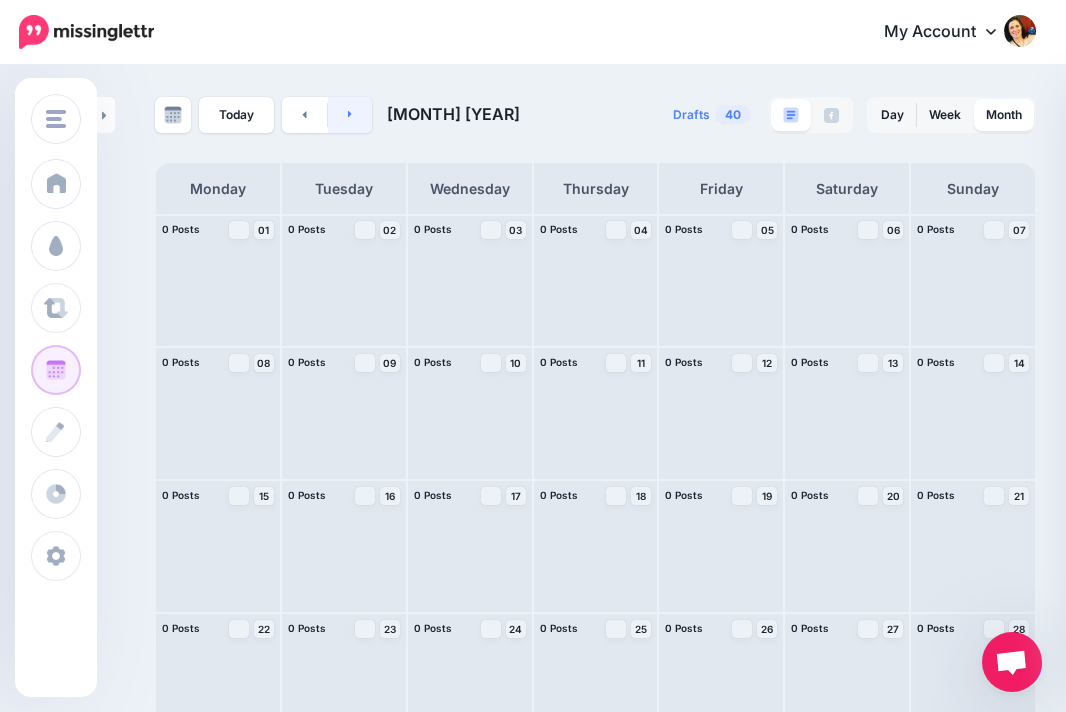 click at bounding box center (350, 115) 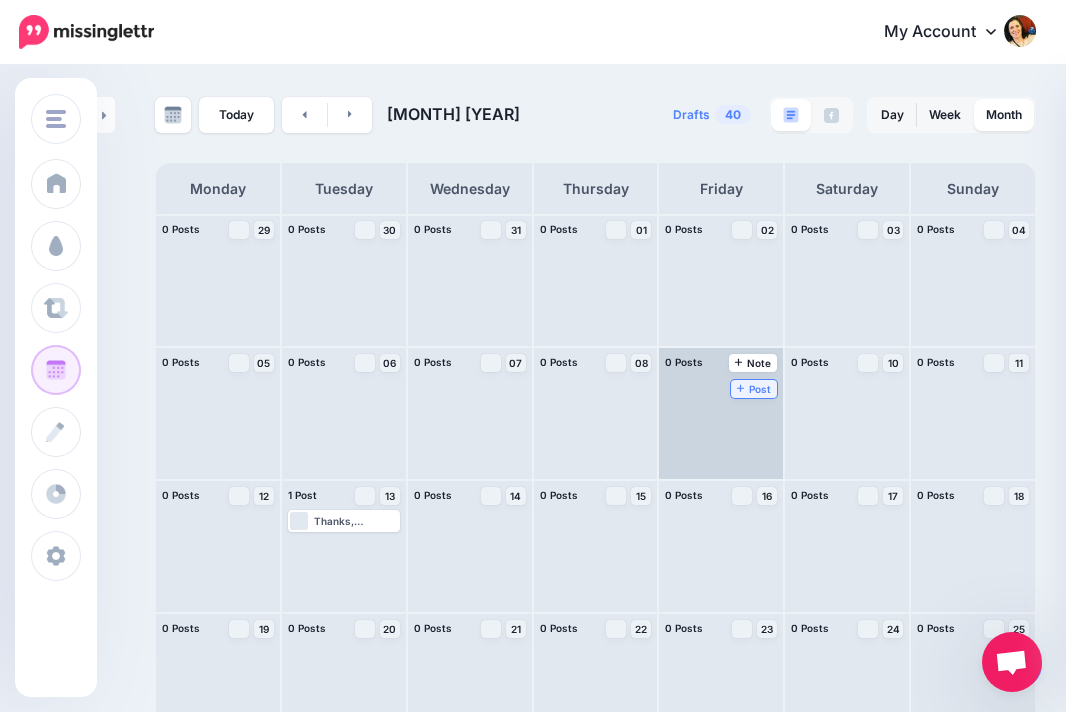 click on "Post" at bounding box center (754, 389) 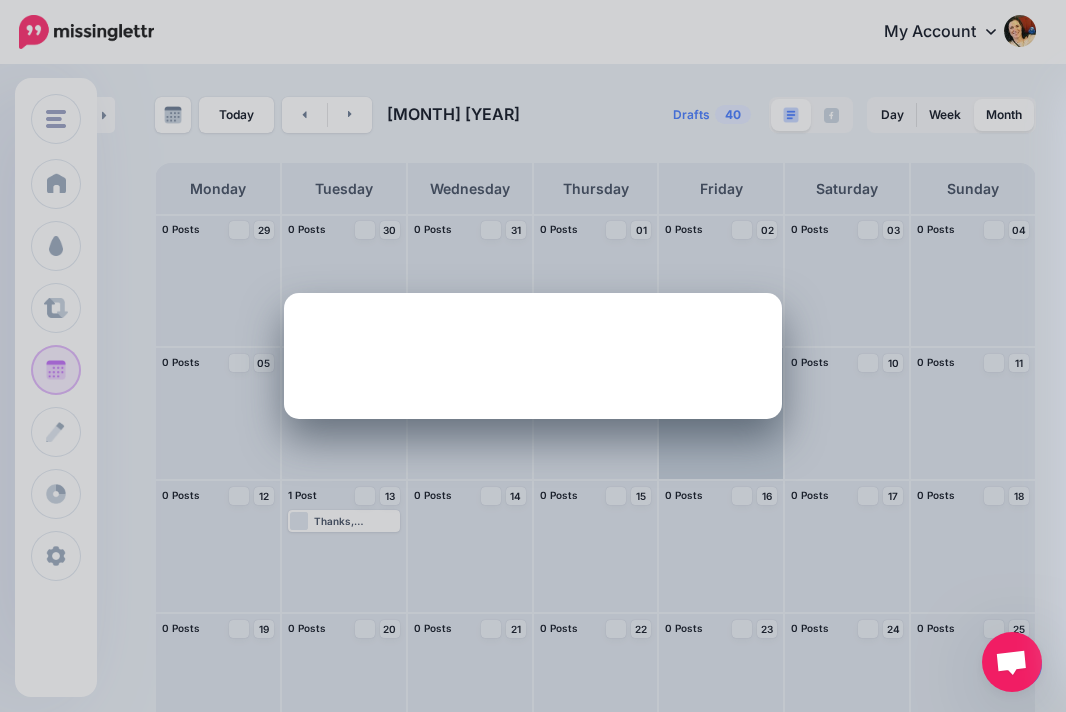 scroll, scrollTop: 0, scrollLeft: 0, axis: both 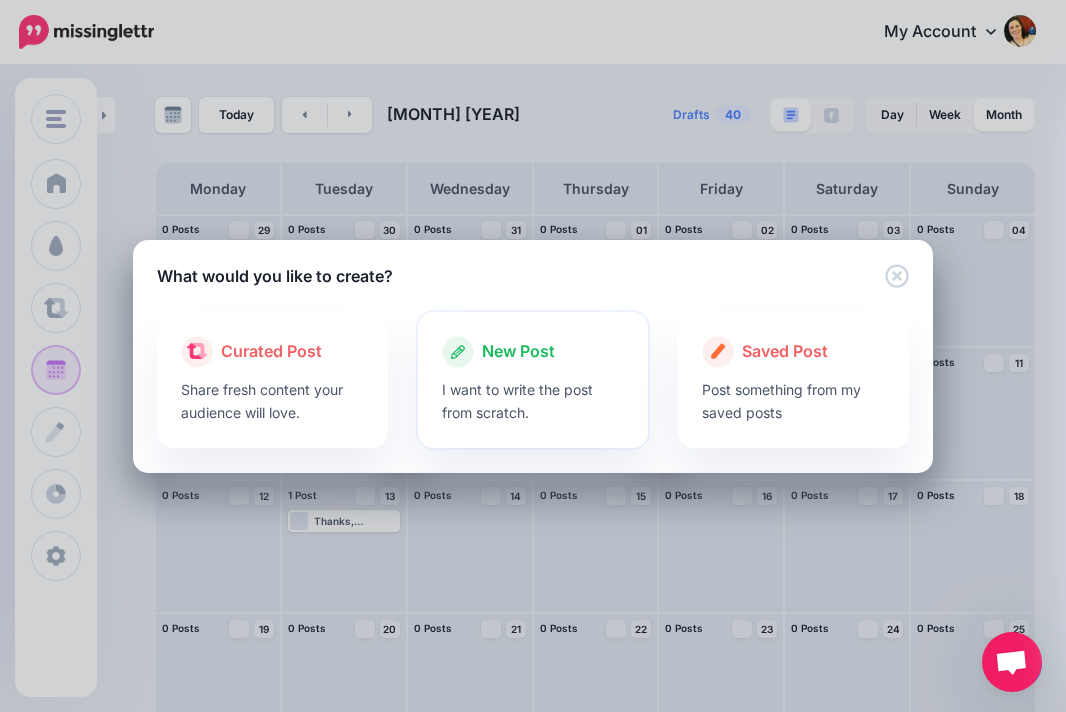 click on "New Post" at bounding box center [518, 352] 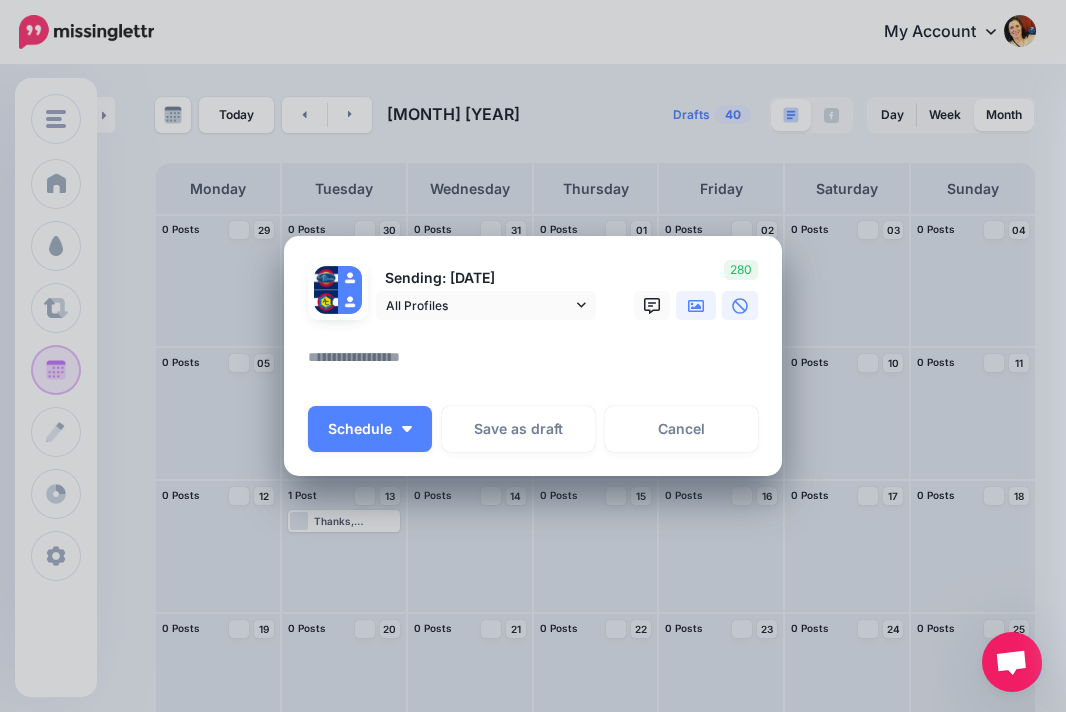 click 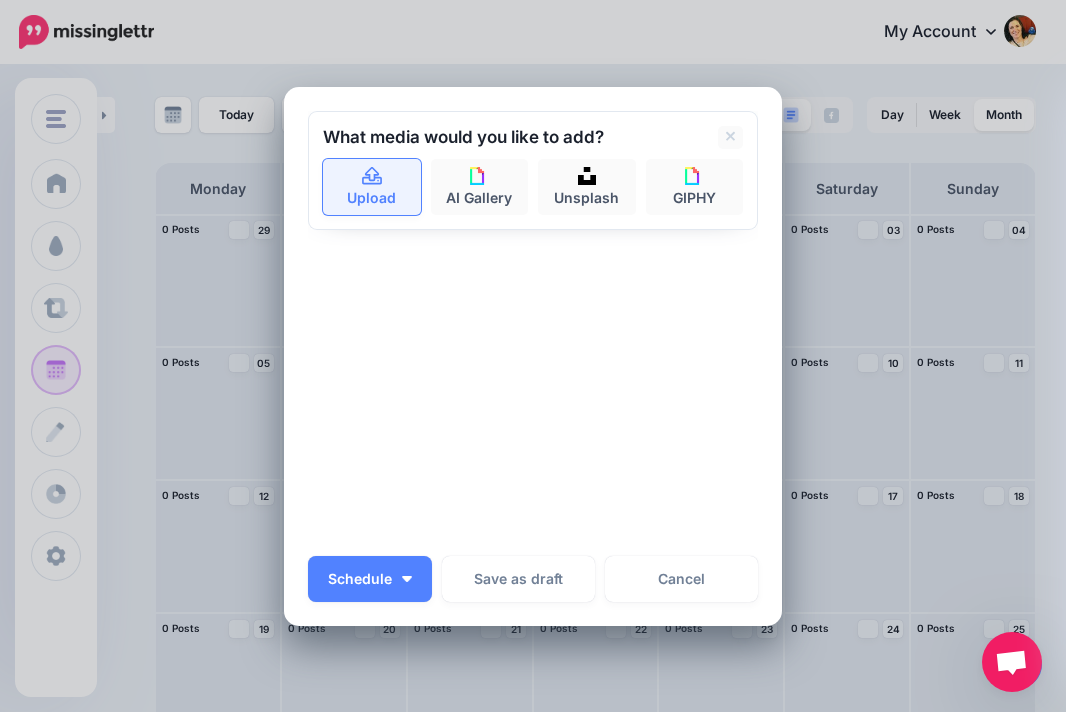 click 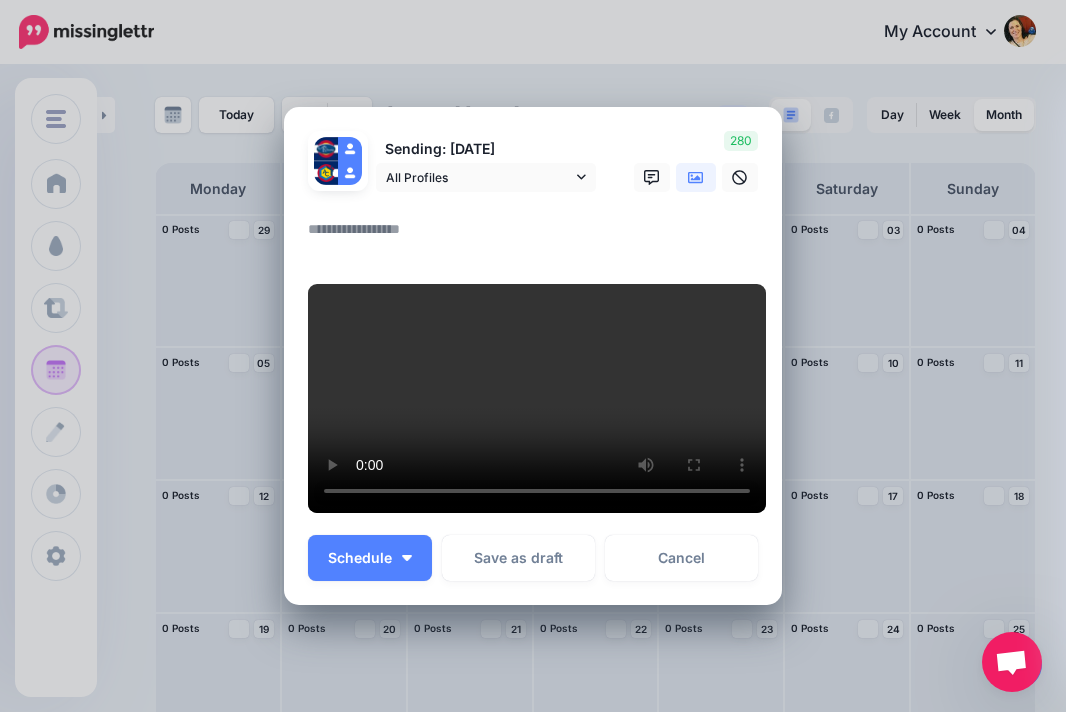 click at bounding box center [538, 236] 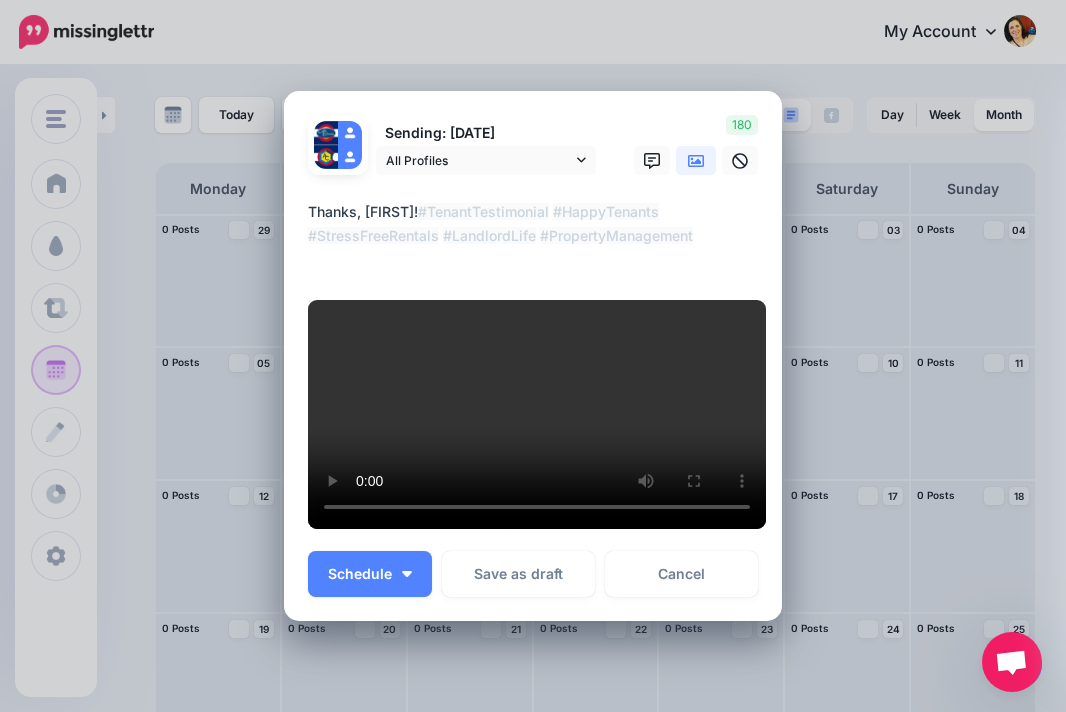scroll, scrollTop: 291, scrollLeft: 0, axis: vertical 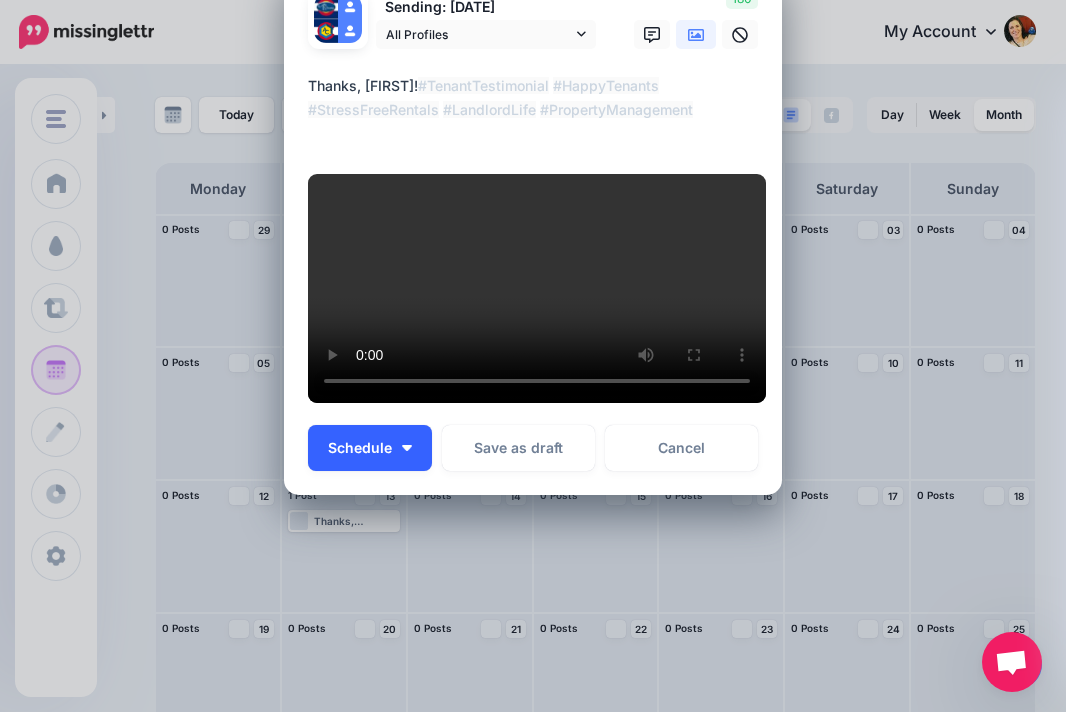 type on "**********" 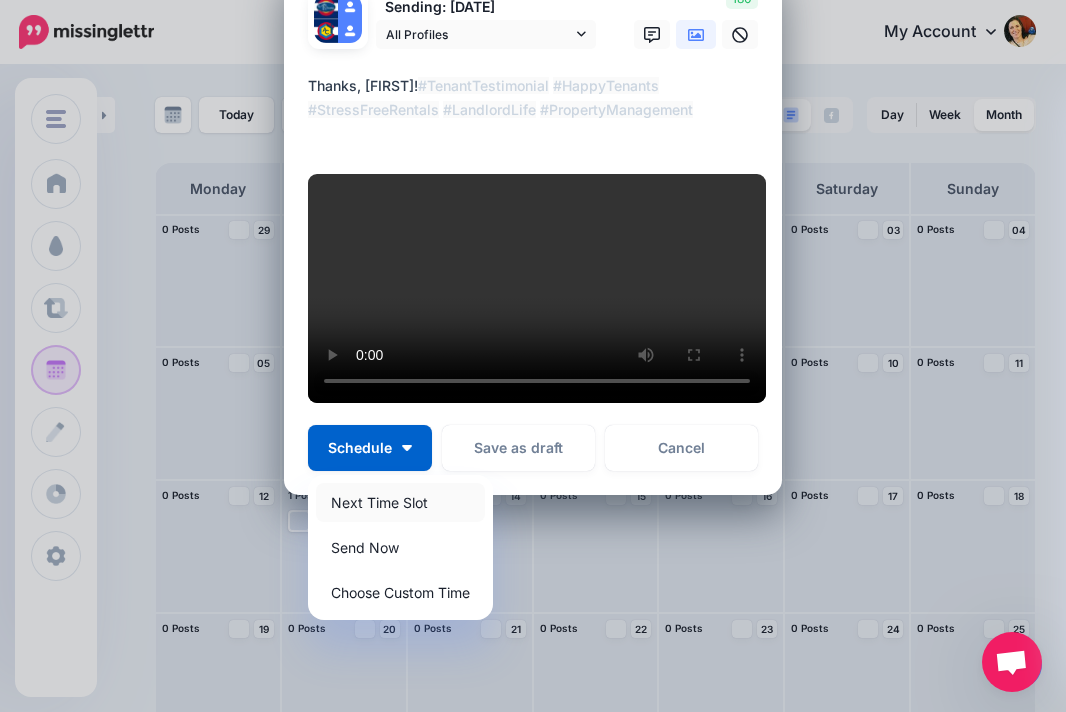 click on "Next Time Slot" at bounding box center [400, 502] 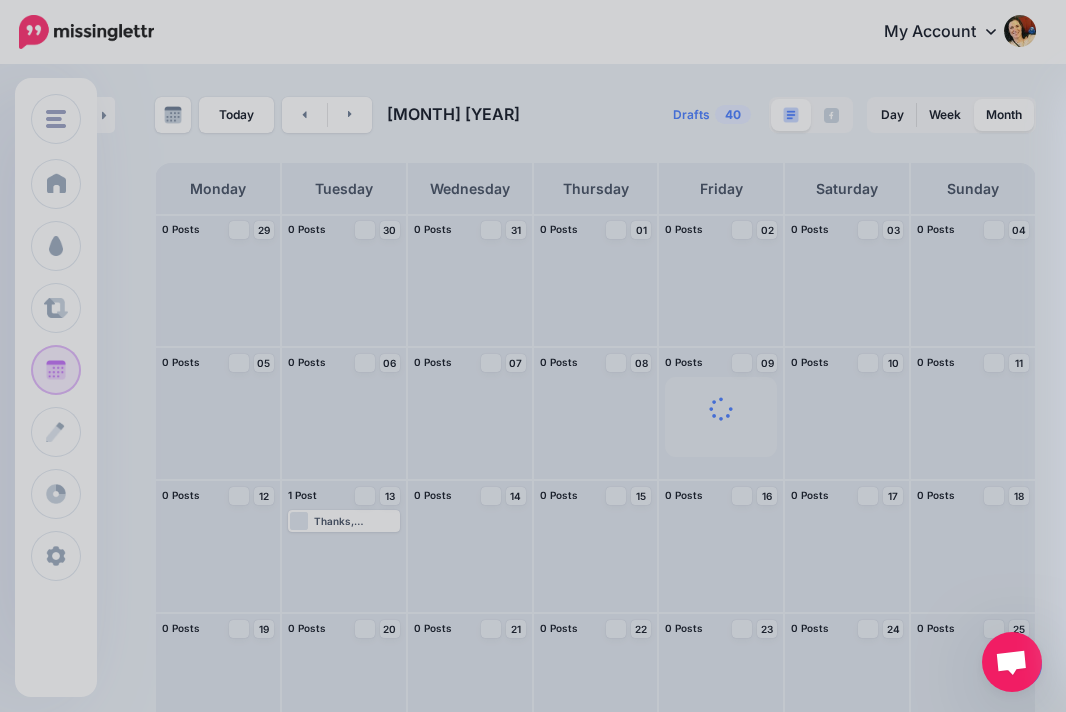 scroll, scrollTop: 0, scrollLeft: 0, axis: both 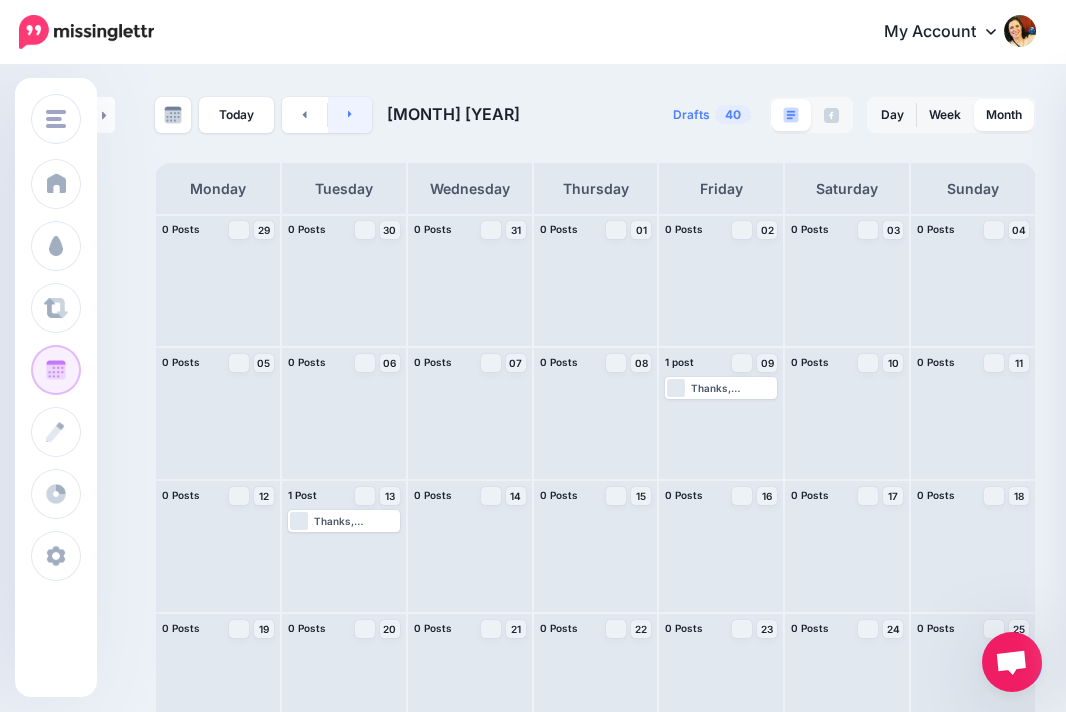 click 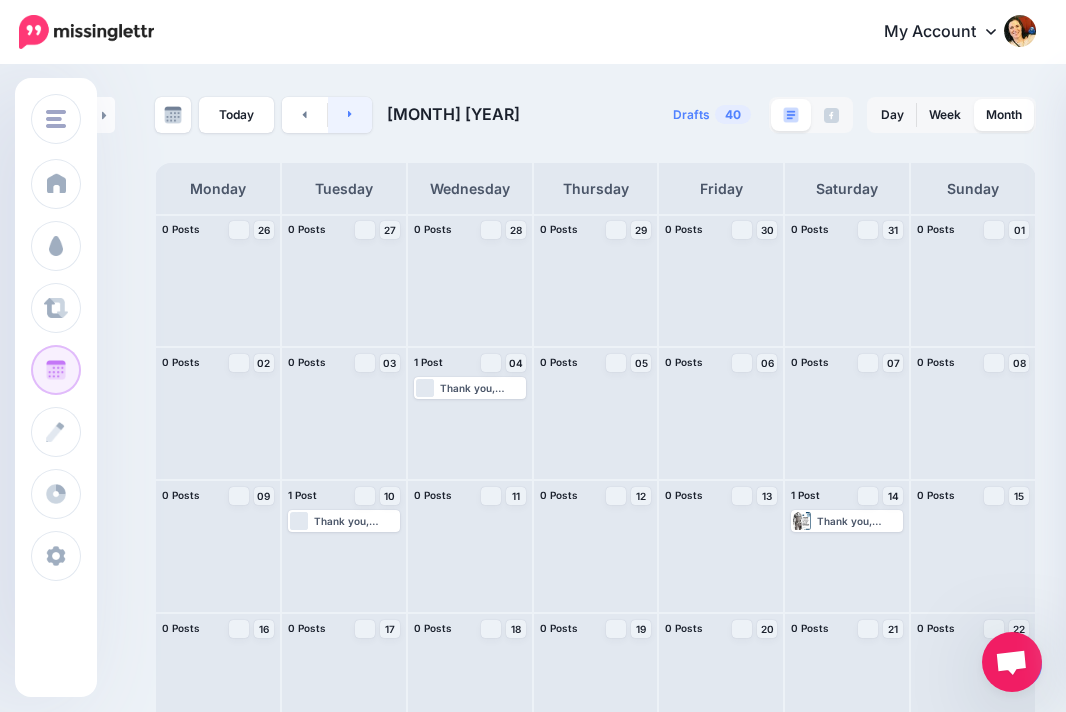 click 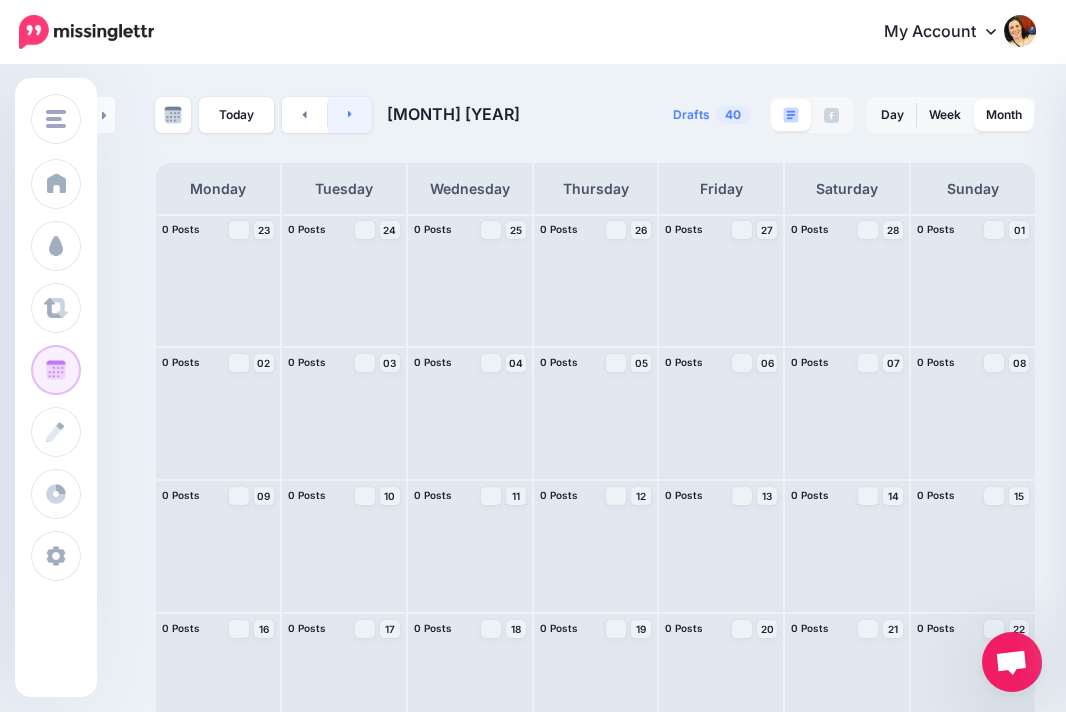 click 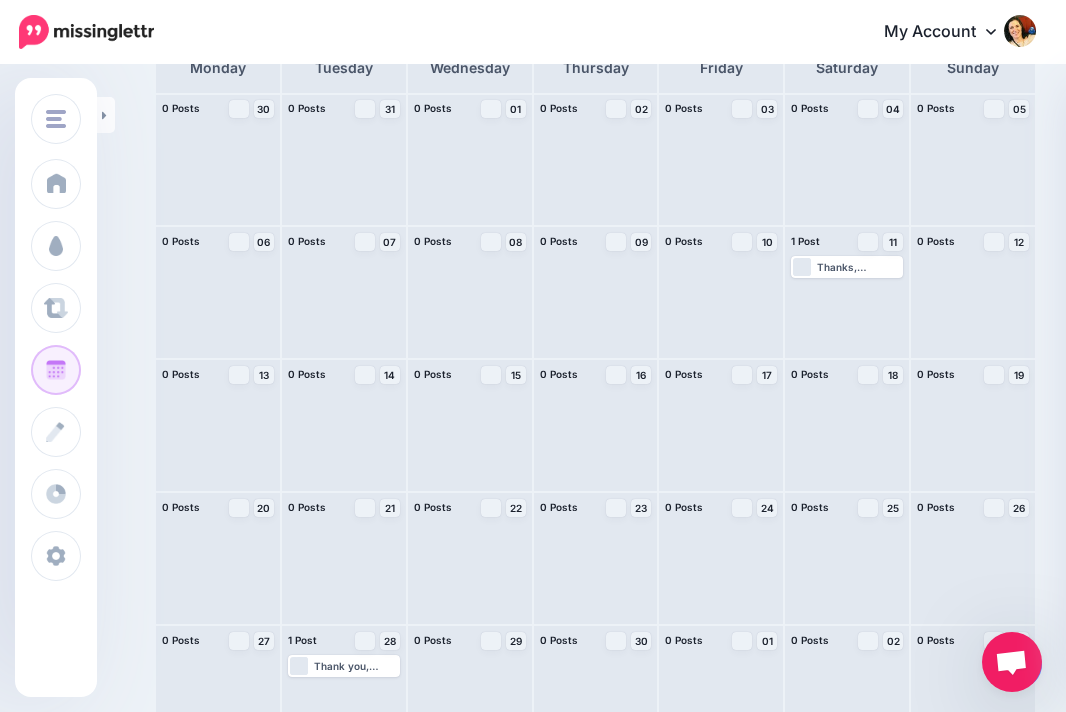 scroll, scrollTop: 167, scrollLeft: 0, axis: vertical 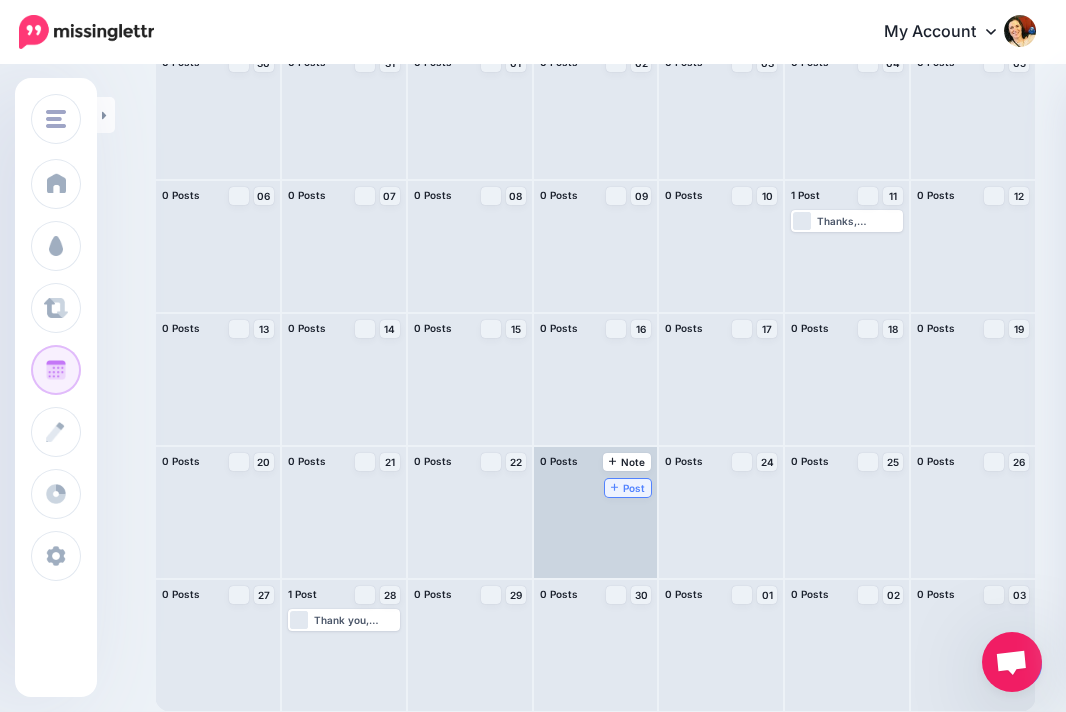 click 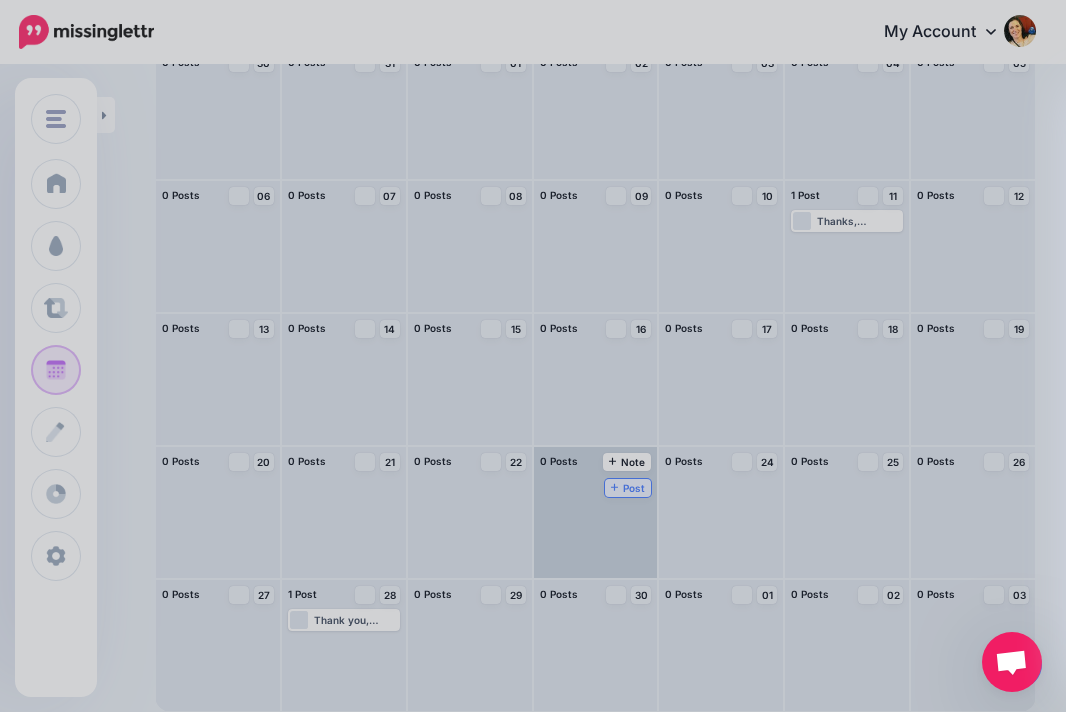 scroll, scrollTop: 0, scrollLeft: 0, axis: both 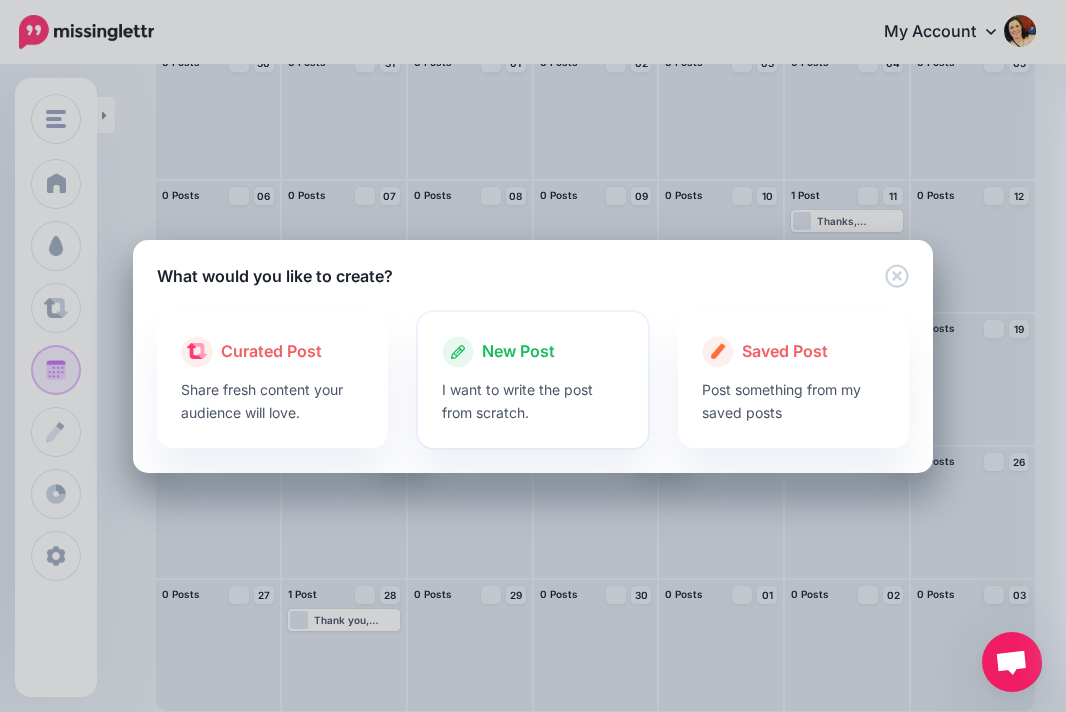 click on "New Post" at bounding box center (518, 352) 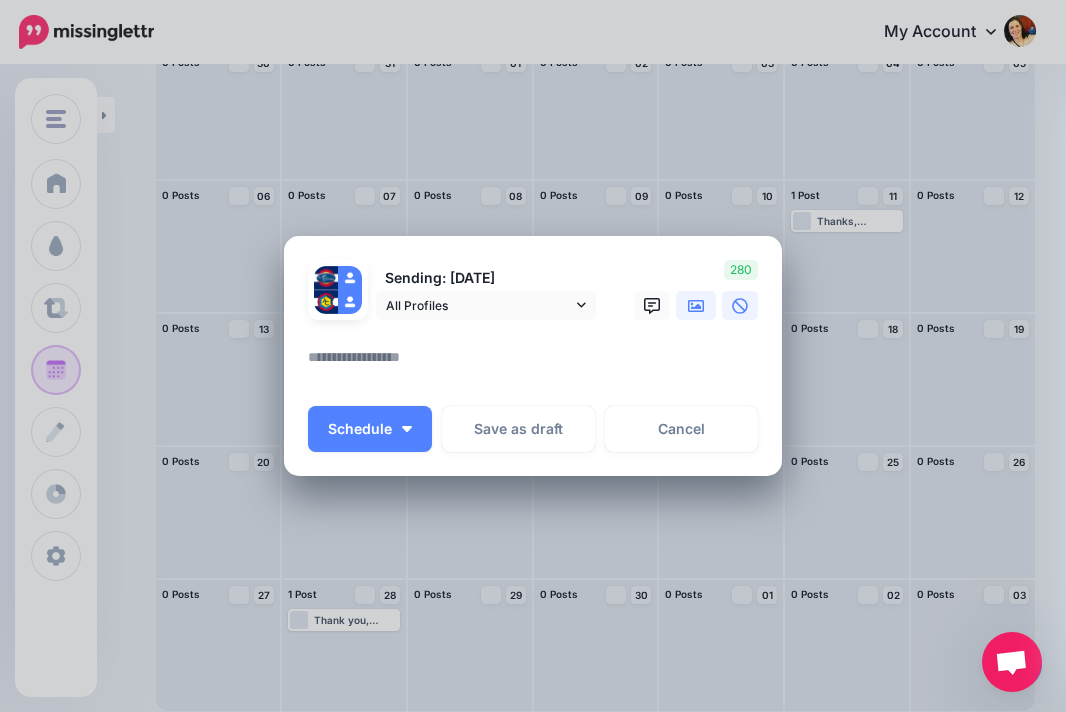 click 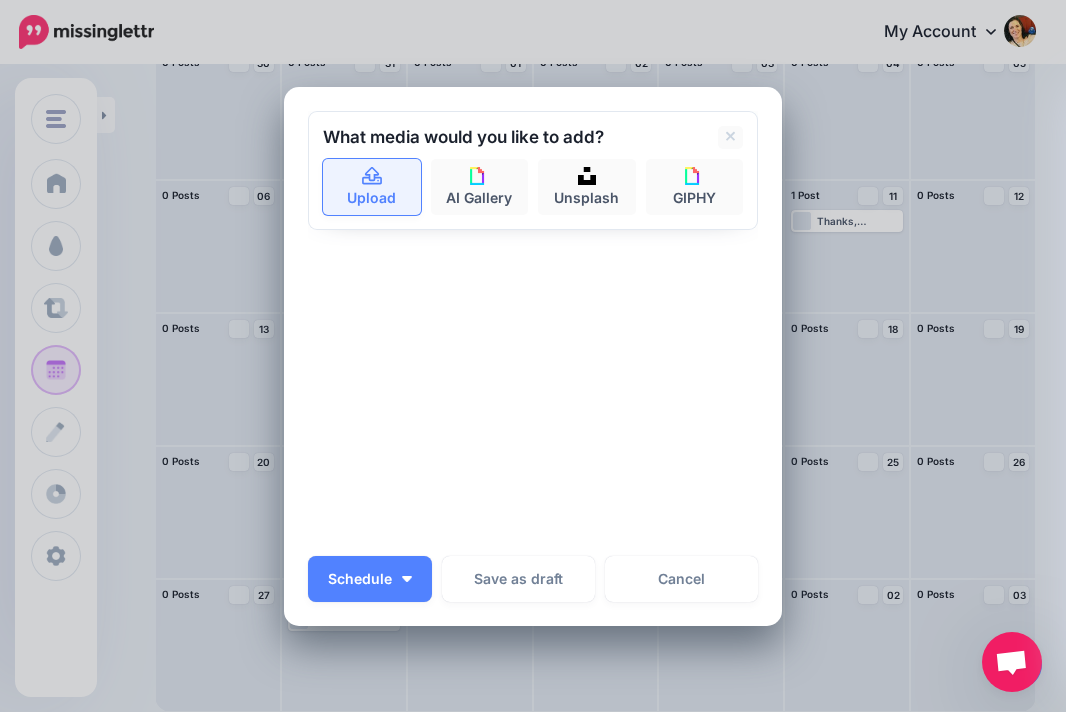 click 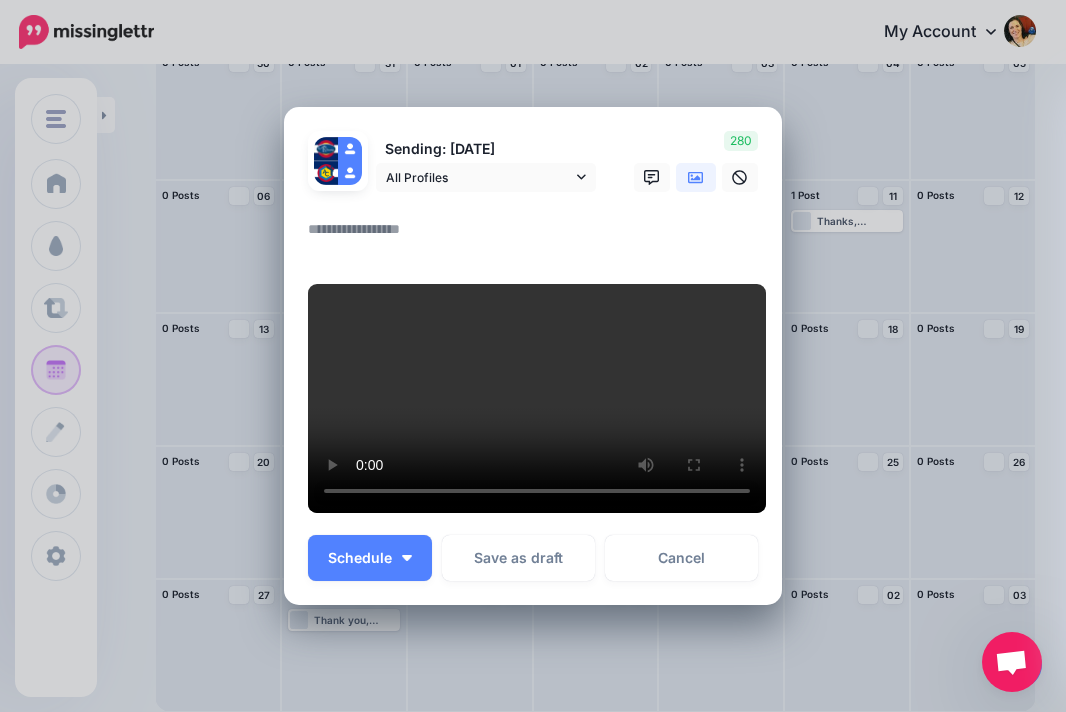 click at bounding box center (538, 236) 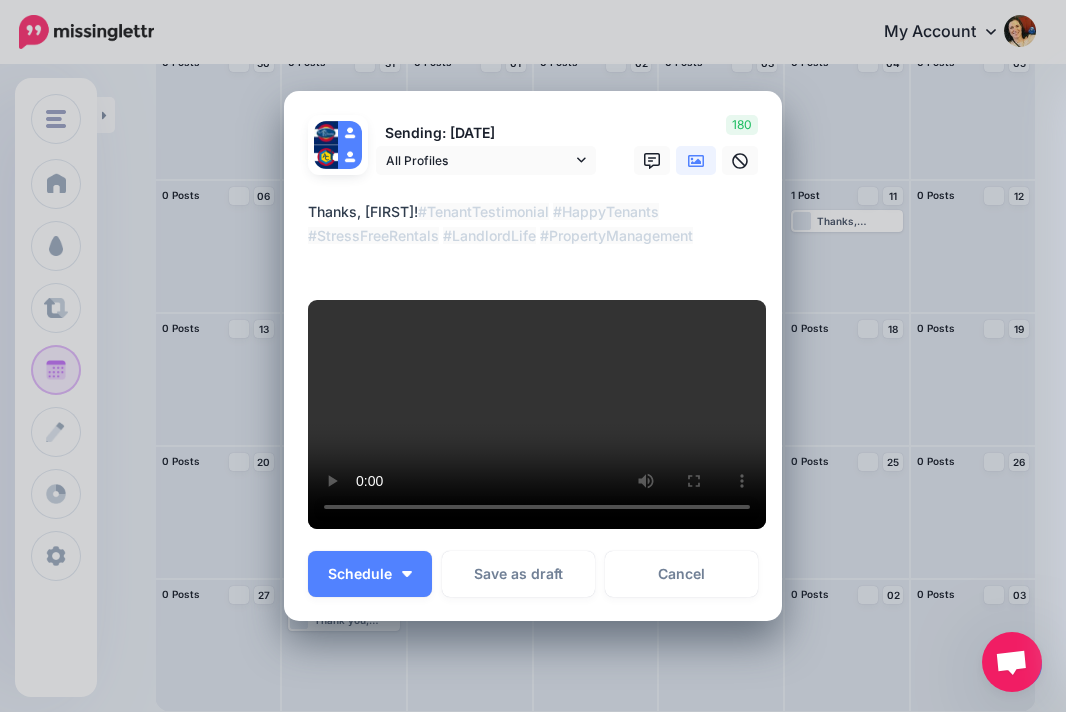 scroll, scrollTop: 291, scrollLeft: 0, axis: vertical 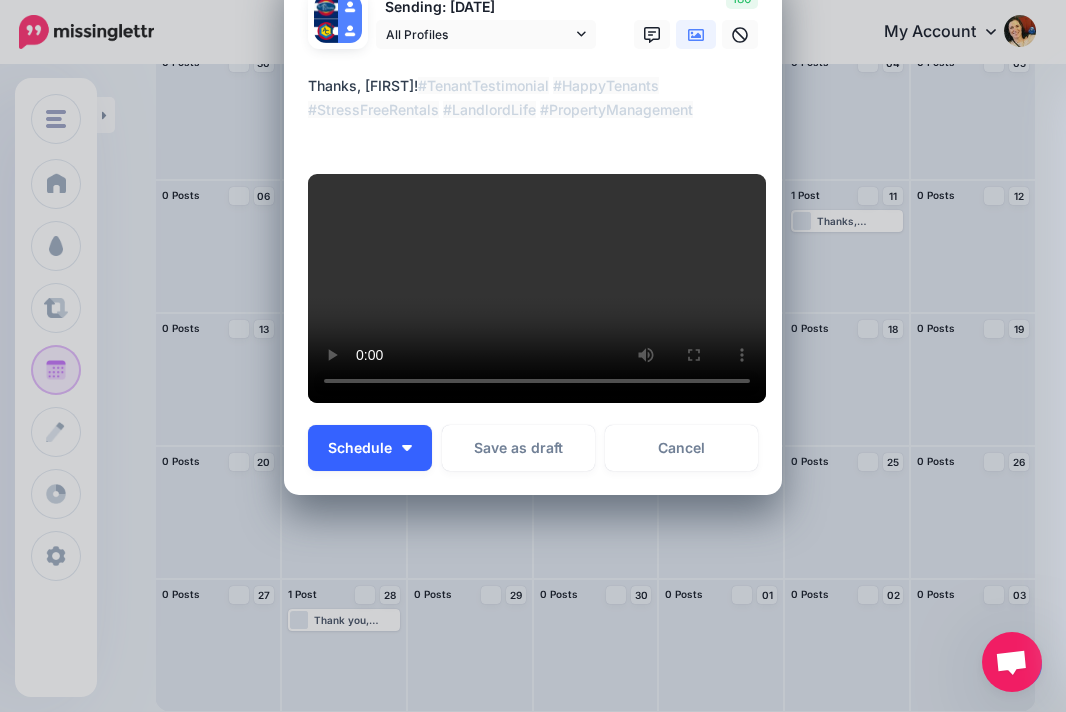 type on "**********" 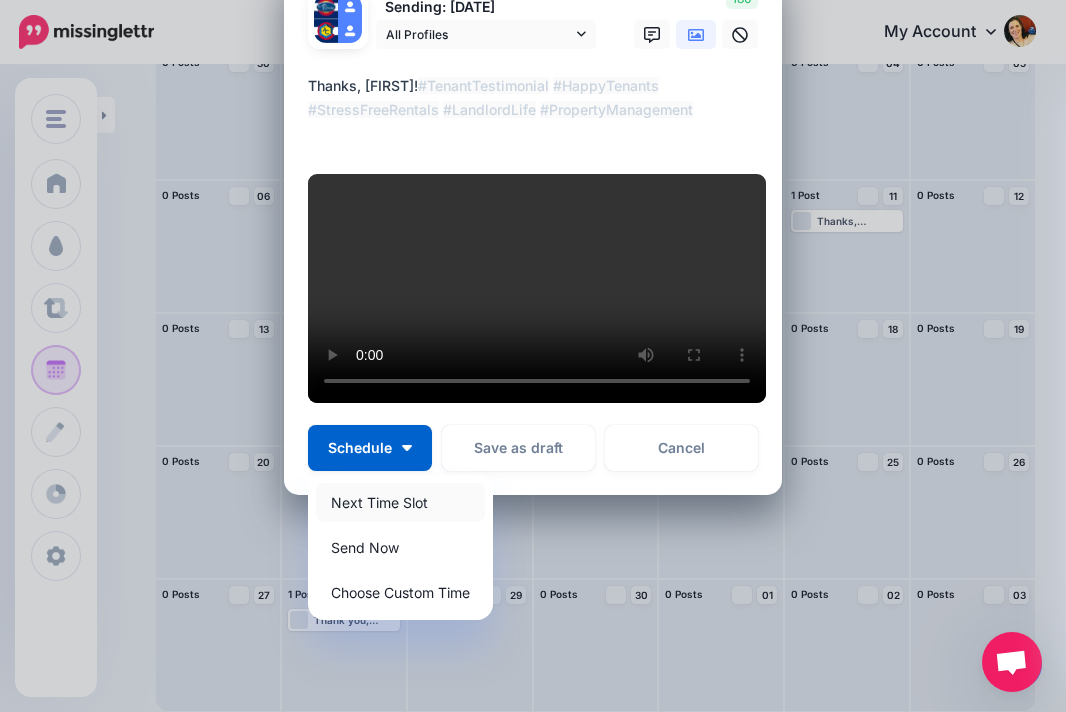 click on "Next Time Slot" at bounding box center (400, 502) 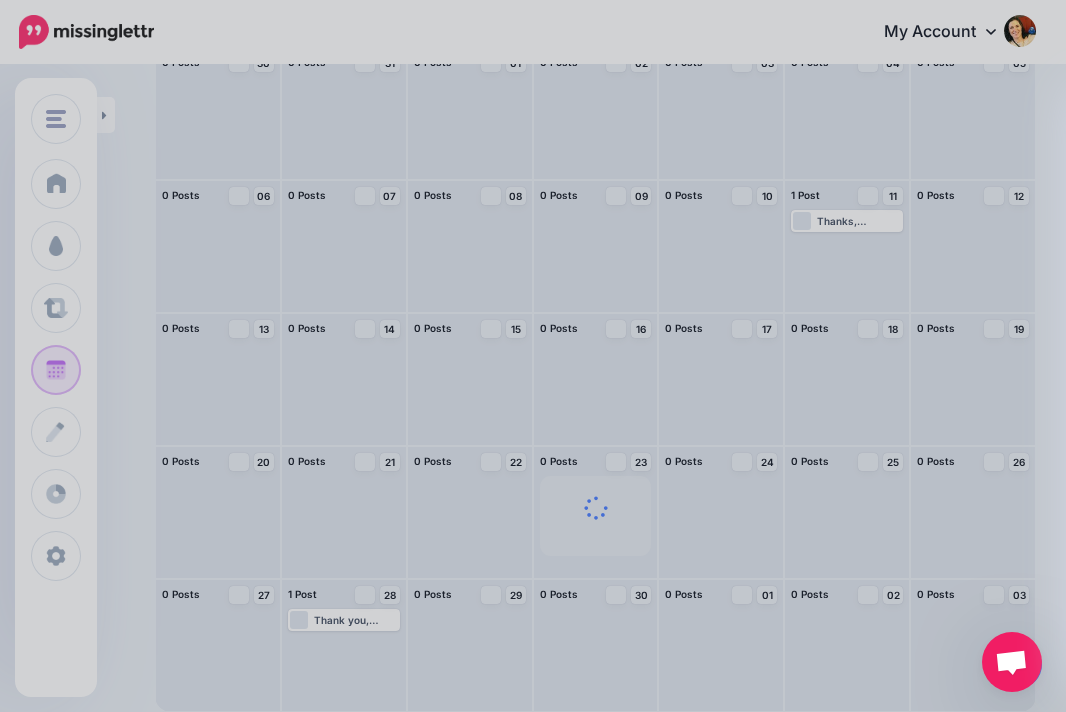 scroll, scrollTop: 173, scrollLeft: 0, axis: vertical 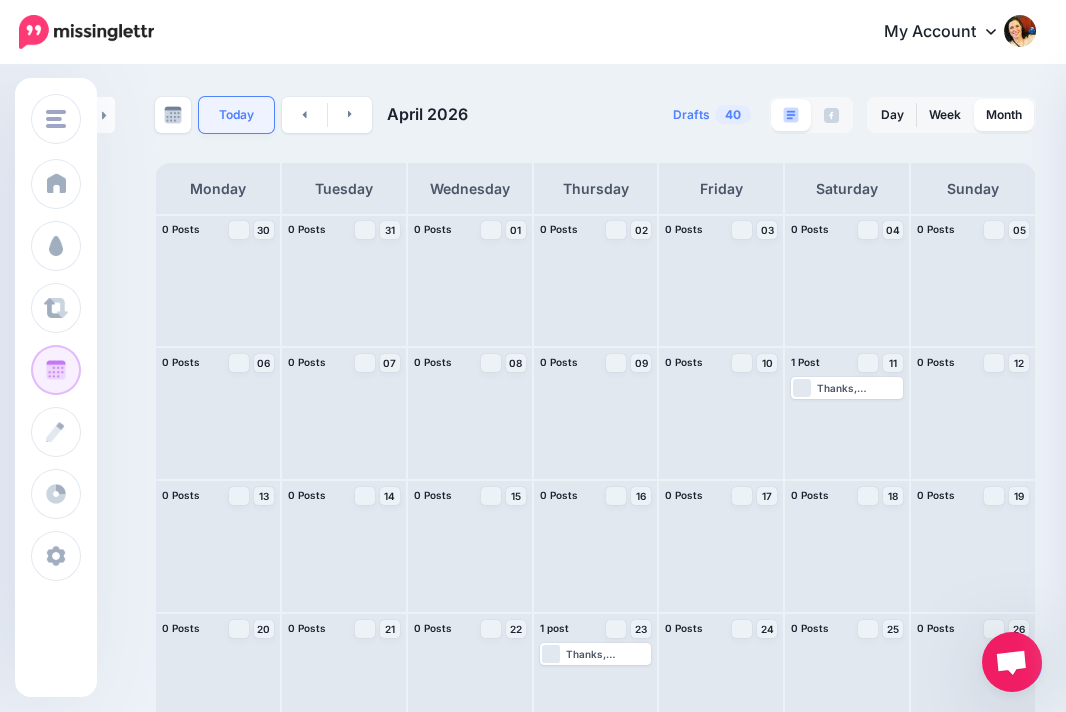 click on "Today" at bounding box center (236, 115) 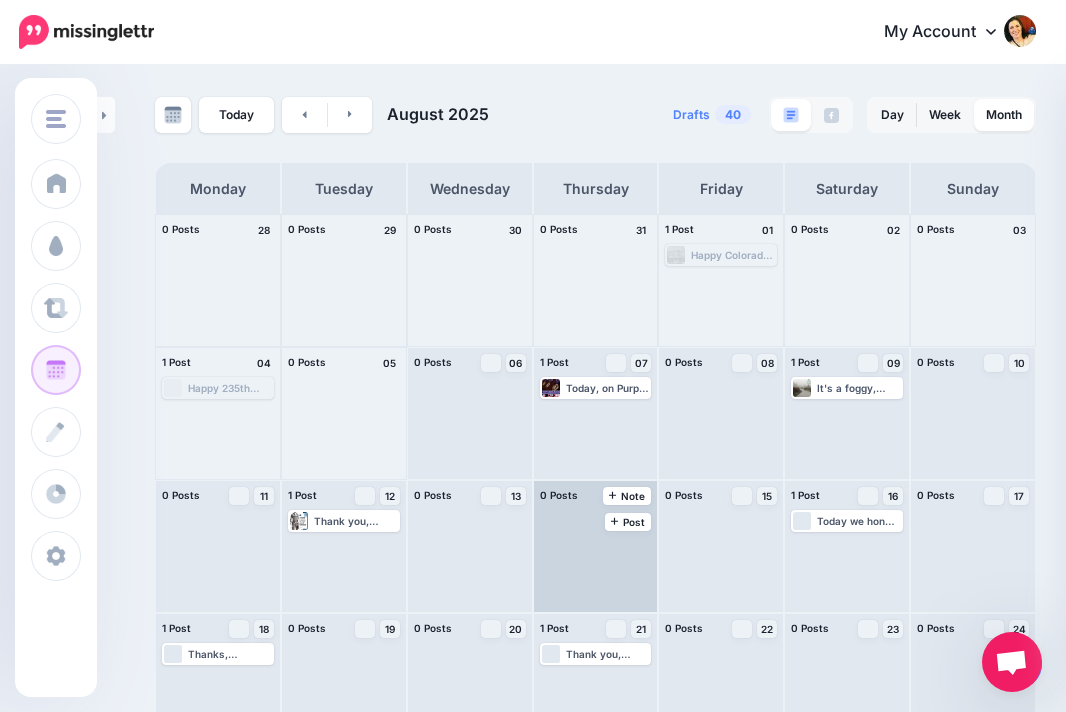 click at bounding box center (596, 546) 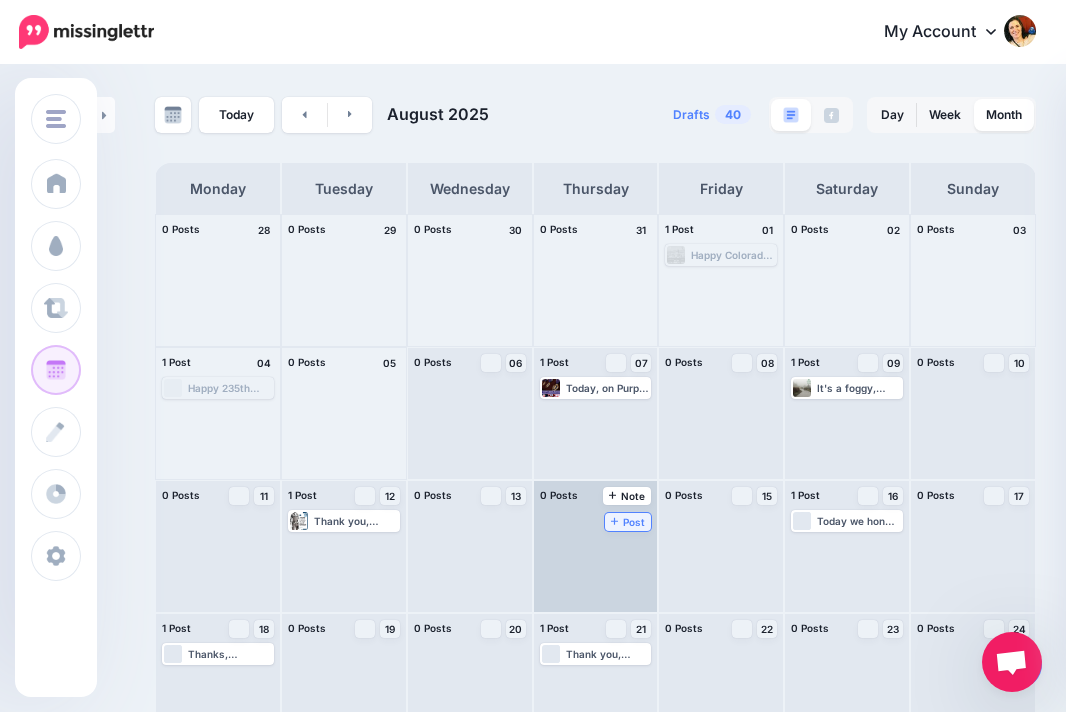 click 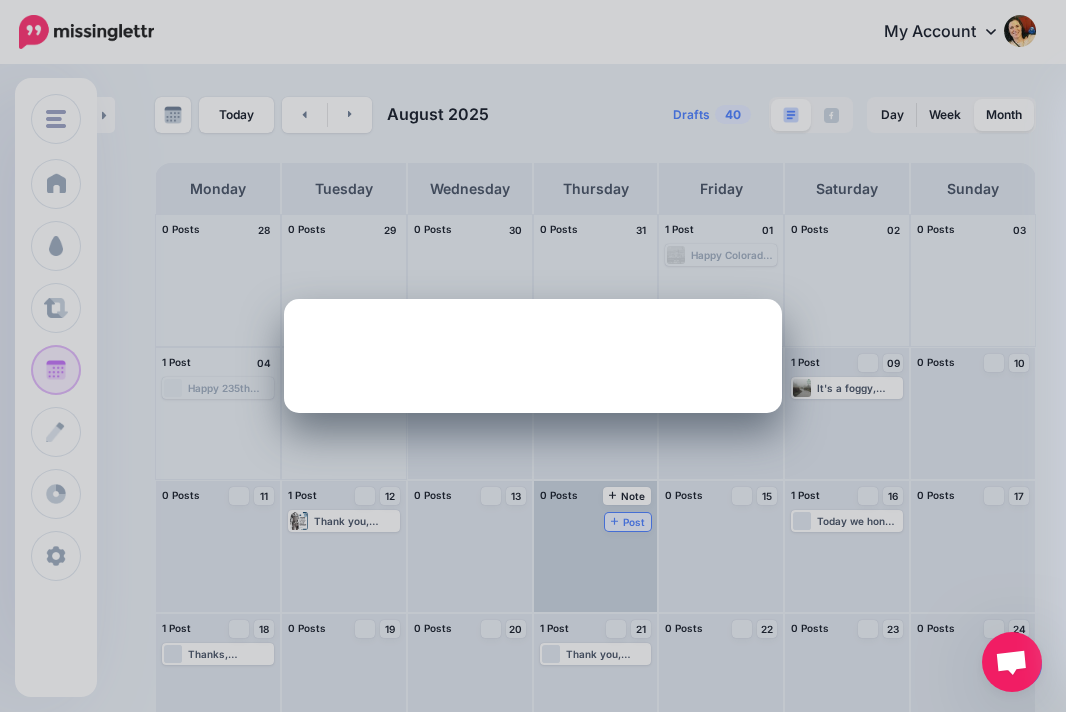 scroll, scrollTop: 0, scrollLeft: 0, axis: both 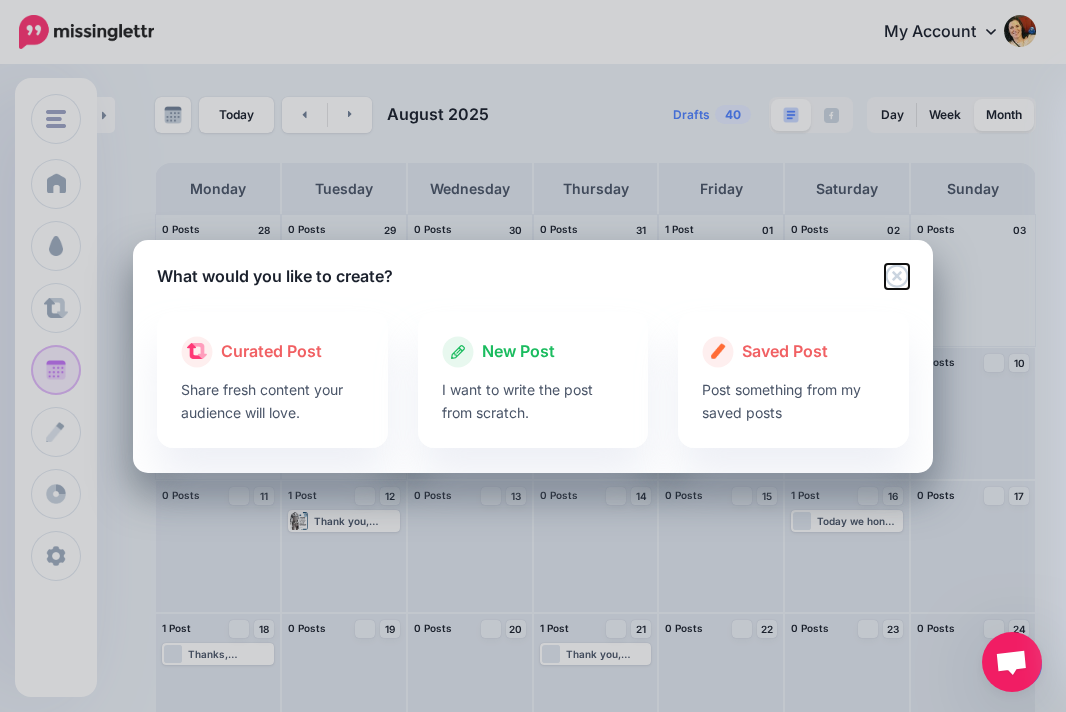 click 